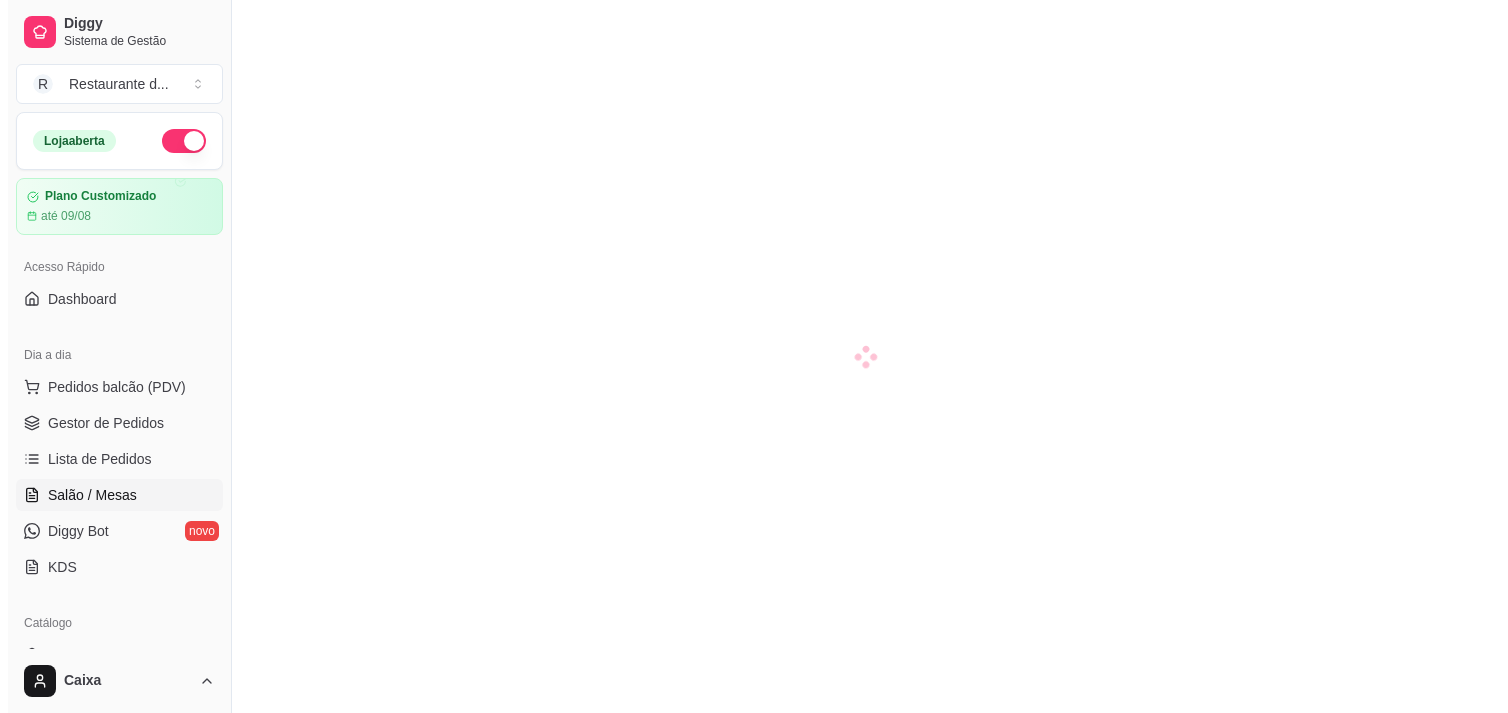 scroll, scrollTop: 0, scrollLeft: 0, axis: both 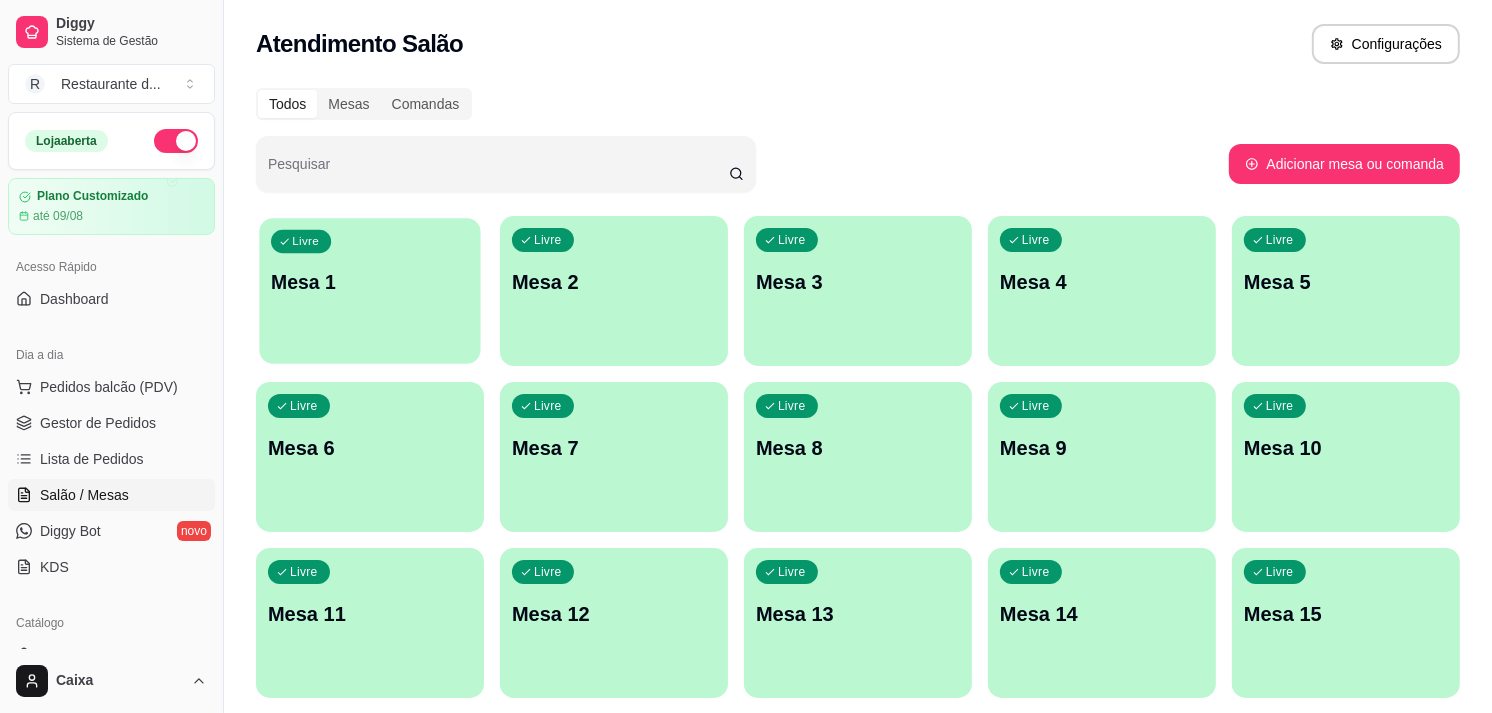 click on "Livre Mesa 1" at bounding box center [369, 279] 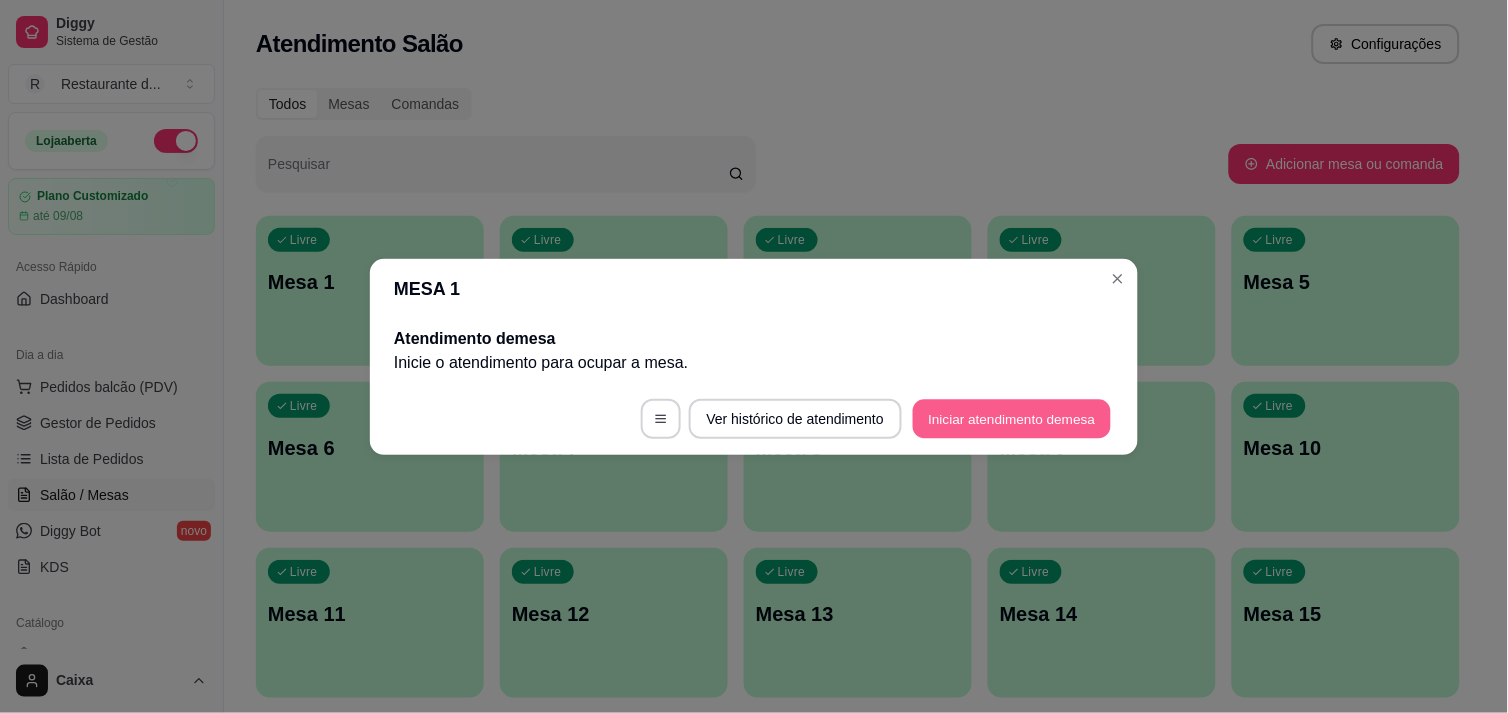click on "Iniciar atendimento de  mesa" at bounding box center (1012, 418) 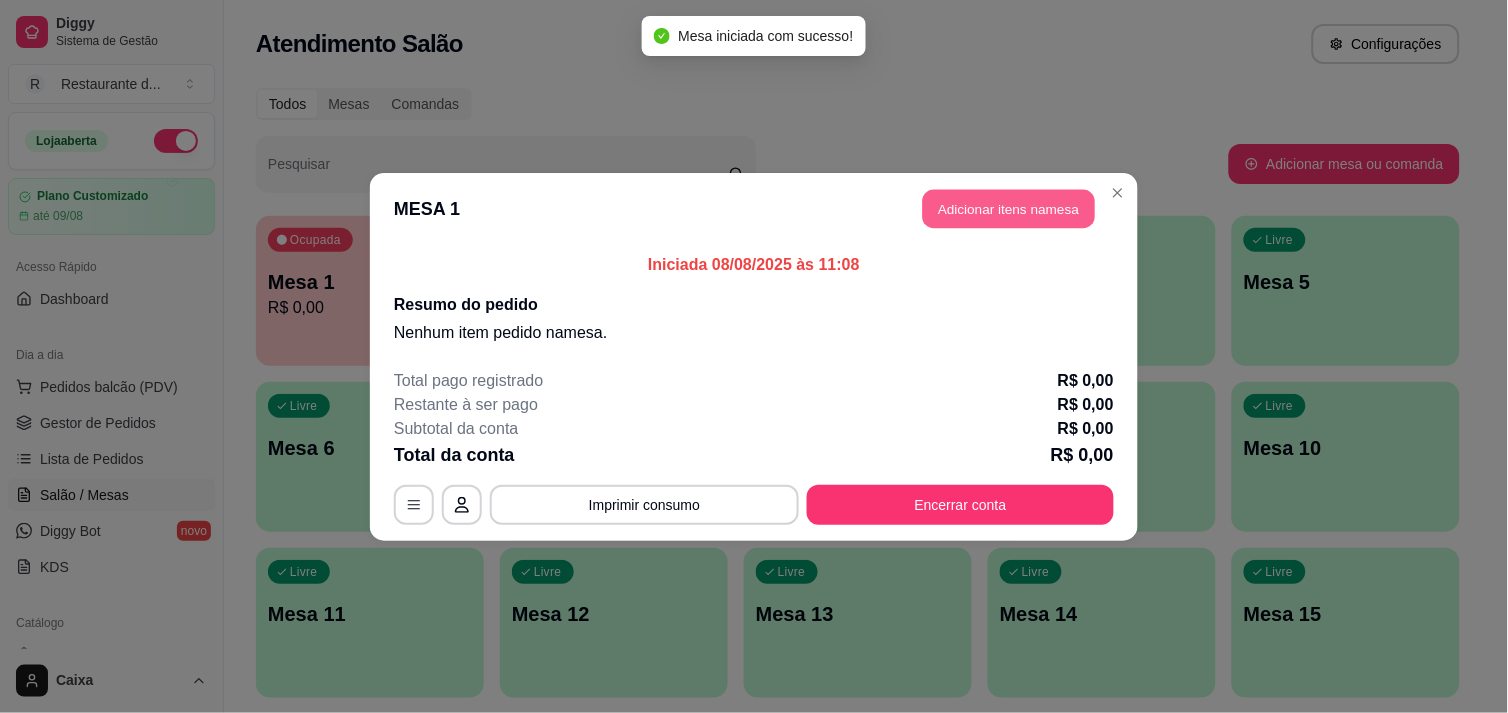 click on "Adicionar itens na  mesa" at bounding box center [1009, 208] 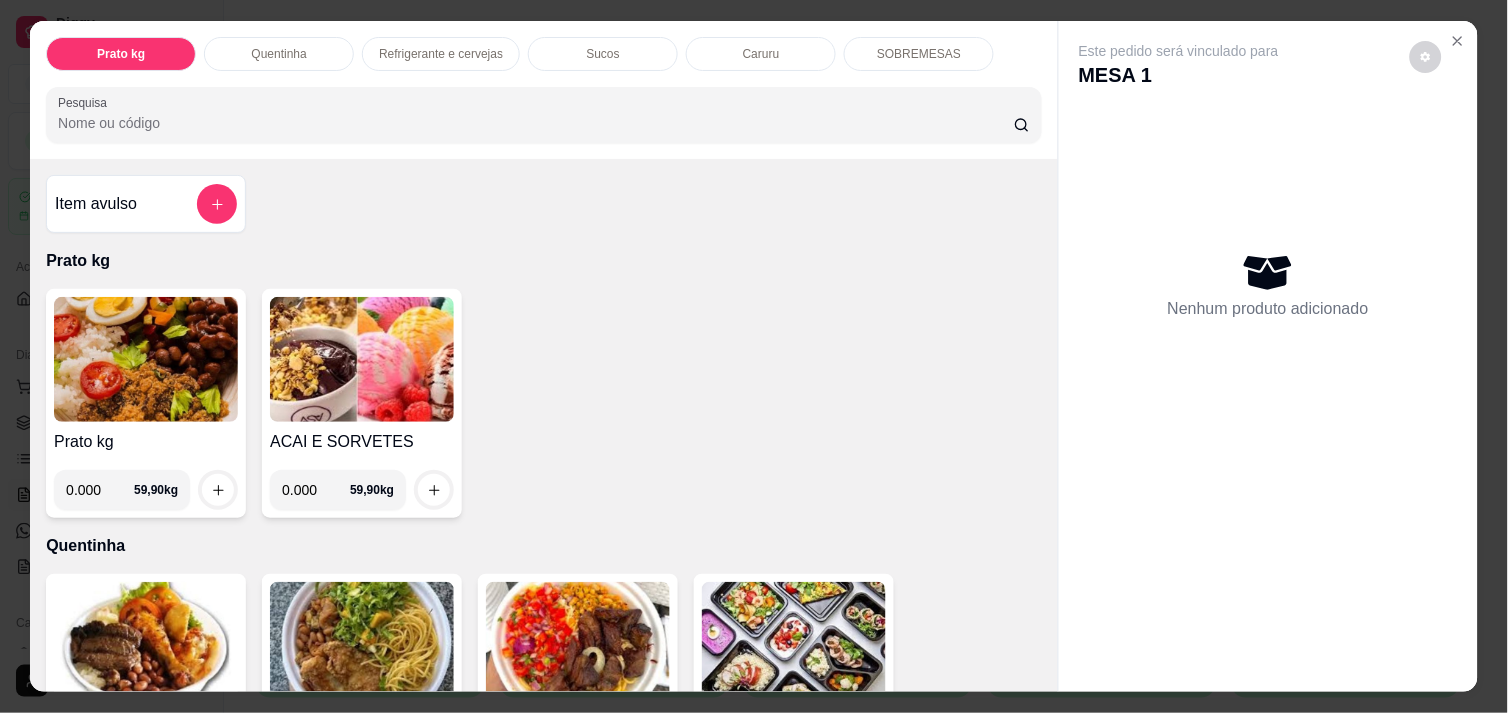 click on "0.000" at bounding box center [316, 490] 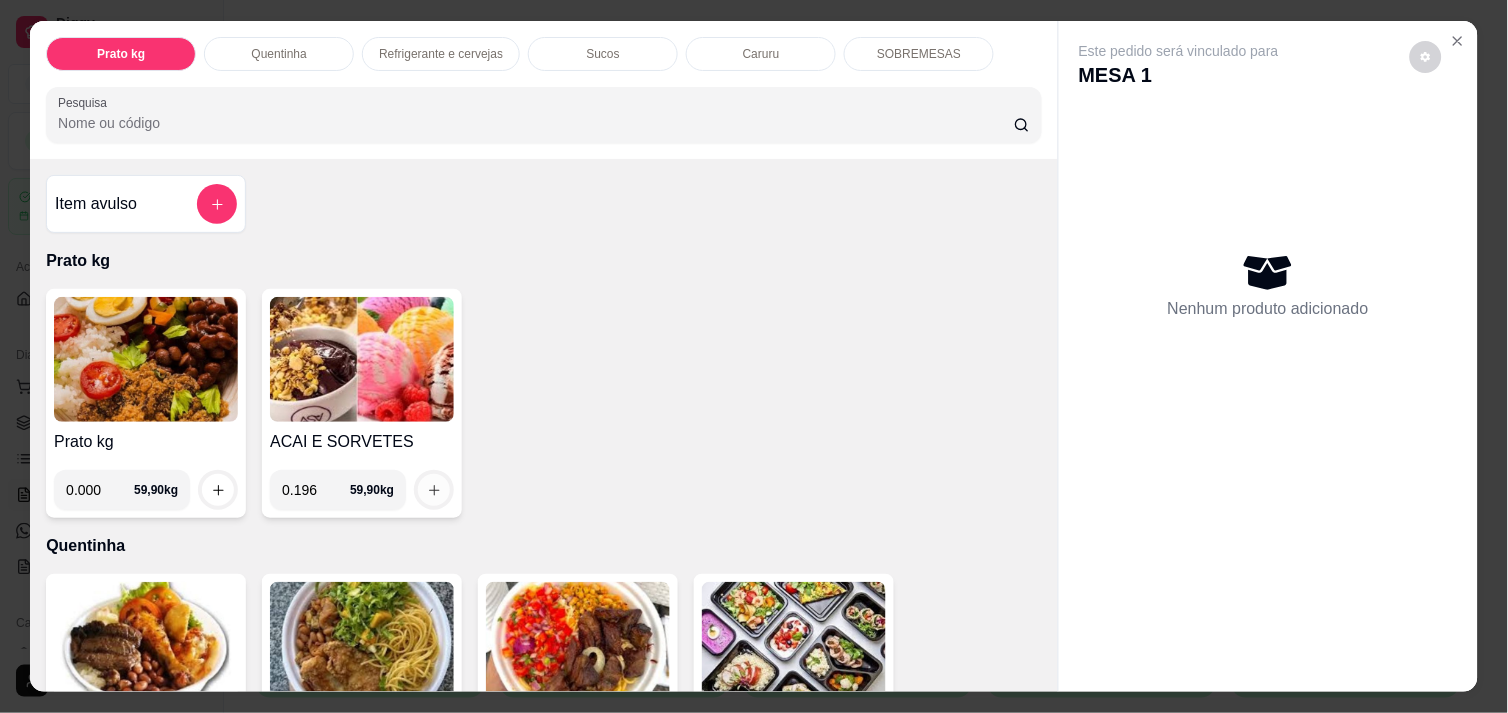 type on "0.196" 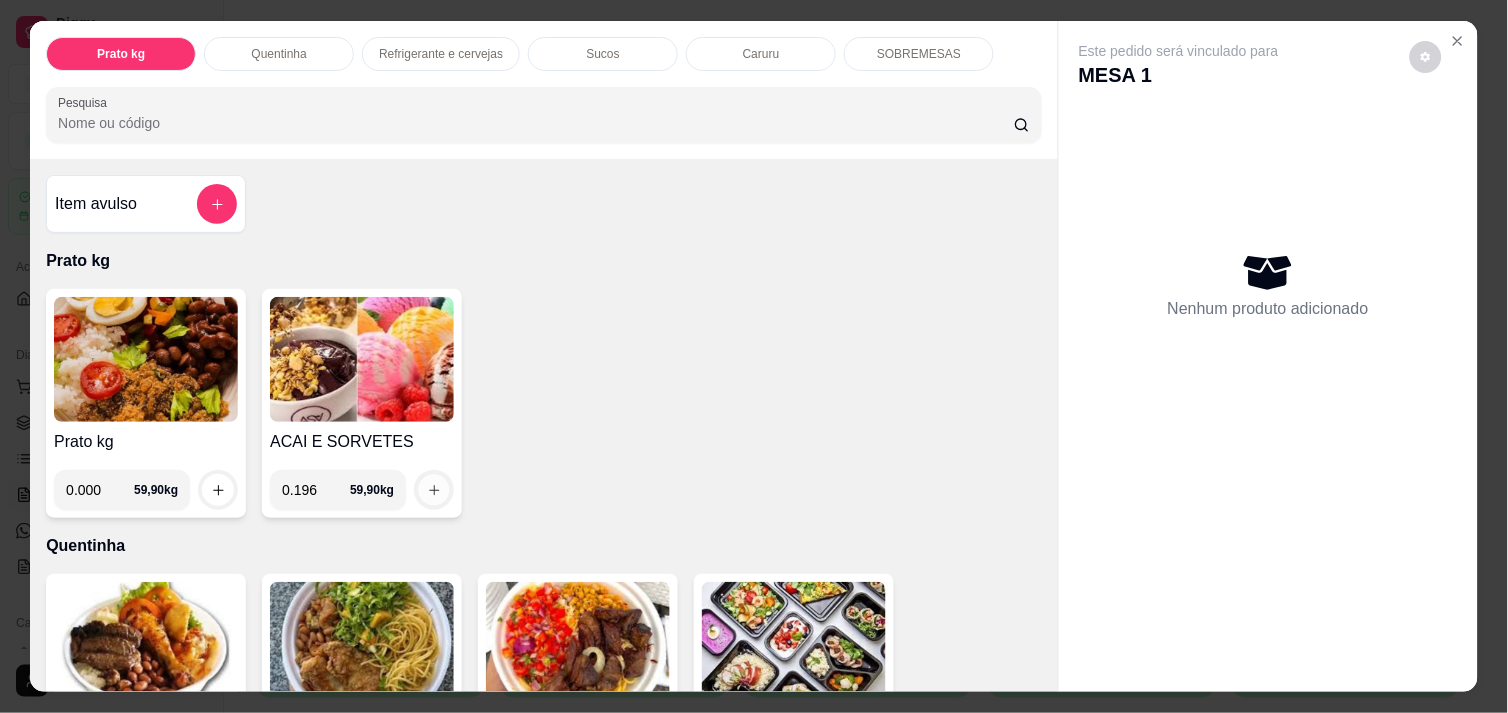 click at bounding box center [434, 490] 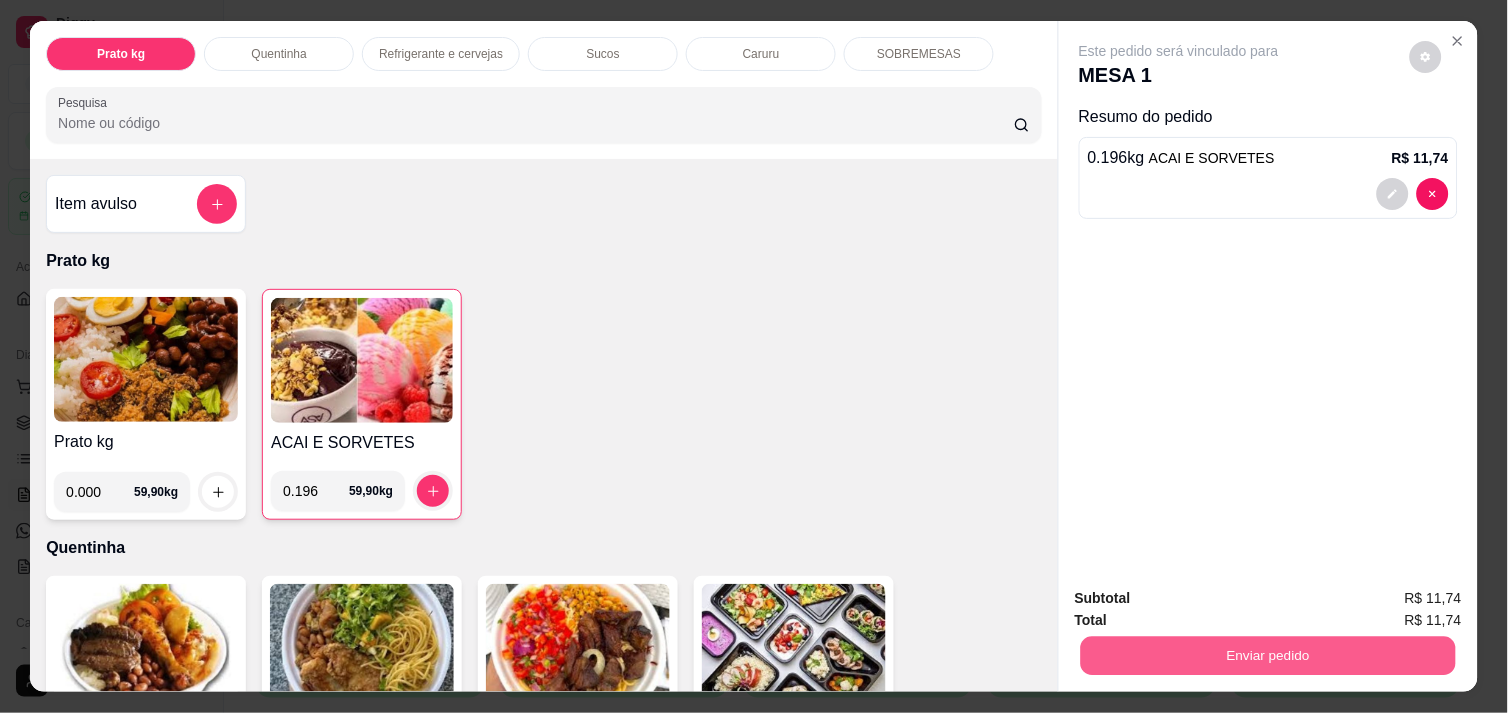 click on "Enviar pedido" at bounding box center (1268, 655) 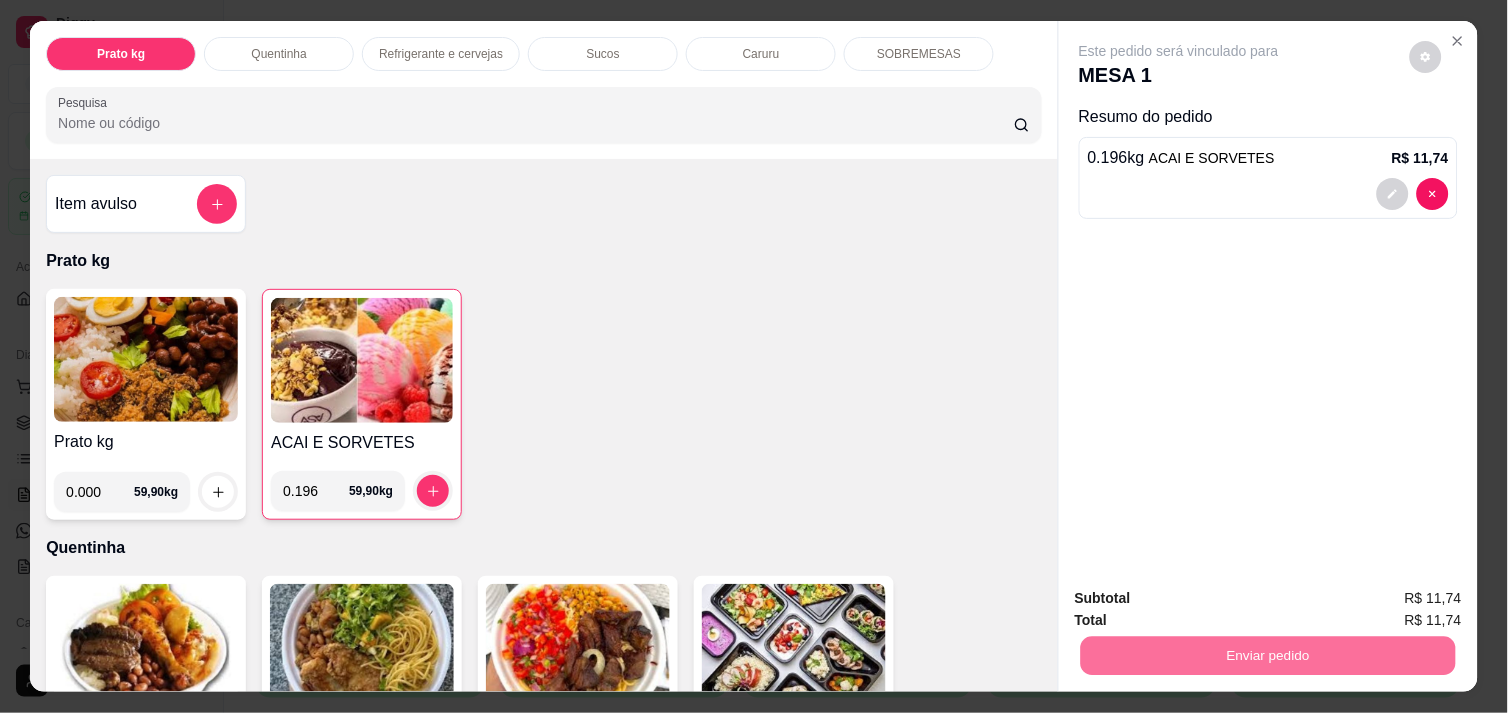 click on "Não registrar e enviar pedido" at bounding box center (1202, 599) 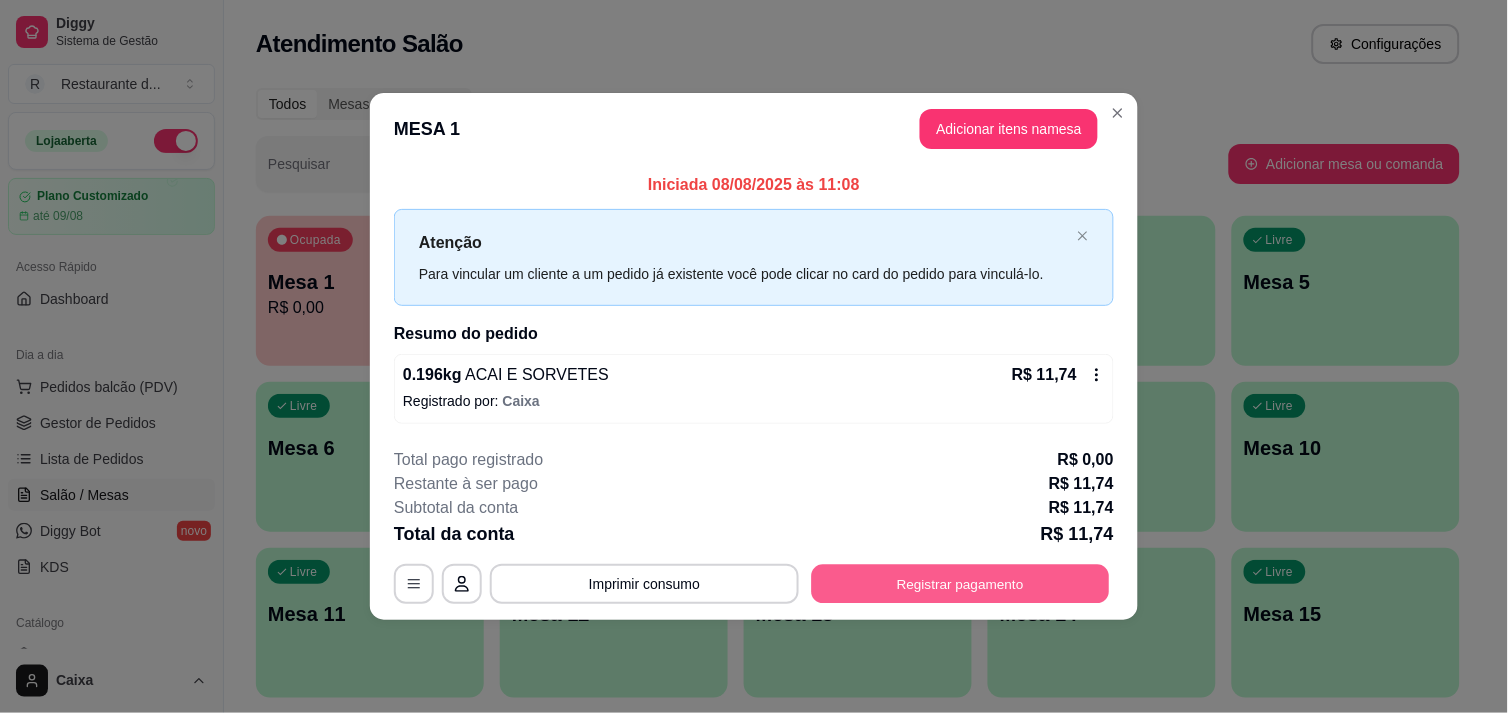 click on "Registrar pagamento" at bounding box center (961, 584) 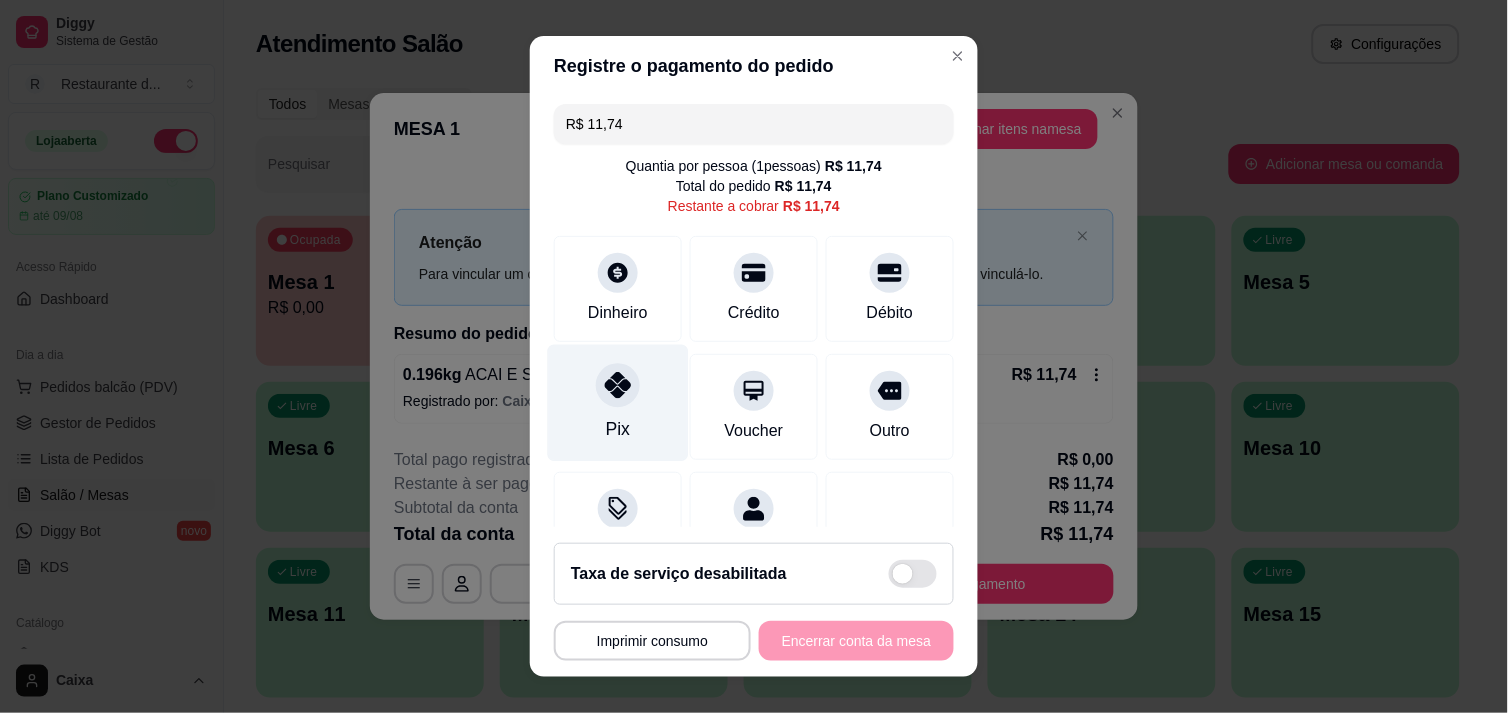 click on "Pix" at bounding box center (618, 402) 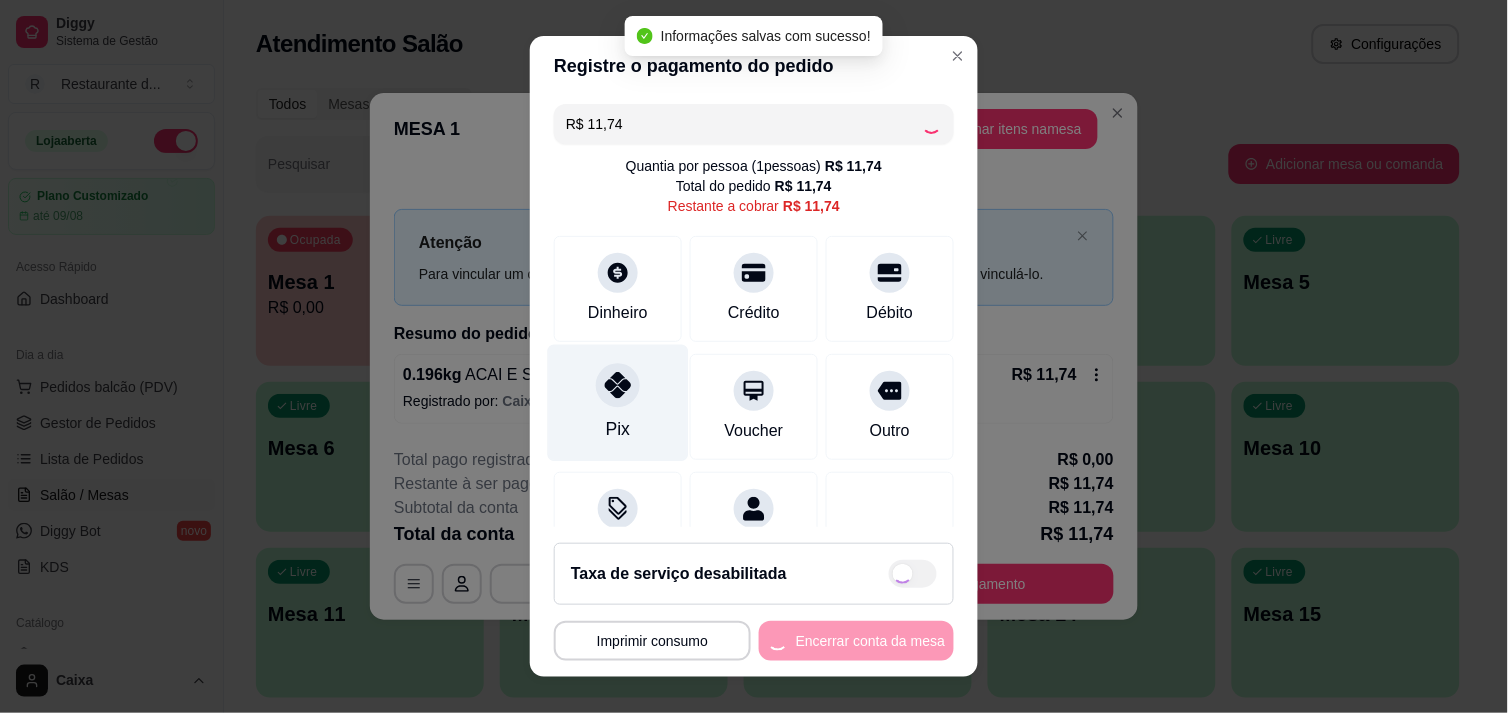 type on "R$ 0,00" 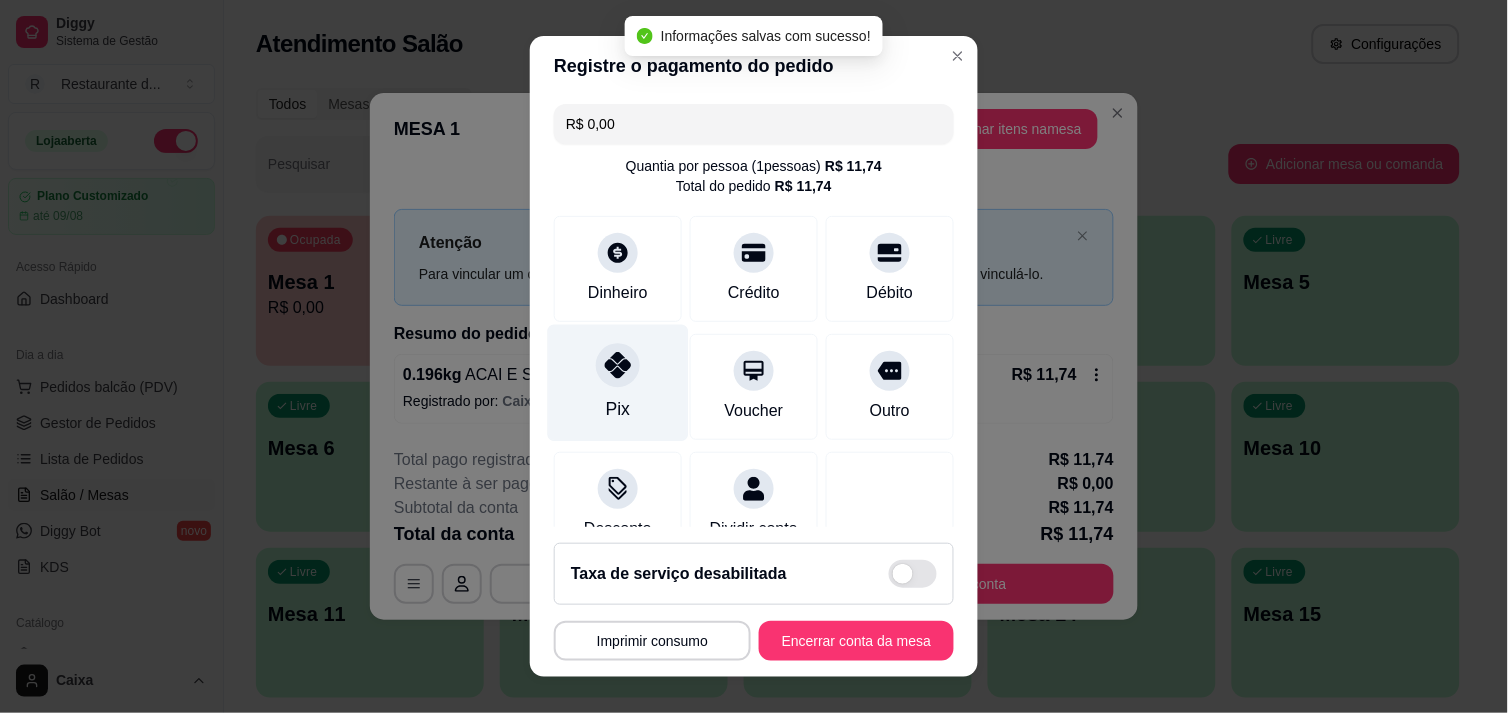click on "Pix" at bounding box center (618, 382) 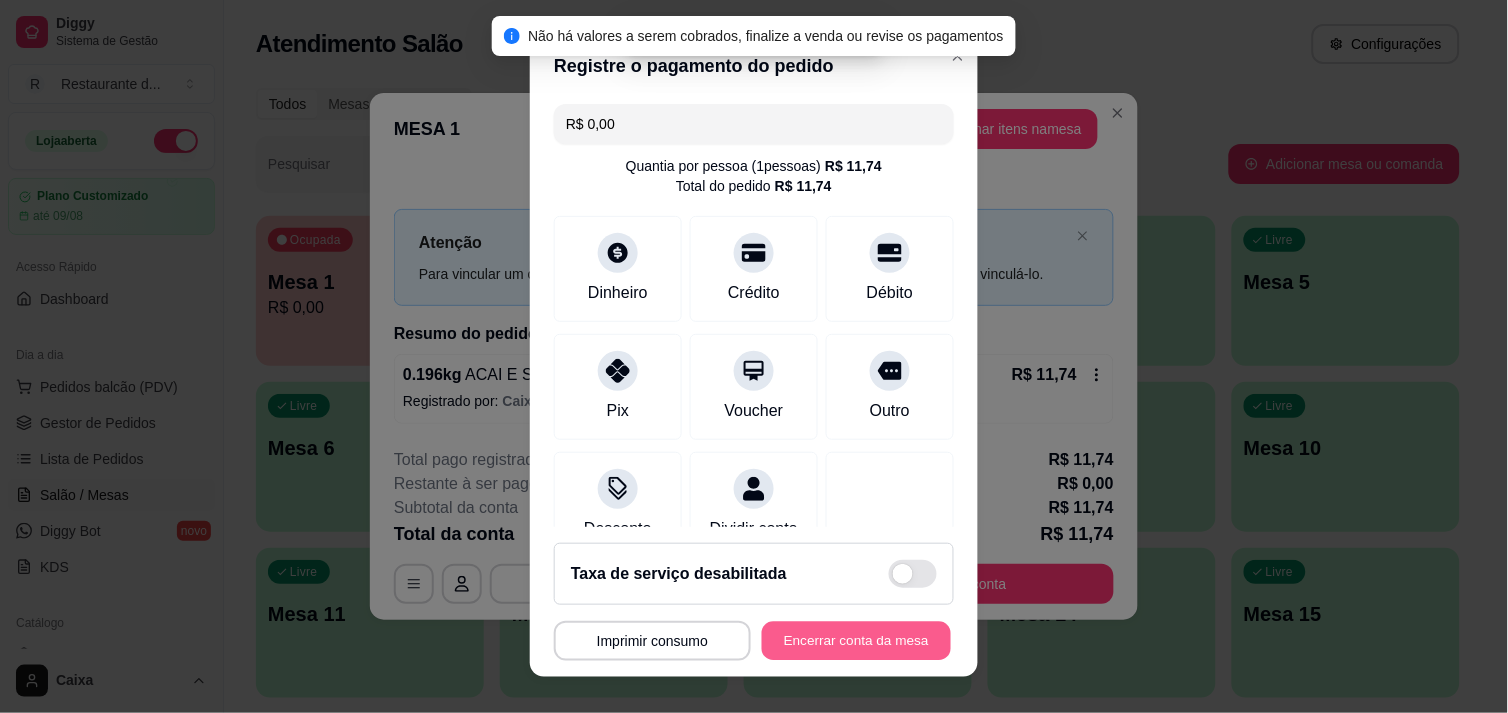 click on "Encerrar conta da mesa" at bounding box center (856, 641) 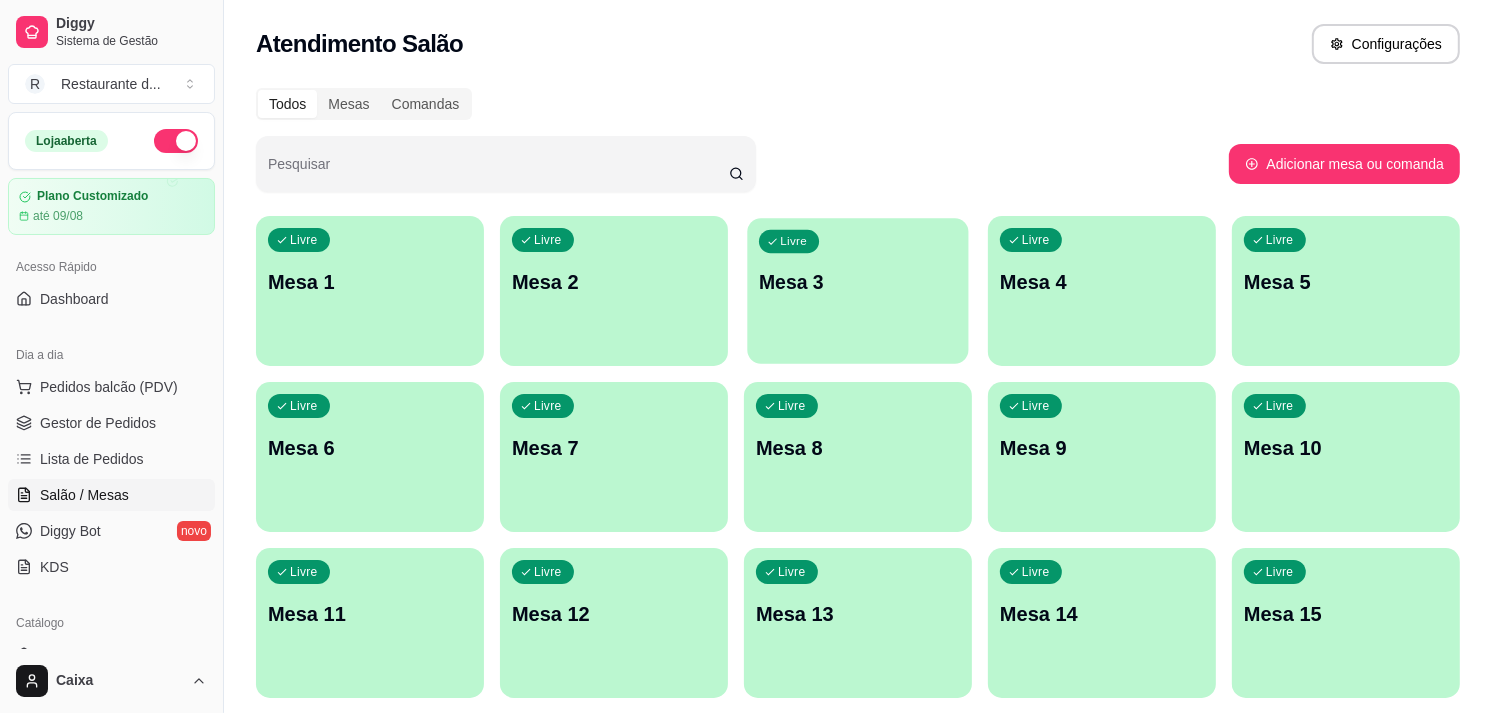 click on "Livre Mesa 3" at bounding box center (857, 279) 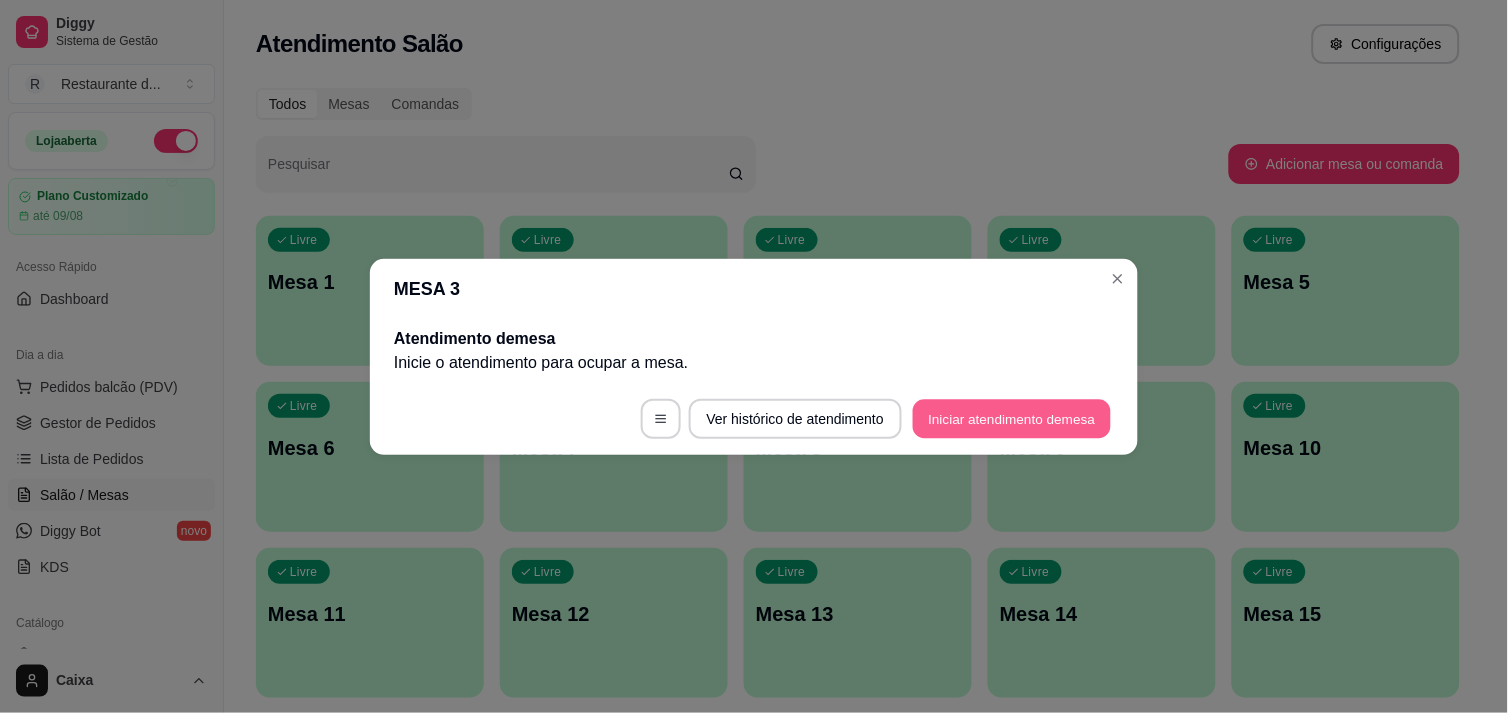 click on "Iniciar atendimento de  mesa" at bounding box center [1012, 418] 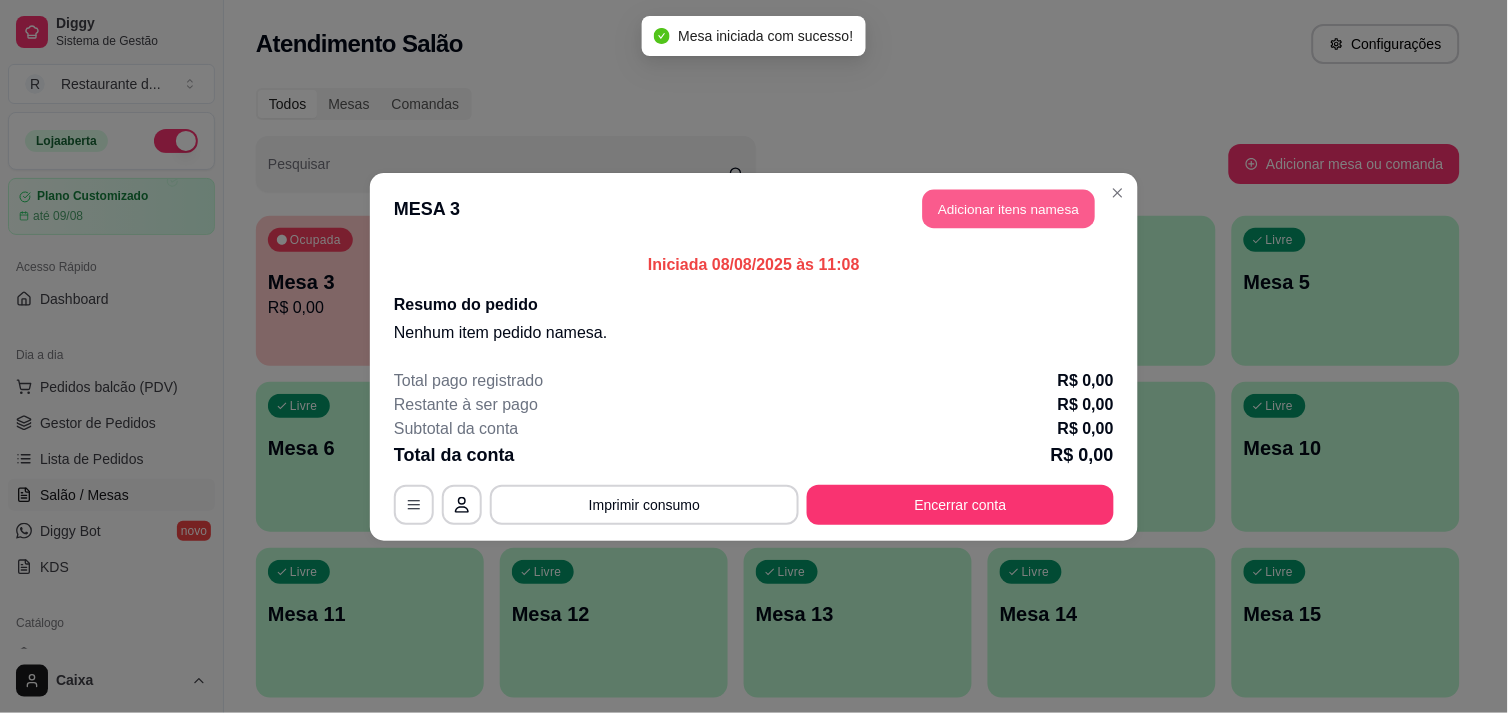 click on "Adicionar itens na  mesa" at bounding box center (1009, 208) 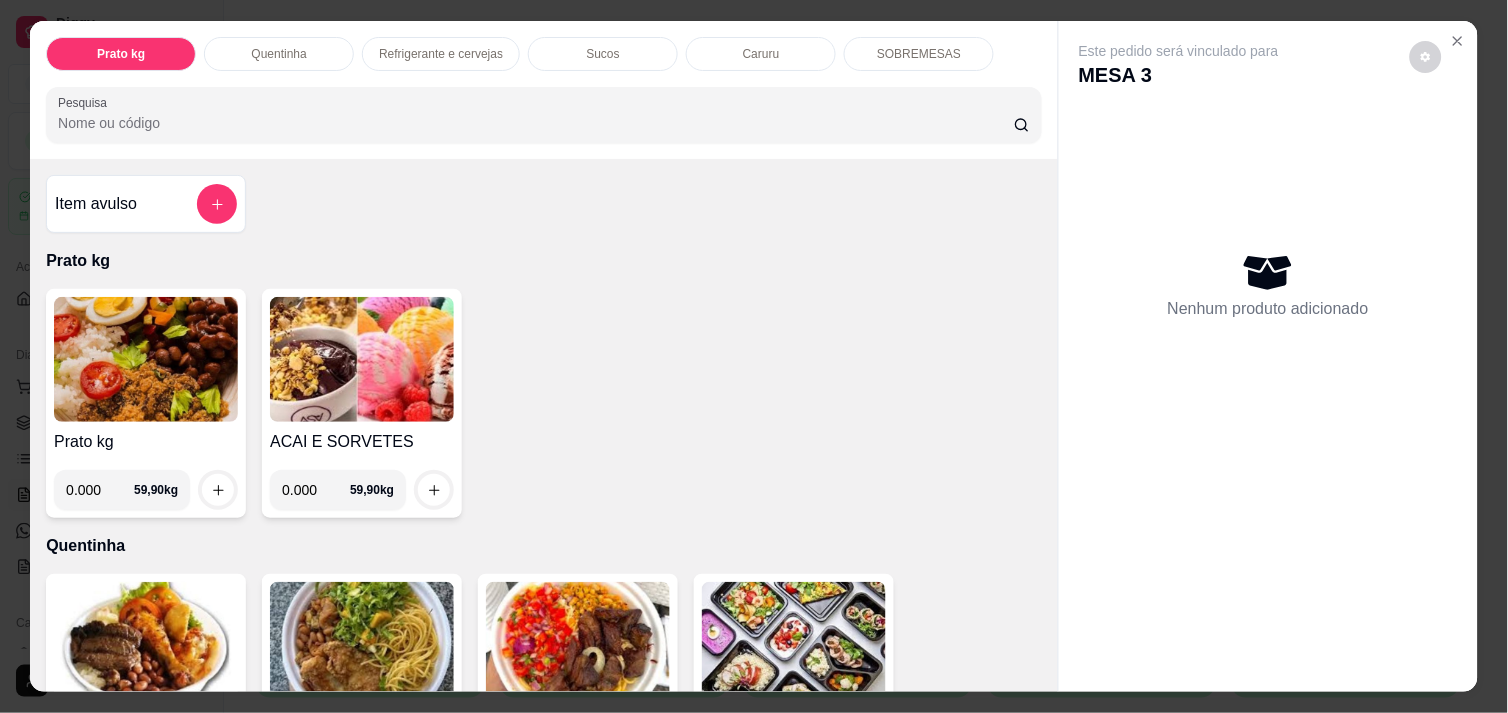 click on "0.000" at bounding box center (100, 490) 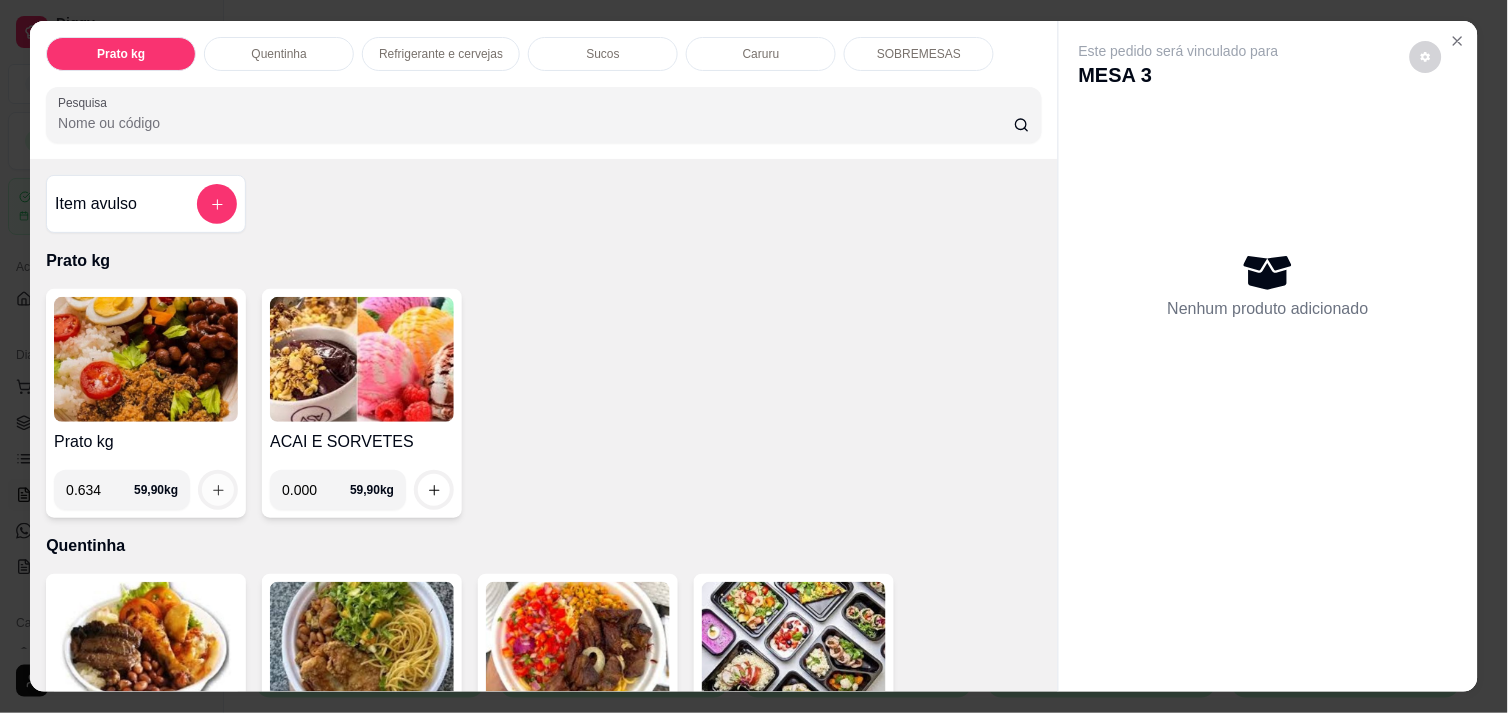 type on "0.634" 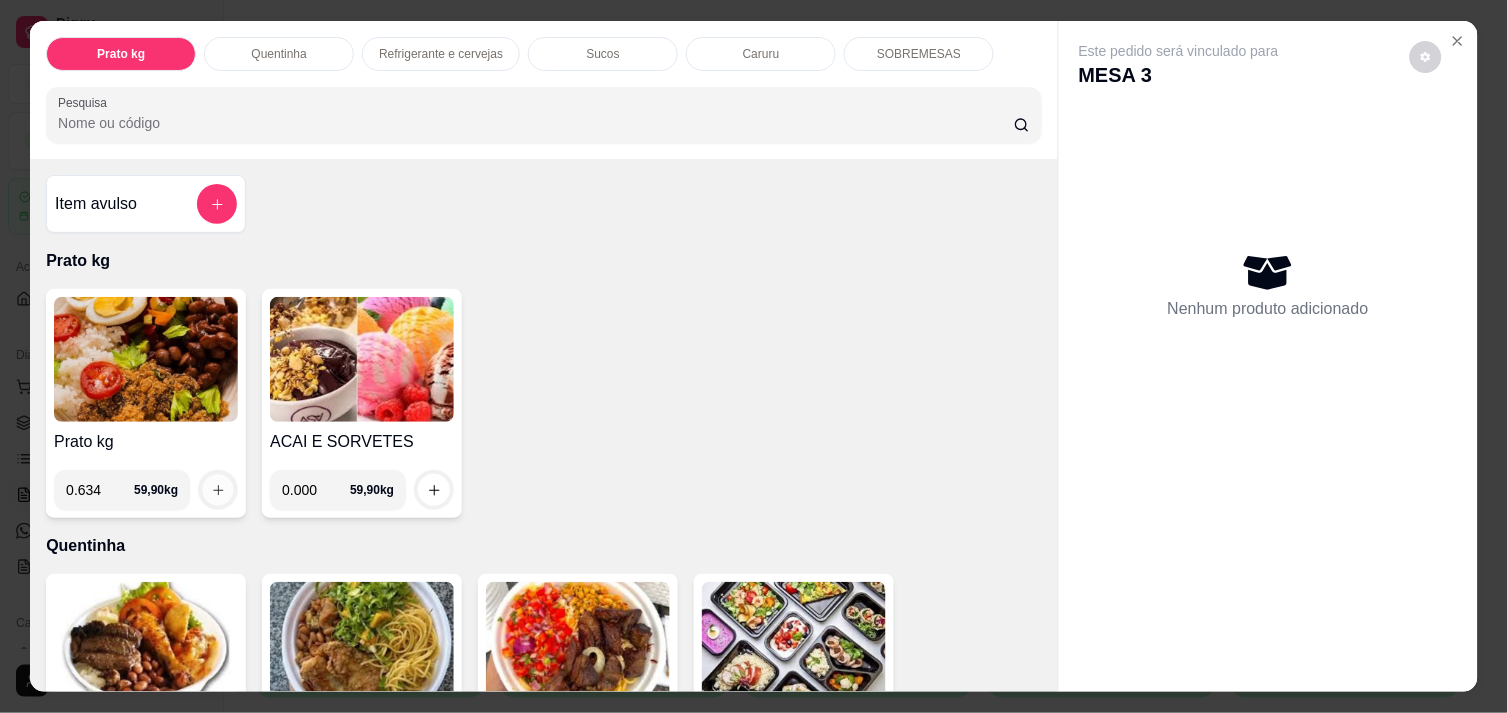 click 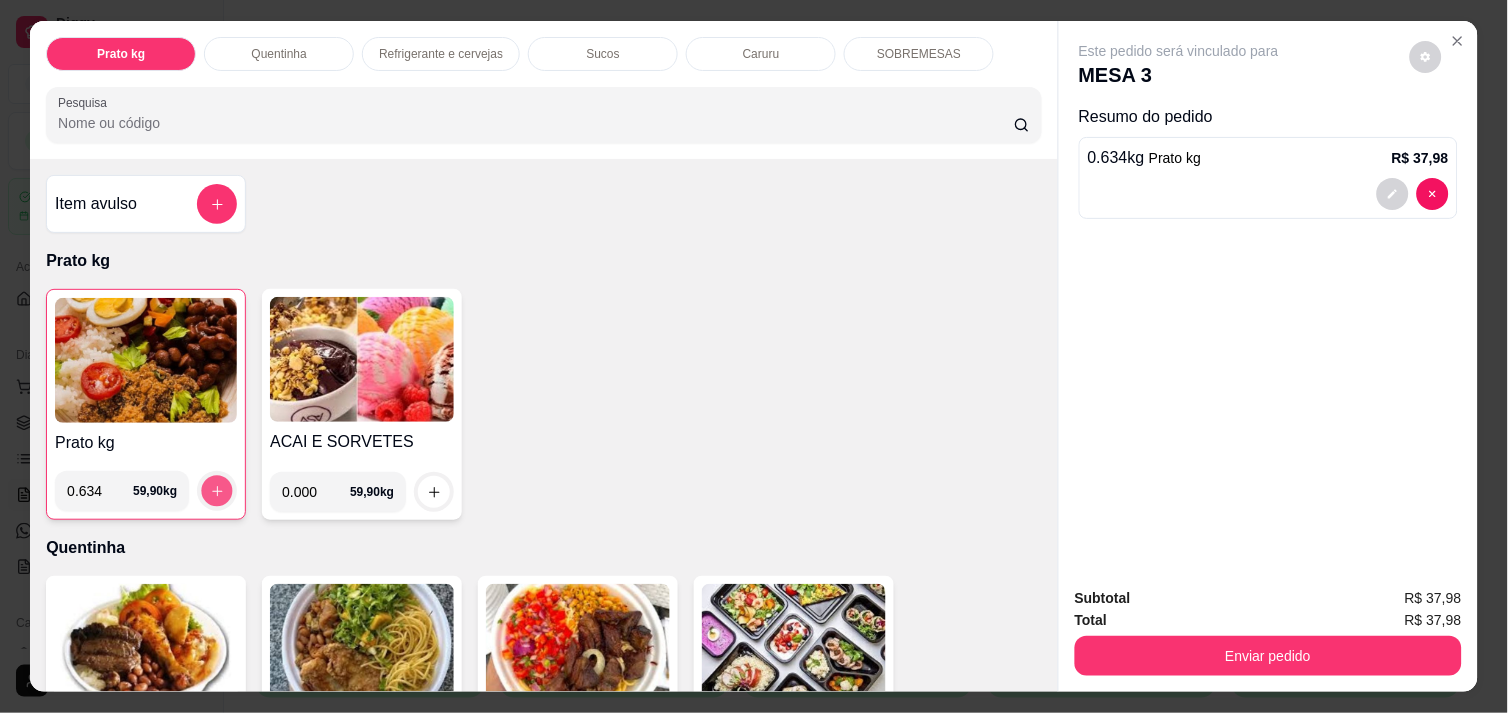 click 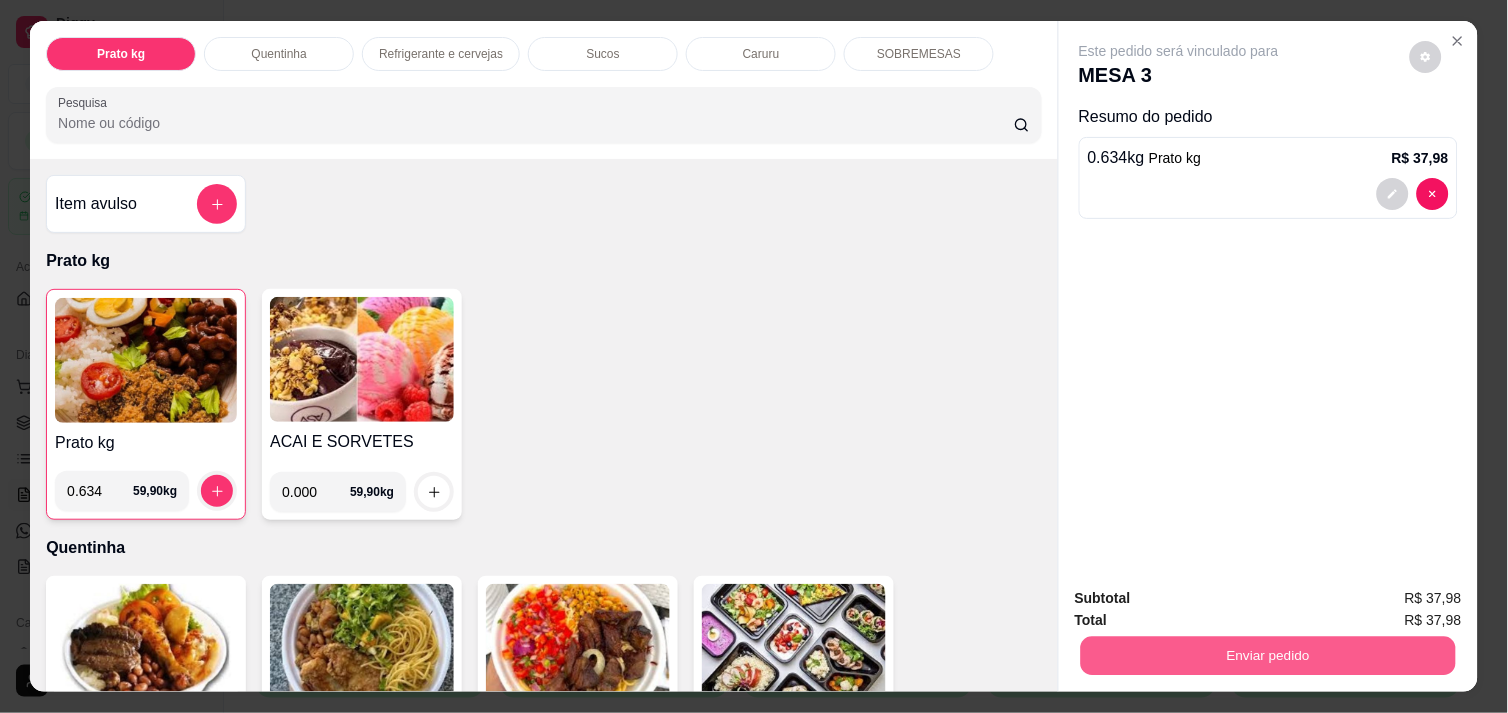 click on "Enviar pedido" at bounding box center [1268, 655] 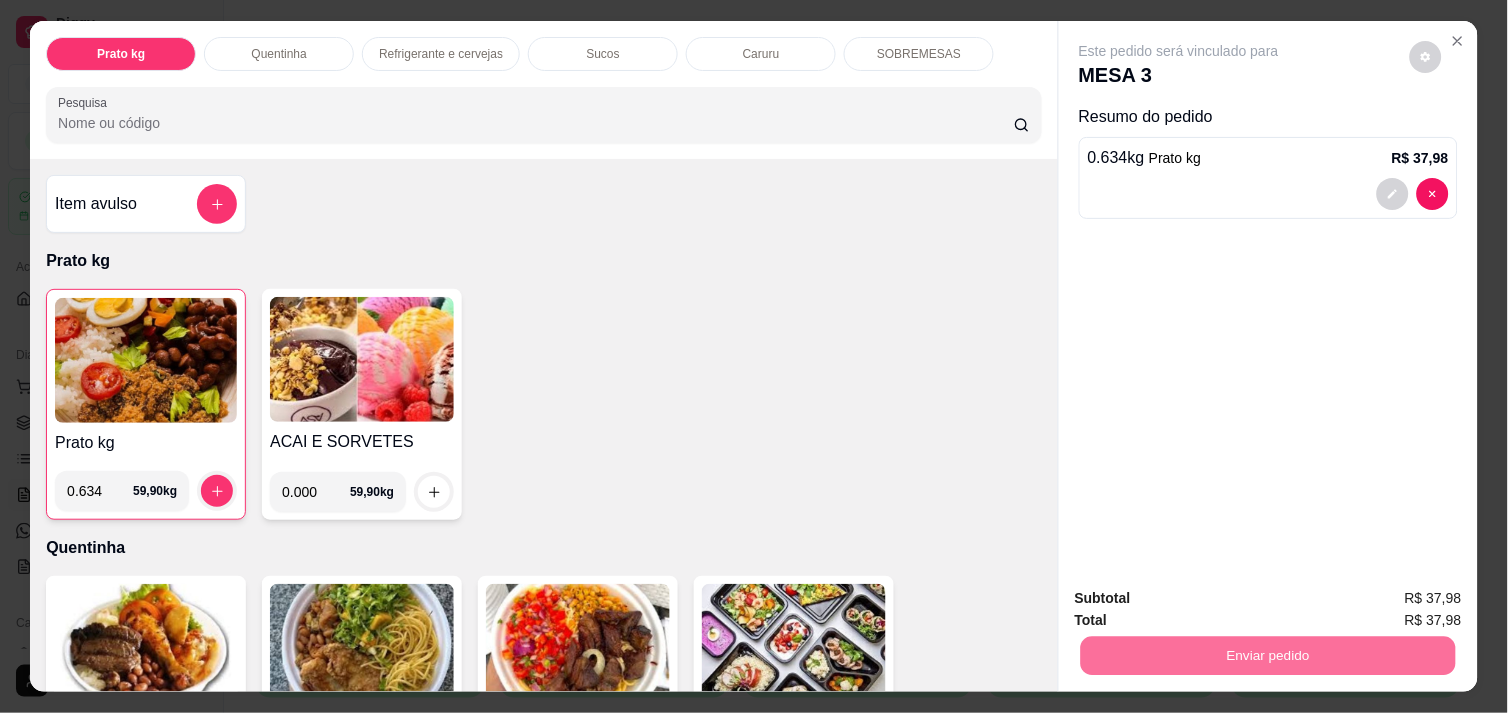click on "Não registrar e enviar pedido" at bounding box center (1202, 599) 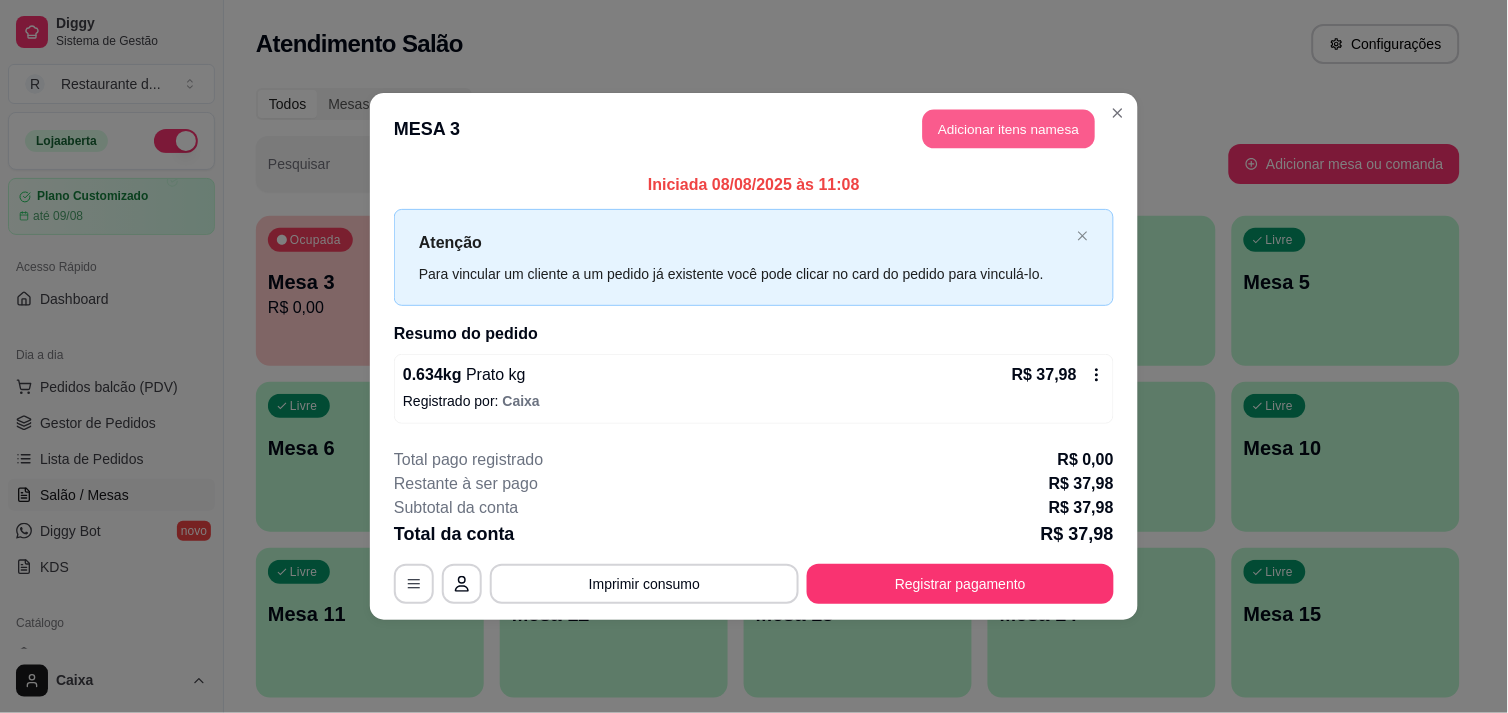 click on "Adicionar itens na  mesa" at bounding box center (1009, 129) 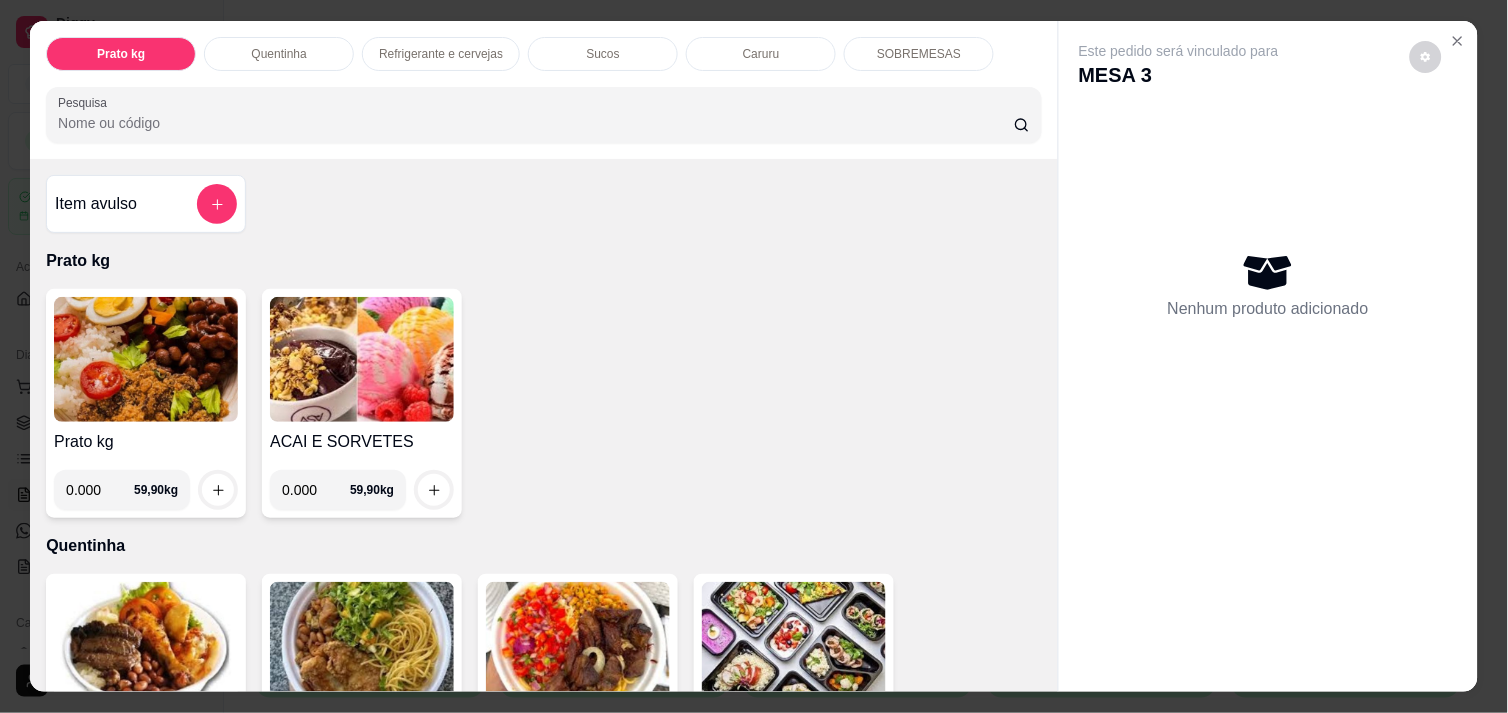 click on "0.000" at bounding box center [100, 490] 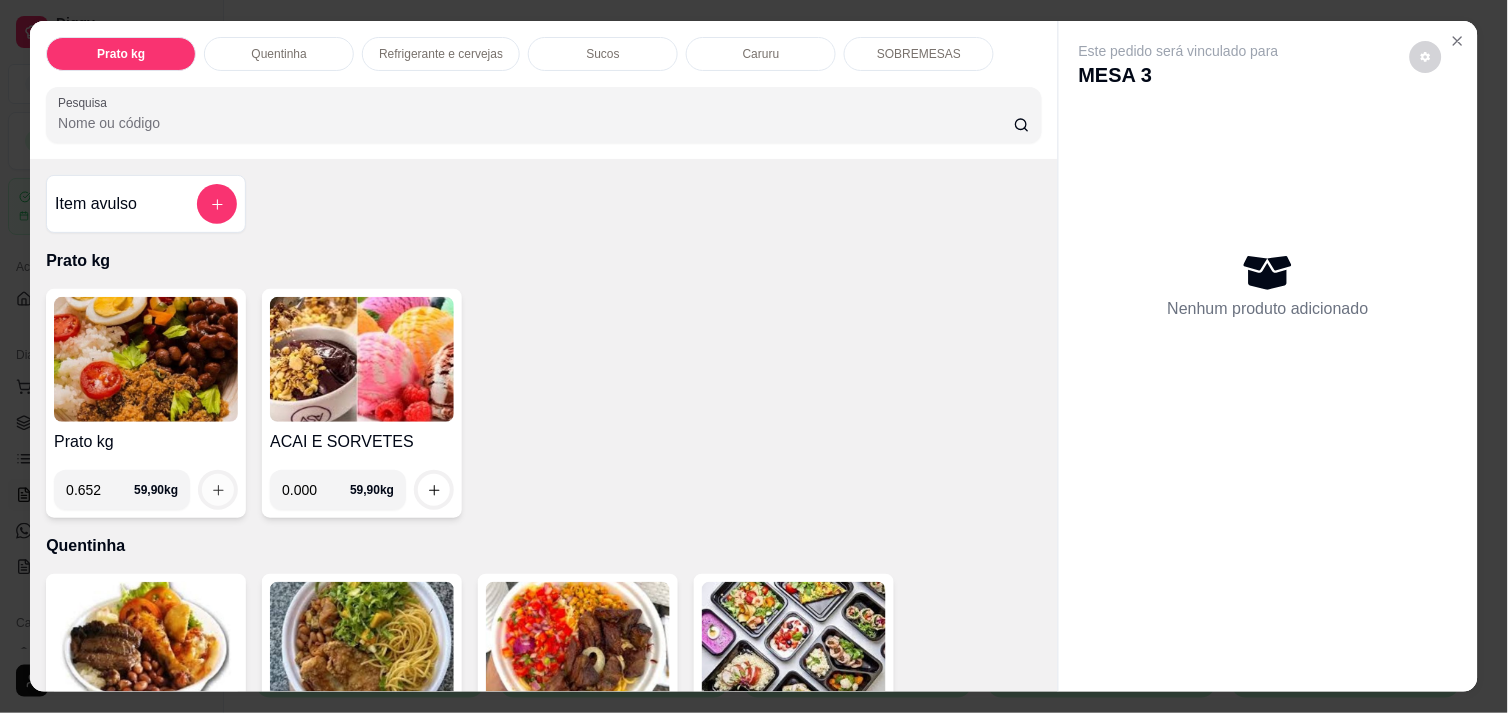 type on "0.652" 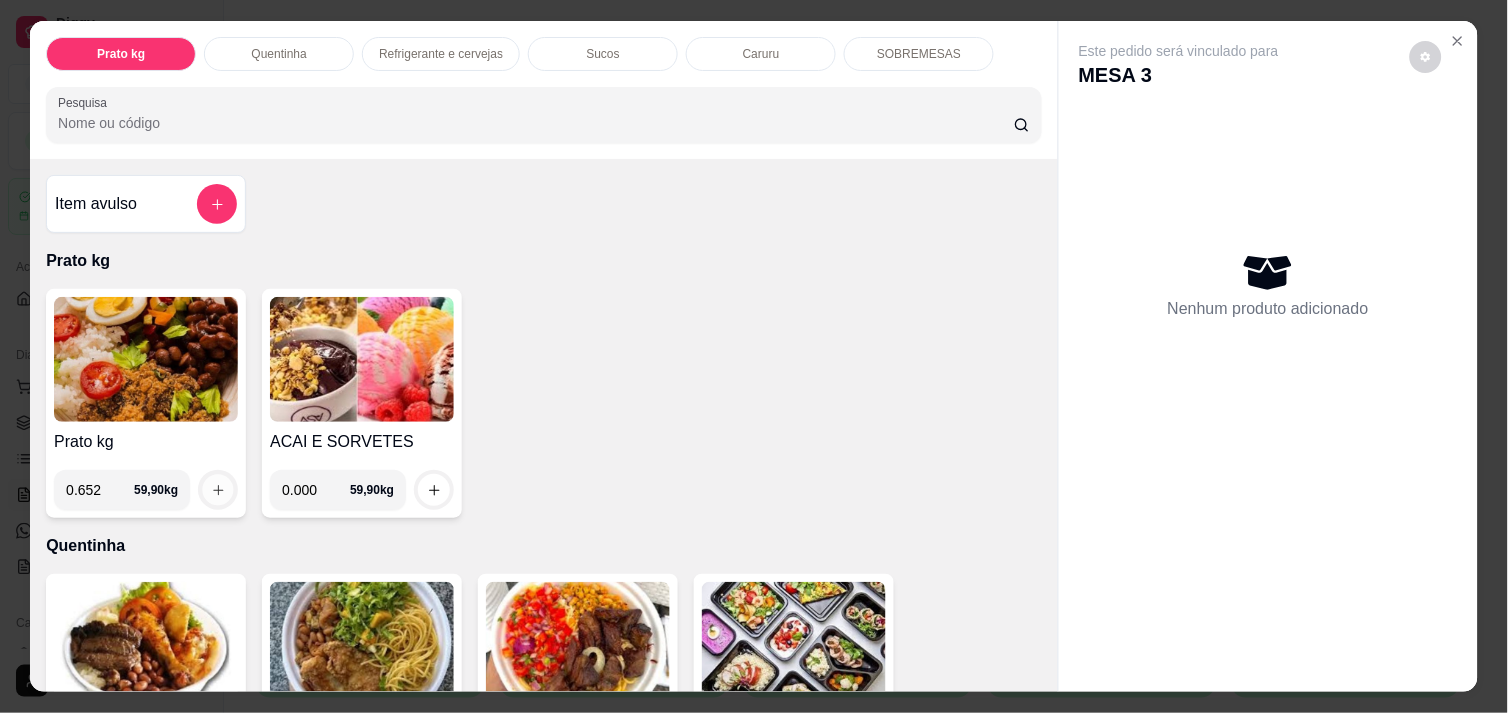 click at bounding box center [218, 490] 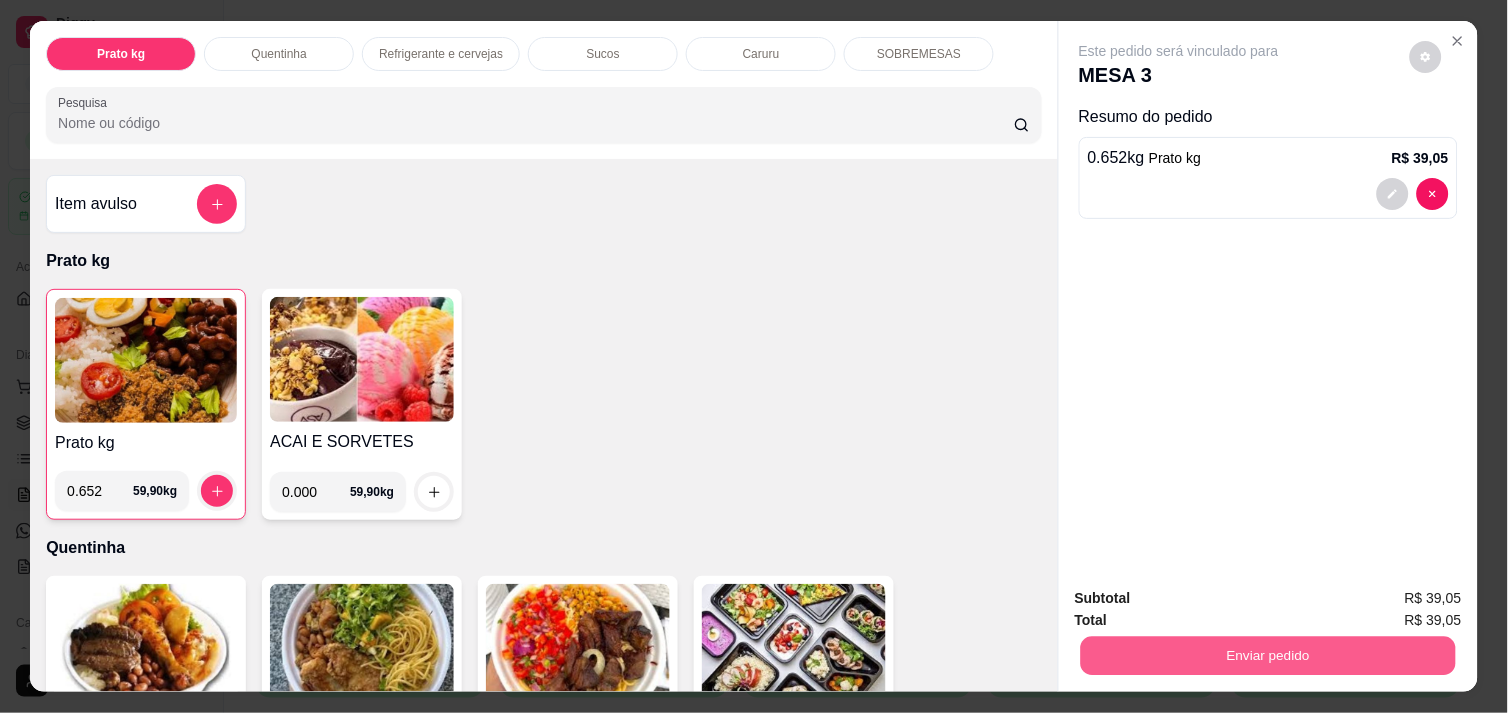 click on "Enviar pedido" at bounding box center [1268, 655] 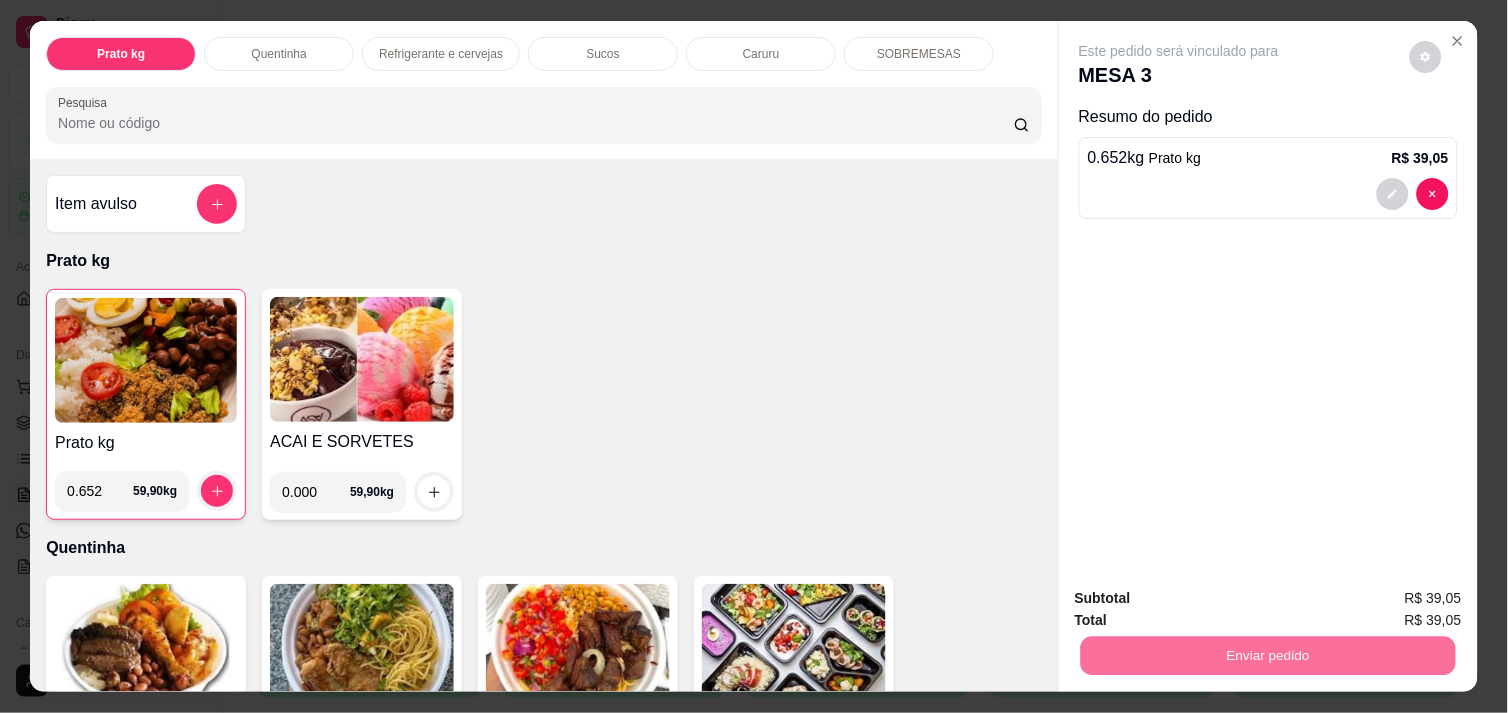click on "Não registrar e enviar pedido" at bounding box center (1202, 598) 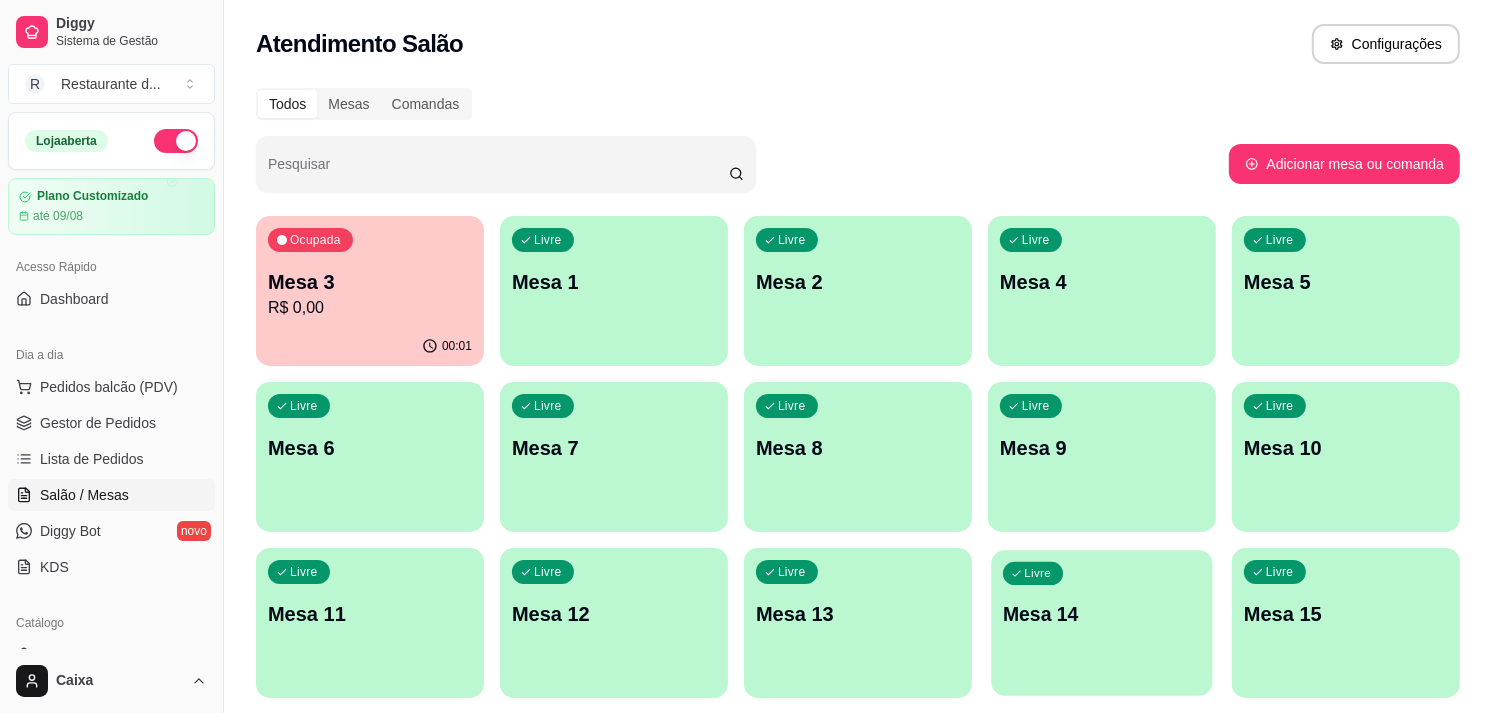click on "Mesa 14" at bounding box center [1102, 614] 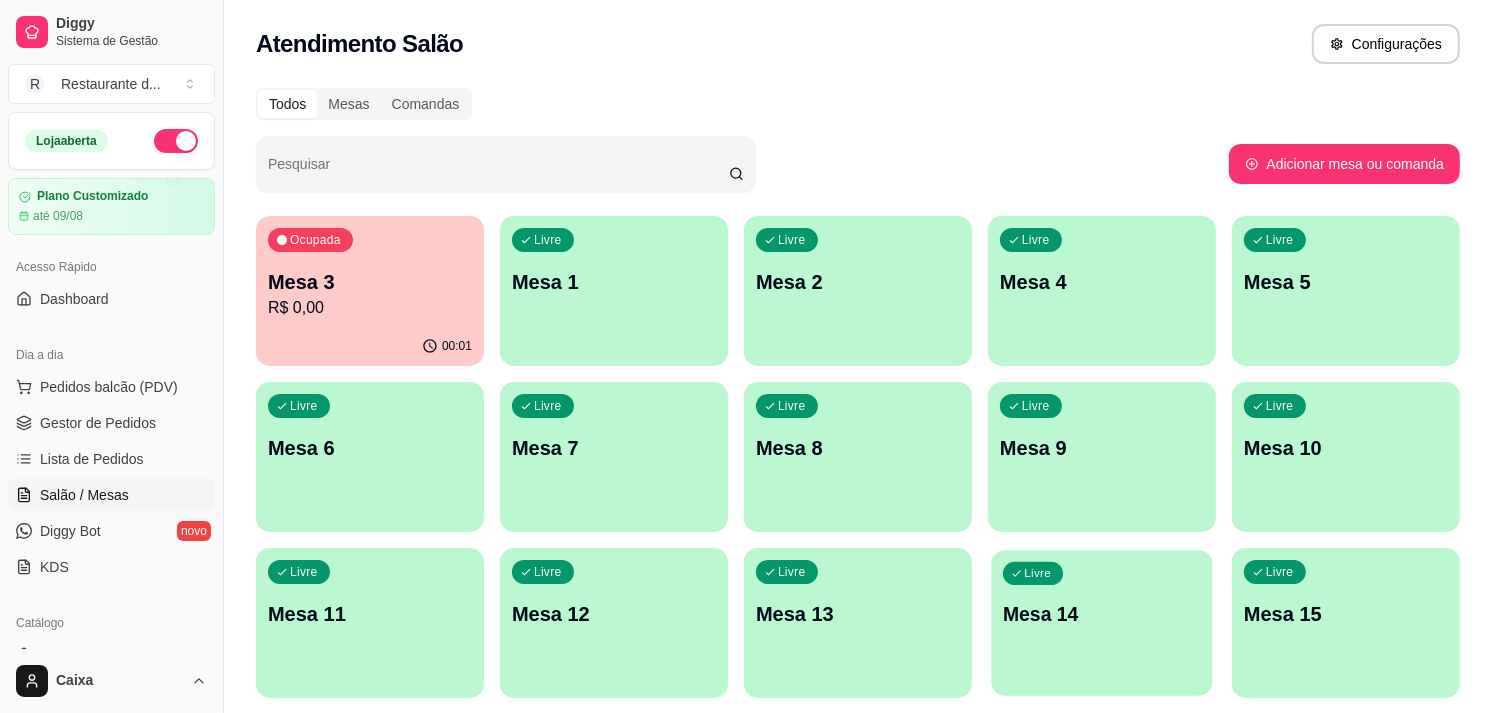 click on "Mesa 14" at bounding box center (1102, 614) 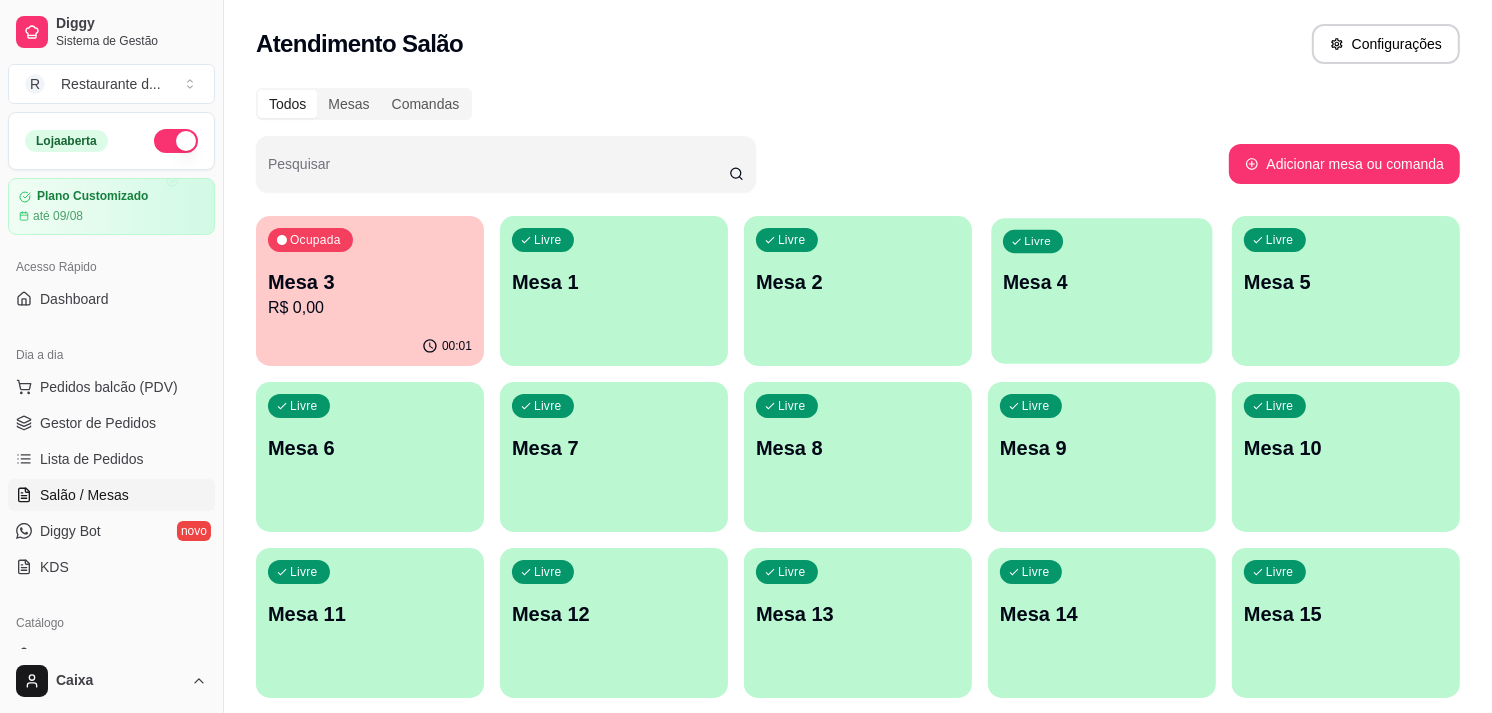 click 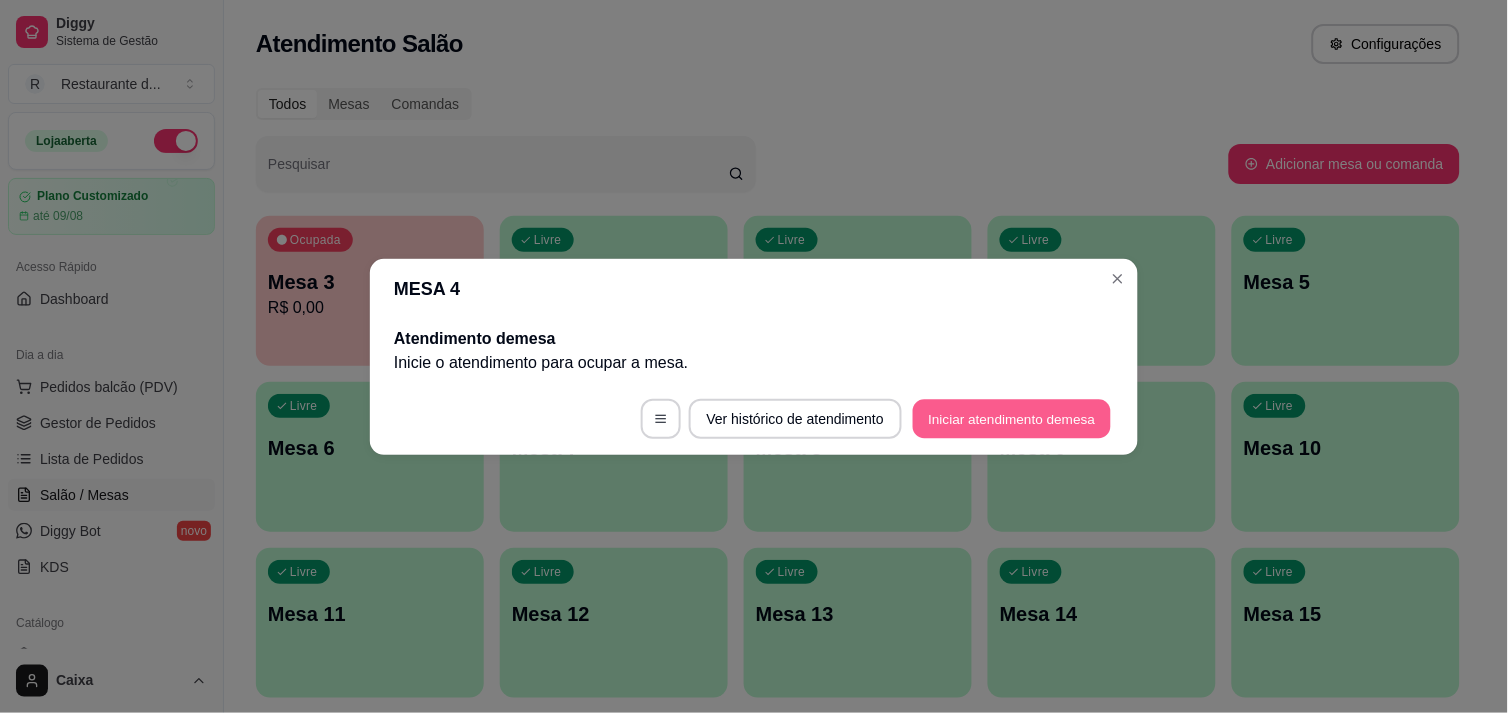click on "Iniciar atendimento de  mesa" at bounding box center [1012, 418] 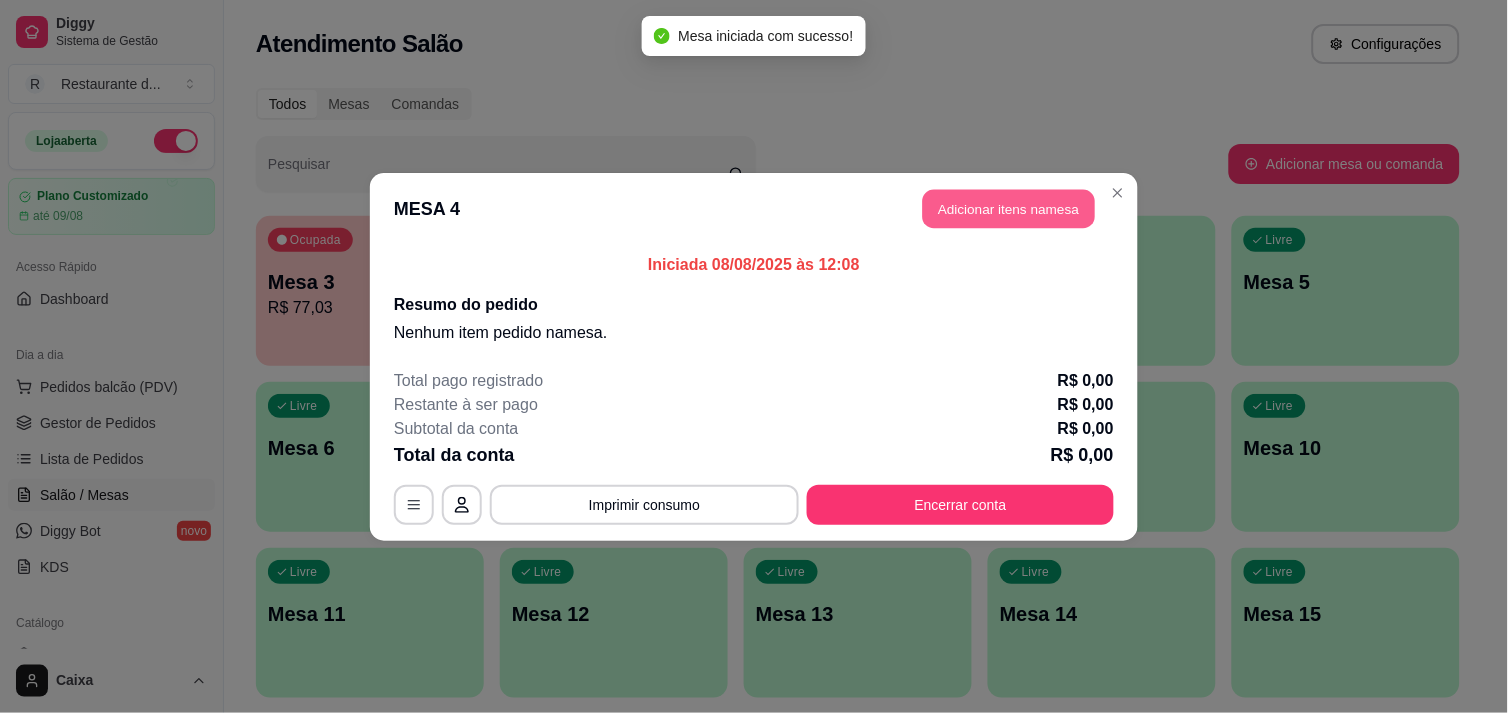 click on "Adicionar itens na  mesa" at bounding box center (1009, 208) 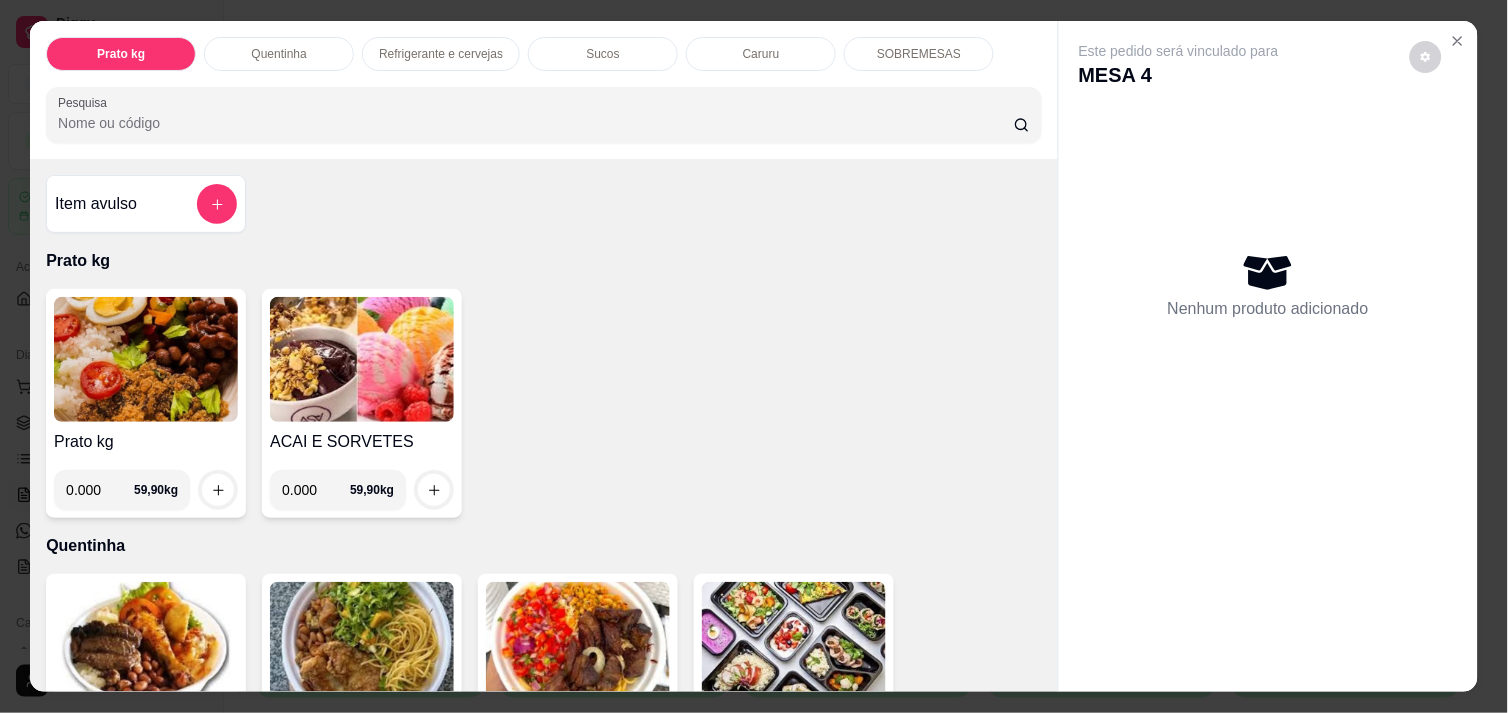 click on "0.000" at bounding box center [100, 490] 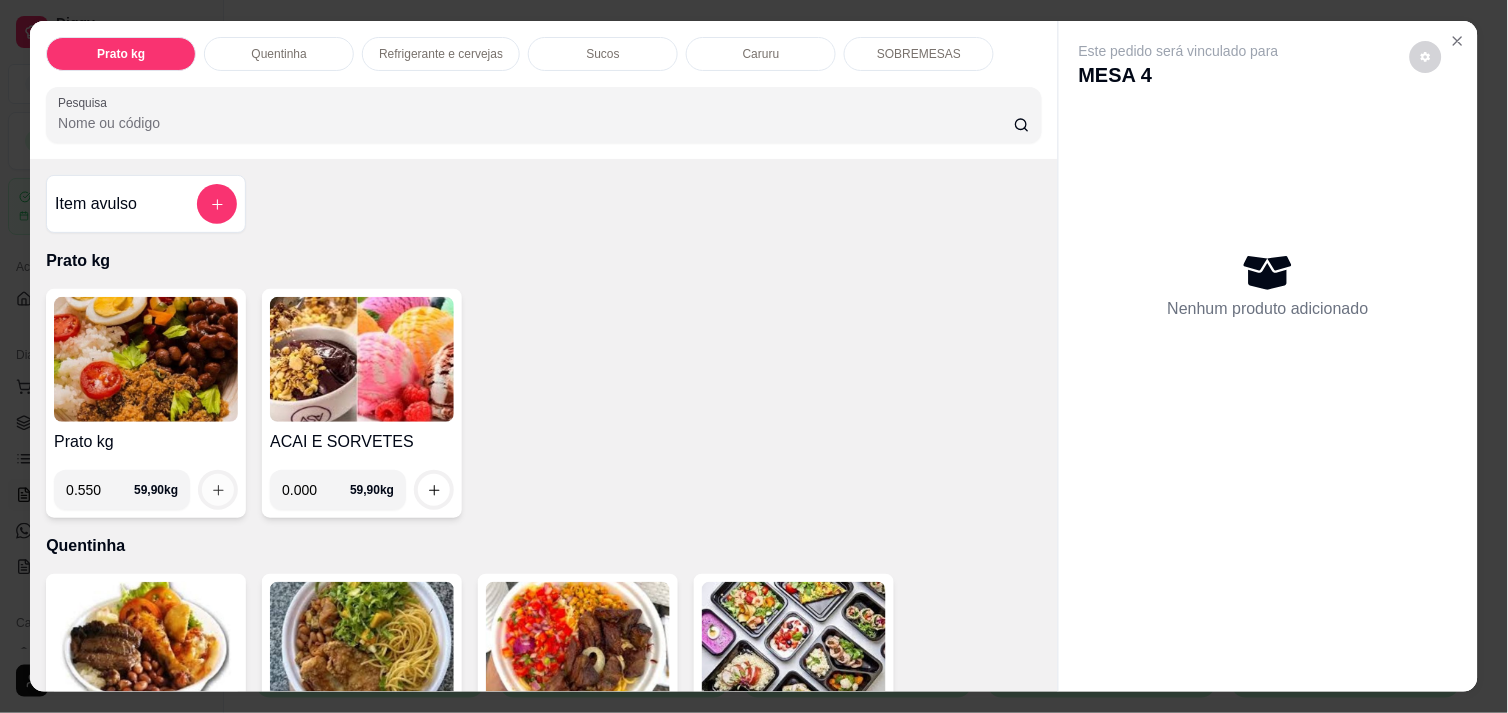 type on "0.550" 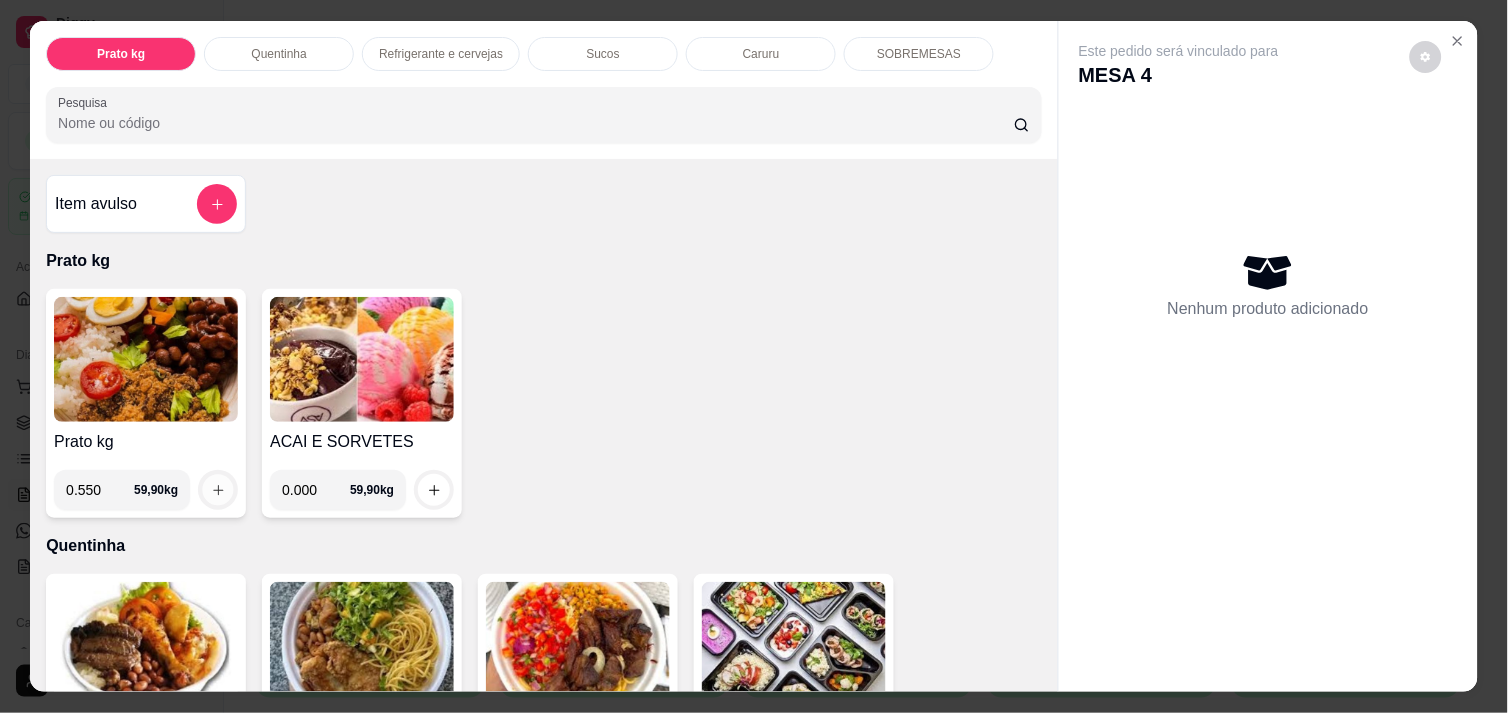 click 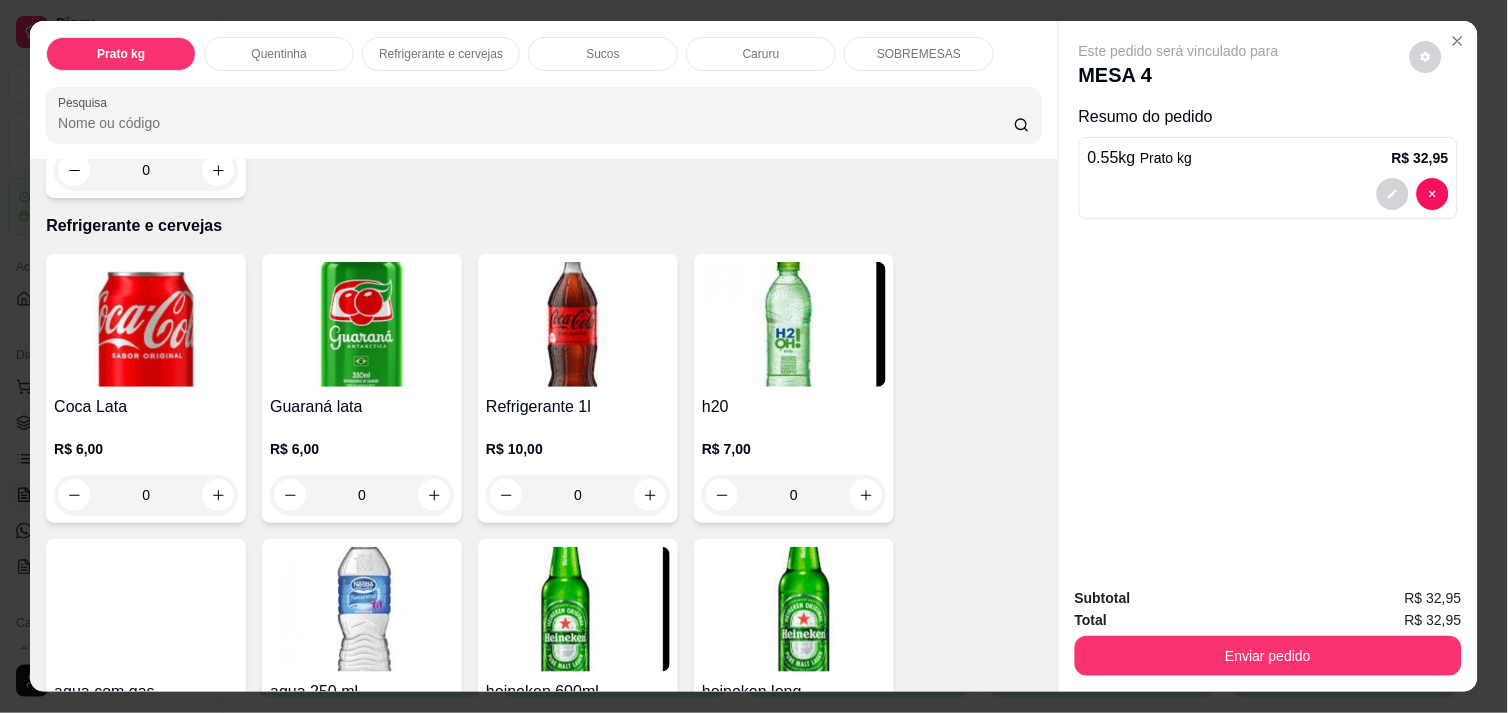 scroll, scrollTop: 933, scrollLeft: 0, axis: vertical 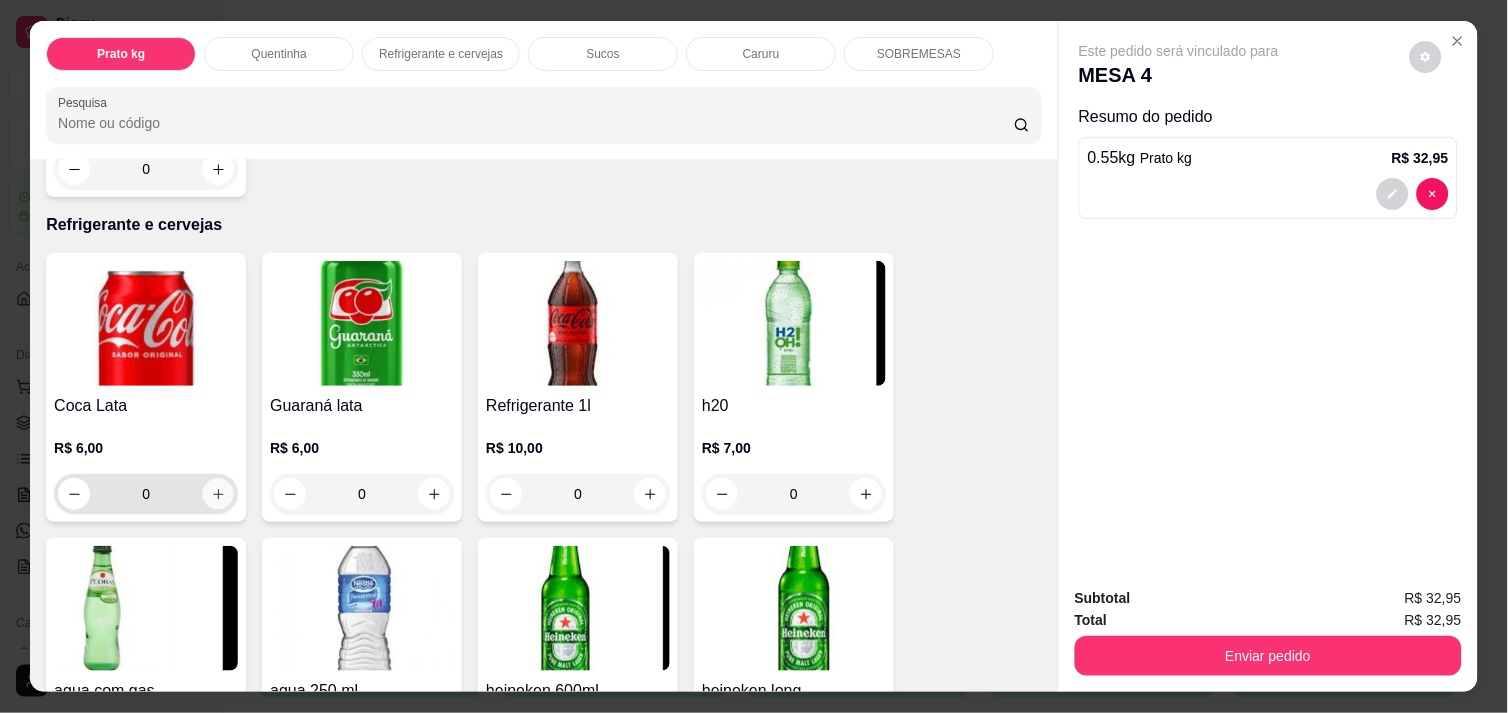 click 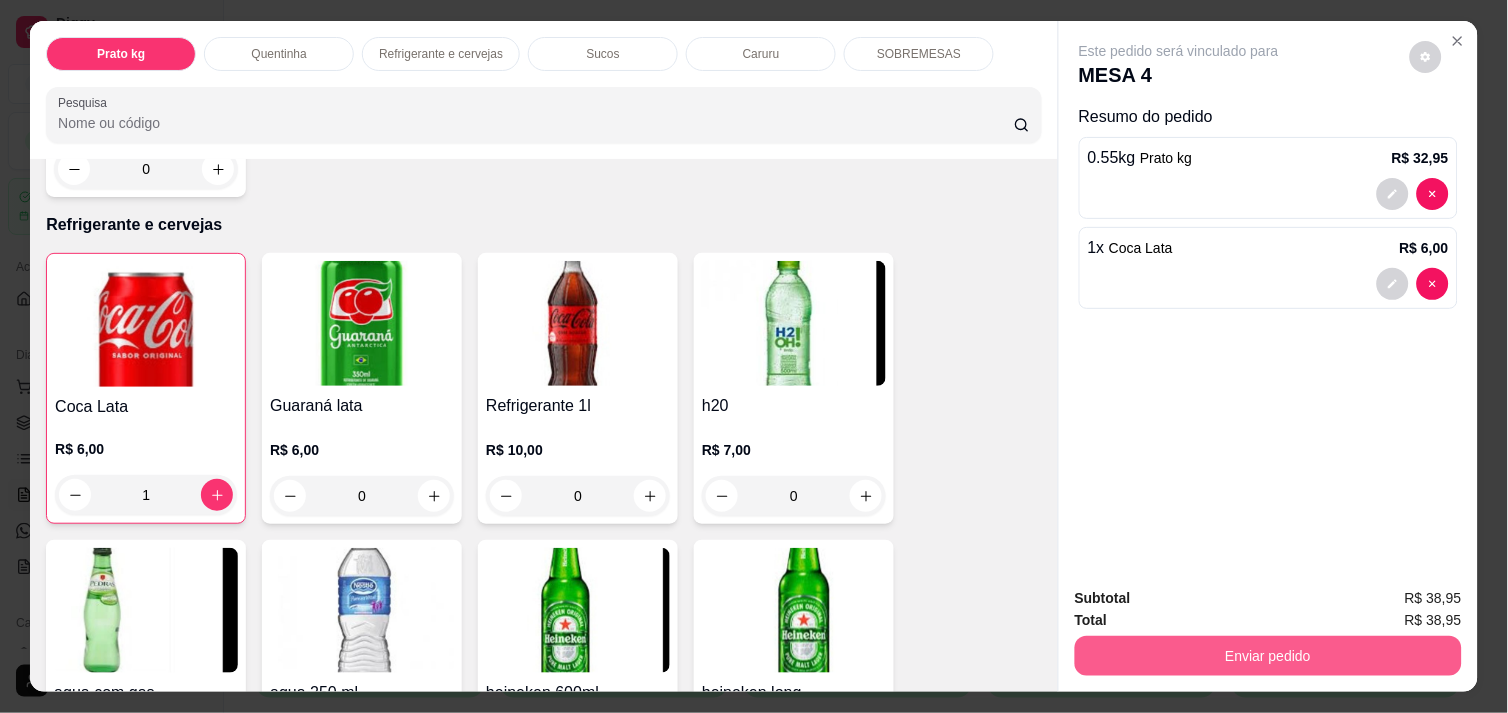 click on "Prato kg Quentinha Refrigerante e cervejas  Sucos Caruru SOBREMESAS Pesquisa Item avulso Prato kg Prato kg   0.550 59,90 kg ACAI E SORVETES    0.000 59,90 kg Quentinha Quentinha tamanho P   R$ 20,00 0 Quentinha tamanho M   R$ 25,00 0 Quentinha tamanho G   R$ 28,00 0 MARMITA   R$ 50,00 0 MARMITA   R$ 40,00 0 Refrigerante e cervejas  Coca Lata    R$ 6,00 1 Guaraná lata   R$ 6,00 0 Refrigerante 1l   R$ 10,00 0 h20   R$ 7,00 0 agua com gas   R$ 4,00 0 agua 250 ml   R$ 3,00 0 heineken 600ml   R$ 15,00 0 heineken long   R$ 10,00 0 amistel lata   R$ 6,00 0 Sucos Copo suco   R$ 8,00 0 Jarra suco   R$ 15,00 0 Caruru Caruaru meio kg   R$ 30,00 0 SOBREMESAS 123 - MOUSSE   R$ 6,00 0 DELÍCIA DE MORANGO   R$ 6,00 0 DEÍCIA DE ABACAXI   R$ 6,00 0 COCADA CREMOSA   R$ 5,00 0 Este pedido será vinculado para   MESA 4 Resumo do pedido 0.55 kg   Prato kg R$ 32,95 1 x   Coca Lata  R$ 6,00 Subtotal R$ 38,95 Total R$ 38,95 Enviar pedido" at bounding box center (754, 356) 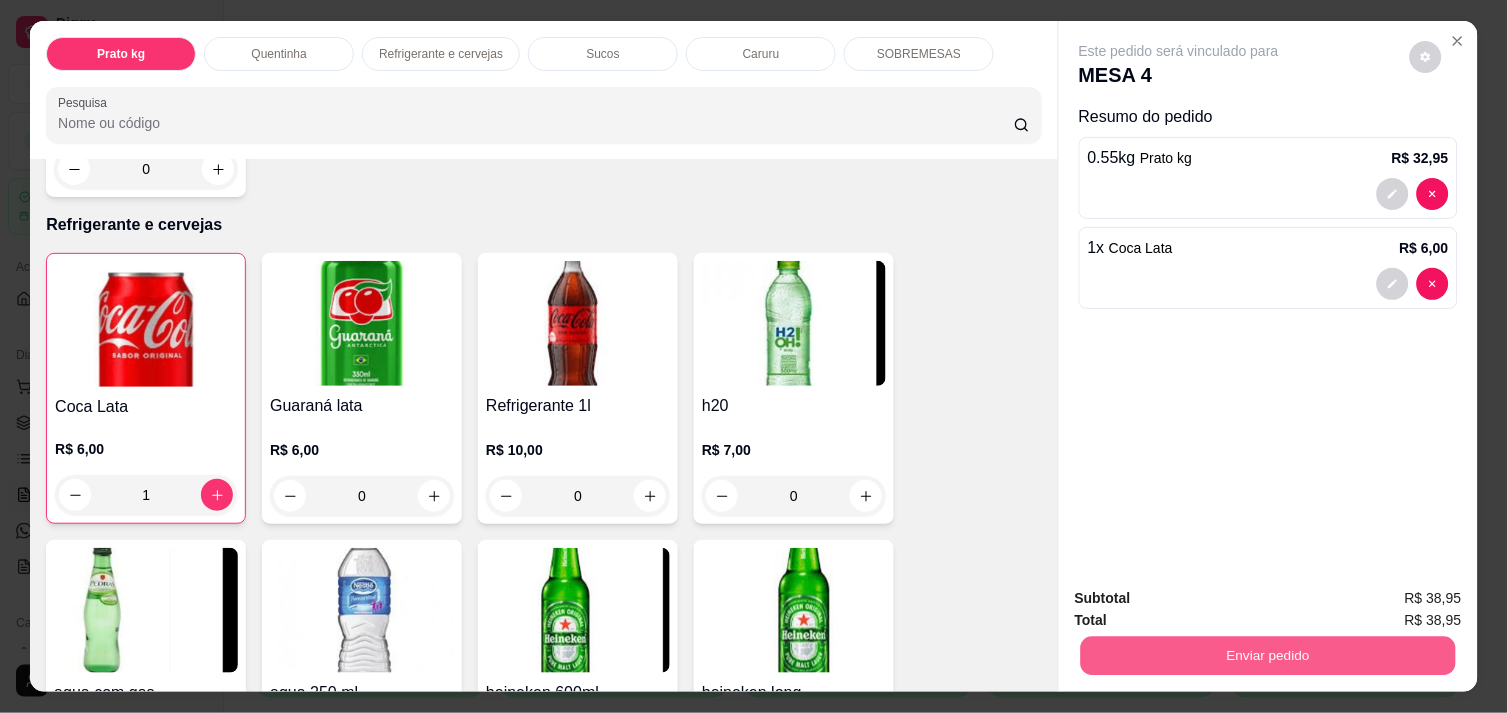 click on "Enviar pedido" at bounding box center (1268, 655) 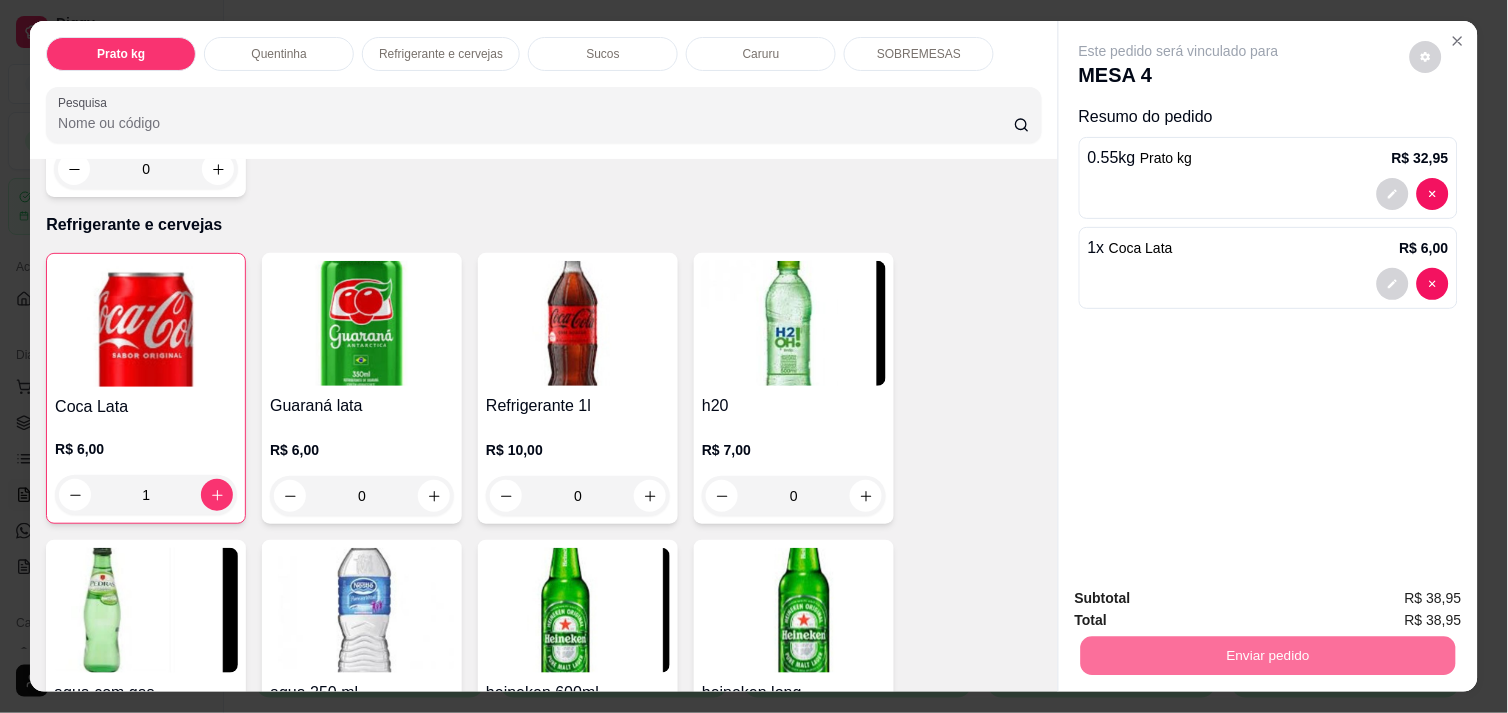 click on "Não registrar e enviar pedido" at bounding box center [1202, 598] 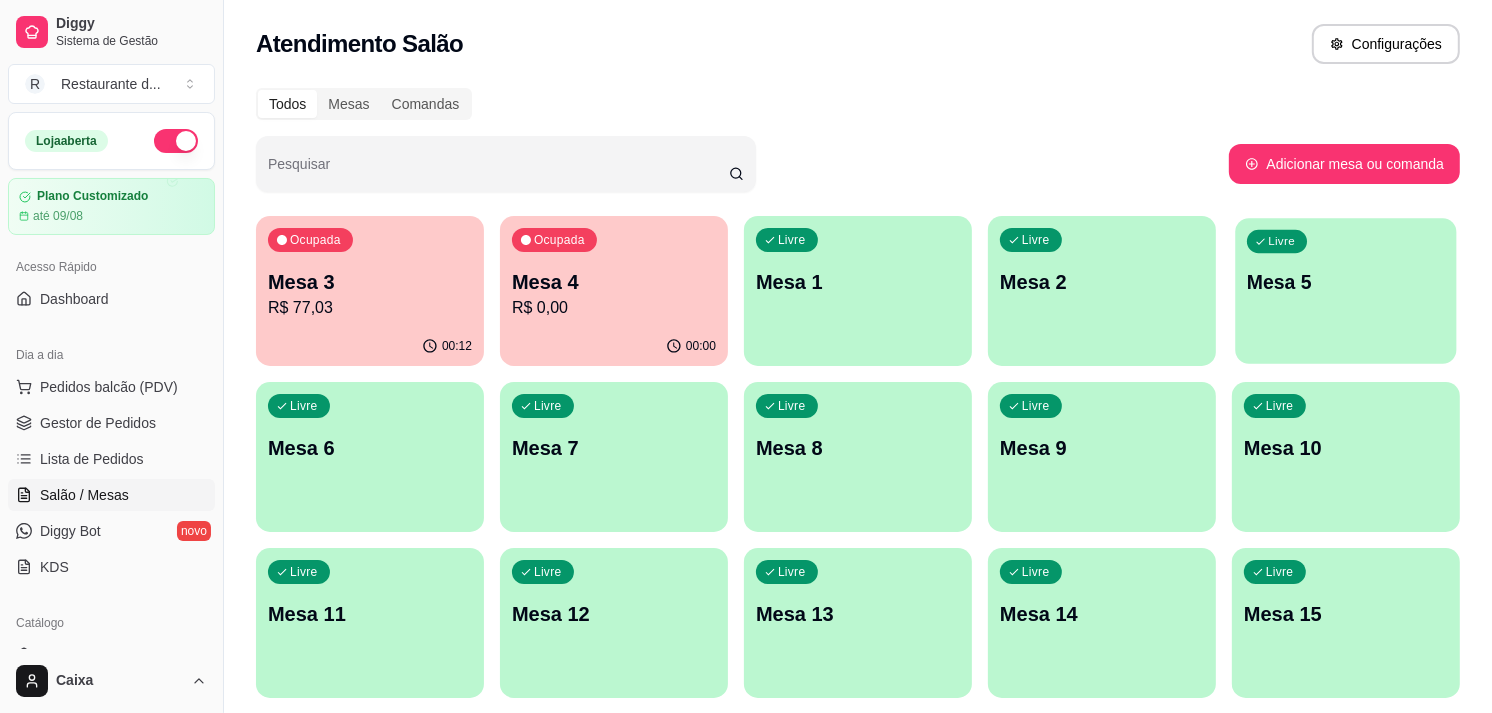 click on "Livre Mesa 5" at bounding box center [1345, 279] 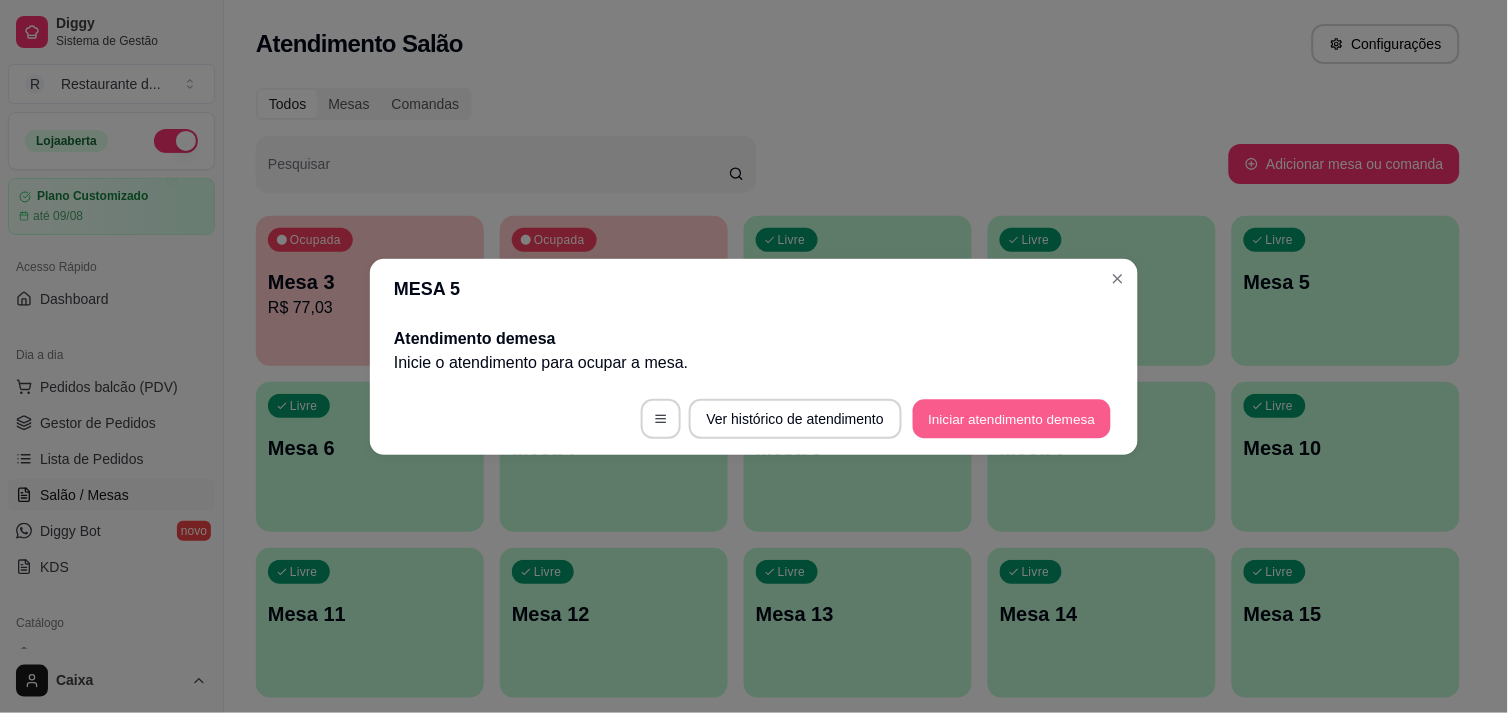 click on "Iniciar atendimento de  mesa" at bounding box center (1012, 418) 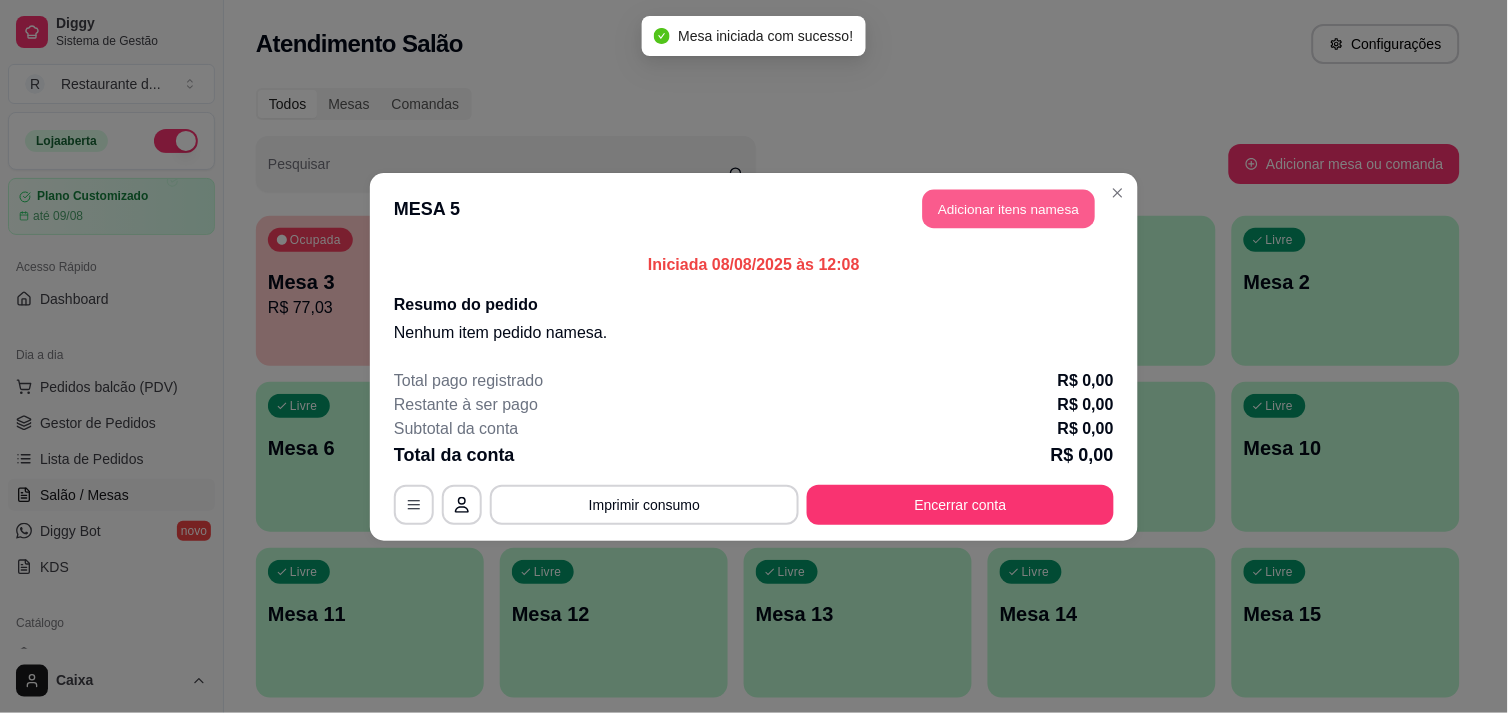 click on "Adicionar itens na  mesa" at bounding box center [1009, 208] 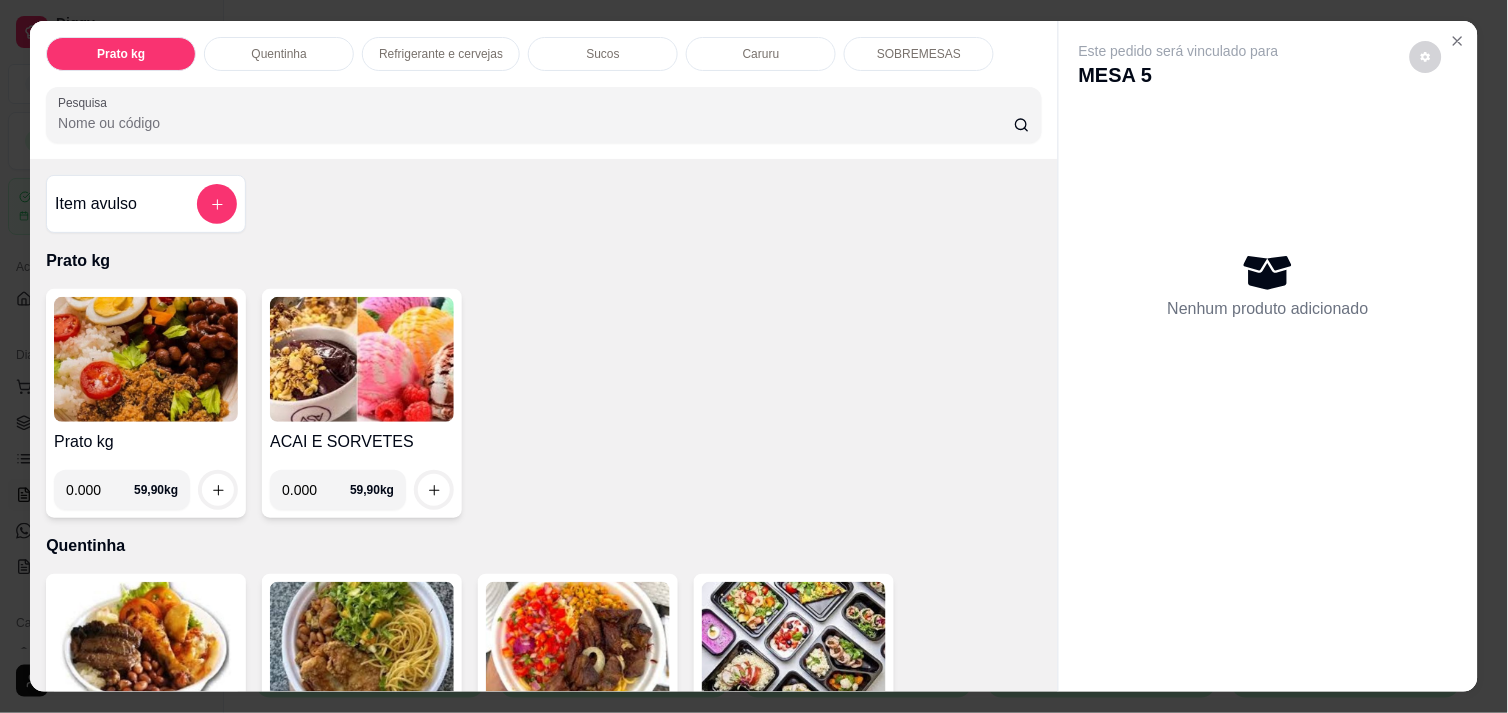 click on "0.000" at bounding box center (100, 490) 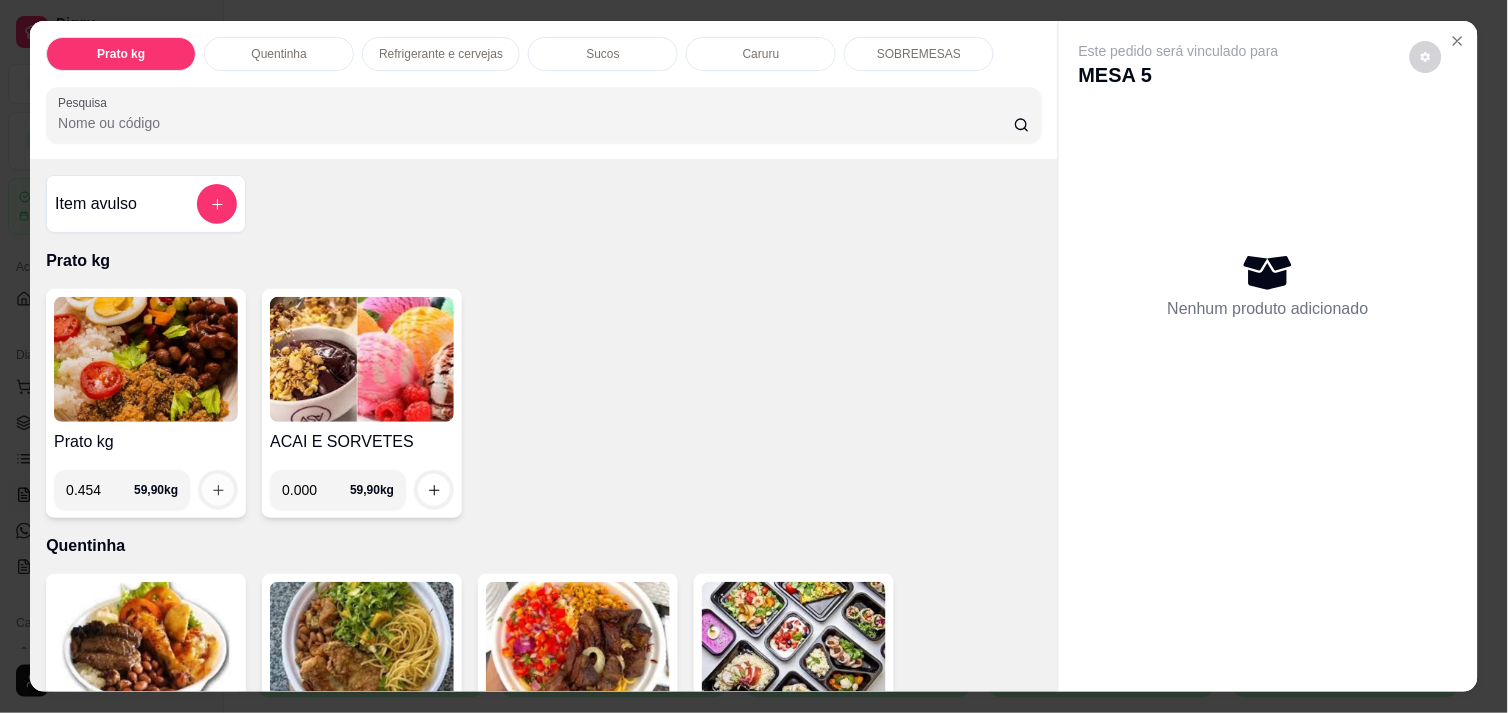 type on "0.454" 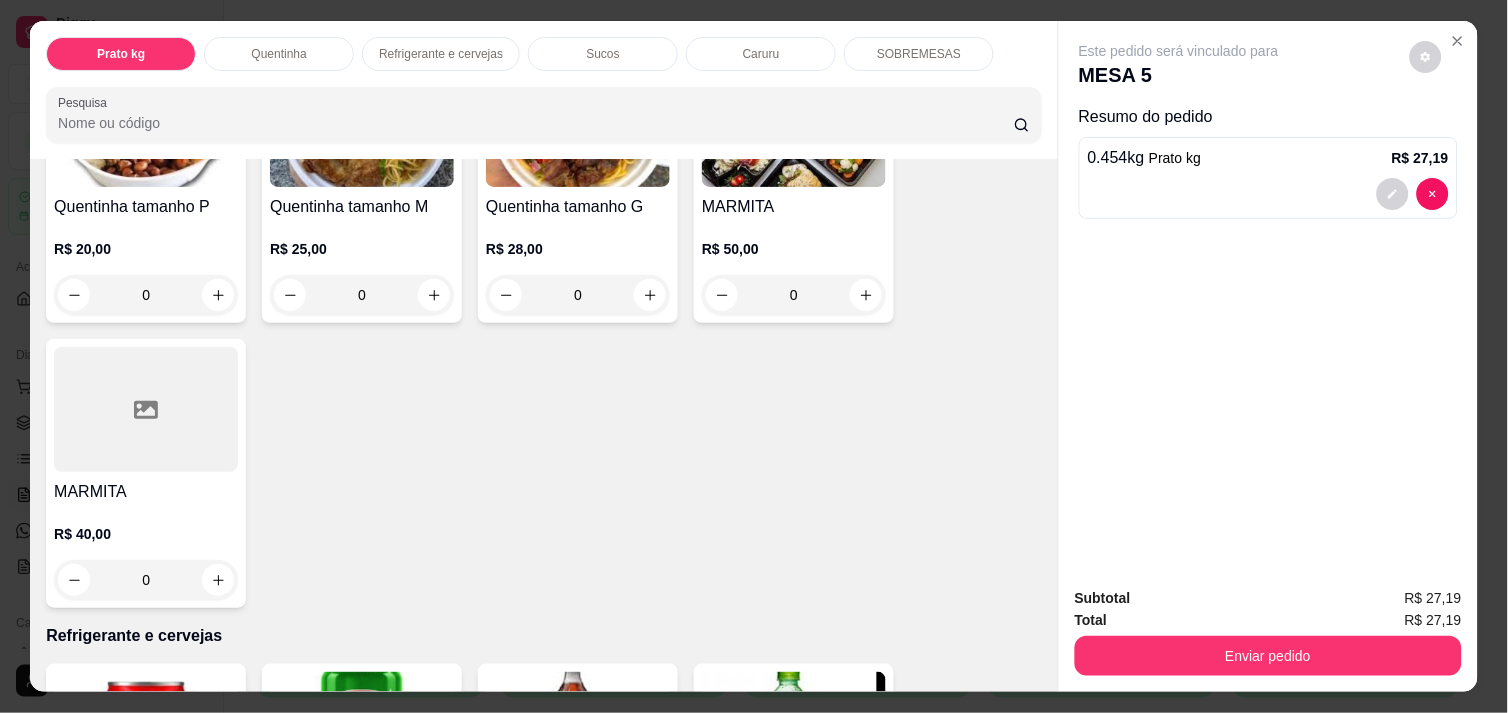scroll, scrollTop: 666, scrollLeft: 0, axis: vertical 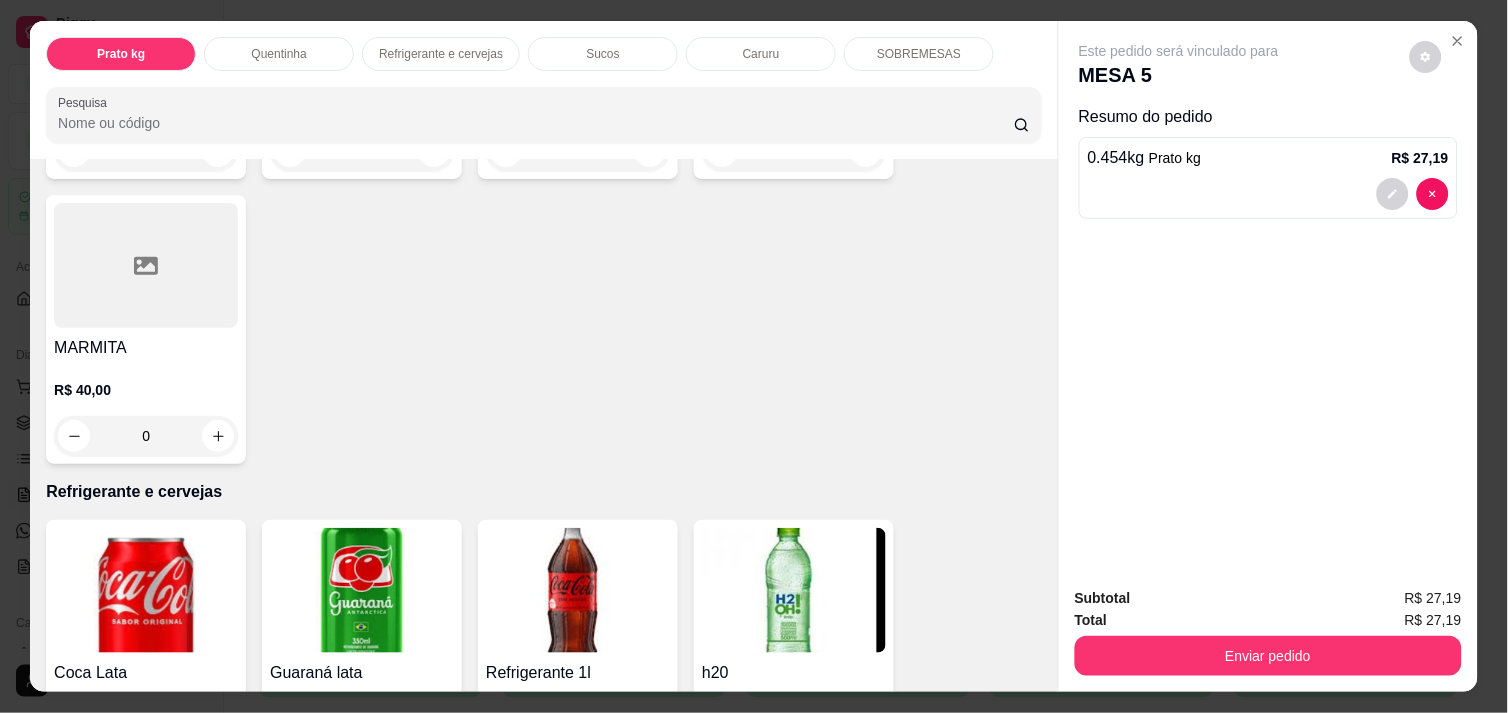 click on "Item avulso Prato kg Prato kg   0.454 59,90 kg ACAI E SORVETES    0.000 59,90 kg Quentinha Quentinha tamanho P   R$ 20,00 0 Quentinha tamanho M   R$ 25,00 0 Quentinha tamanho G   R$ 28,00 0 MARMITA   R$ 50,00 0 MARMITA   R$ 40,00 0 Refrigerante e cervejas  Coca Lata    R$ 6,00 0 Guaraná lata   R$ 6,00 0 Refrigerante 1l   R$ 10,00 0 h20   R$ 7,00 0 agua com gas   R$ 4,00 0 agua 250 ml   R$ 3,00 0 heineken 600ml   R$ 15,00 0 heineken long   R$ 10,00 0 amistel lata   R$ 6,00 0 Sucos Copo suco   R$ 8,00 0 Jarra suco   R$ 15,00 0 Caruru Caruaru meio kg   R$ 30,00 0 SOBREMESAS 123 - MOUSSE   R$ 6,00 0 DELÍCIA DE MORANGO   R$ 6,00 0 DEÍCIA DE ABACAXI   R$ 6,00 0 COCADA CREMOSA   R$ 5,00 0" at bounding box center (544, 425) 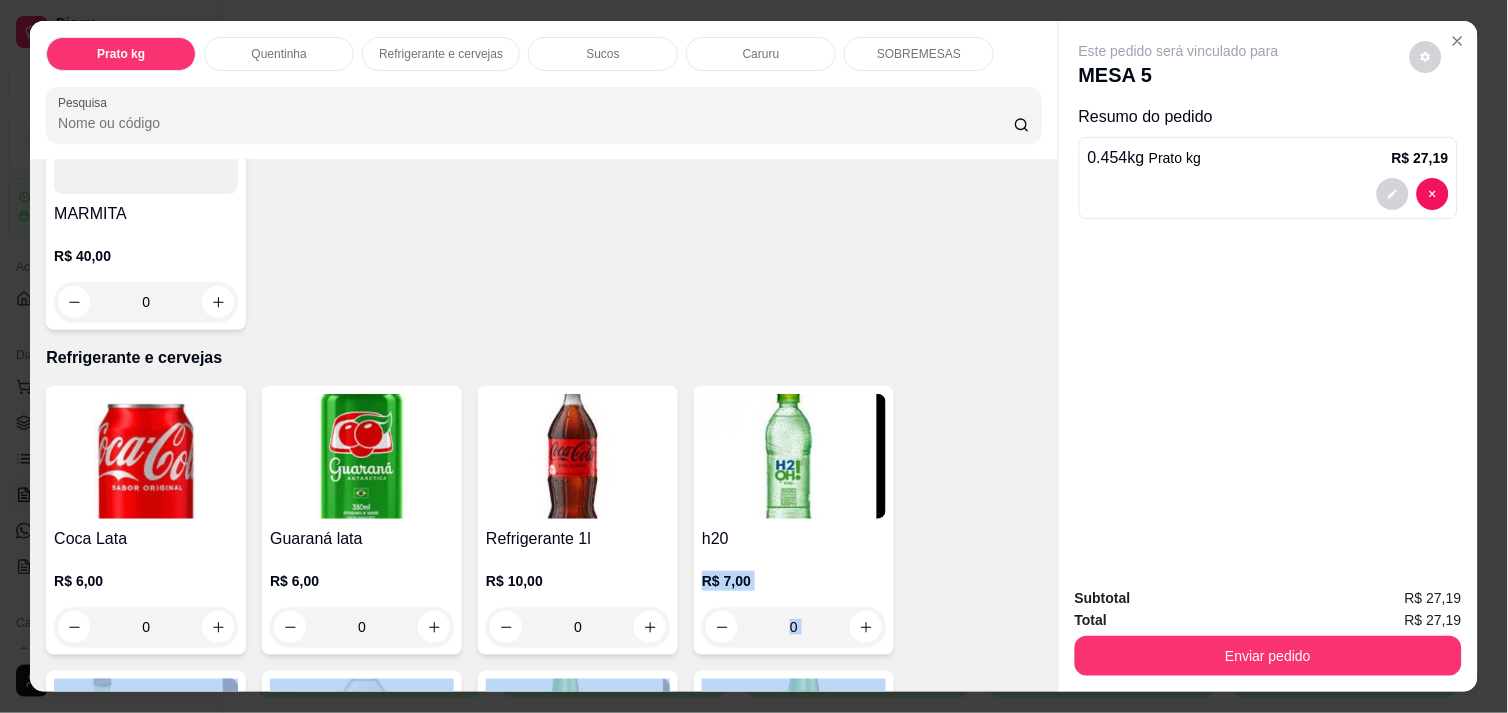 click on "Item avulso Prato kg Prato kg   0.454 59,90 kg ACAI E SORVETES    0.000 59,90 kg Quentinha Quentinha tamanho P   R$ 20,00 0 Quentinha tamanho M   R$ 25,00 0 Quentinha tamanho G   R$ 28,00 0 MARMITA   R$ 50,00 0 MARMITA   R$ 40,00 0 Refrigerante e cervejas  Coca Lata    R$ 6,00 0 Guaraná lata   R$ 6,00 0 Refrigerante 1l   R$ 10,00 0 h20   R$ 7,00 0 agua com gas   R$ 4,00 0 agua 250 ml   R$ 3,00 0 heineken 600ml   R$ 15,00 0 heineken long   R$ 10,00 0 amistel lata   R$ 6,00 0 Sucos Copo suco   R$ 8,00 0 Jarra suco   R$ 15,00 0 Caruru Caruaru meio kg   R$ 30,00 0 SOBREMESAS 123 - MOUSSE   R$ 6,00 0 DELÍCIA DE MORANGO   R$ 6,00 0 DEÍCIA DE ABACAXI   R$ 6,00 0 COCADA CREMOSA   R$ 5,00 0" at bounding box center [544, 425] 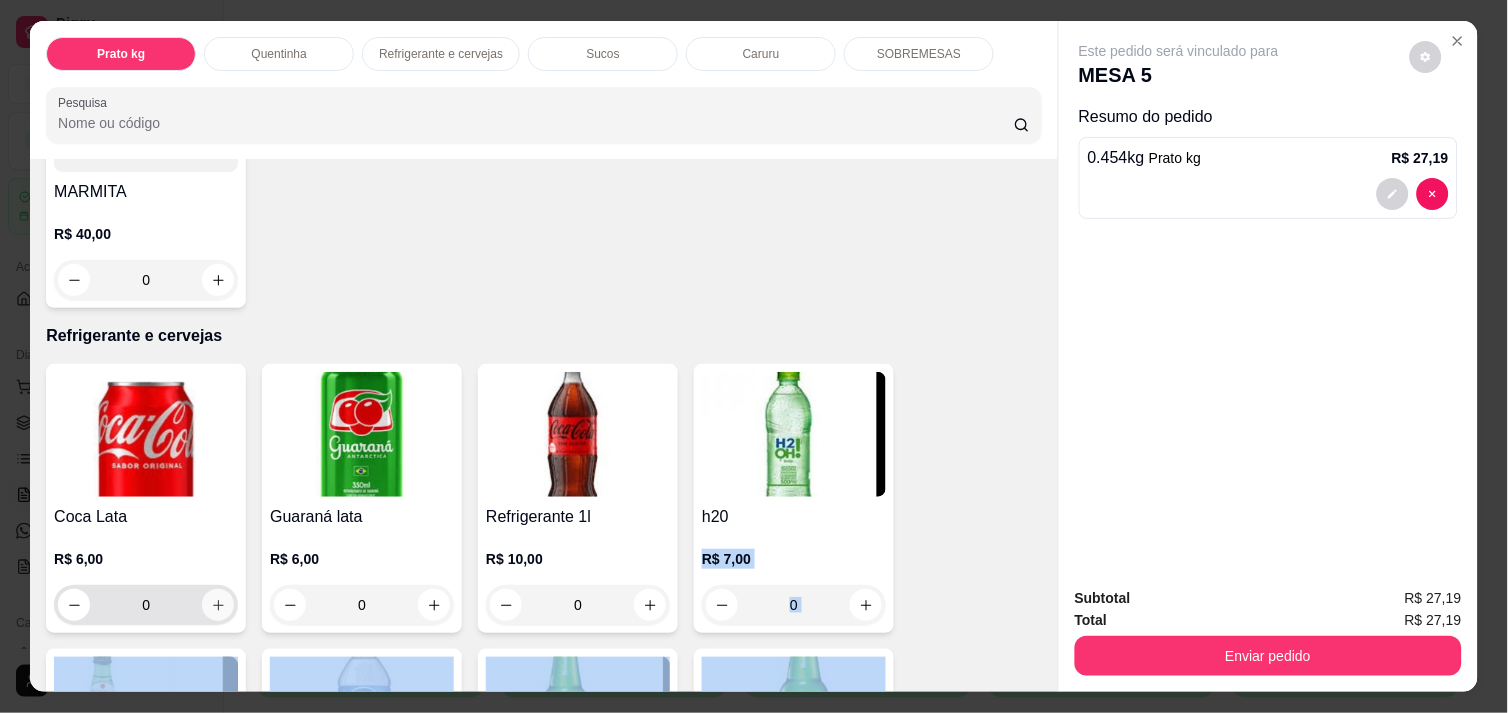 click 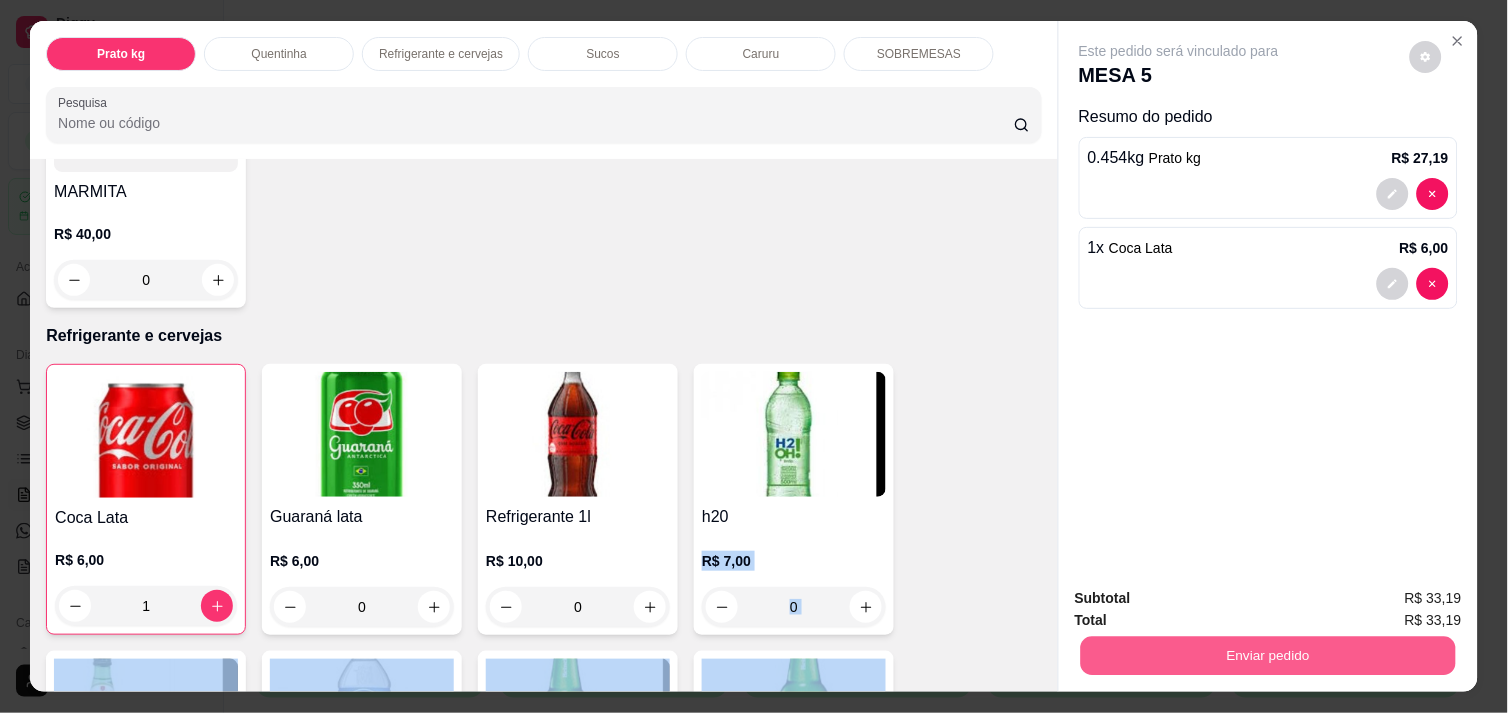 click on "Enviar pedido" at bounding box center [1268, 655] 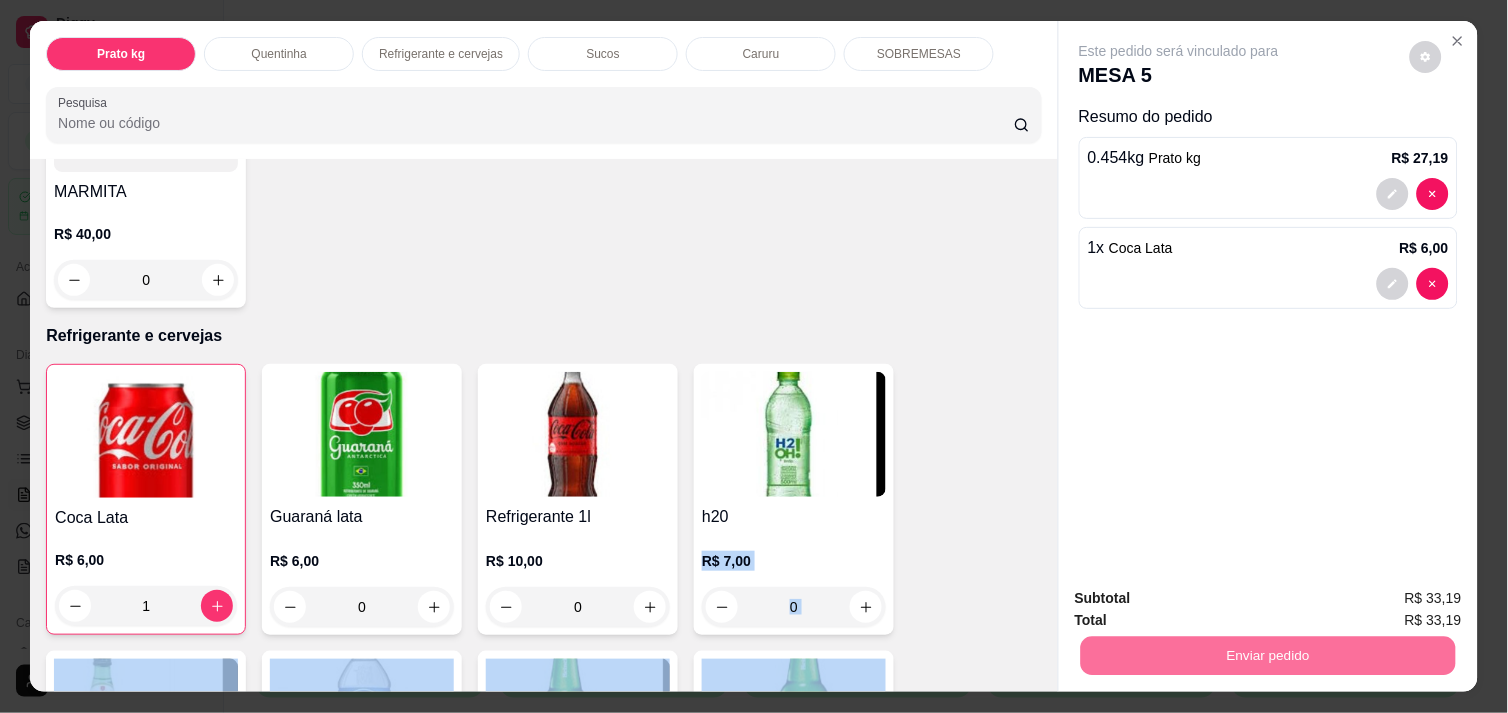 click on "Não registrar e enviar pedido" at bounding box center (1202, 598) 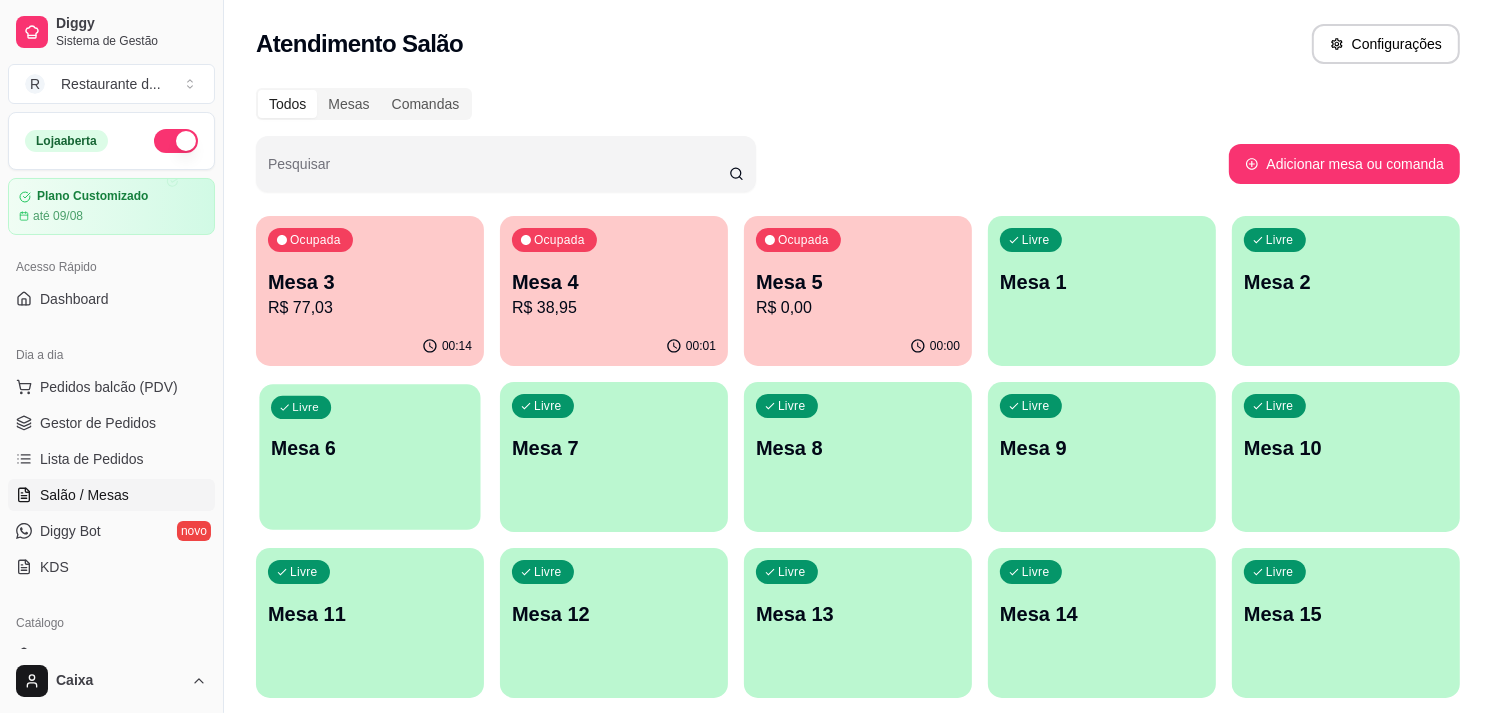 click on "Livre Mesa 6" at bounding box center [369, 445] 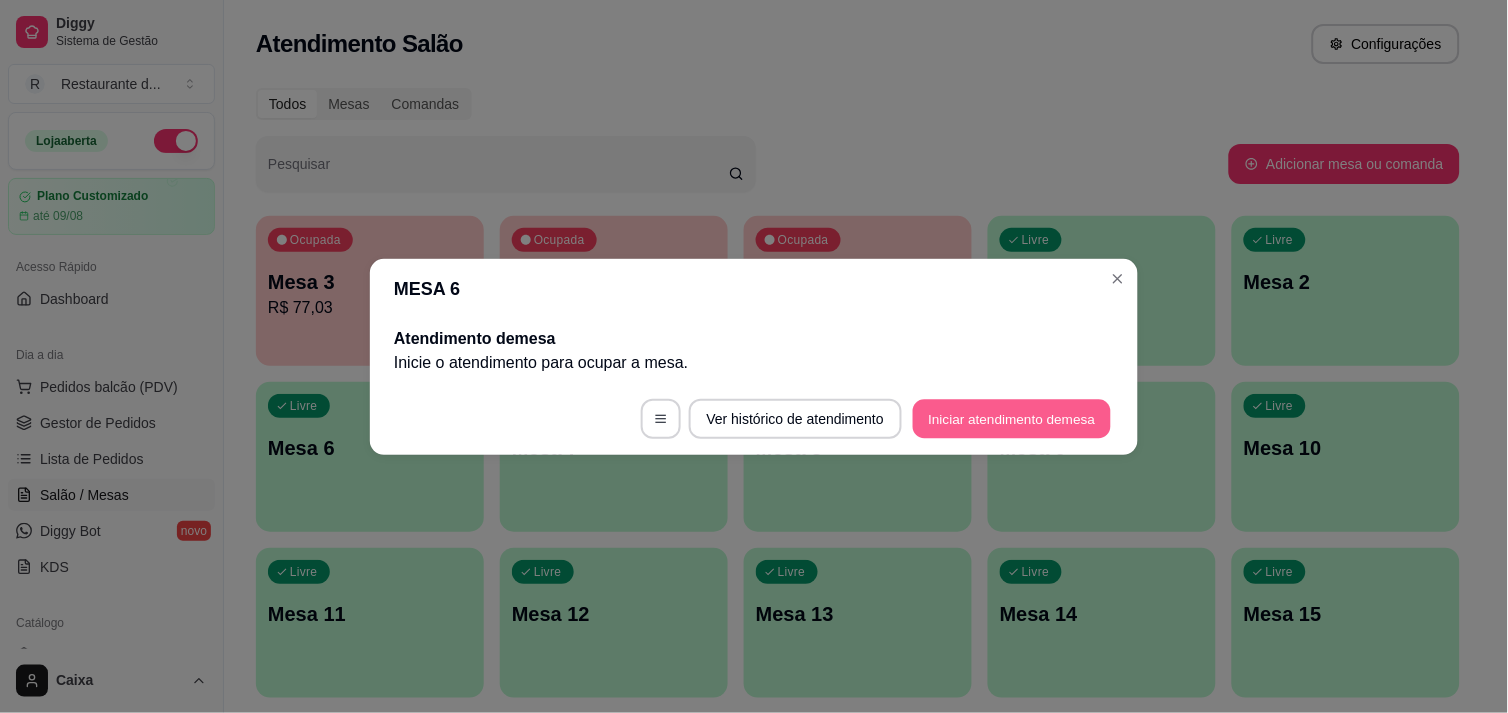 click on "Iniciar atendimento de  mesa" at bounding box center [1012, 418] 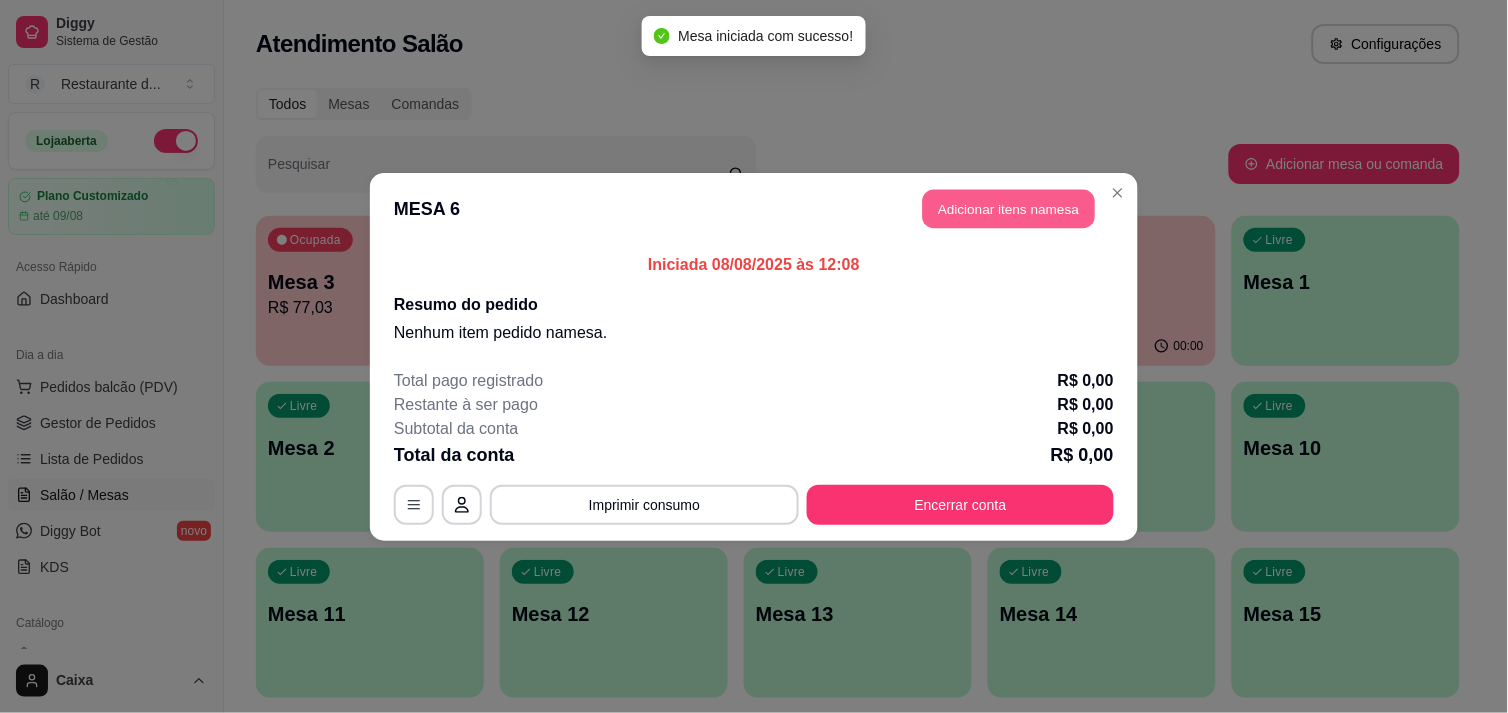 click on "Adicionar itens na  mesa" at bounding box center (1009, 208) 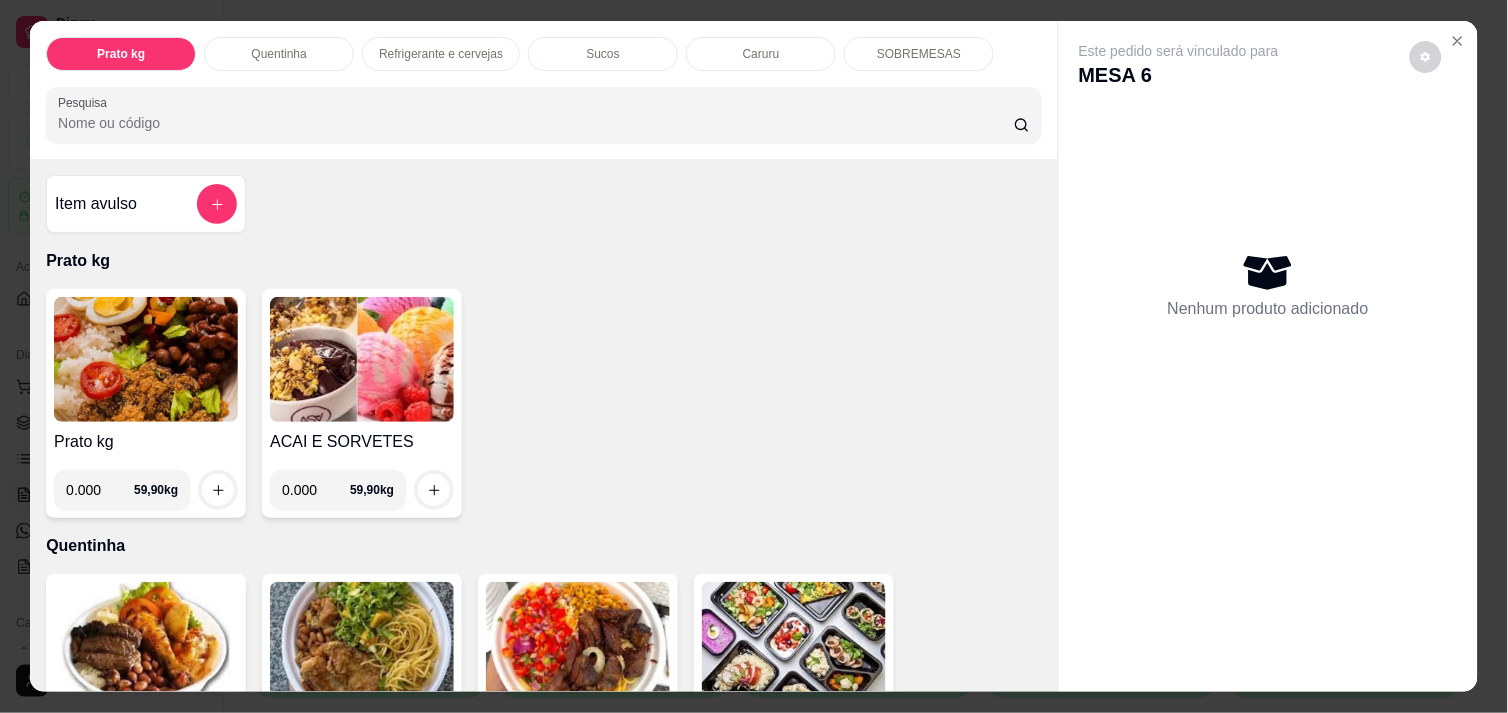 click on "0.000" at bounding box center (100, 490) 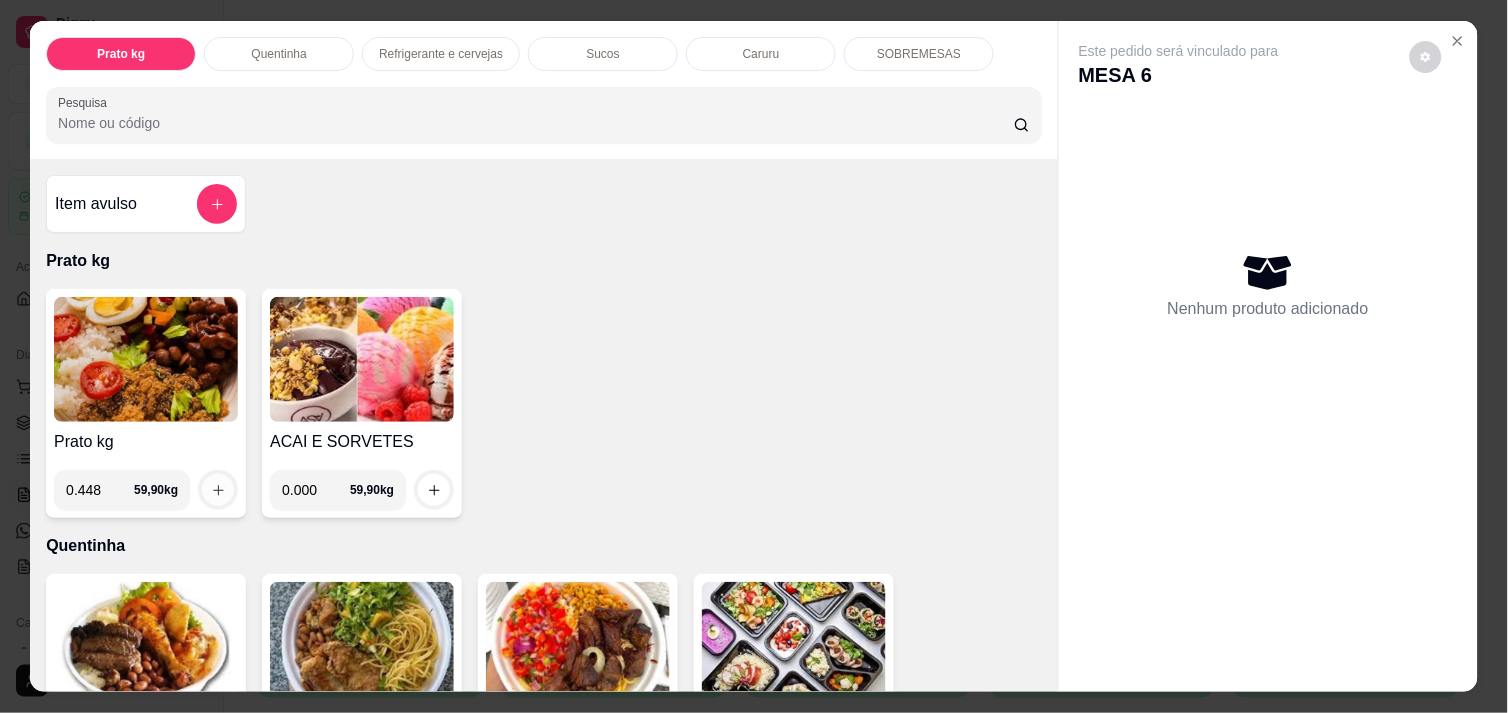 type on "0.448" 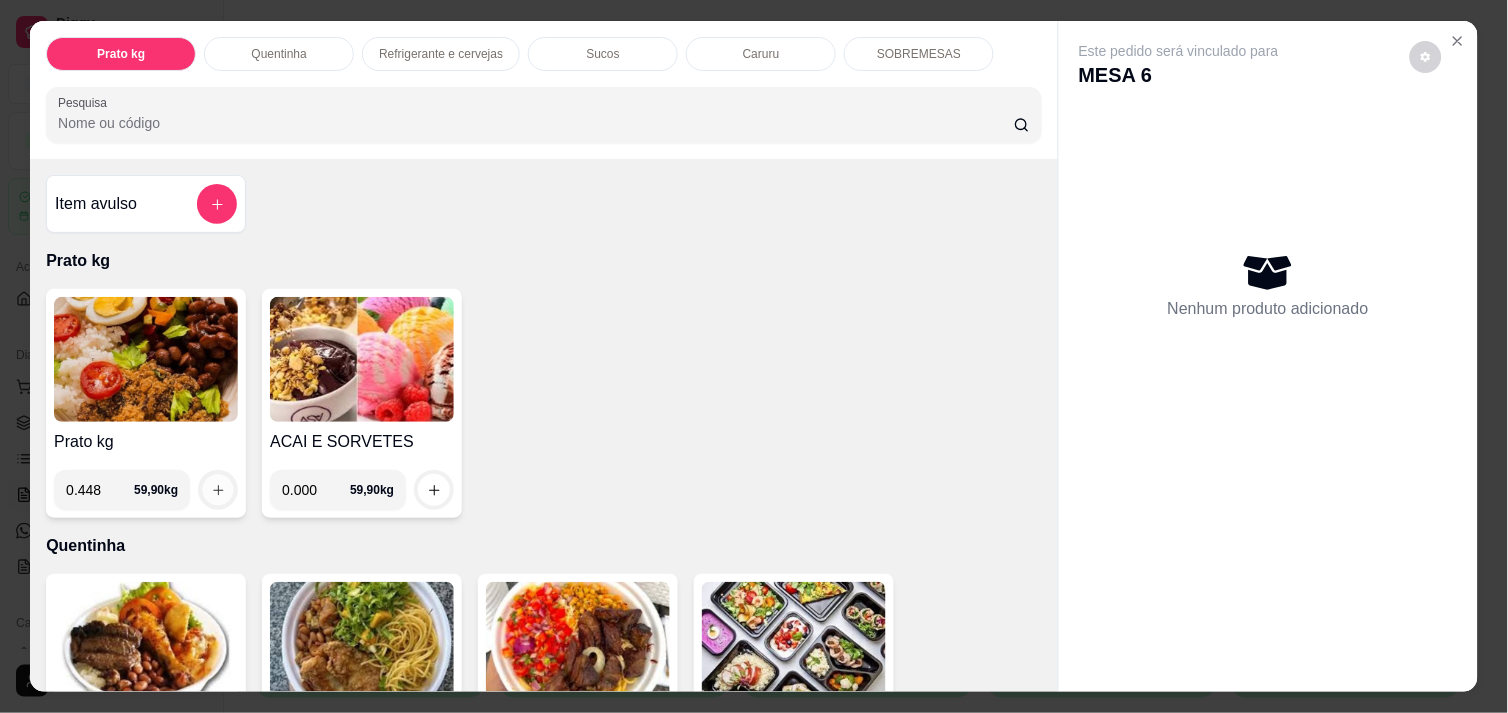 click at bounding box center [218, 490] 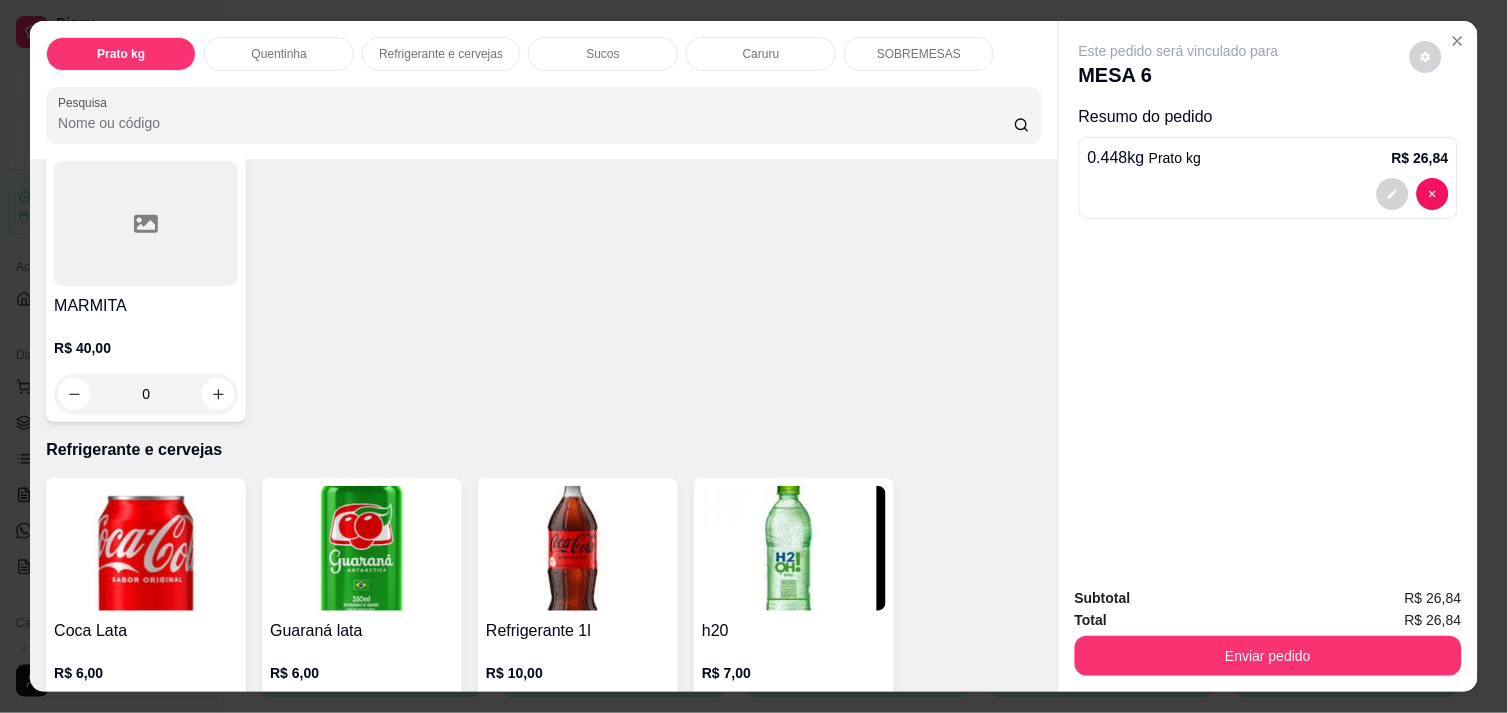 scroll, scrollTop: 755, scrollLeft: 0, axis: vertical 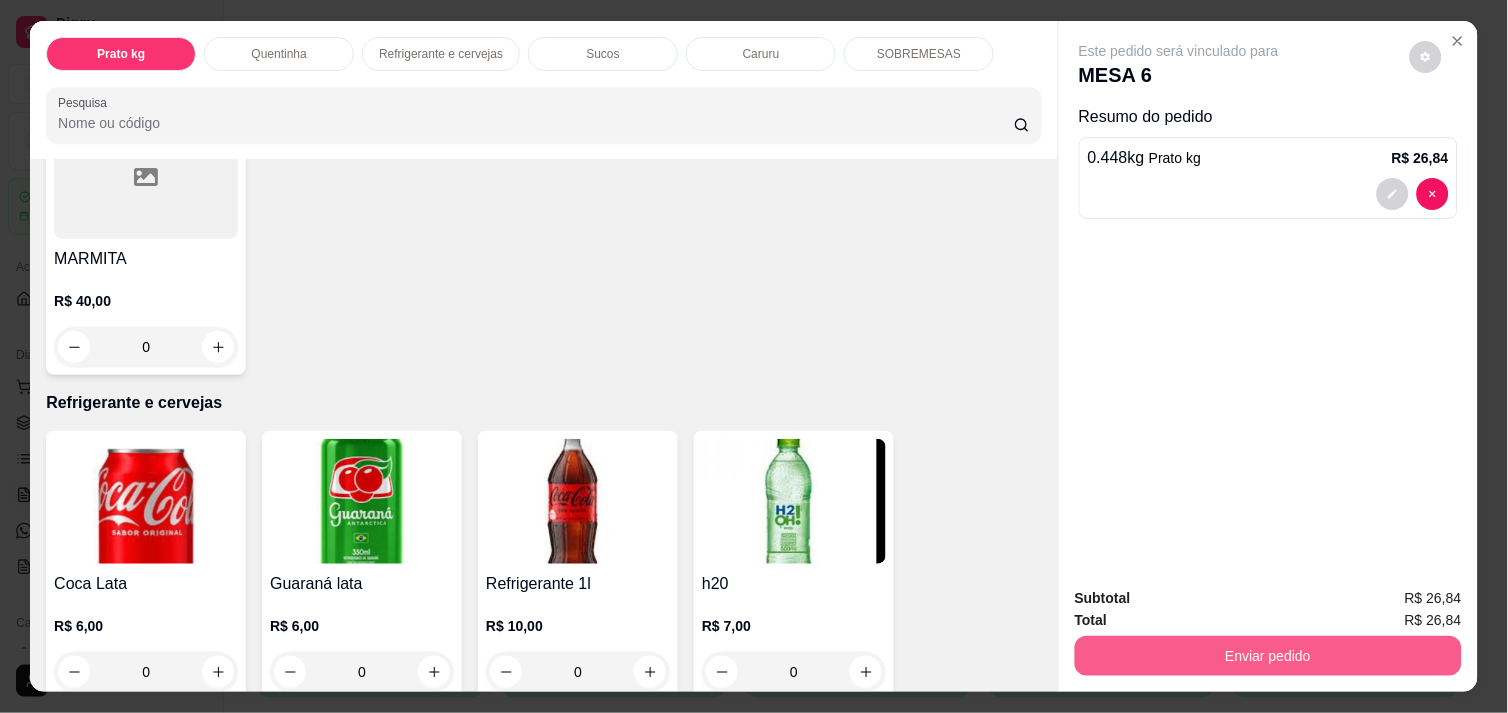click on "Enviar pedido" at bounding box center [1268, 656] 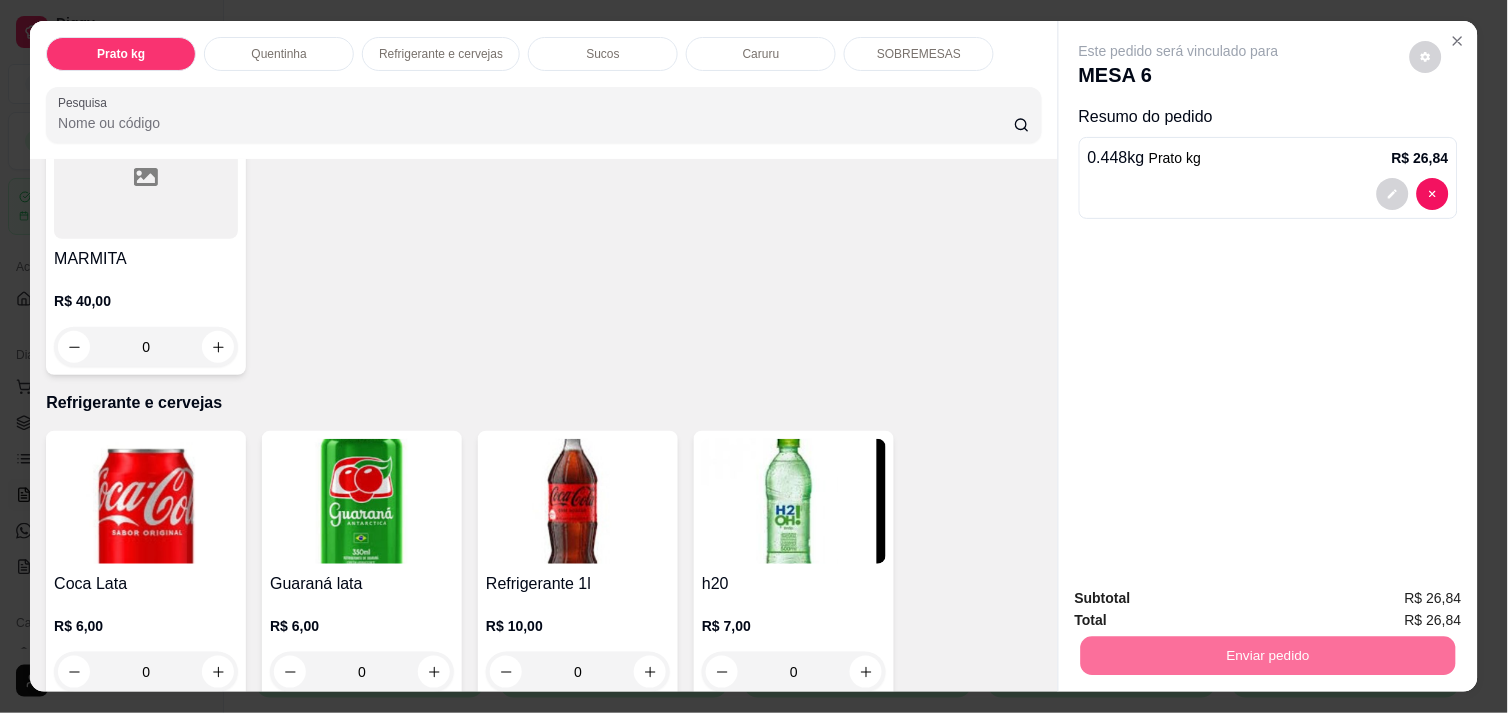 click on "Não registrar e enviar pedido" at bounding box center (1202, 598) 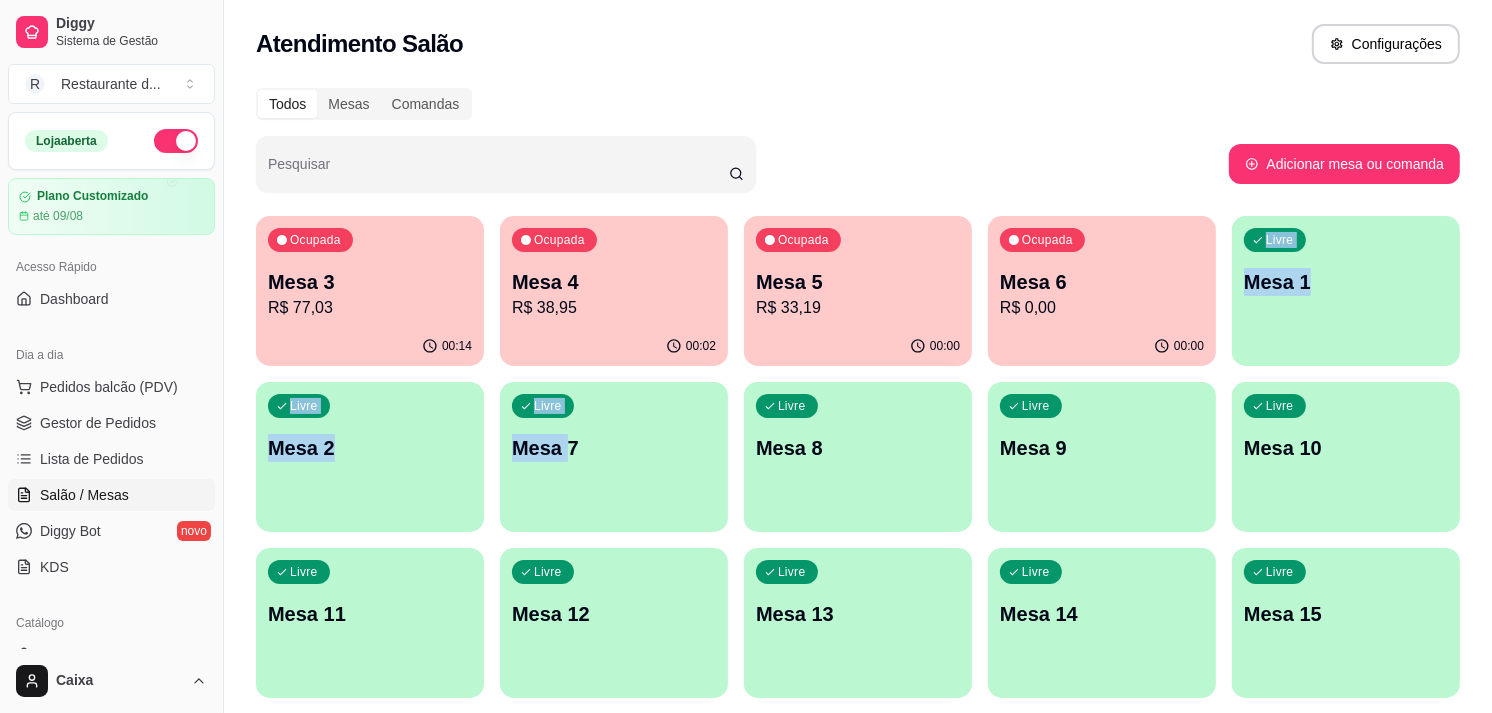 drag, startPoint x: 1272, startPoint y: 193, endPoint x: 562, endPoint y: 476, distance: 764.3226 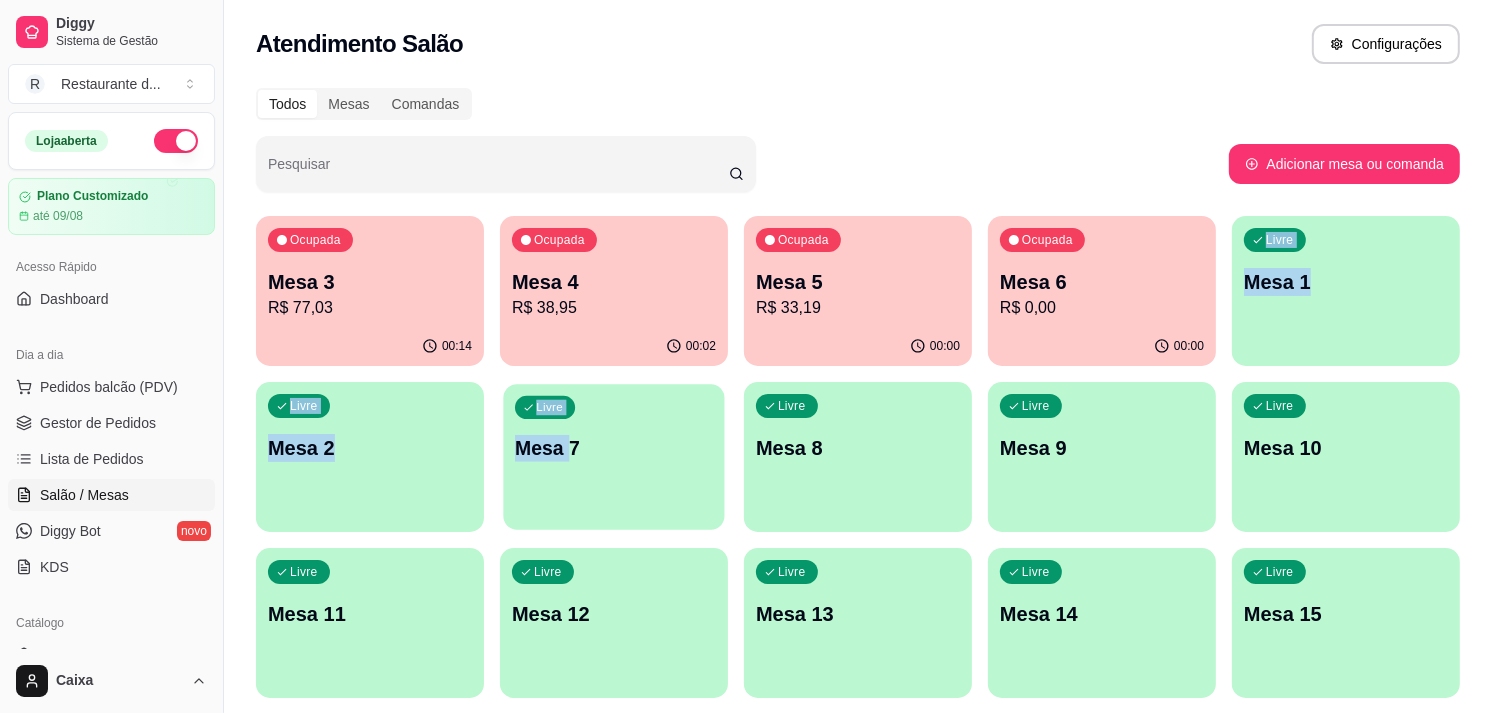 click on "Livre Mesa 7" at bounding box center (613, 445) 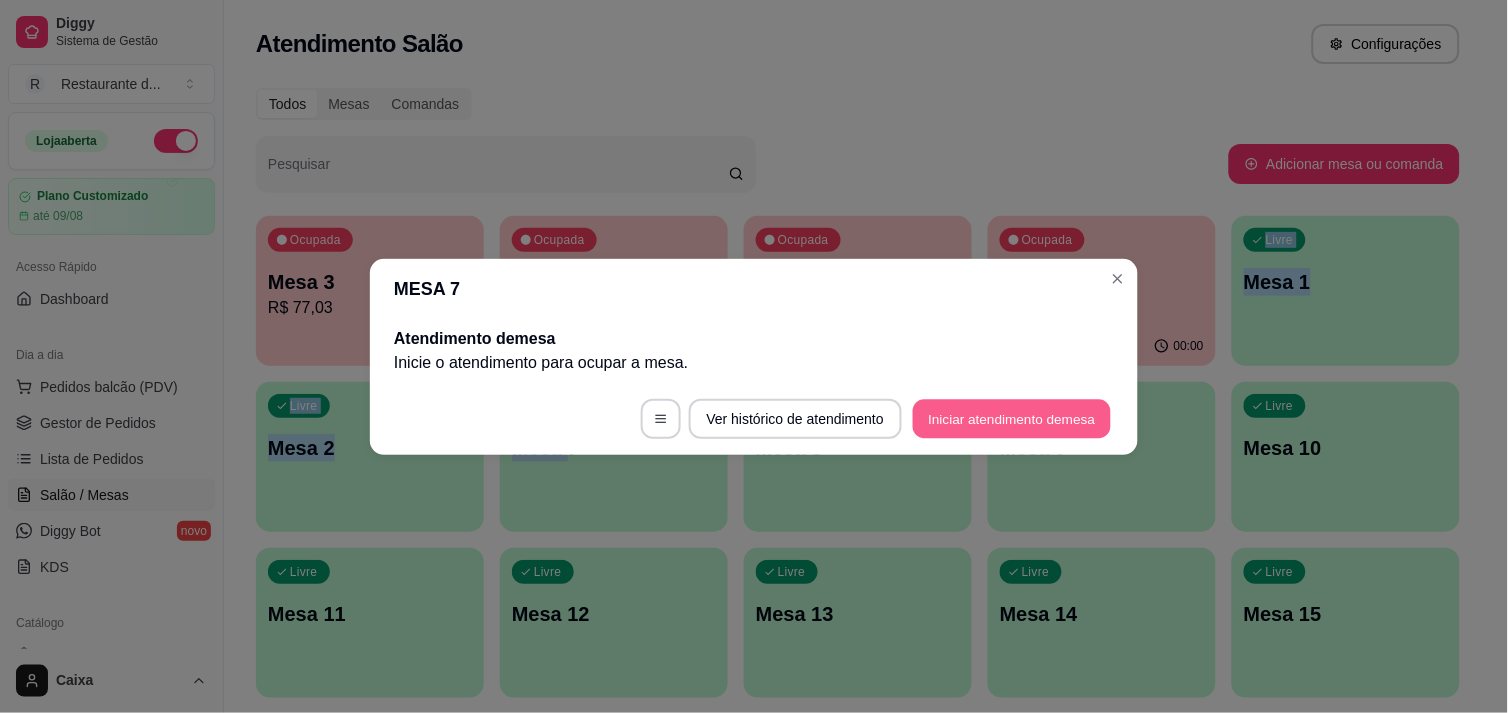 click on "Iniciar atendimento de  mesa" at bounding box center [1012, 418] 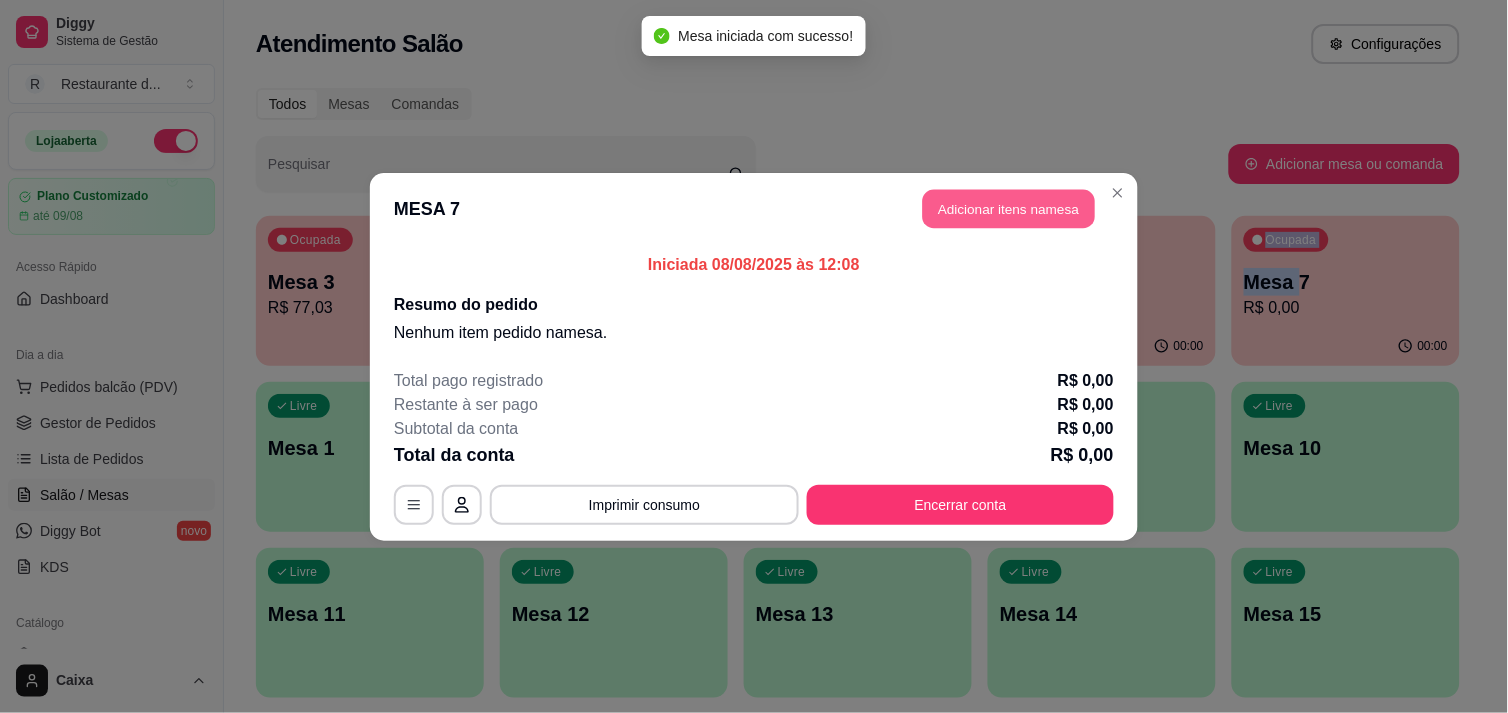 click on "Adicionar itens na  mesa" at bounding box center (1009, 208) 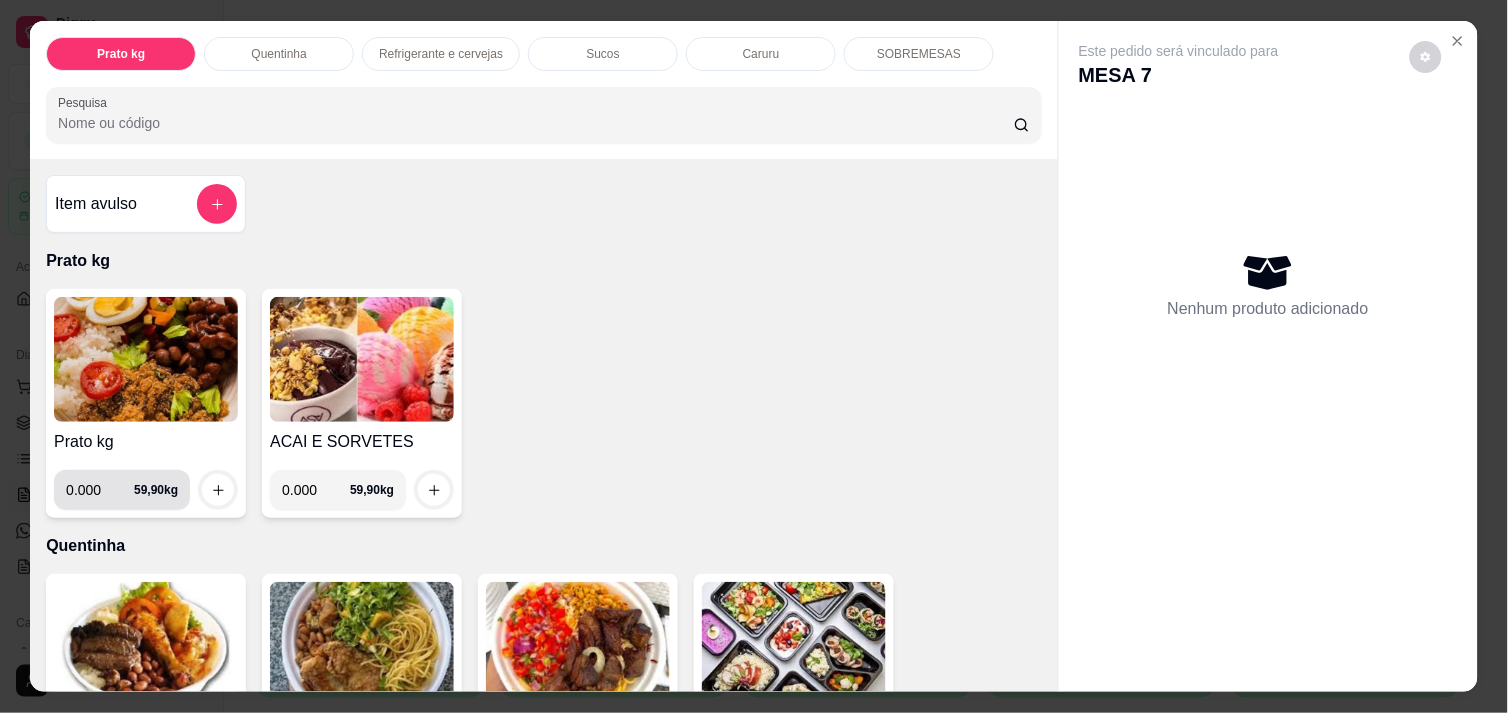 click on "0.000" at bounding box center [100, 490] 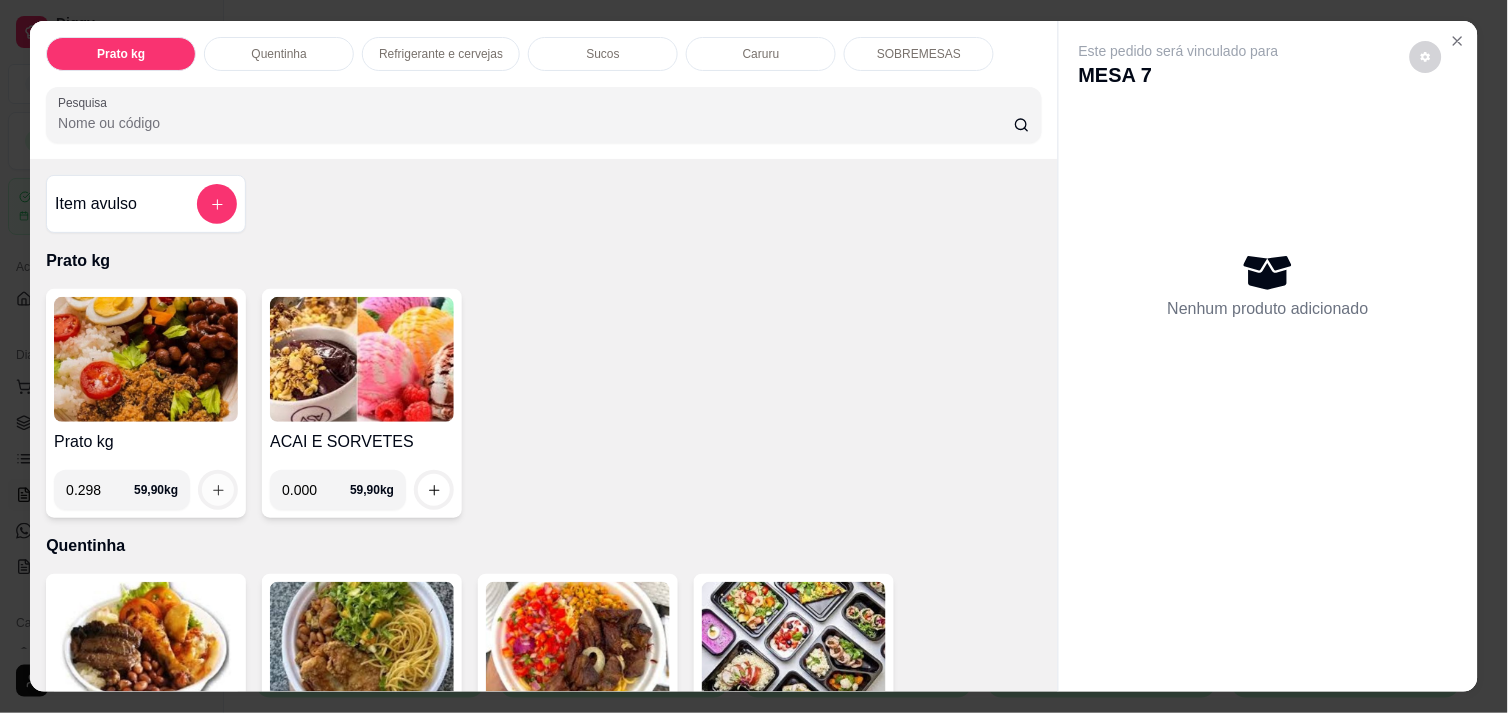 type on "0.298" 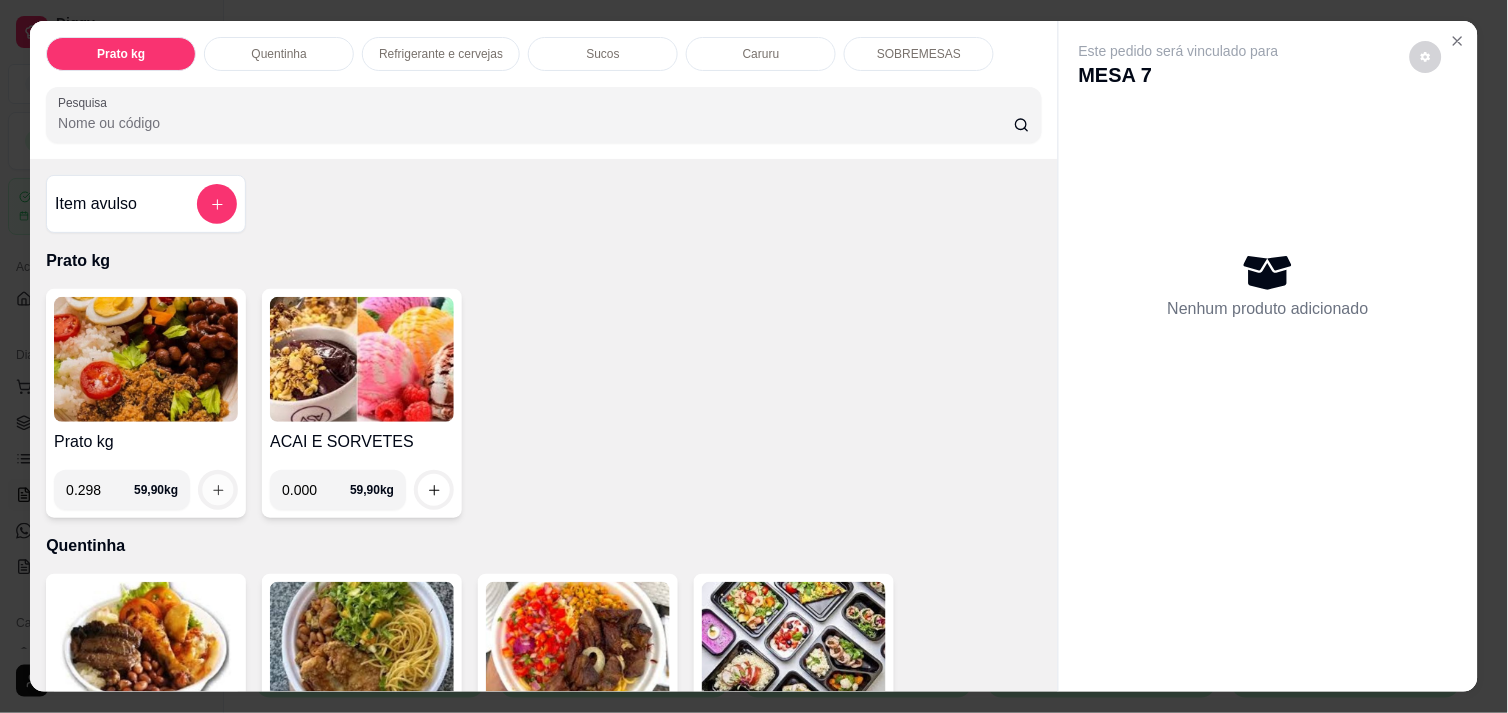 click 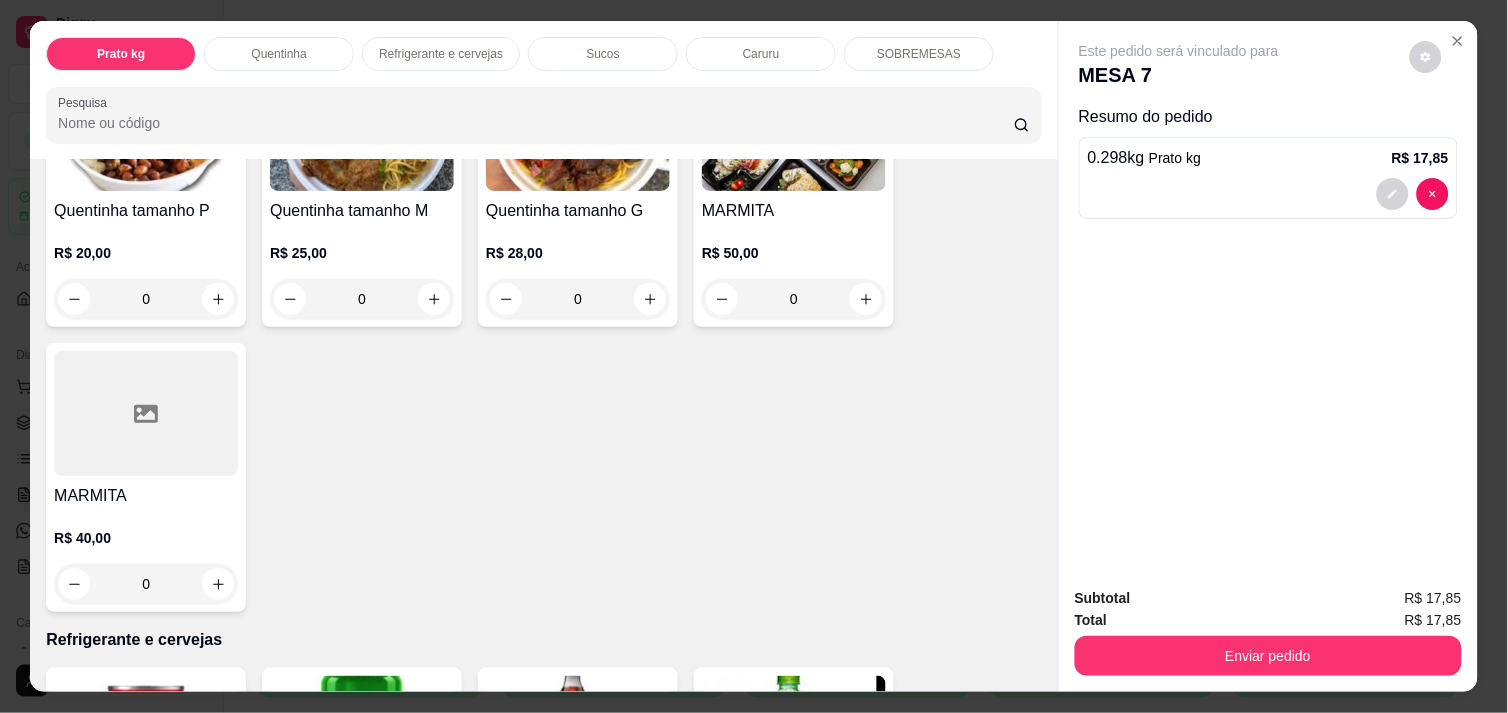 scroll, scrollTop: 533, scrollLeft: 0, axis: vertical 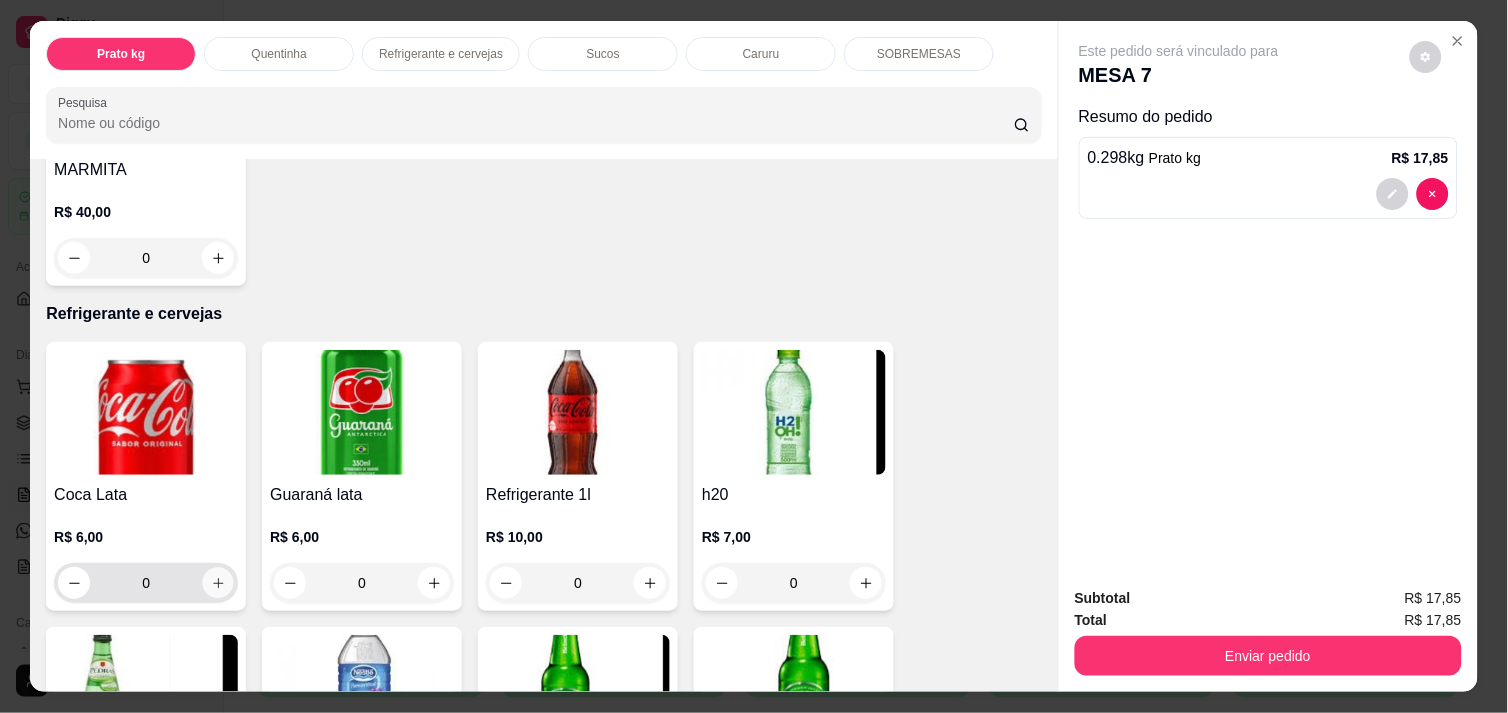 click 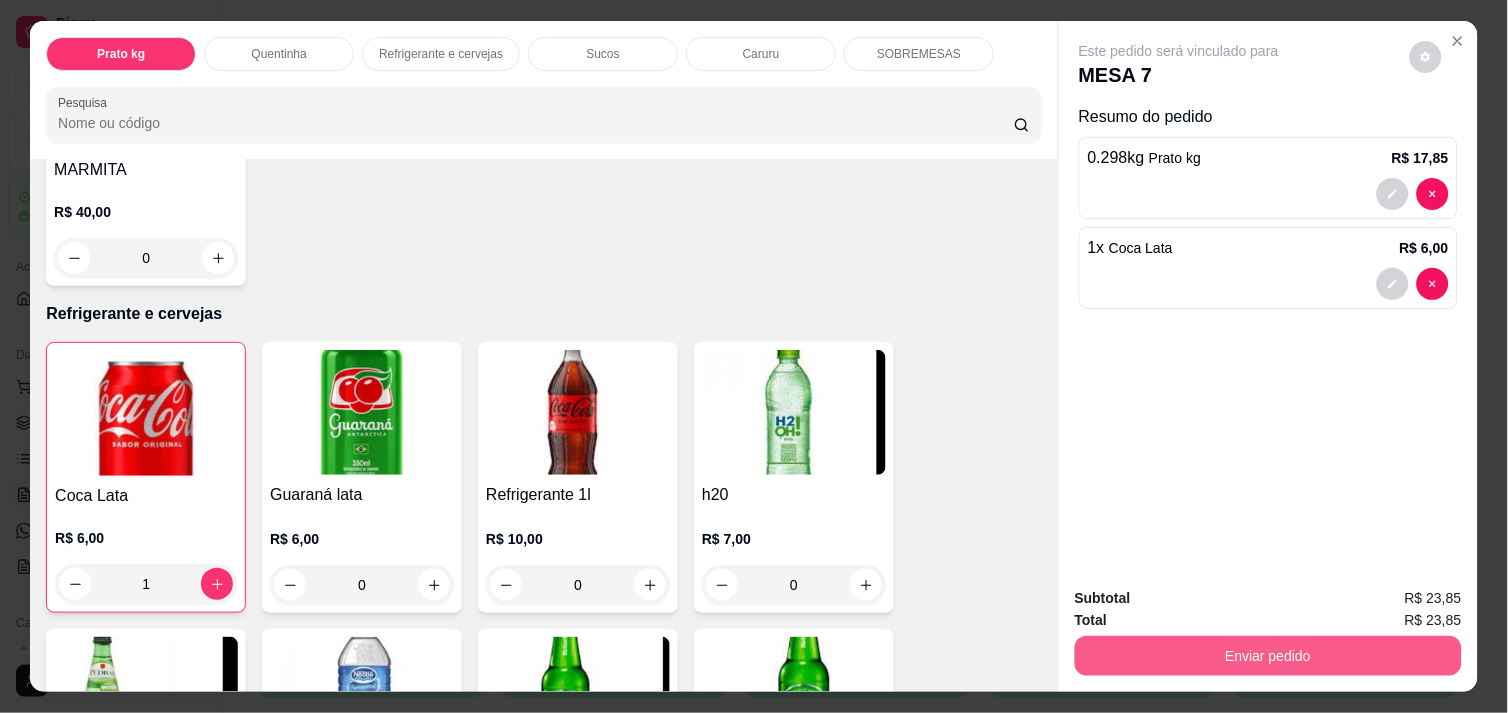 click on "Enviar pedido" at bounding box center [1268, 656] 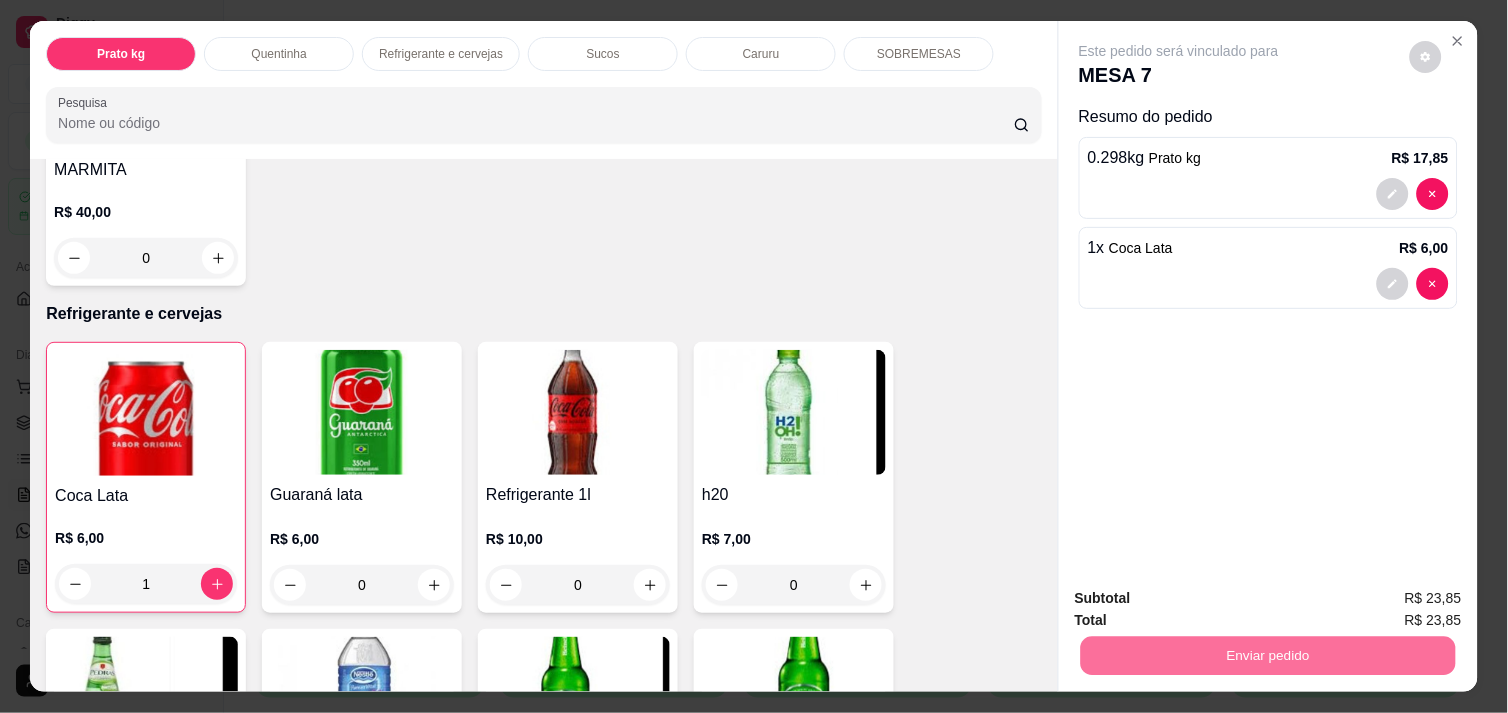 click on "Não registrar e enviar pedido" at bounding box center [1202, 598] 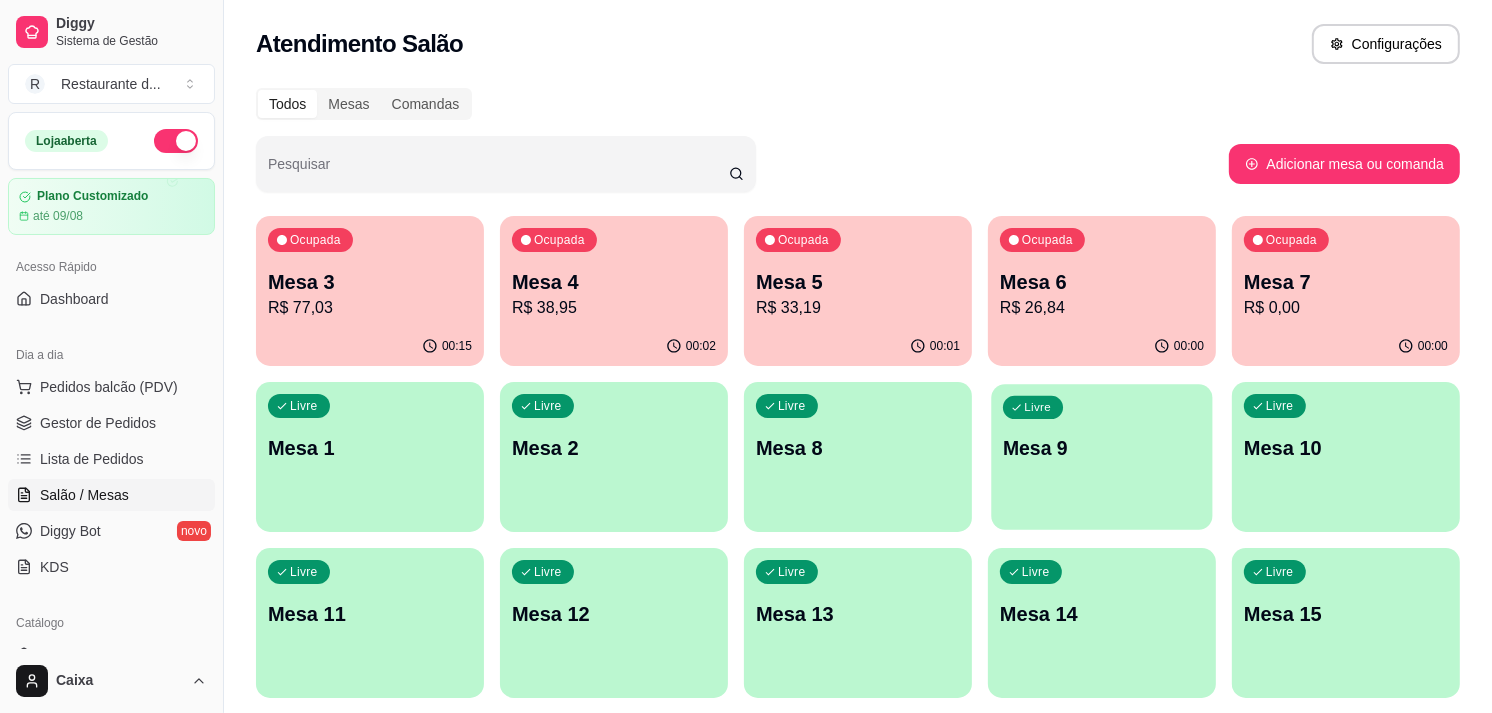 click on "Mesa 9" at bounding box center (1102, 448) 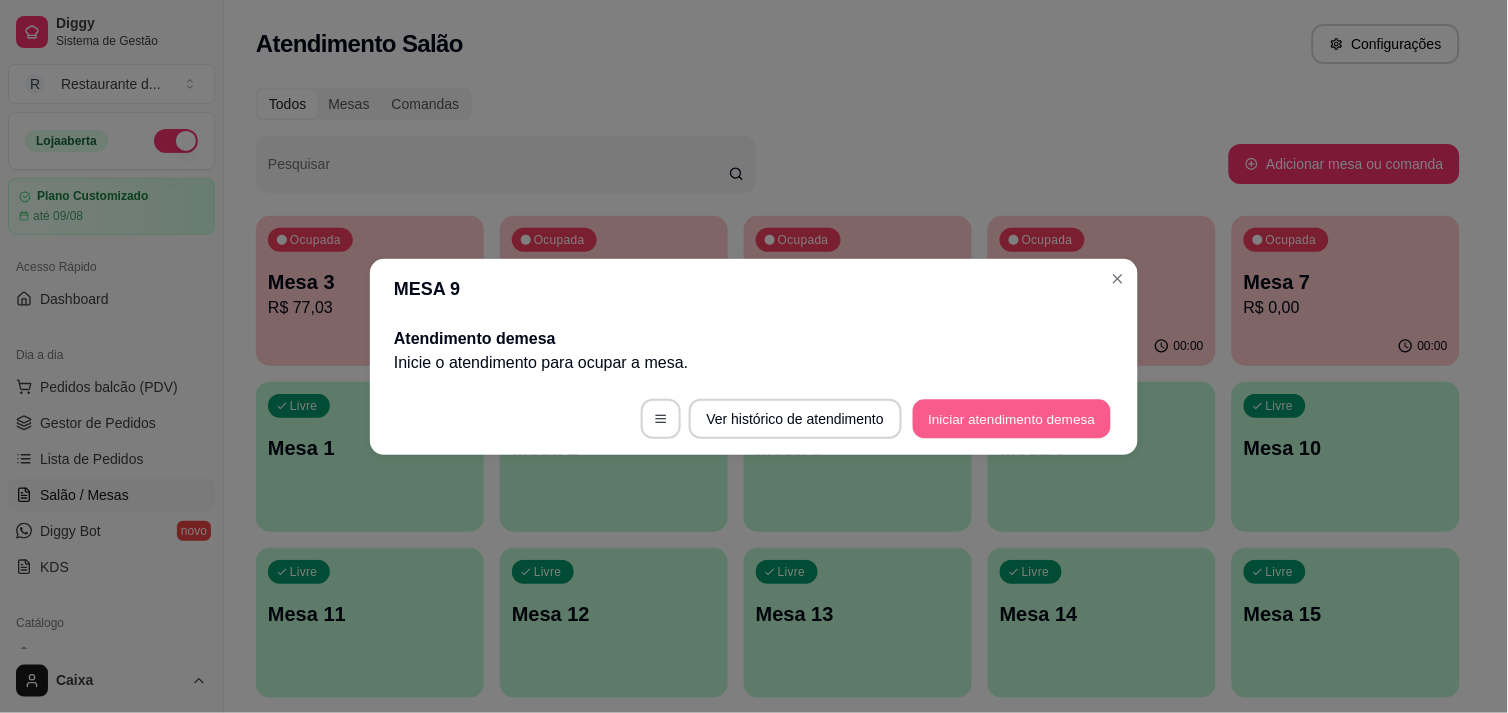 click on "Iniciar atendimento de  mesa" at bounding box center (1012, 418) 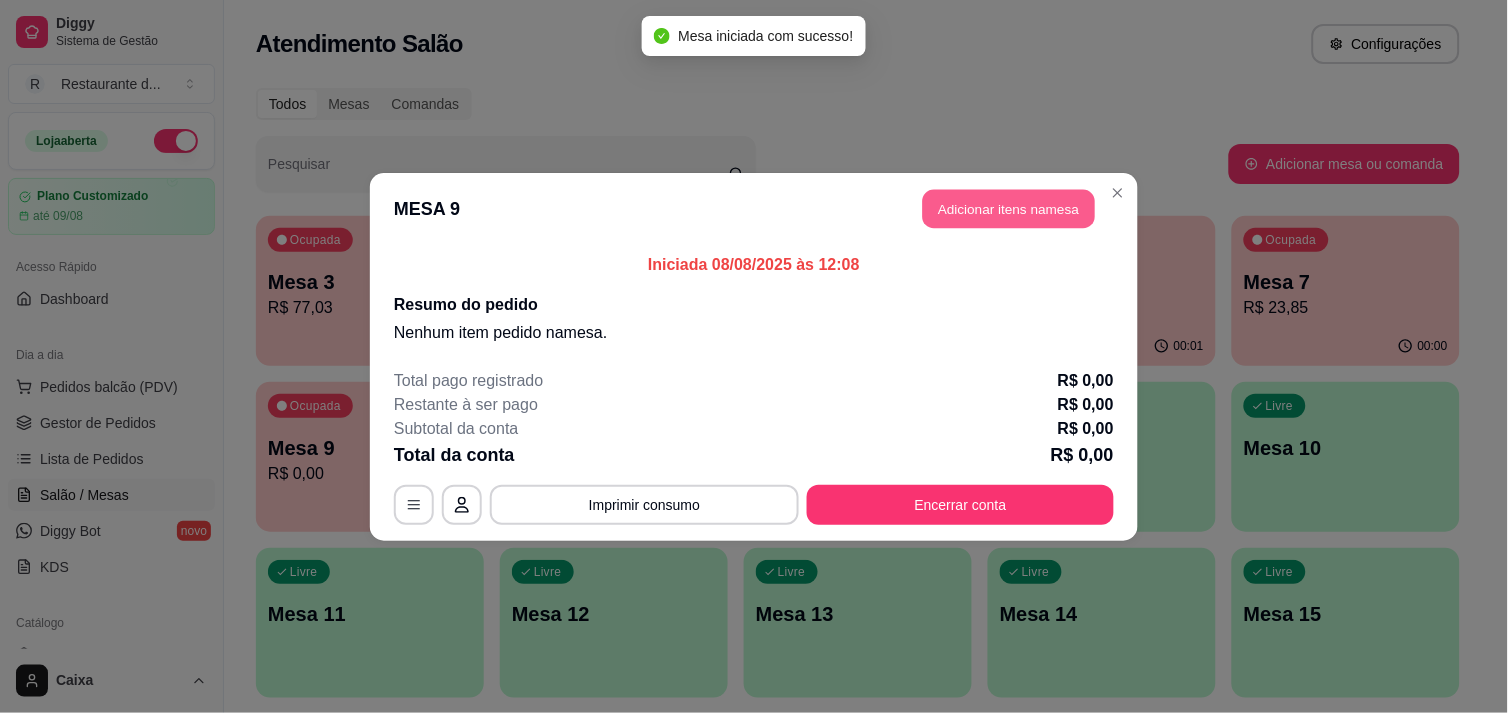 click on "Adicionar itens na  mesa" at bounding box center (1009, 208) 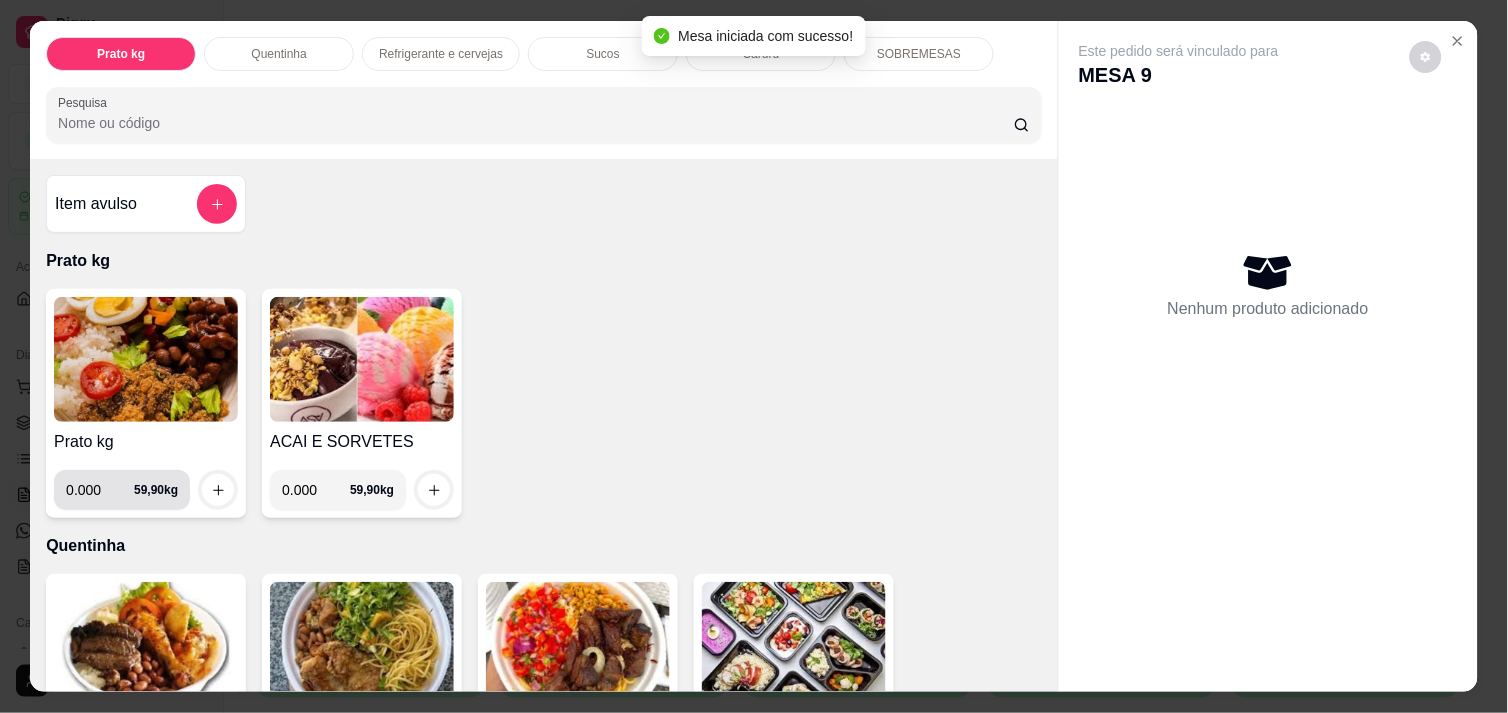 click on "0.000" at bounding box center (100, 490) 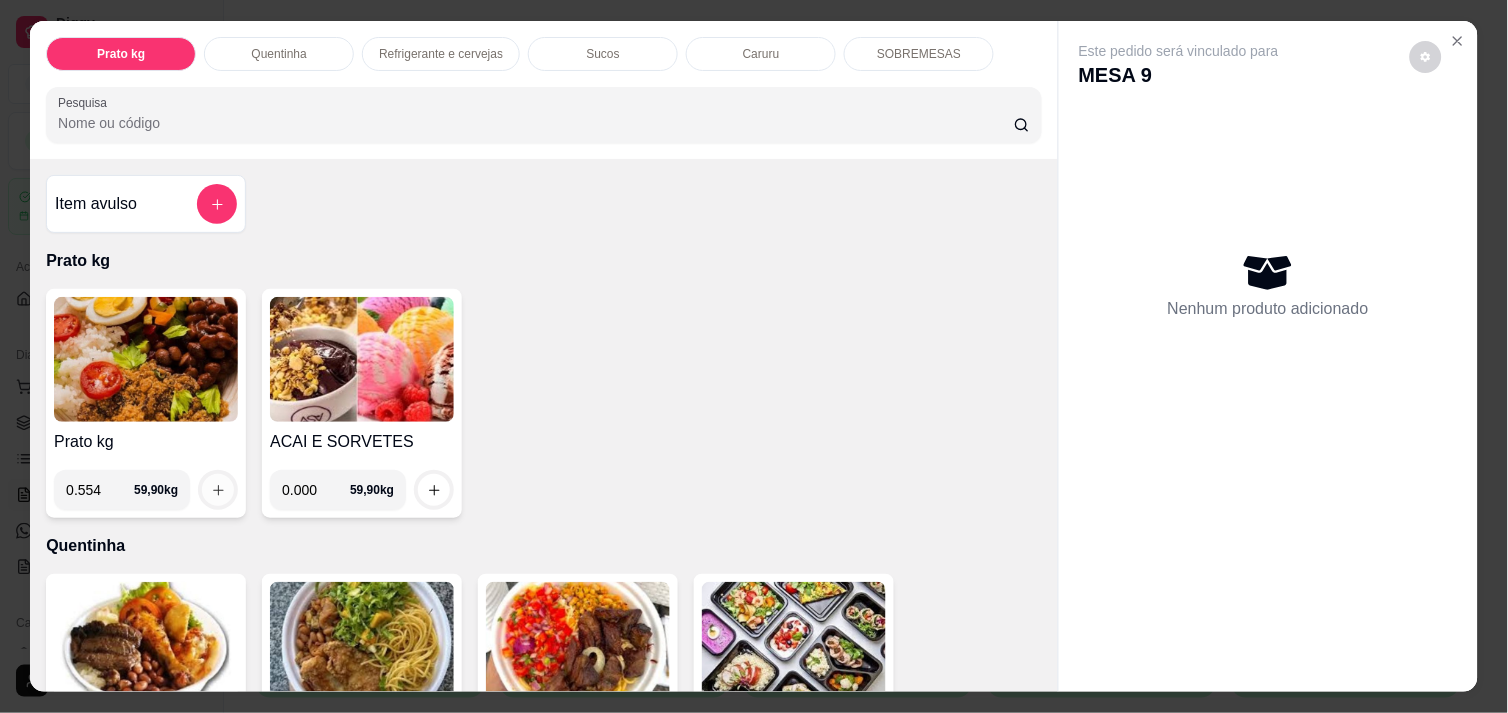 type on "0.554" 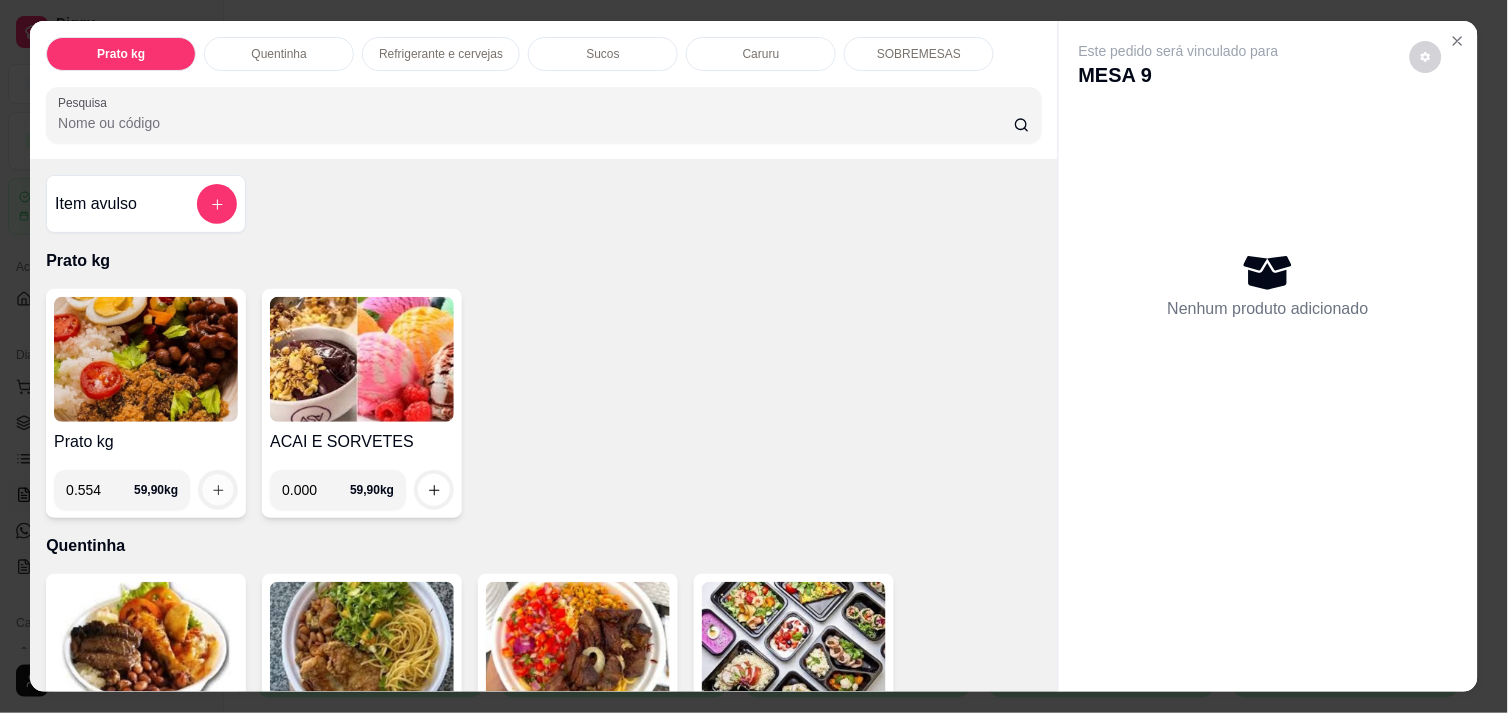 click 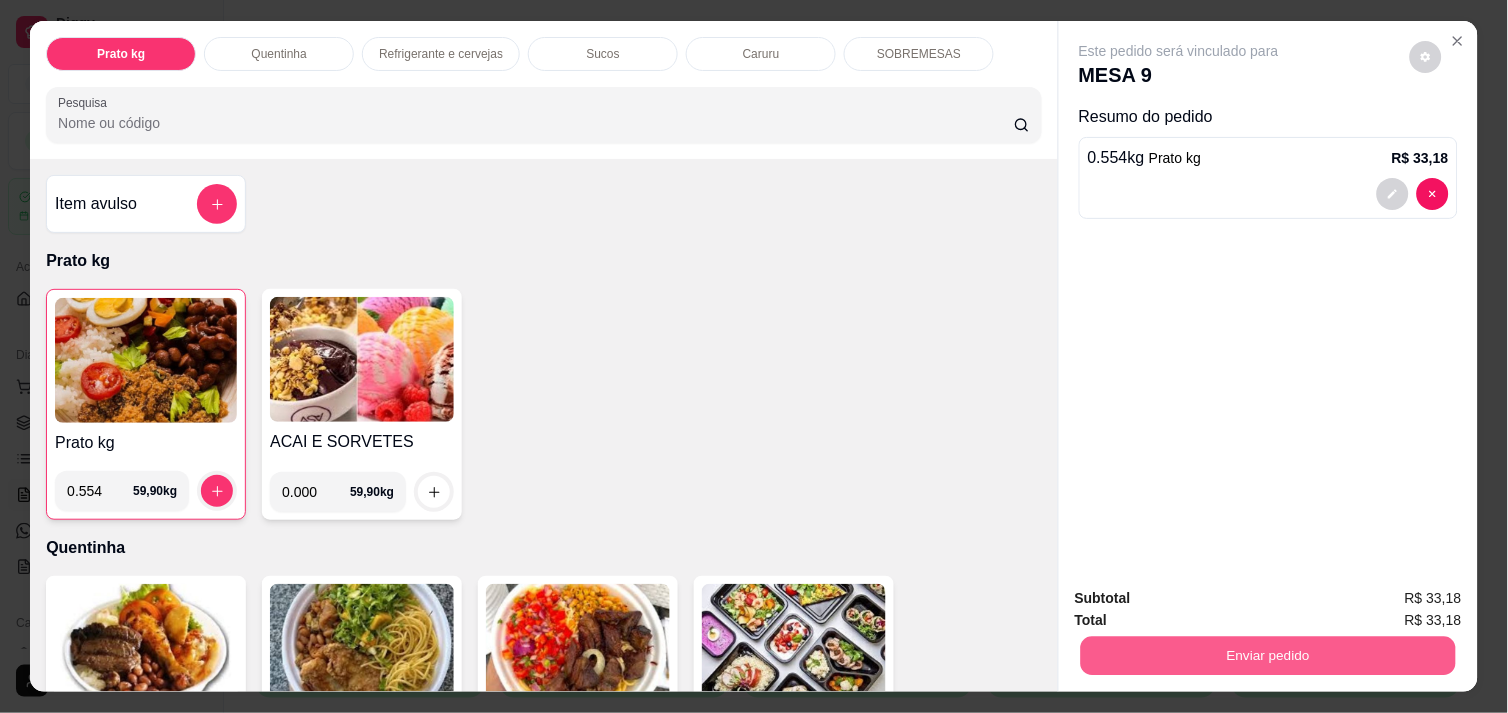 click on "Enviar pedido" at bounding box center [1268, 655] 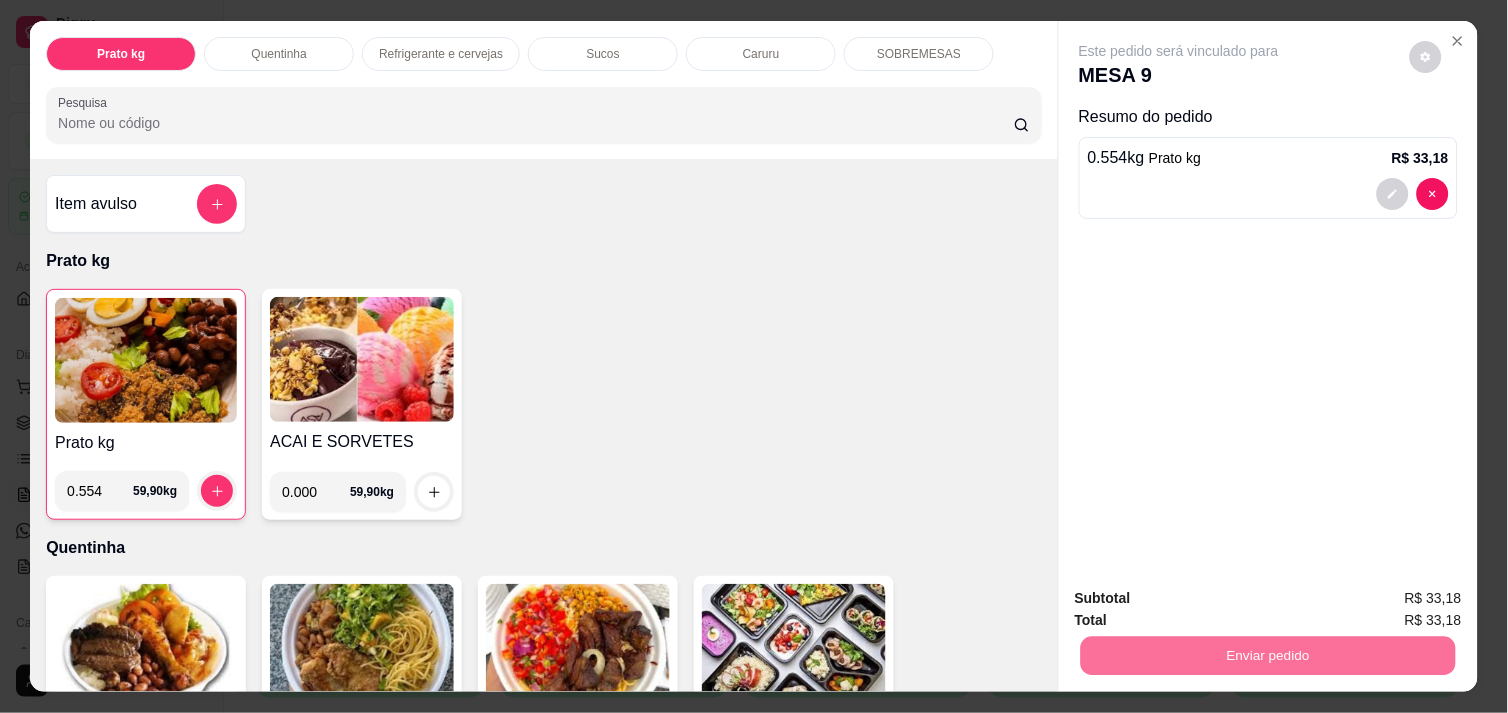 click on "Não registrar e enviar pedido" at bounding box center (1202, 598) 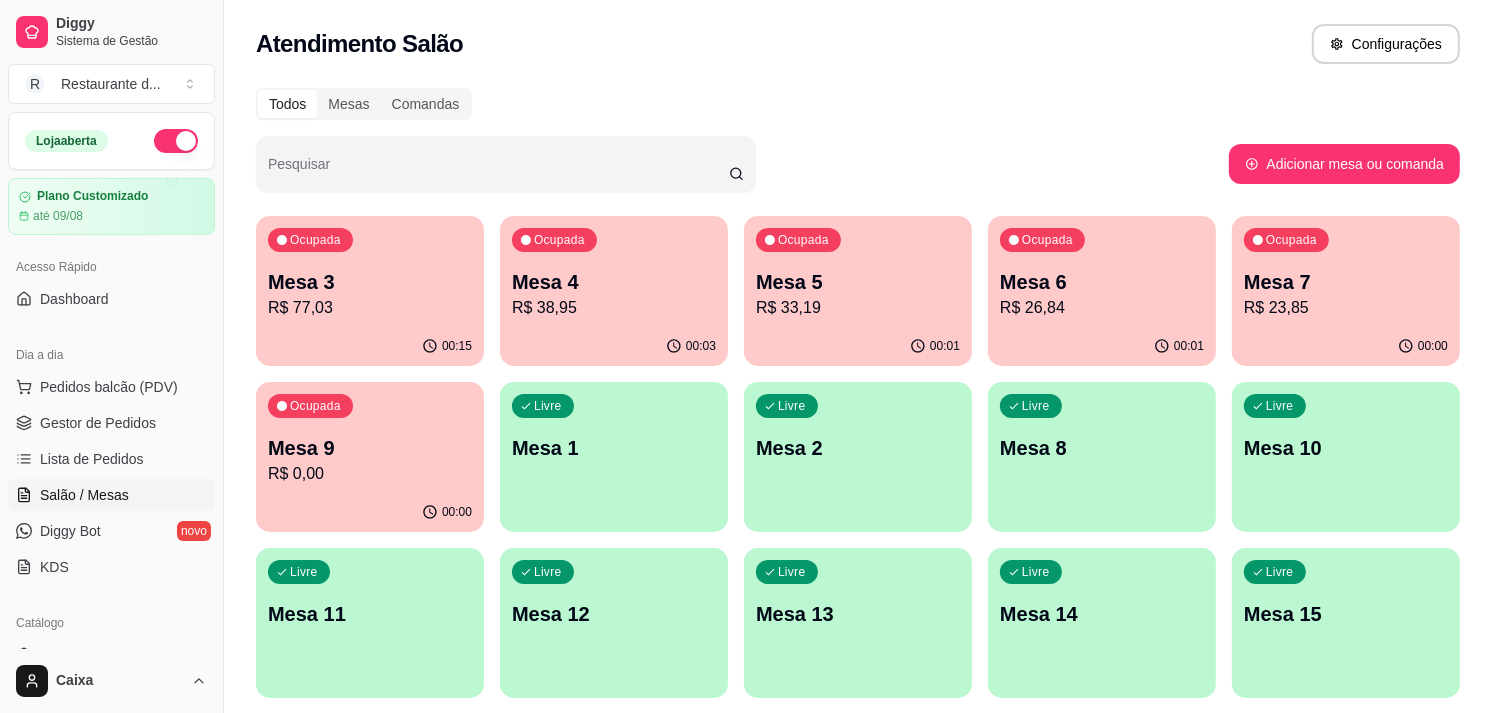 click on "Livre Mesa 10" at bounding box center [1346, 445] 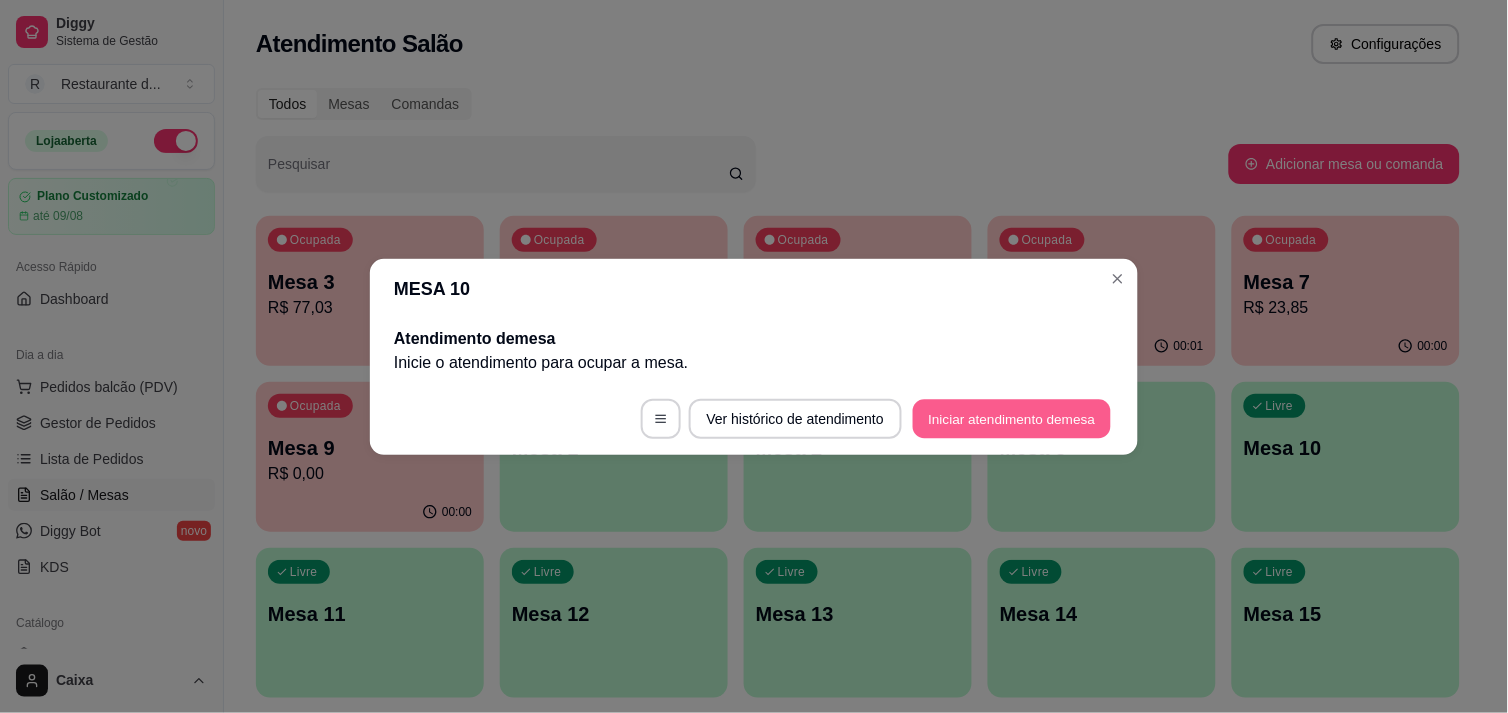 click on "Iniciar atendimento de  mesa" at bounding box center [1012, 418] 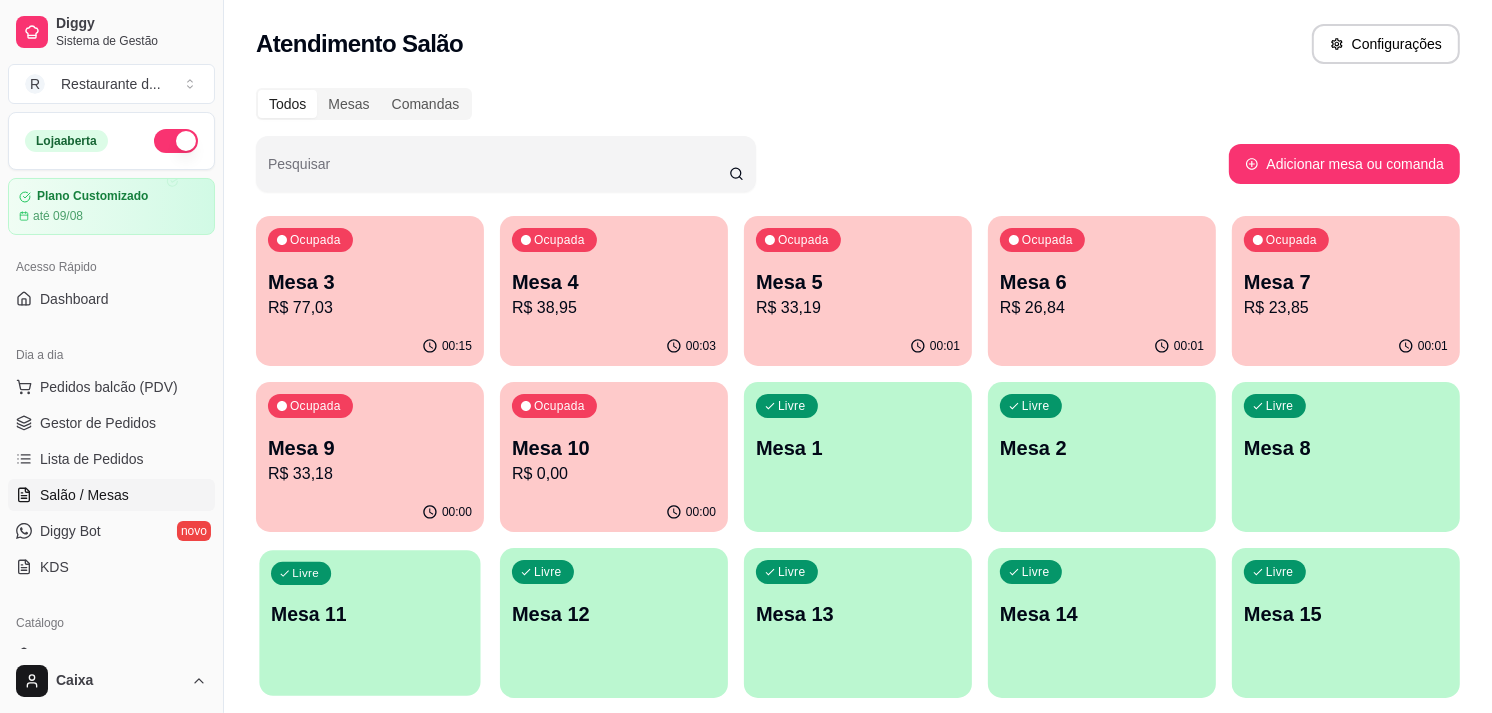 click on "Livre Mesa 11" at bounding box center [369, 611] 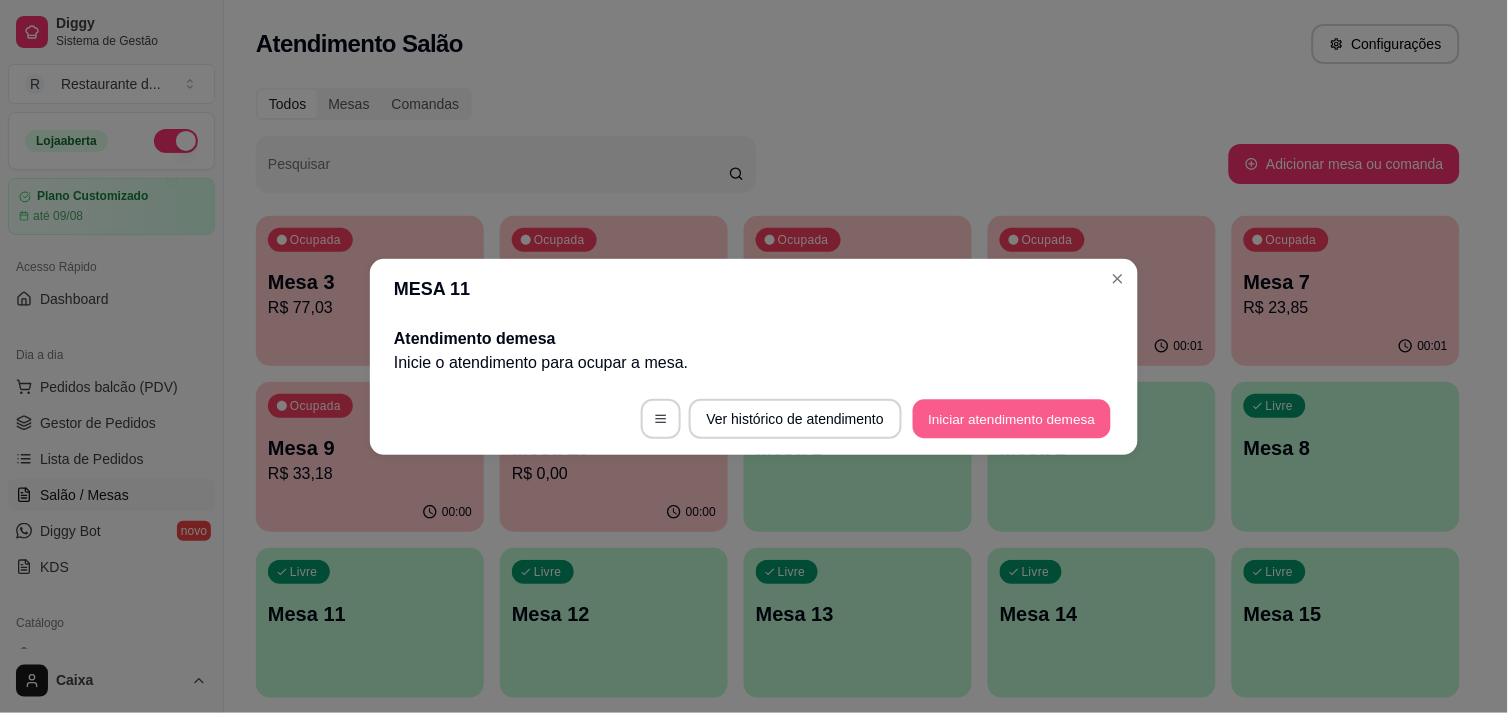click on "Iniciar atendimento de  mesa" at bounding box center [1012, 418] 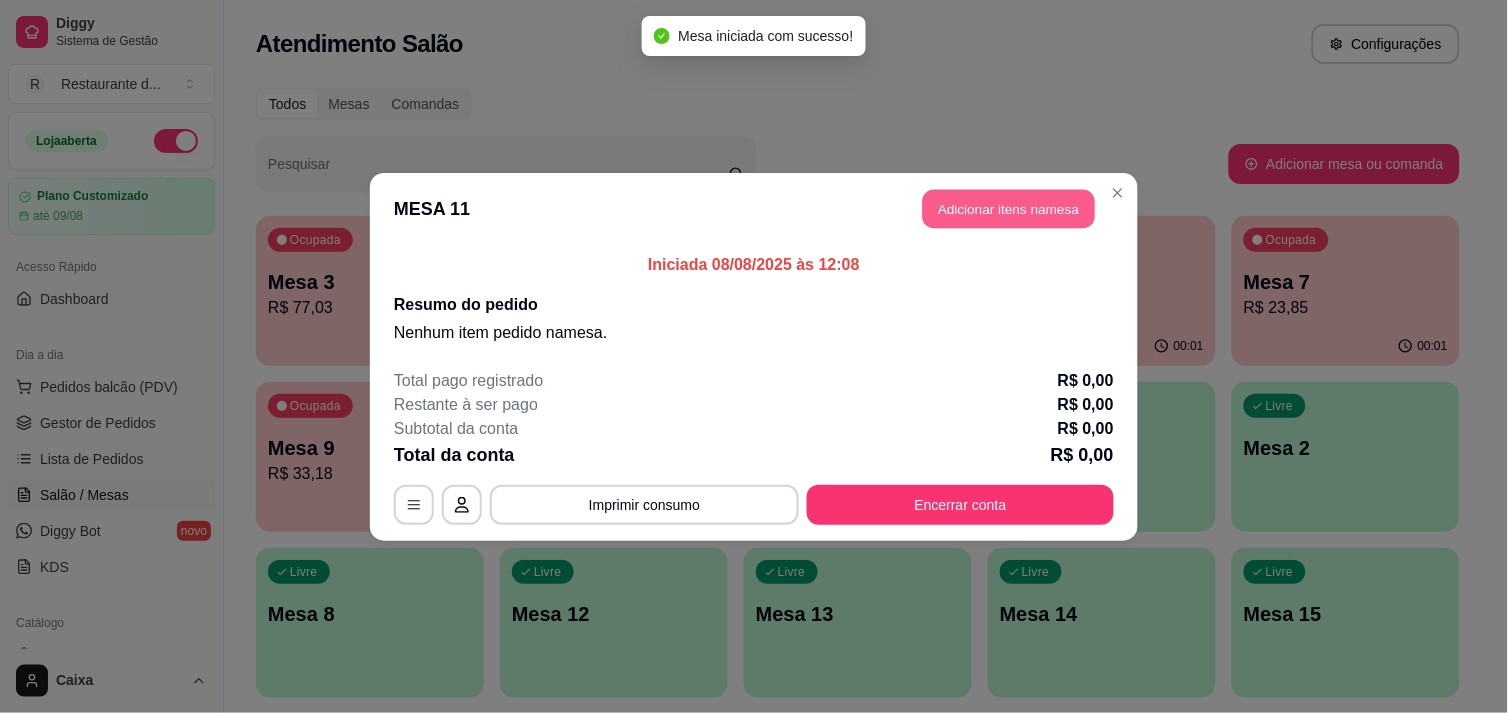 click on "Adicionar itens na  mesa" at bounding box center [1009, 208] 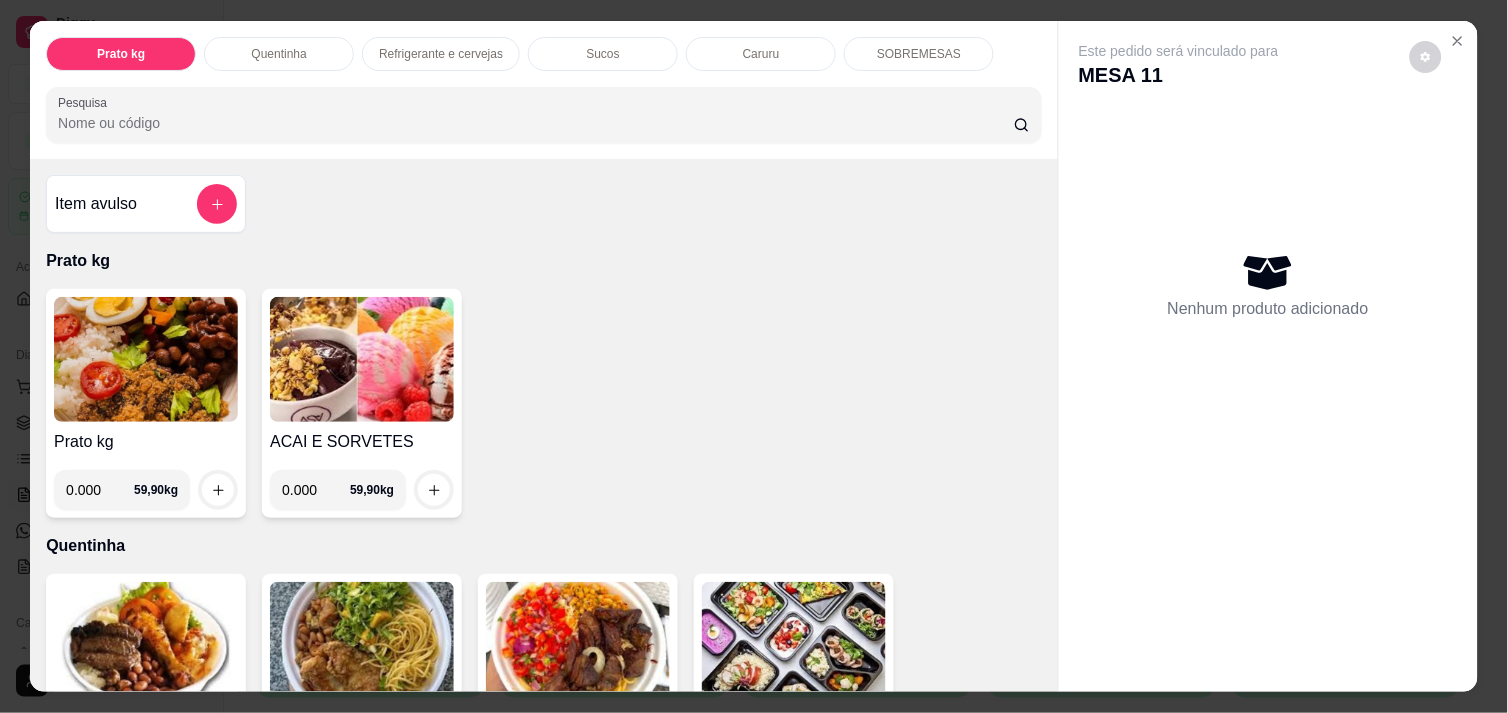click on "0.000" at bounding box center [100, 490] 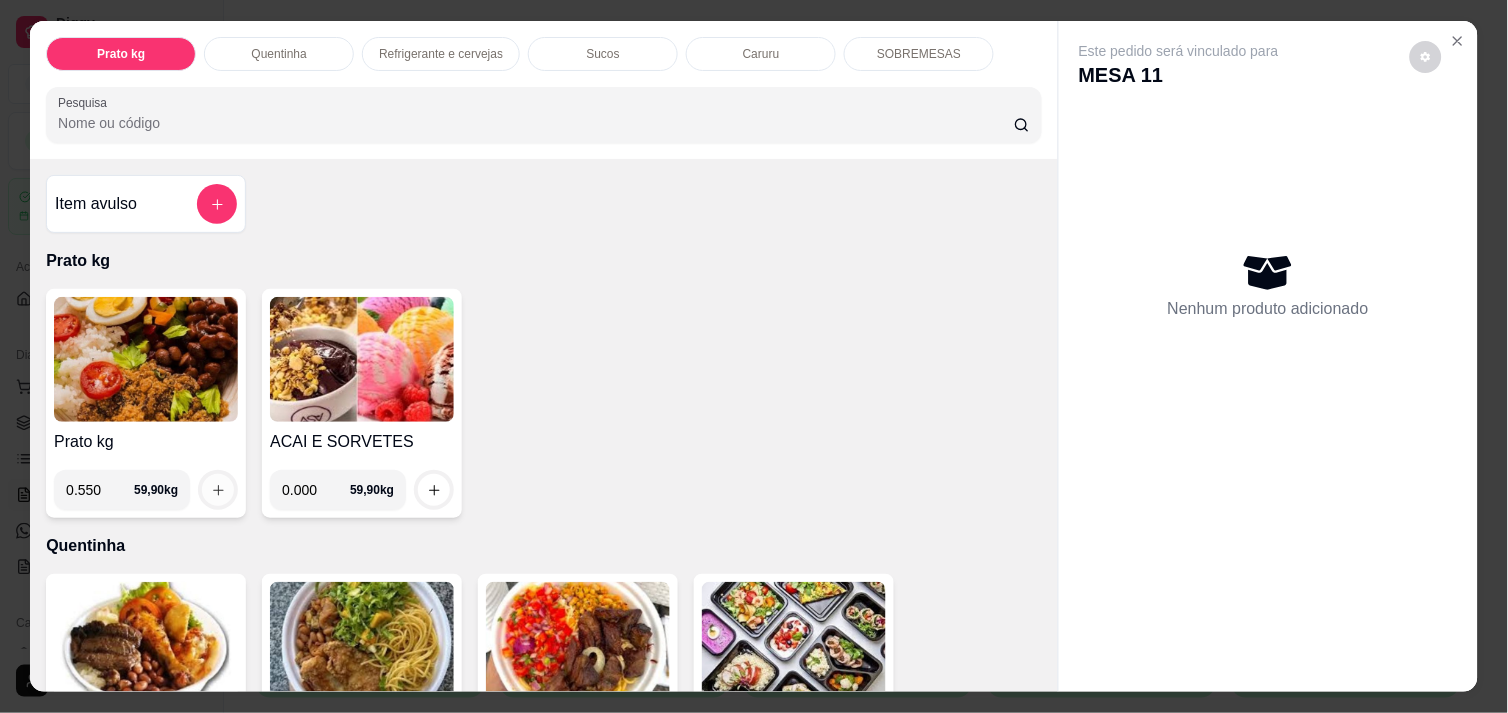 type on "0.550" 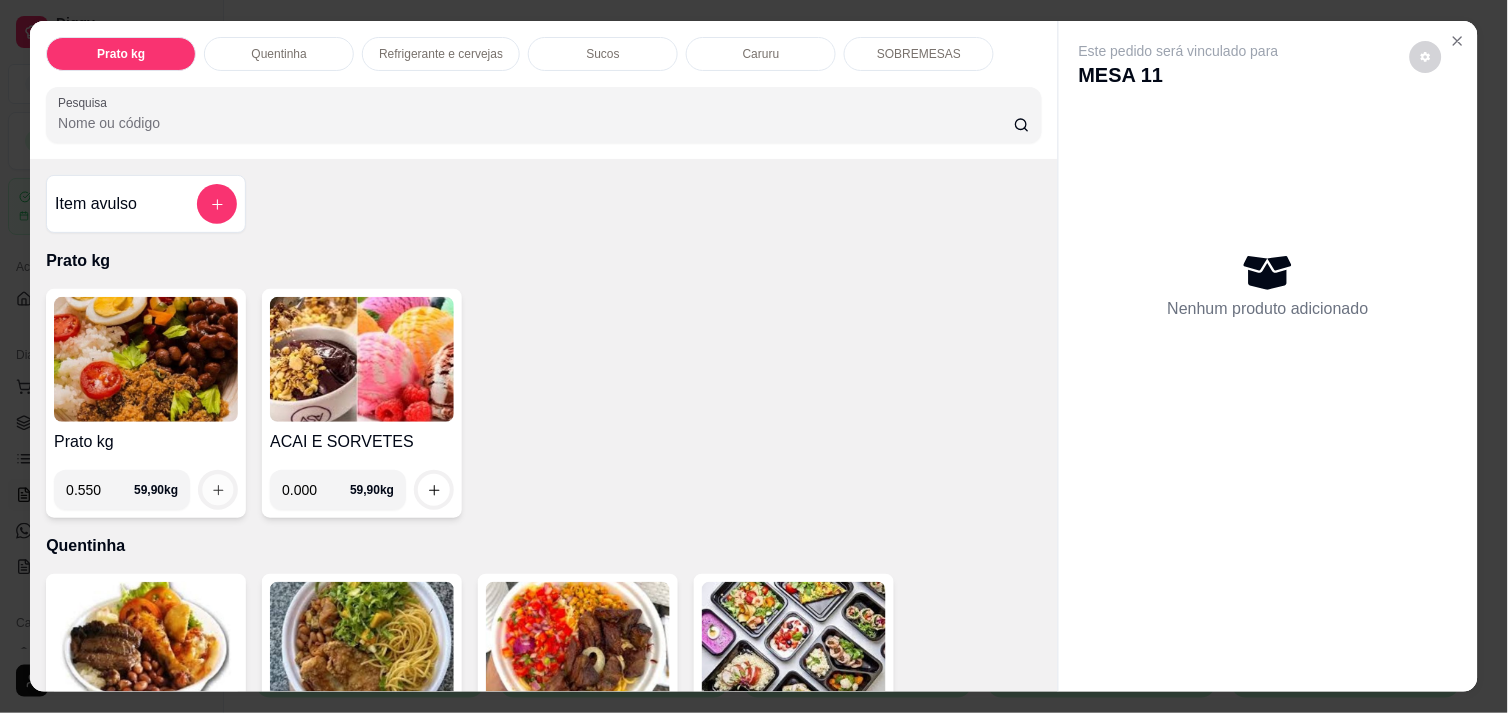 click 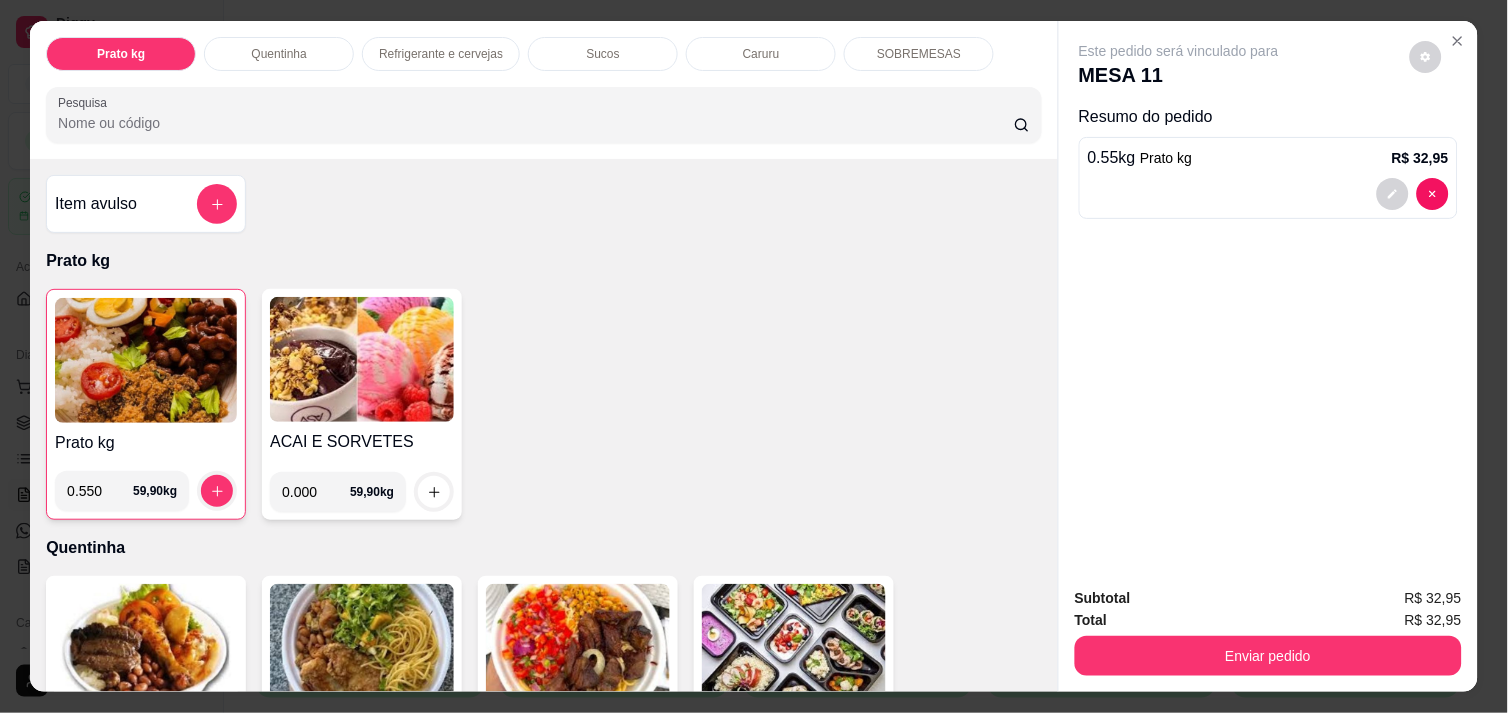 scroll, scrollTop: 44, scrollLeft: 0, axis: vertical 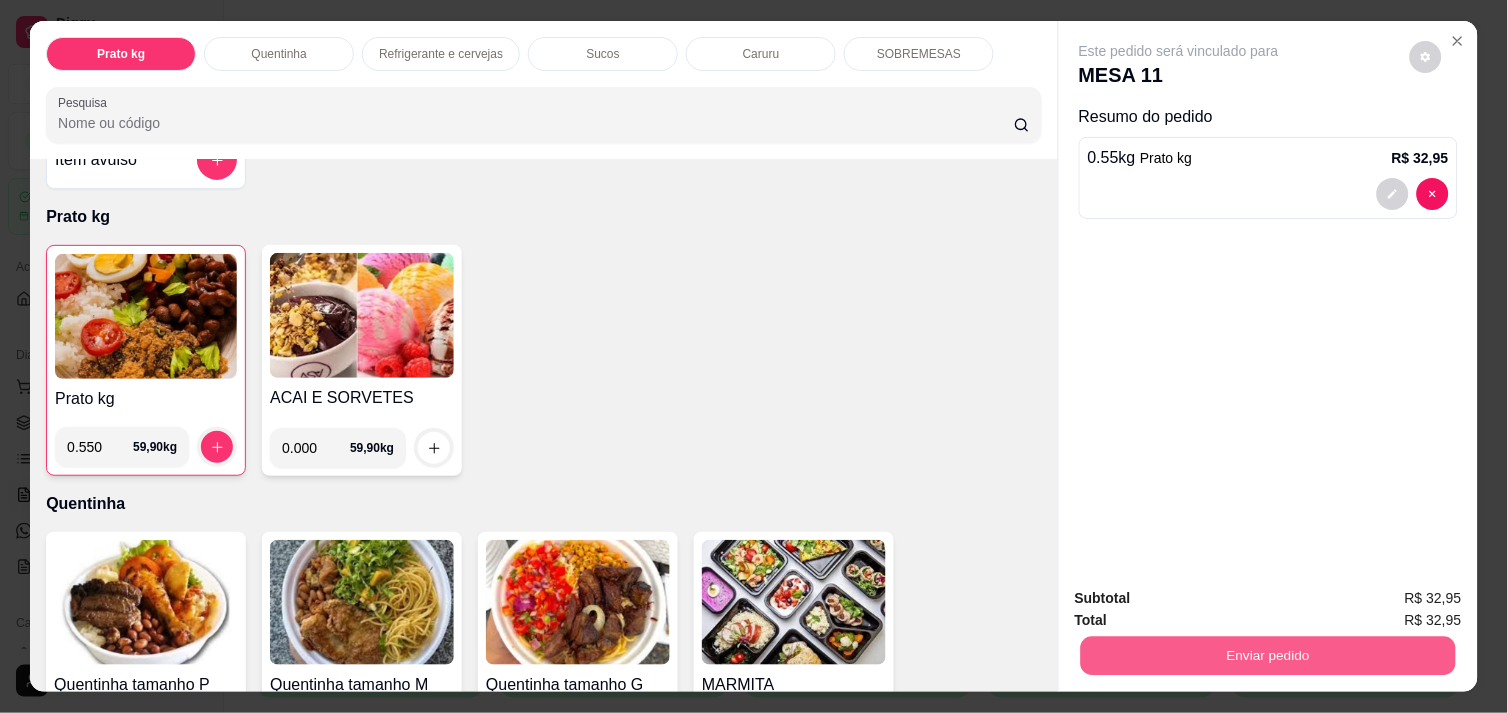 click on "Enviar pedido" at bounding box center (1268, 655) 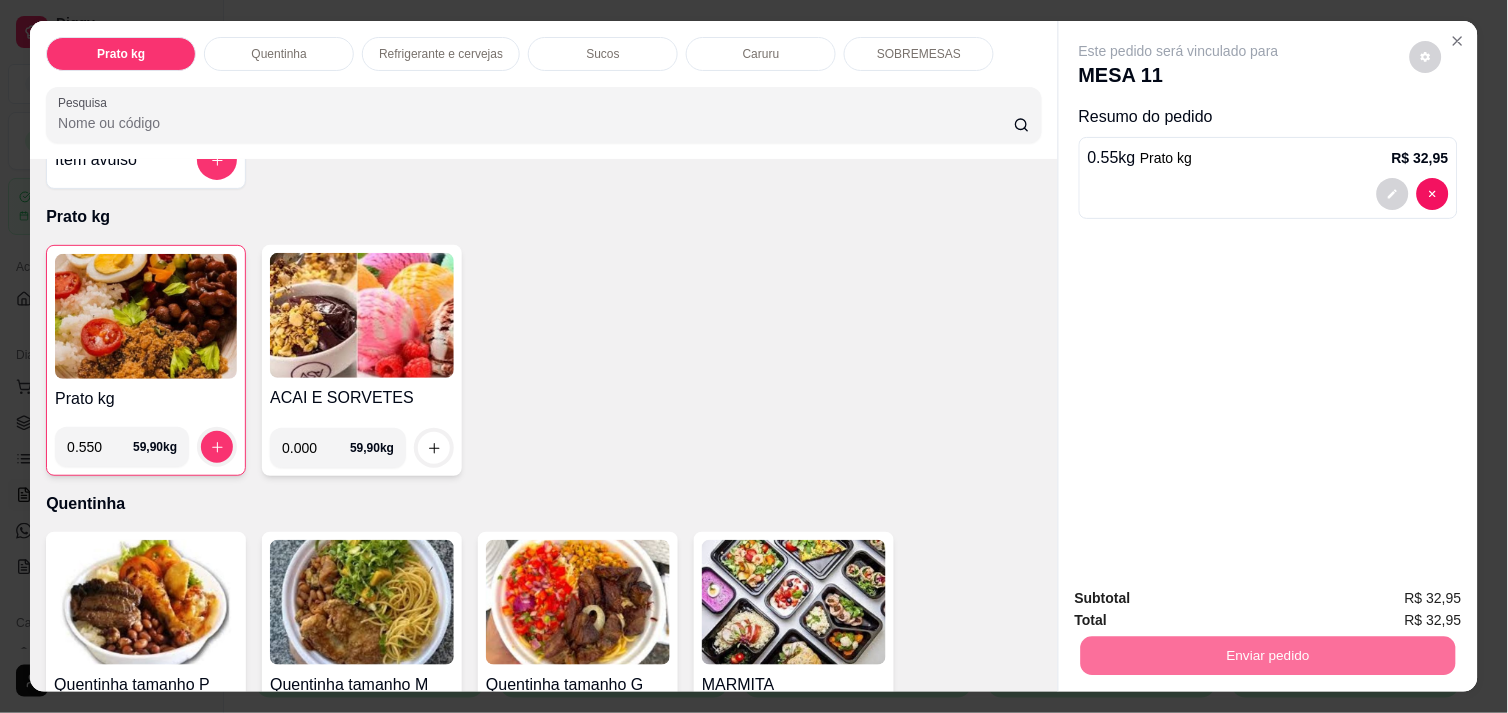 click on "Não registrar e enviar pedido" at bounding box center [1202, 598] 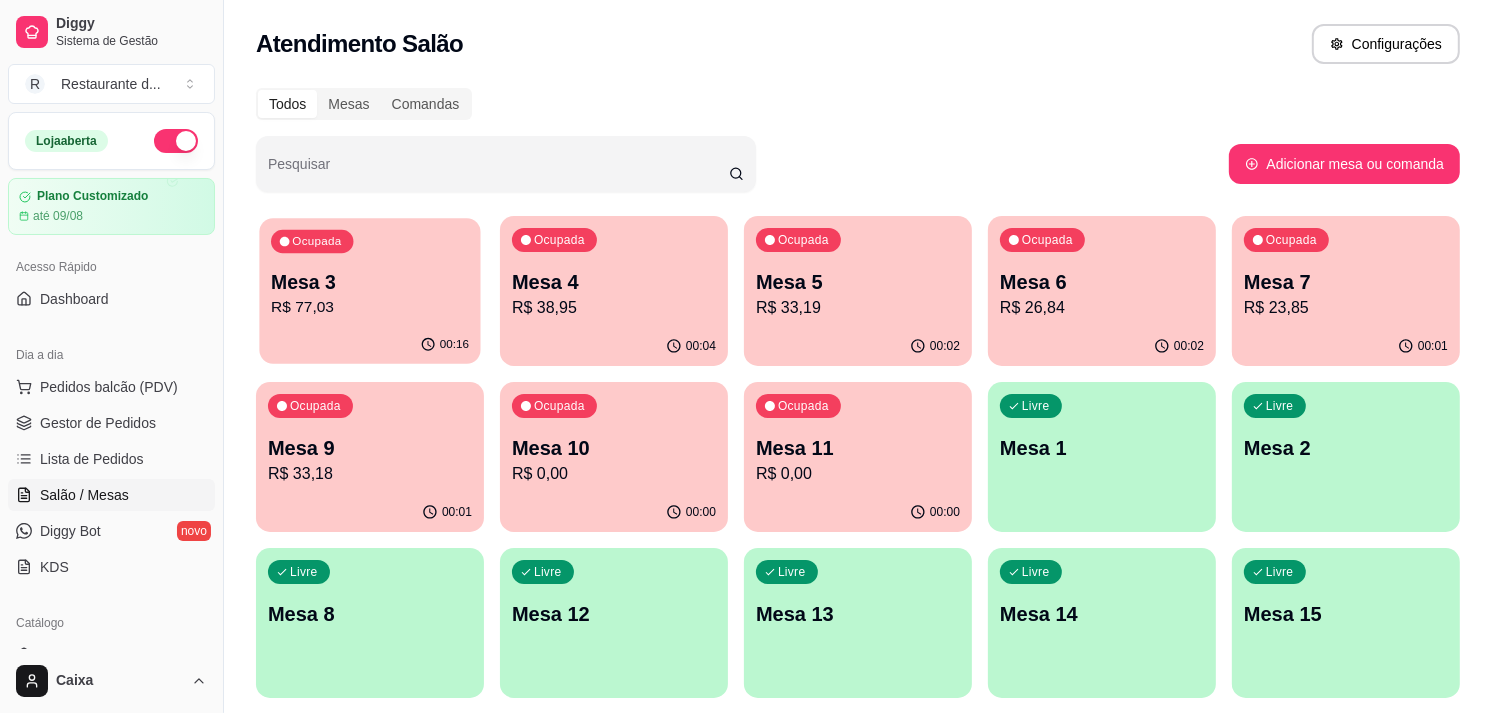 click on "00:16" at bounding box center [369, 345] 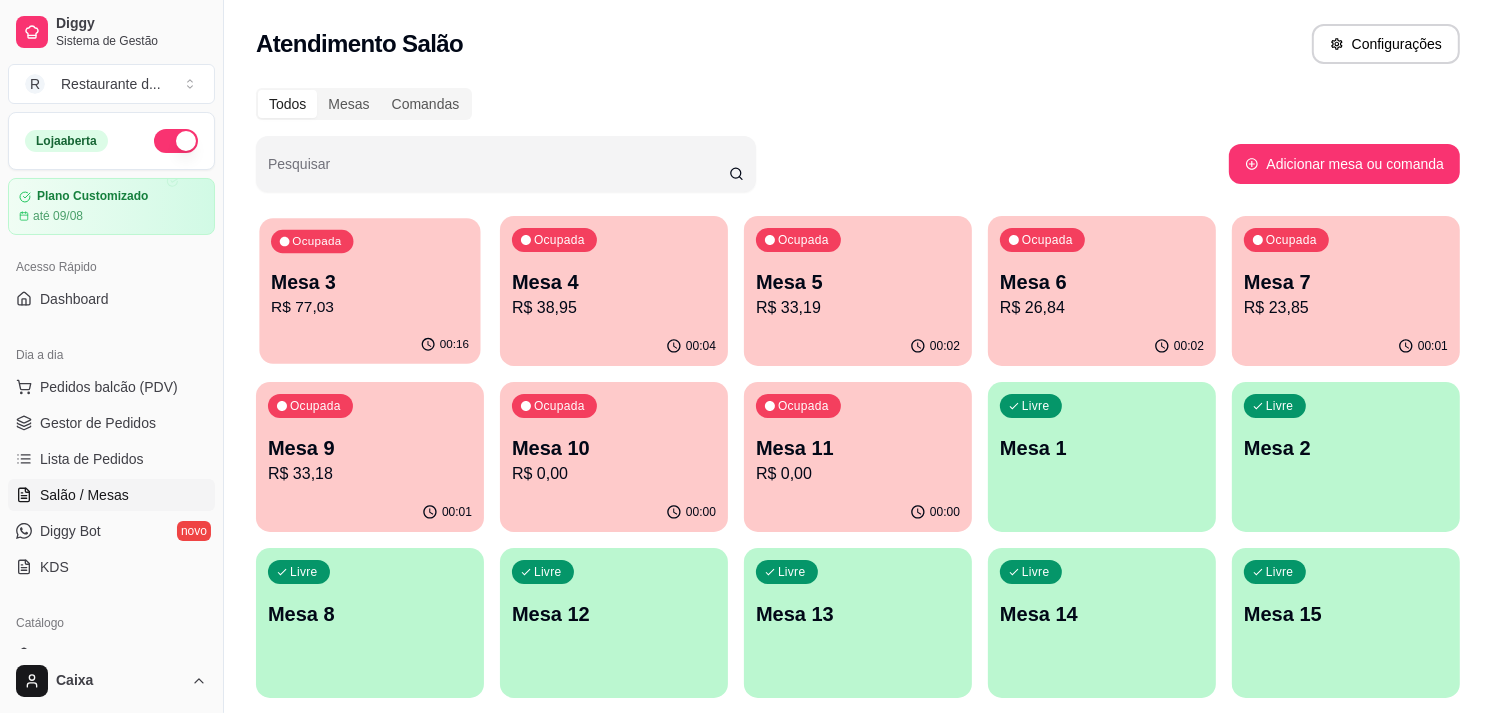 click on "00:16" at bounding box center [369, 345] 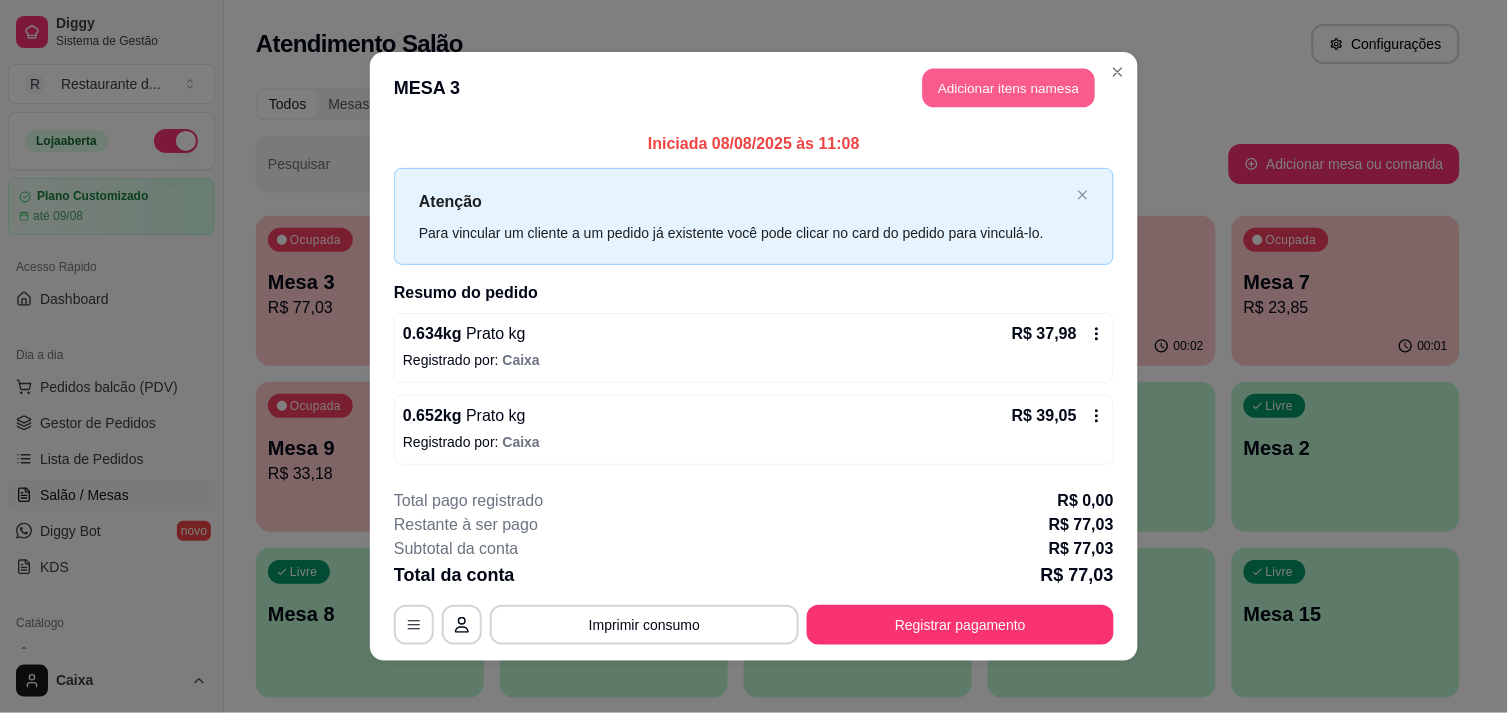 click on "Adicionar itens na  mesa" at bounding box center [1009, 88] 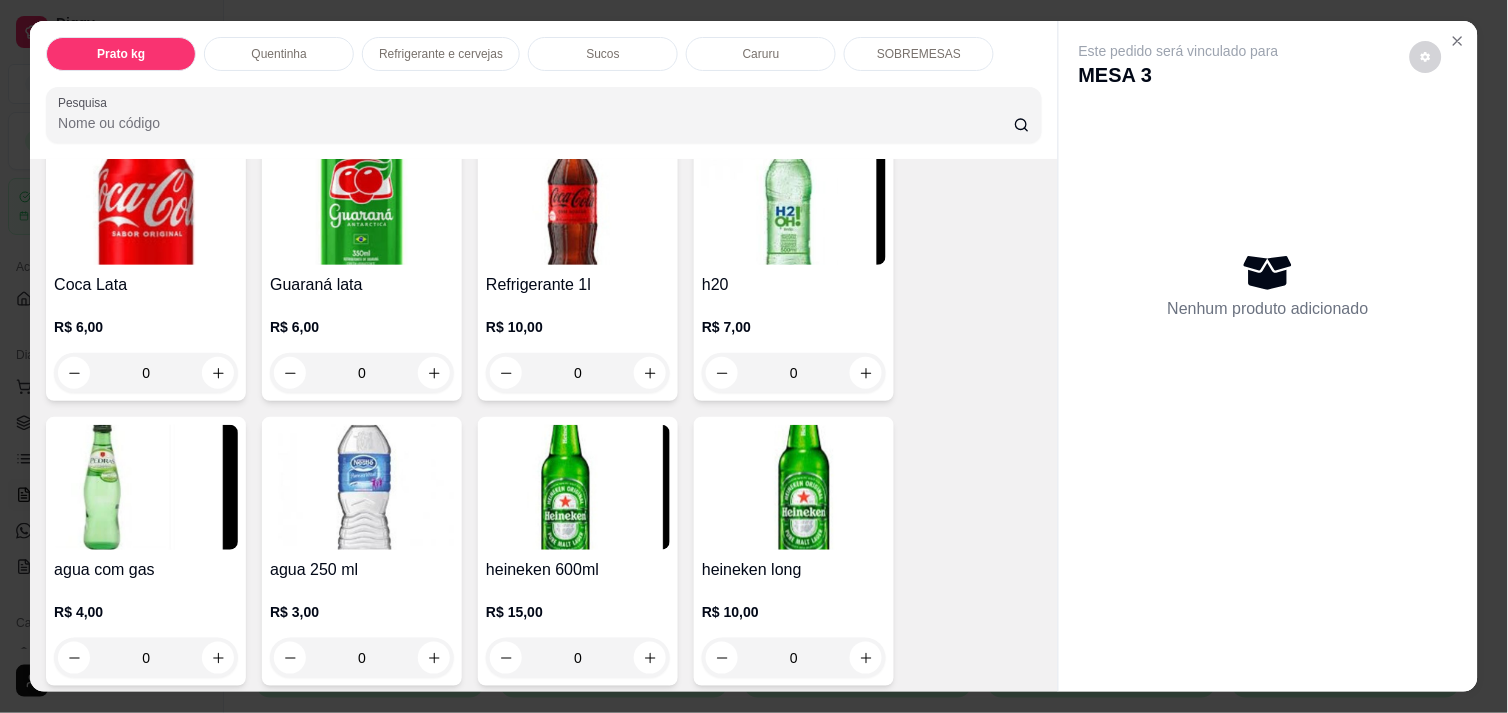 scroll, scrollTop: 1066, scrollLeft: 0, axis: vertical 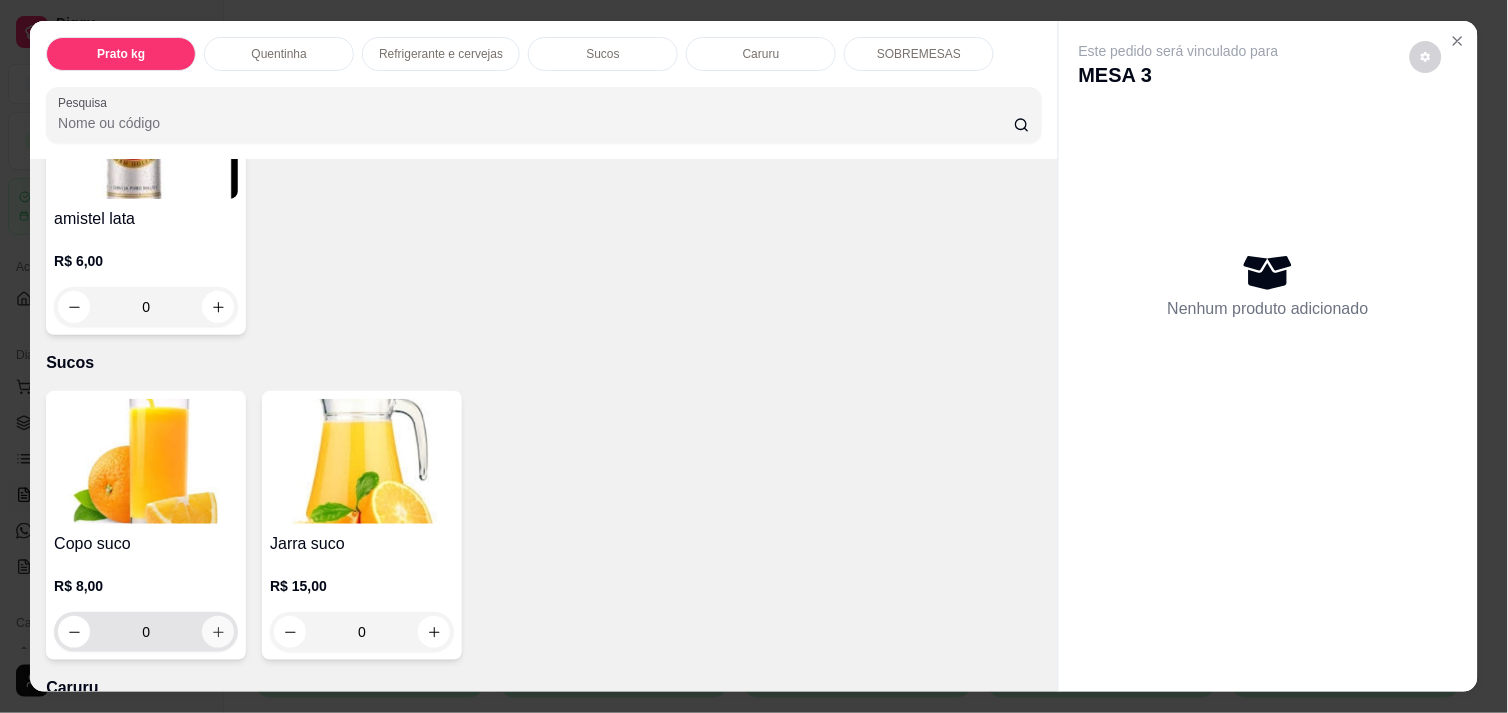 click at bounding box center [218, 632] 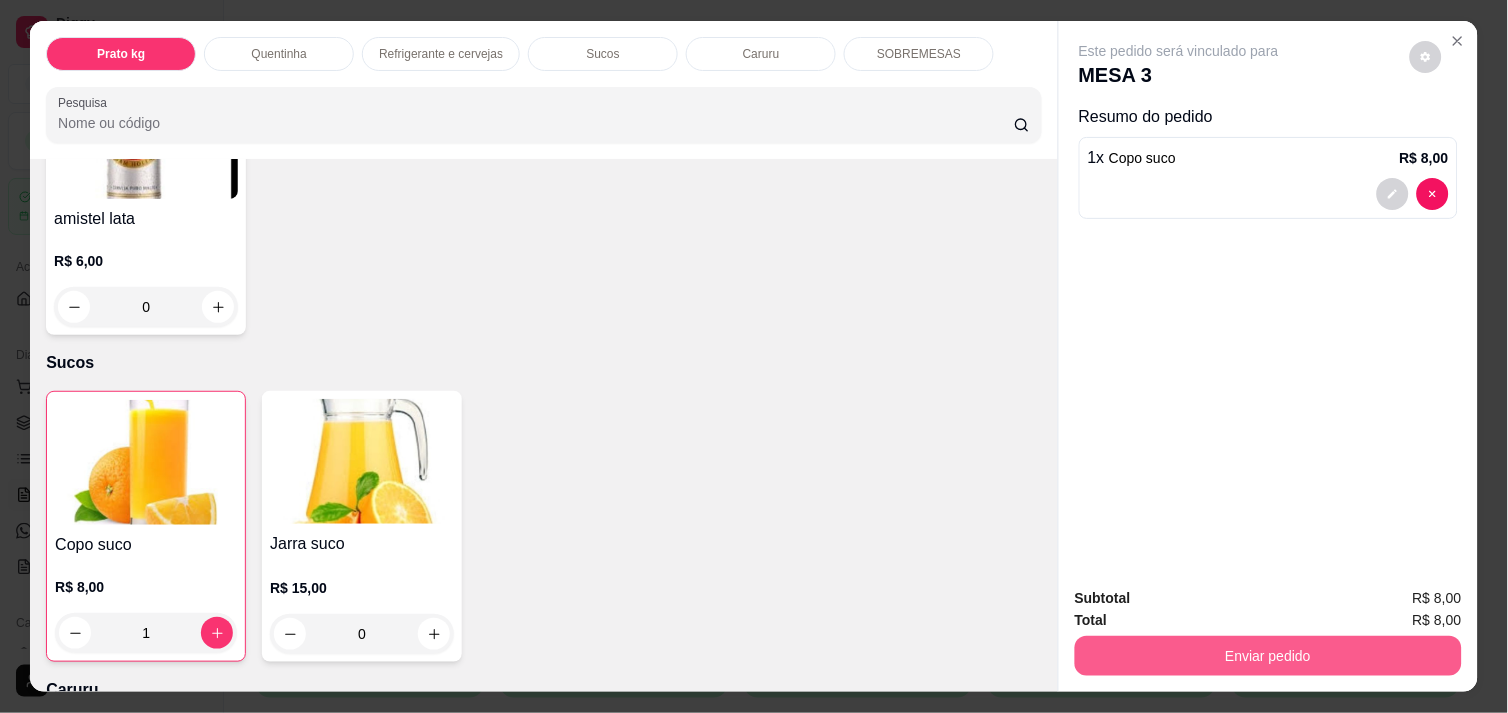 click on "Enviar pedido" at bounding box center [1268, 656] 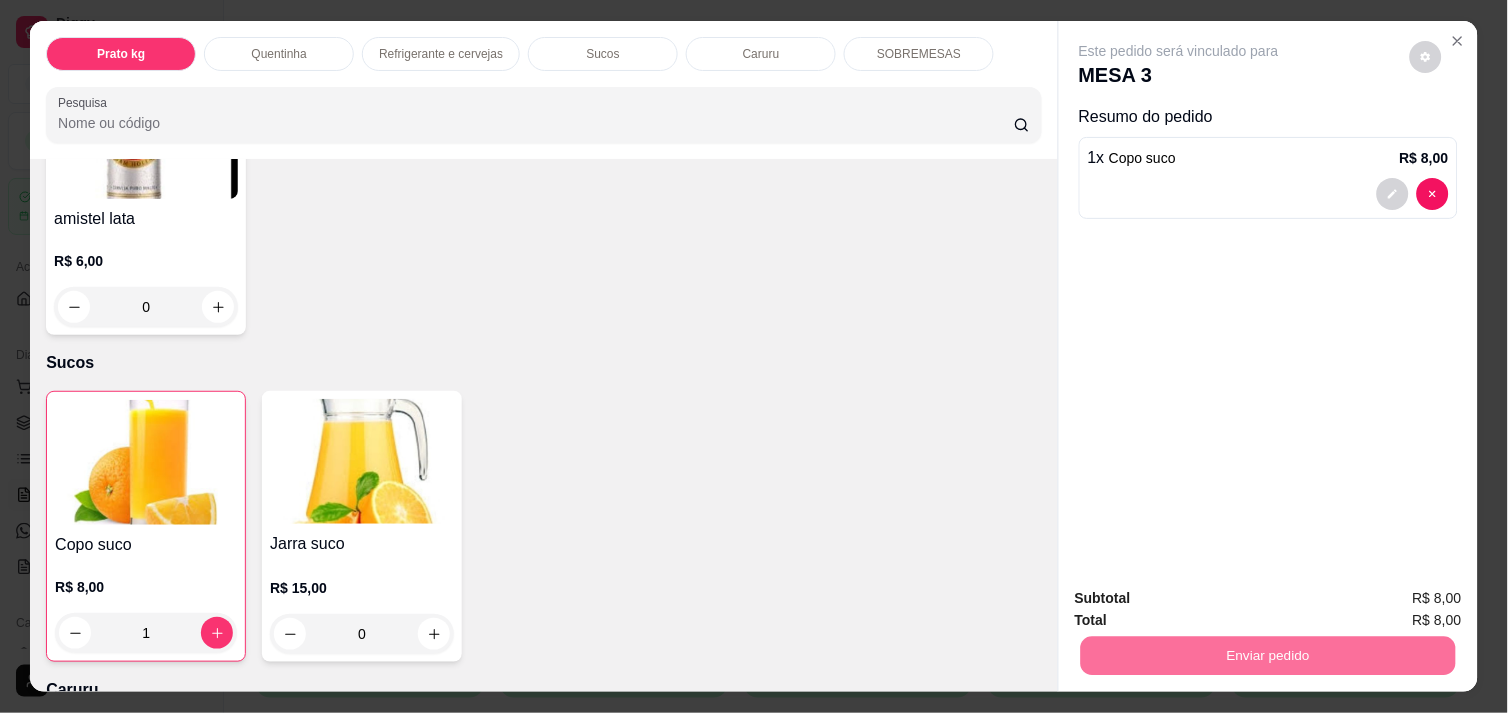 click on "Não registrar e enviar pedido" at bounding box center (1202, 598) 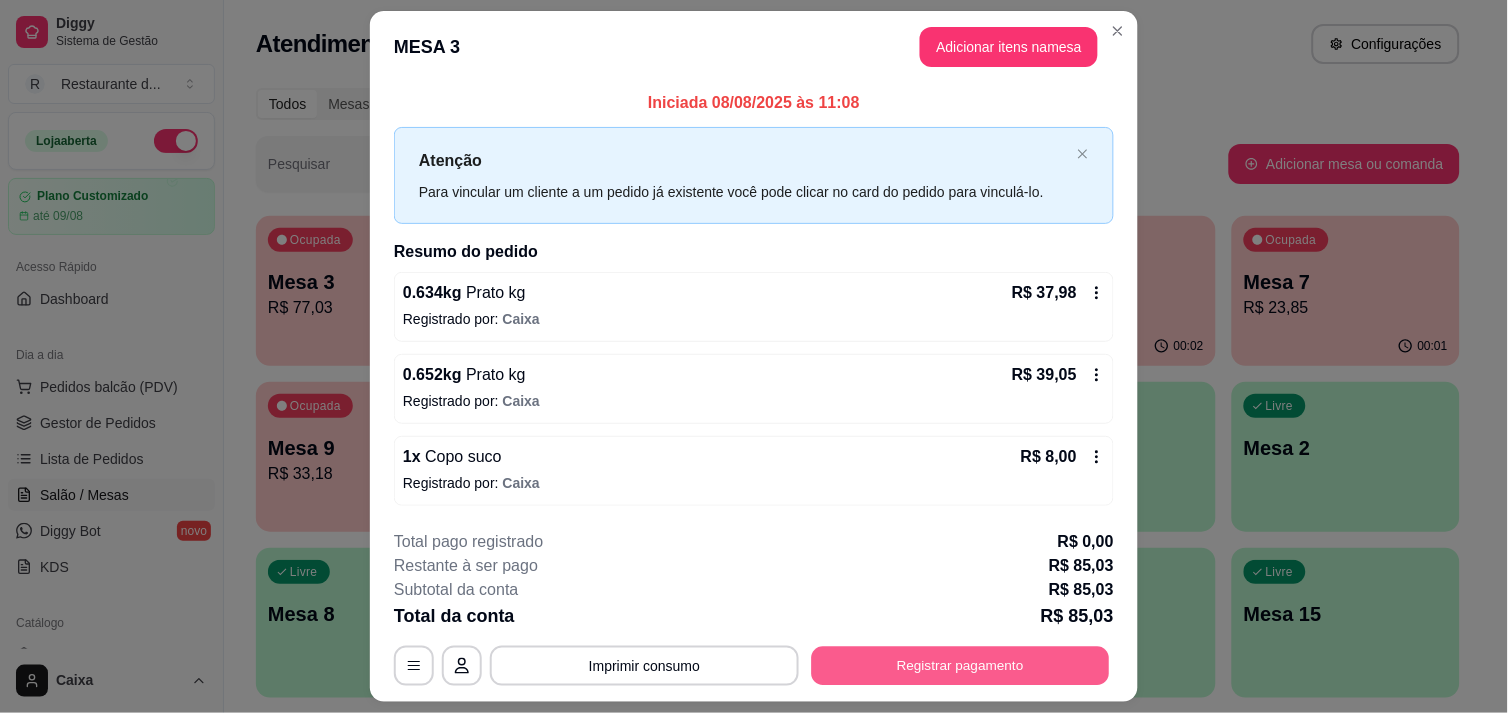 click on "Registrar pagamento" at bounding box center [961, 666] 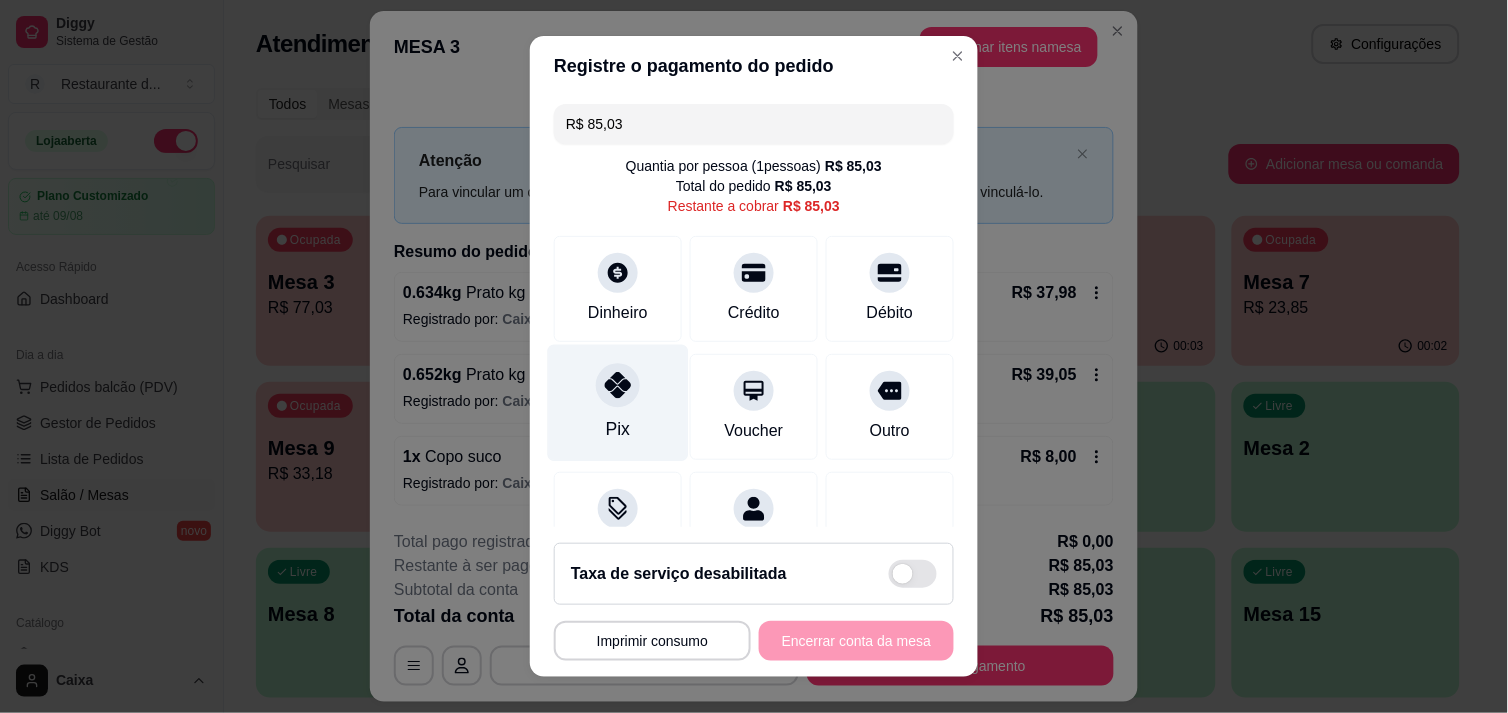 click on "Pix" at bounding box center (618, 402) 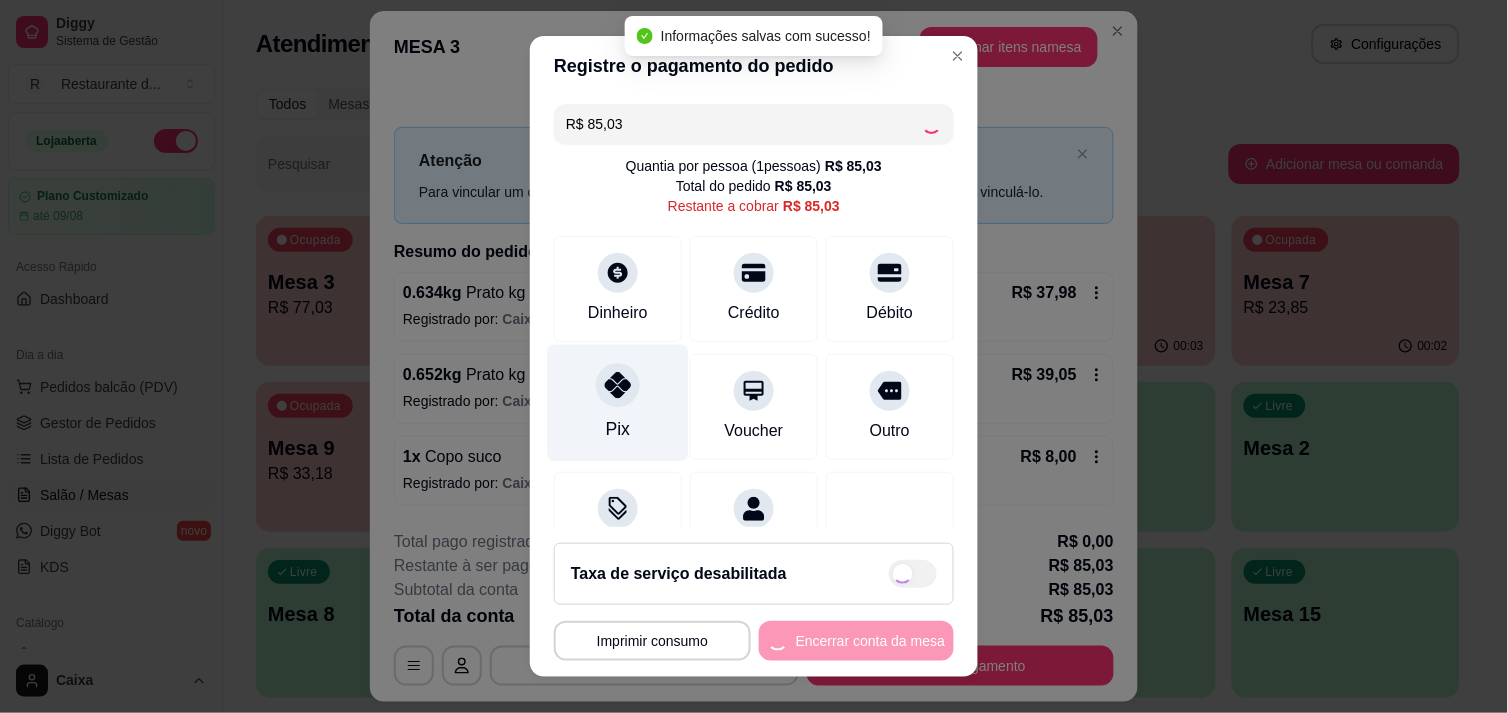 type on "R$ 0,00" 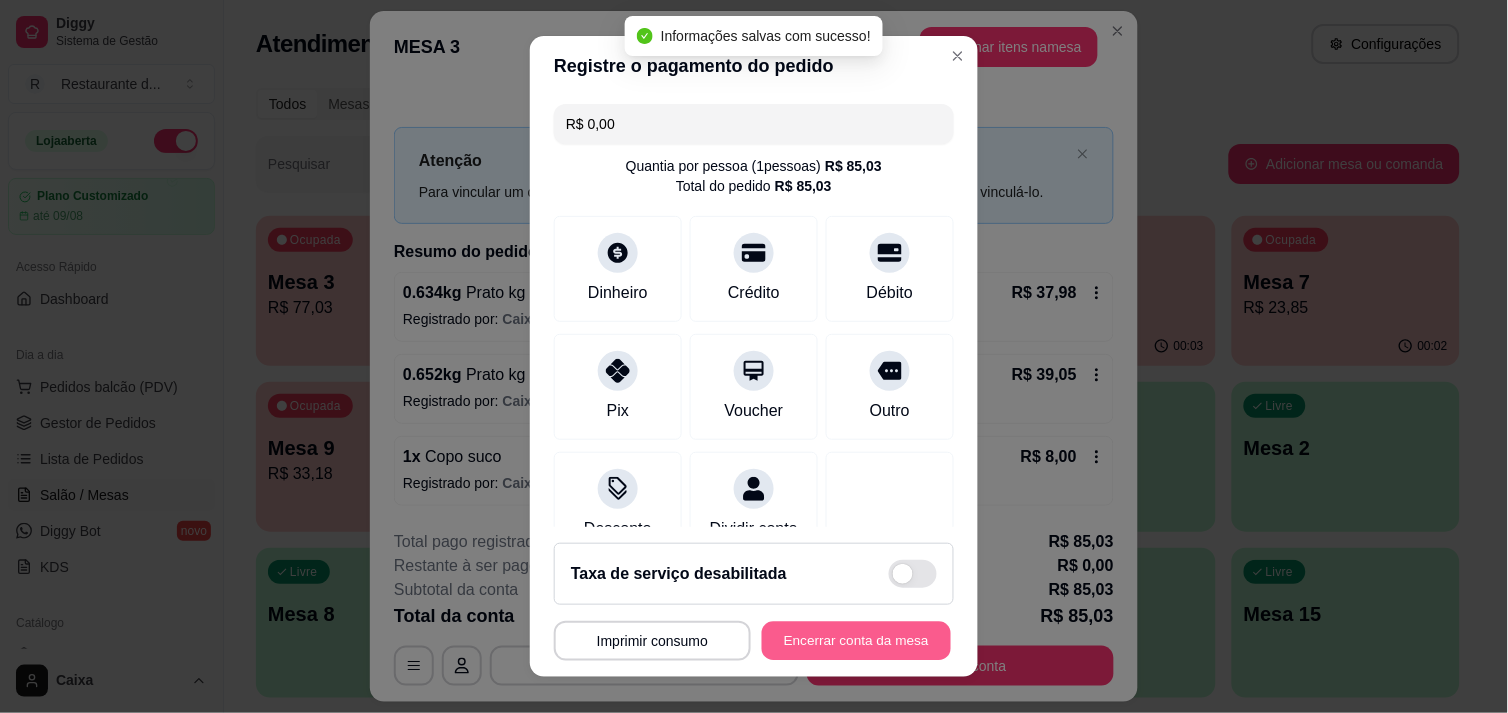 click on "Encerrar conta da mesa" at bounding box center (856, 641) 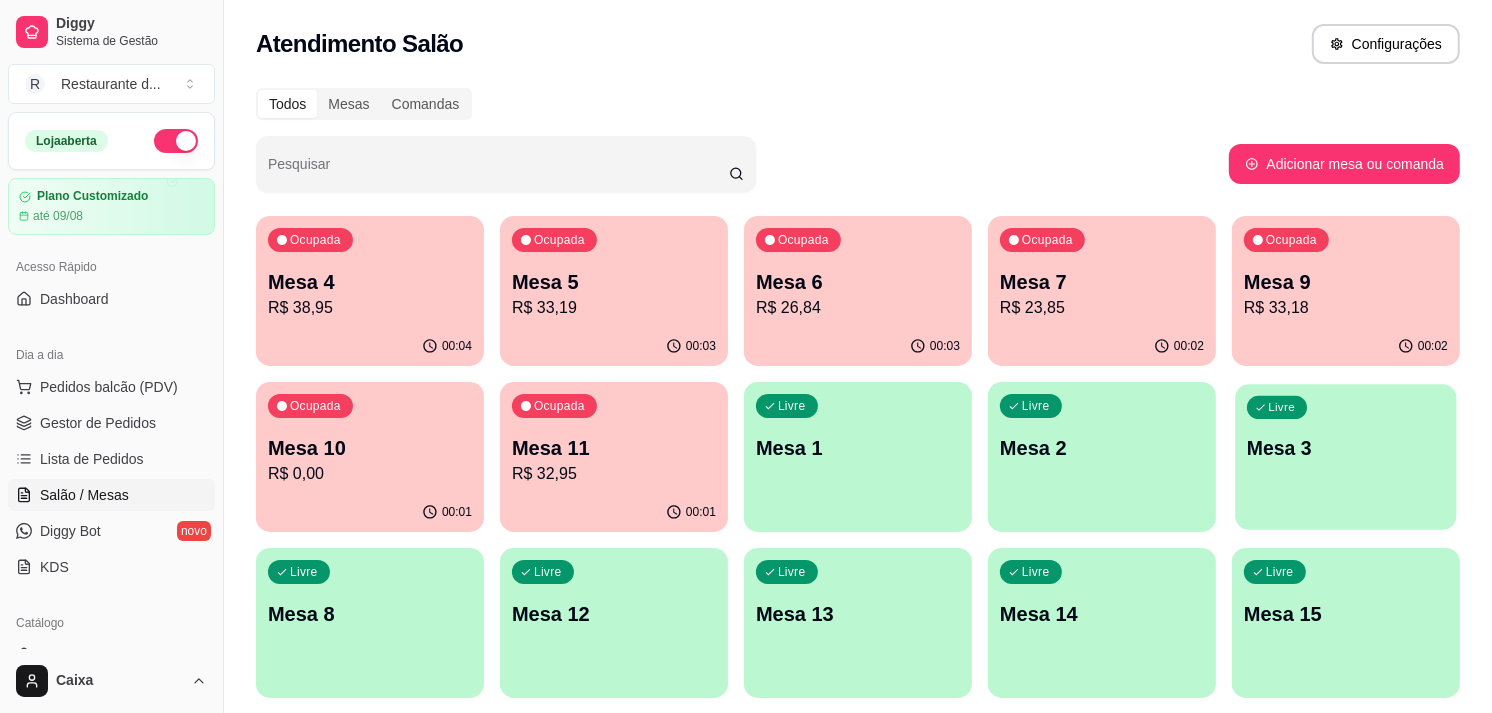 click on "Livre Mesa 3" at bounding box center [1345, 445] 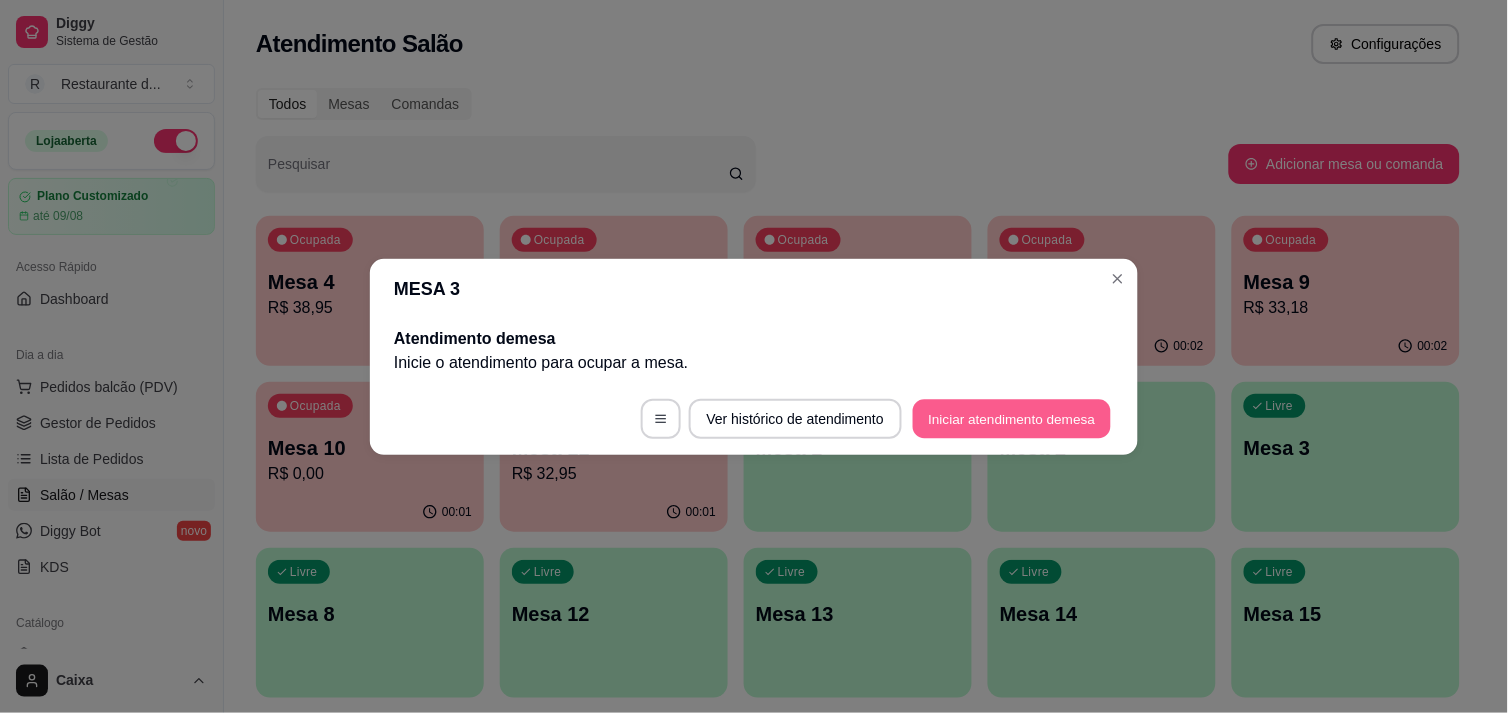 click on "Iniciar atendimento de  mesa" at bounding box center (1012, 418) 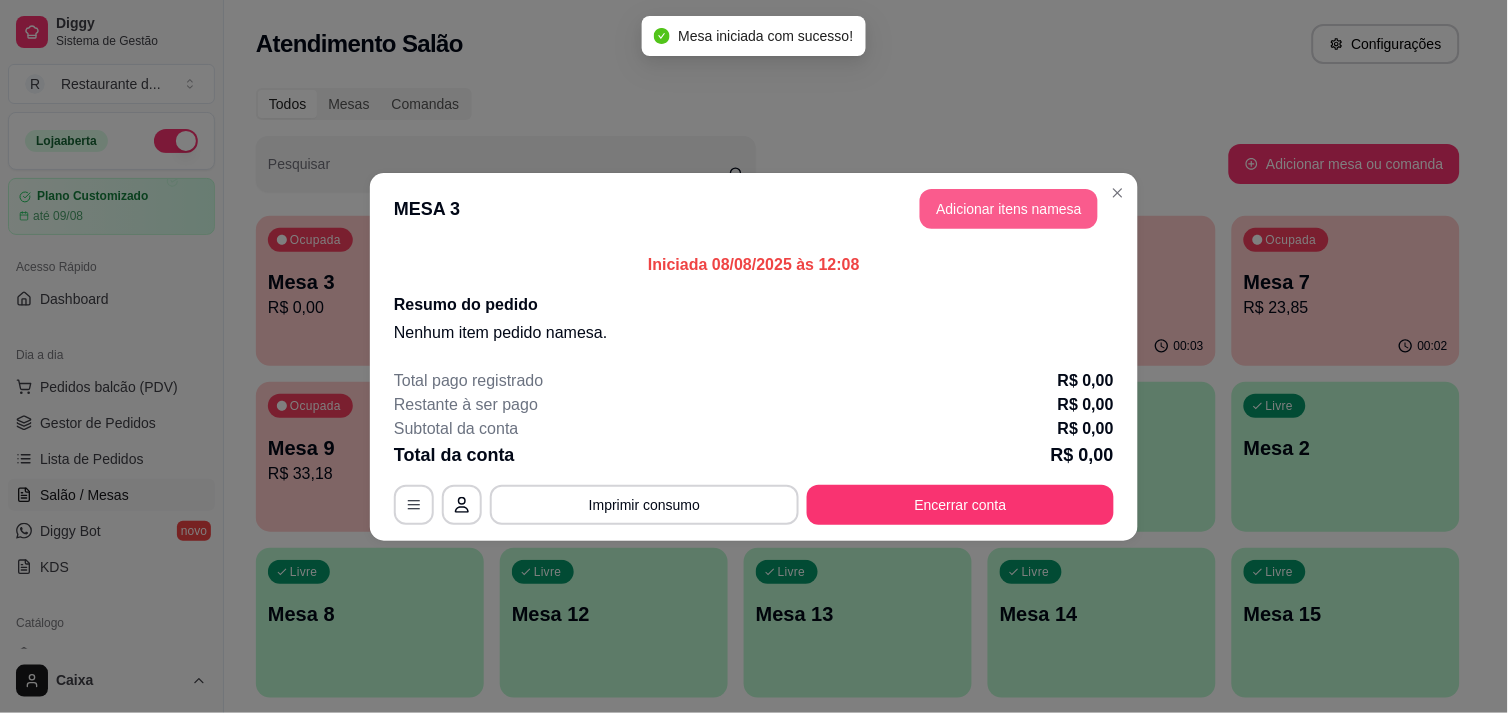 click on "Adicionar itens na  mesa" at bounding box center [1009, 209] 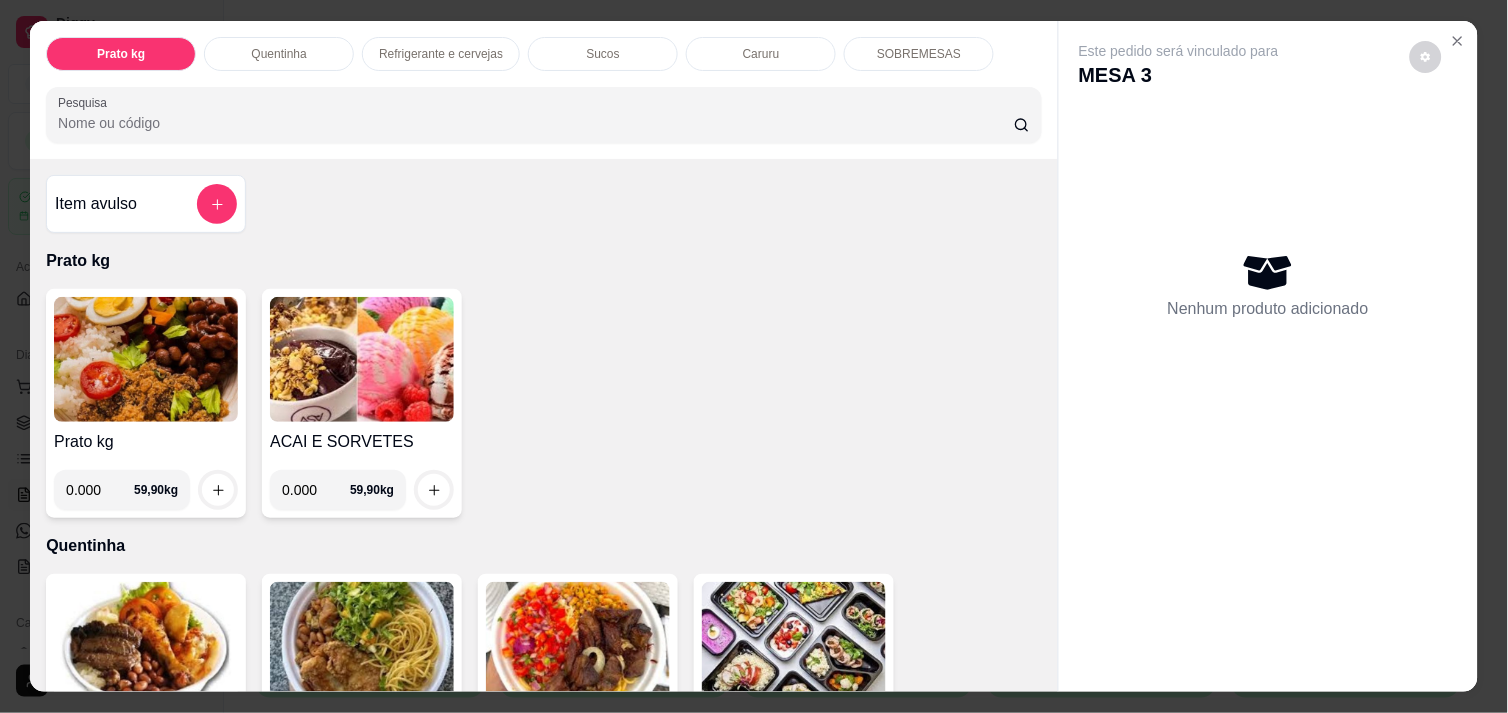 click on "0.000" at bounding box center [100, 490] 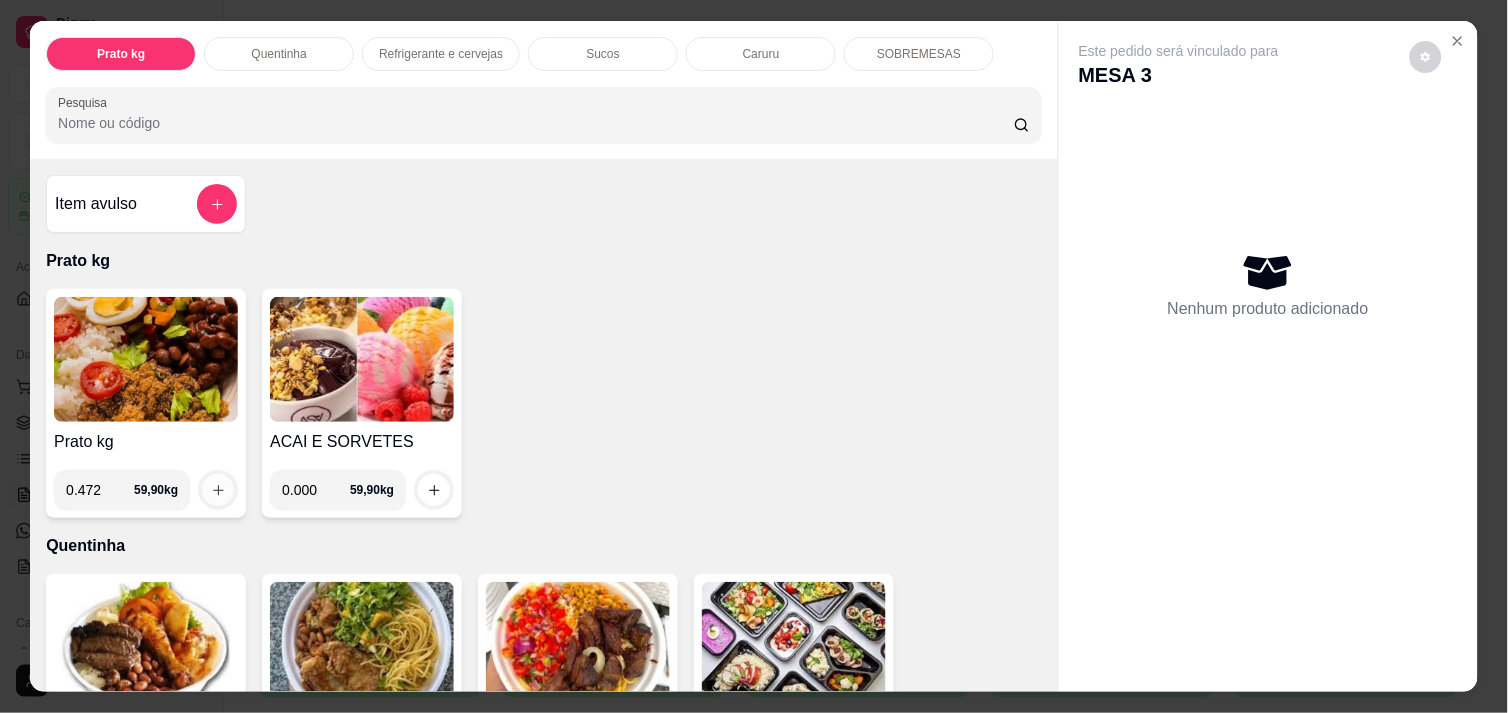 type on "0.472" 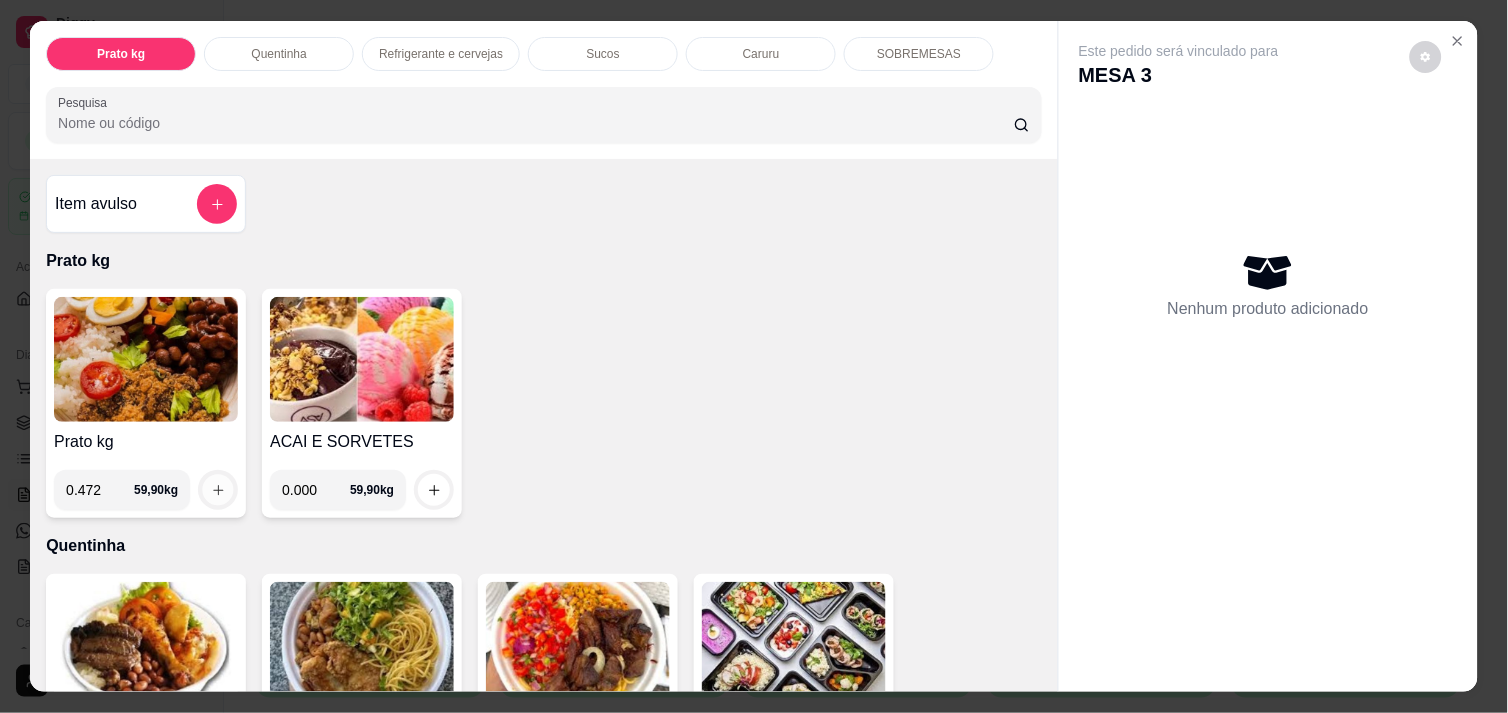 click 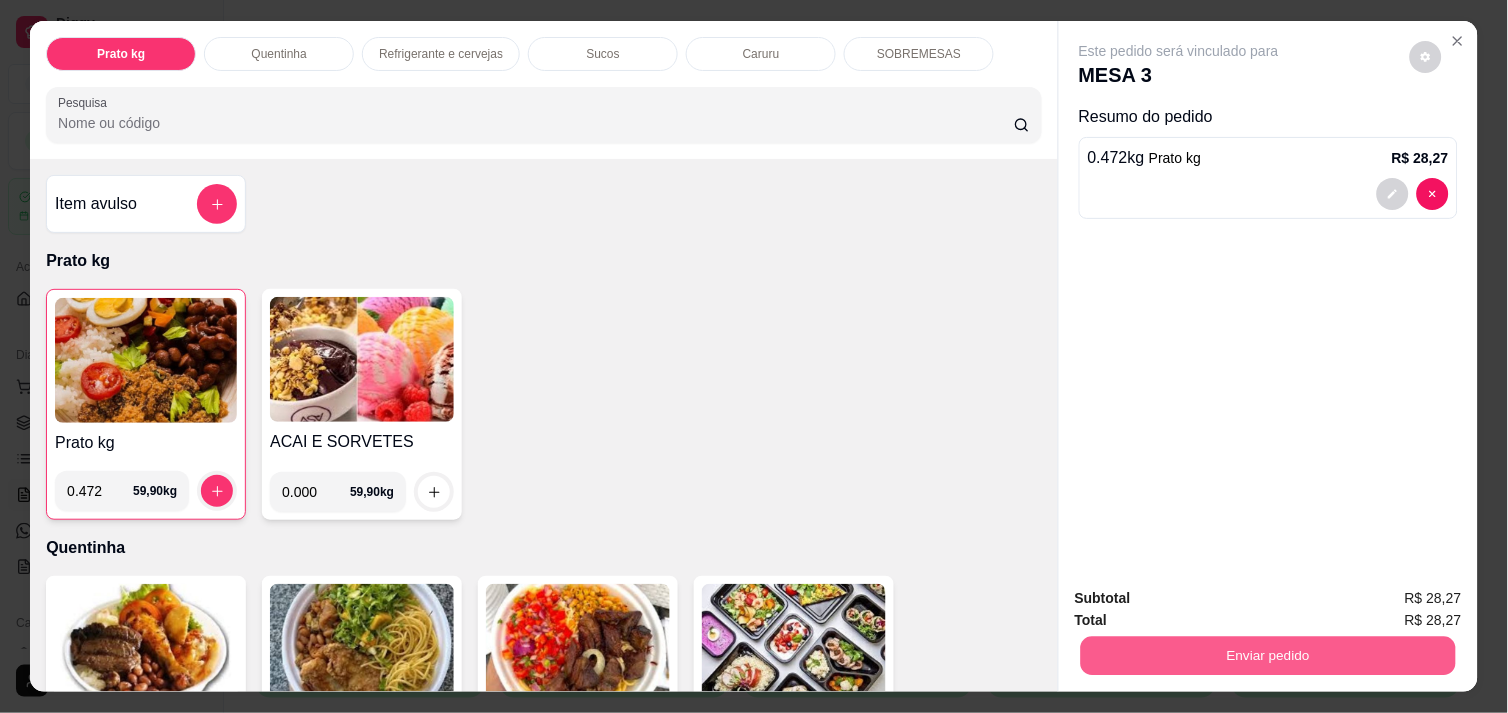 click on "Enviar pedido" at bounding box center [1268, 655] 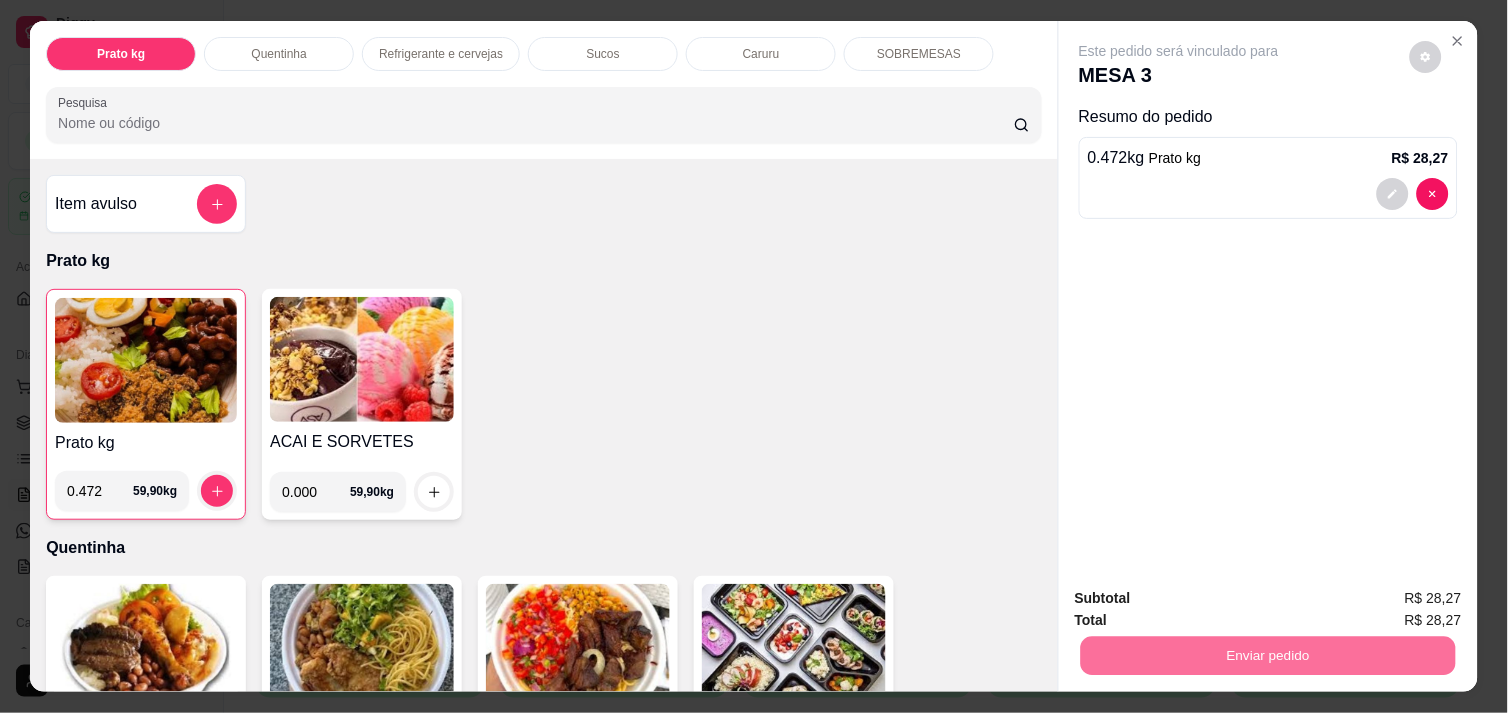 click on "Não registrar e enviar pedido" at bounding box center (1202, 598) 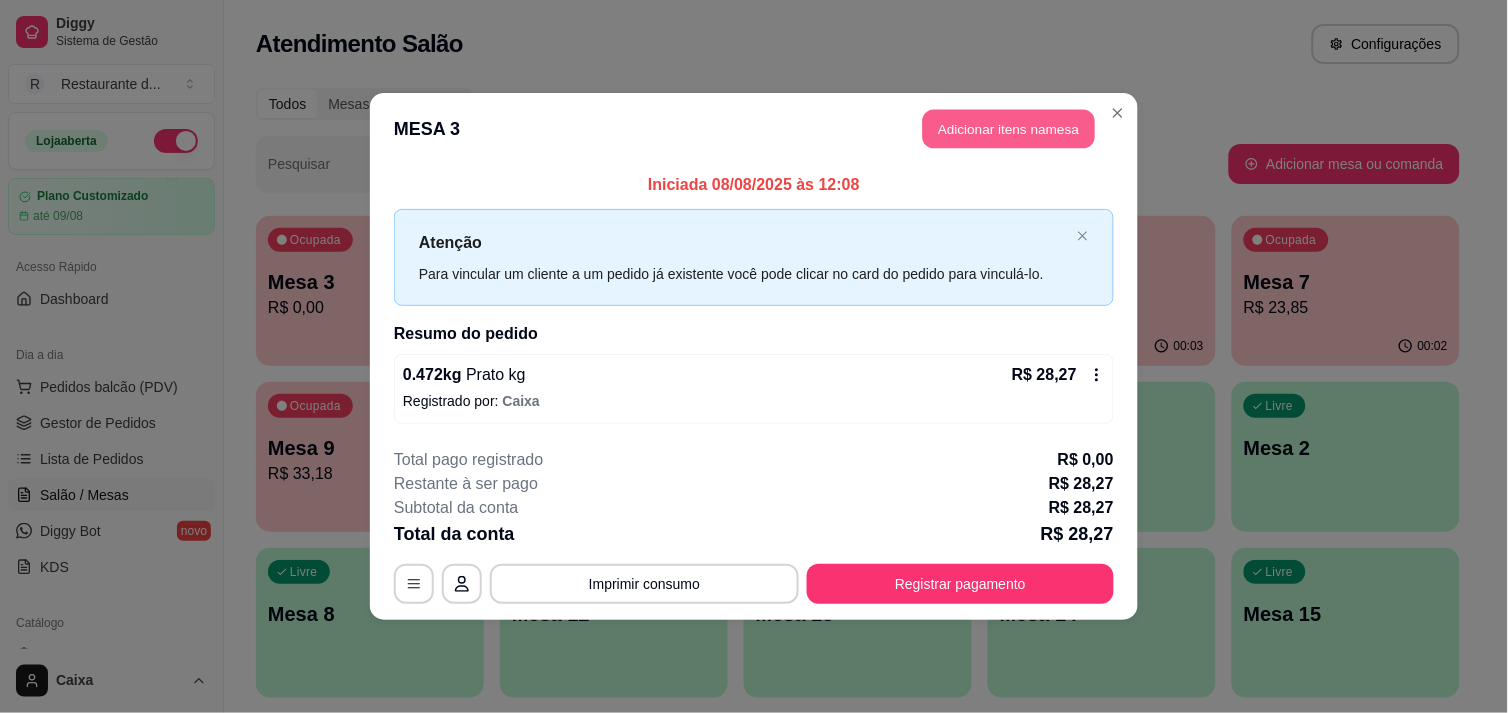 click on "Adicionar itens na  mesa" at bounding box center [1009, 129] 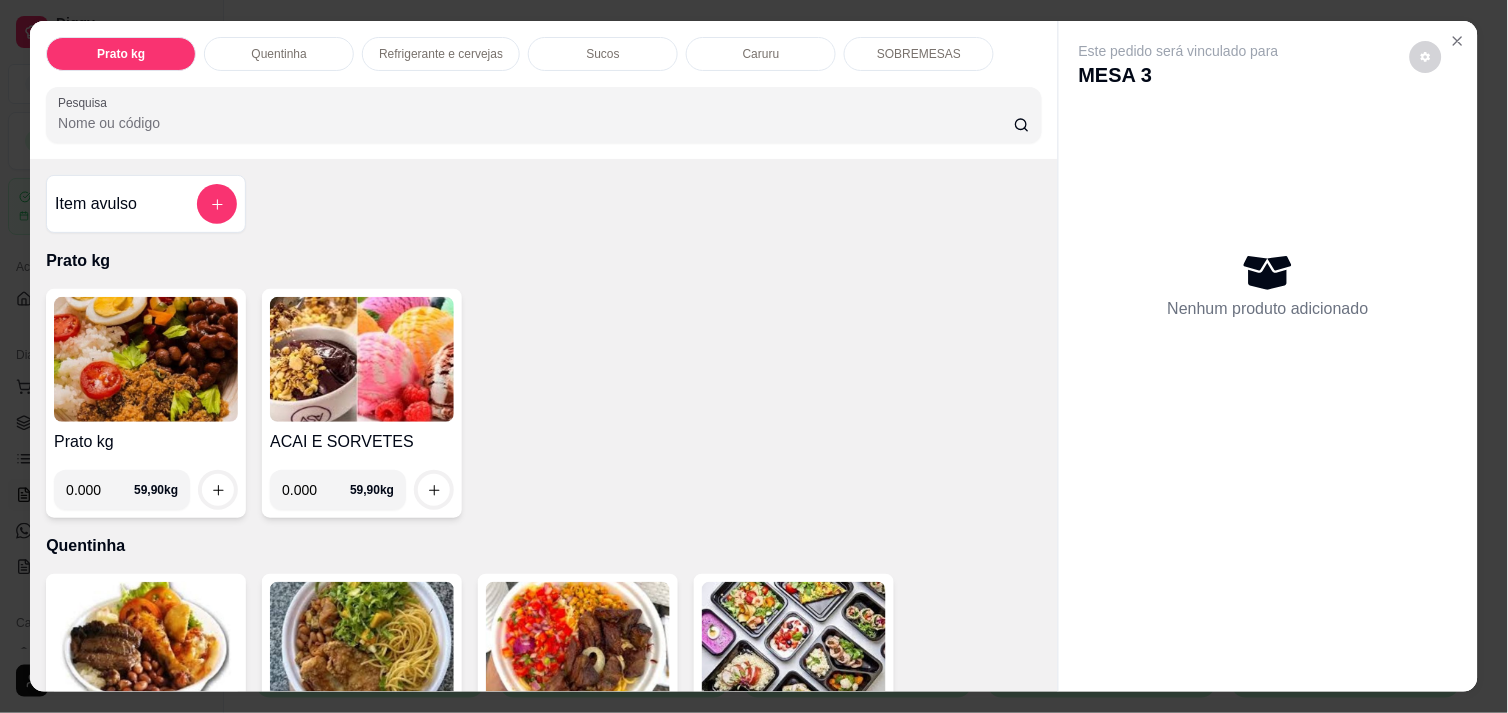 click on "0.000" at bounding box center [100, 490] 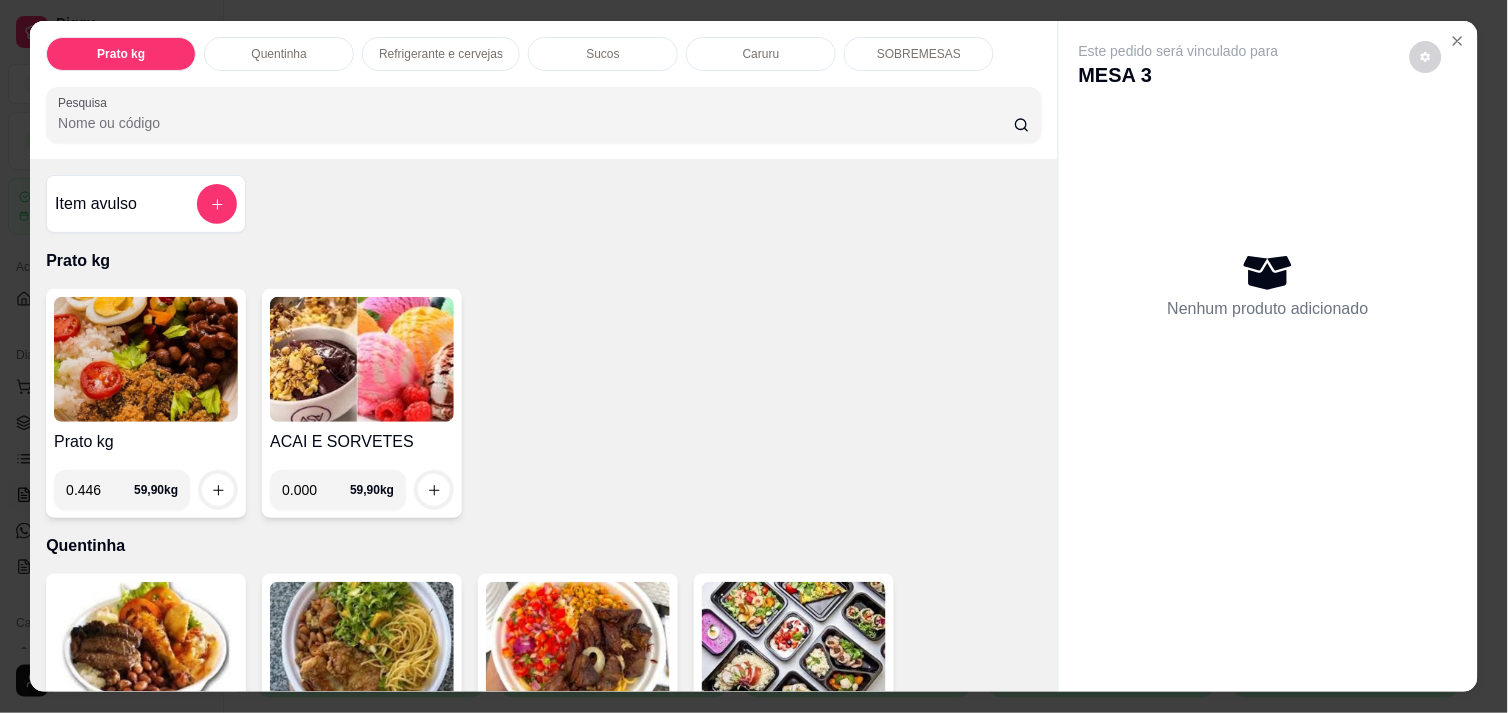 type on "0.446" 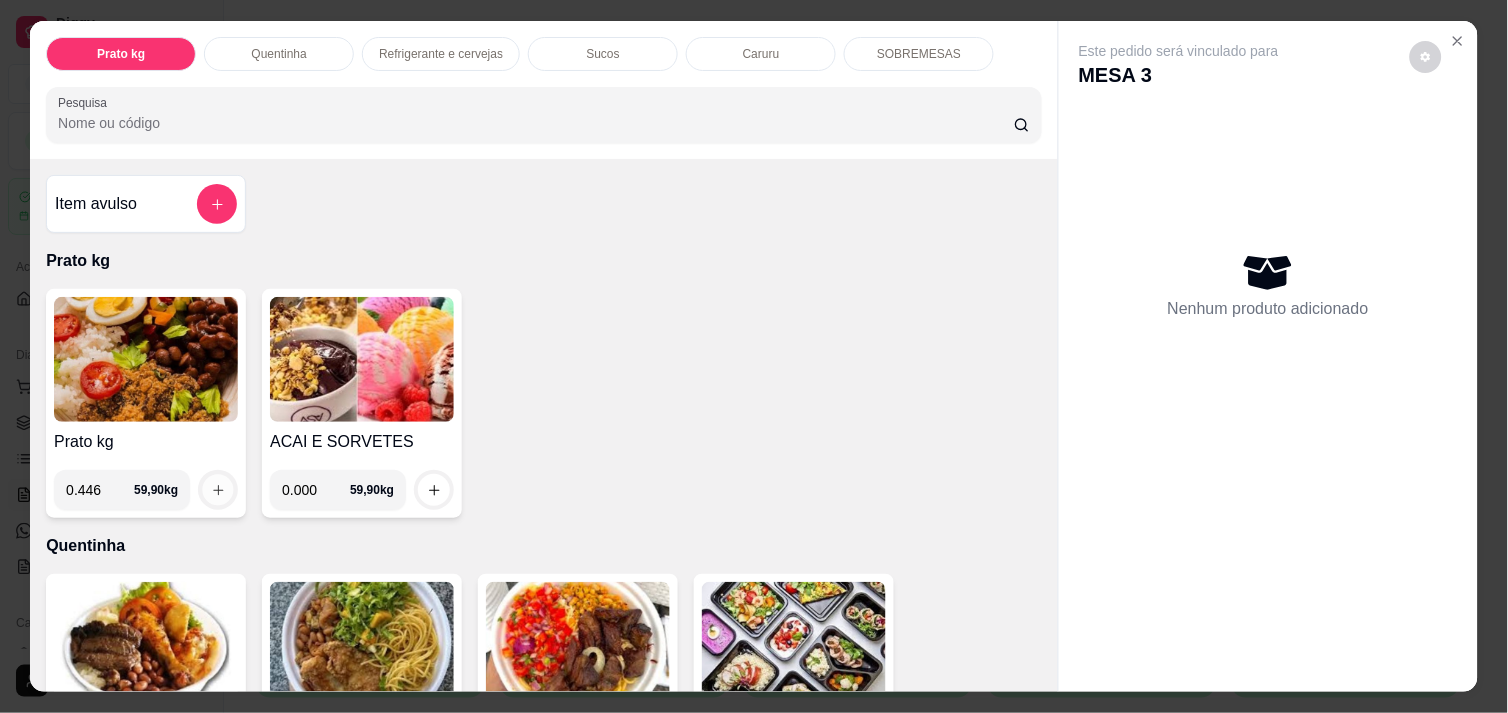click 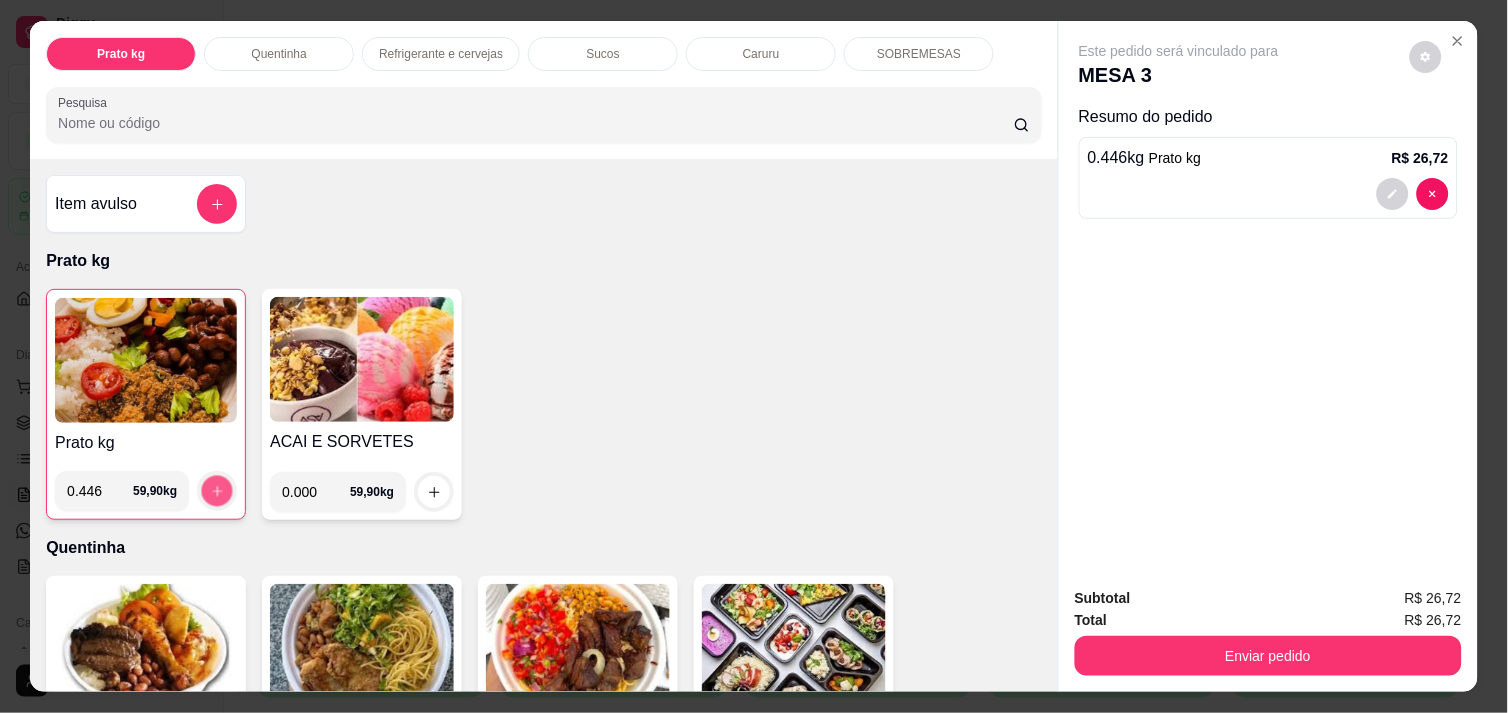 click at bounding box center (217, 491) 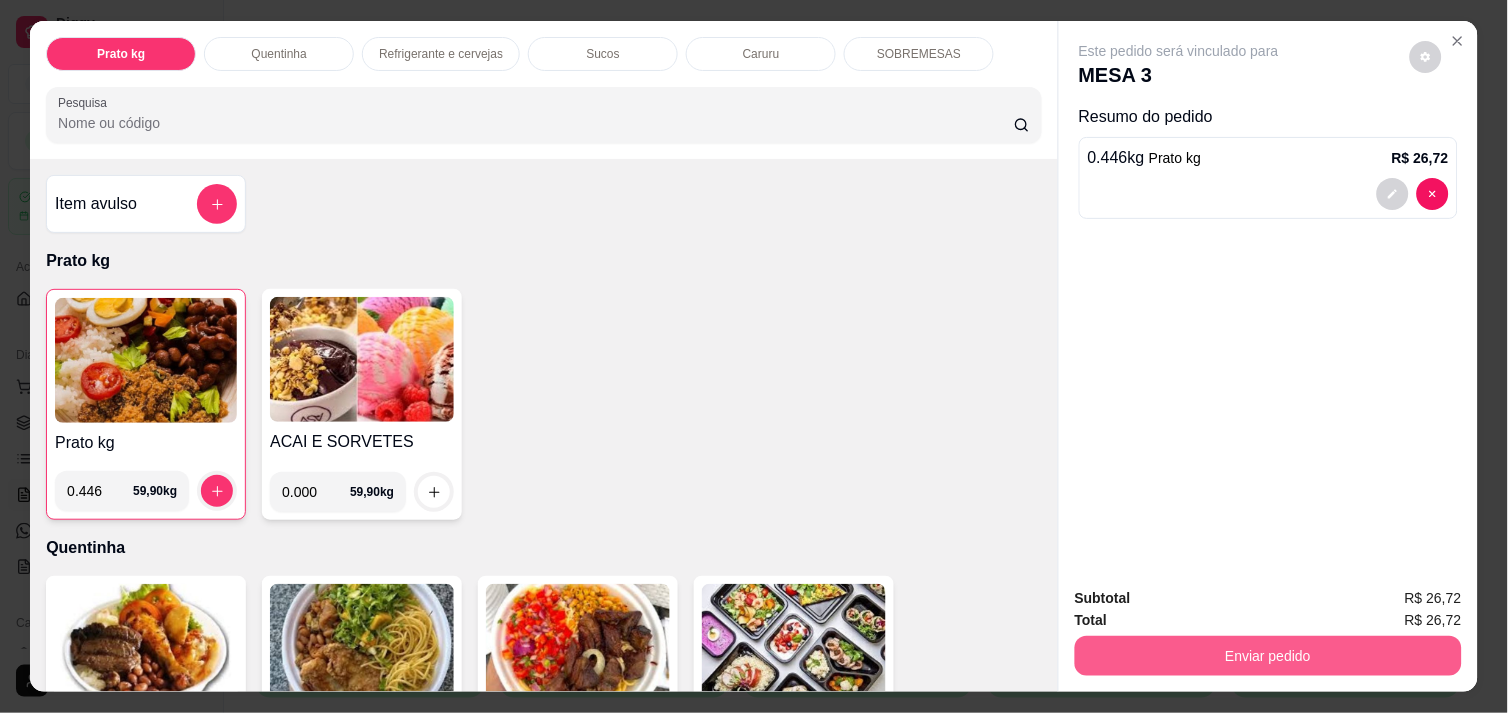 click on "Enviar pedido" at bounding box center [1268, 656] 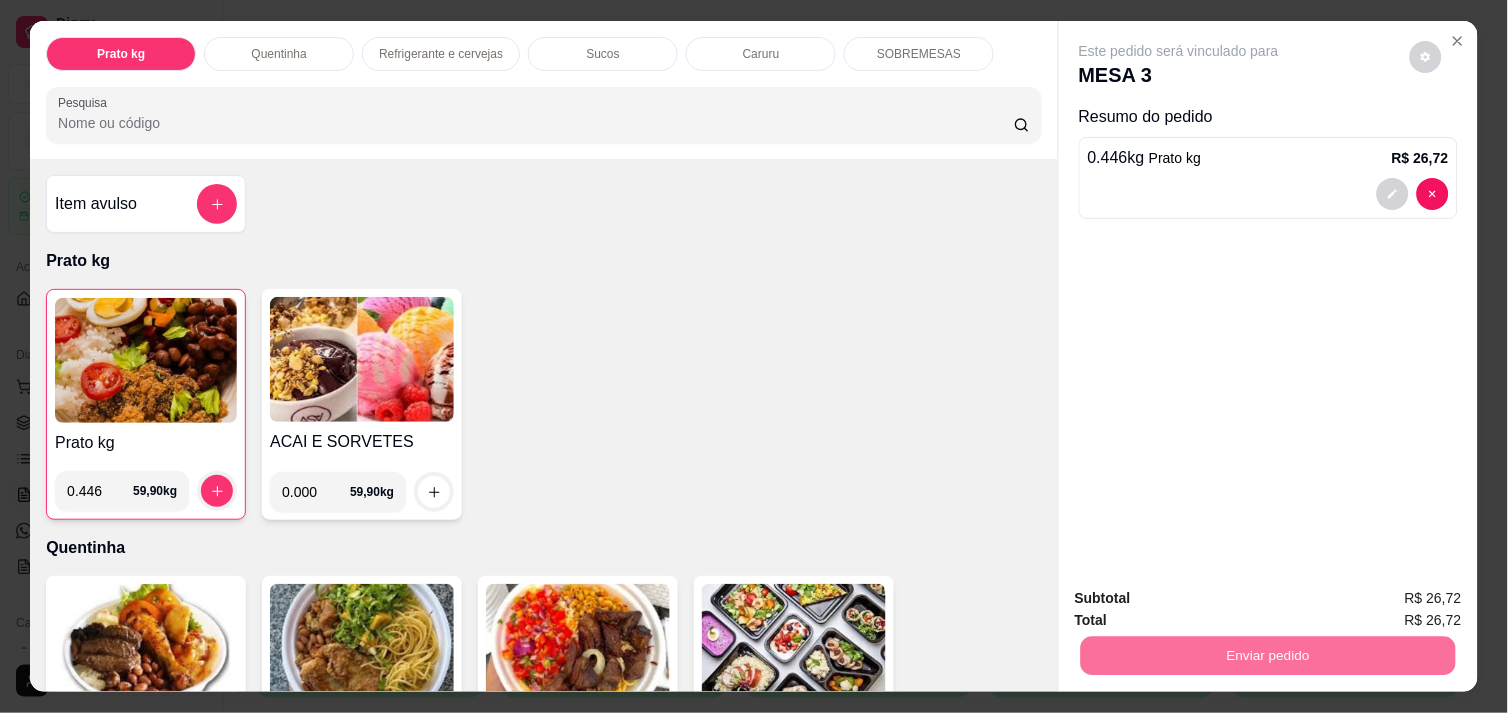 click on "Não registrar e enviar pedido" at bounding box center [1202, 599] 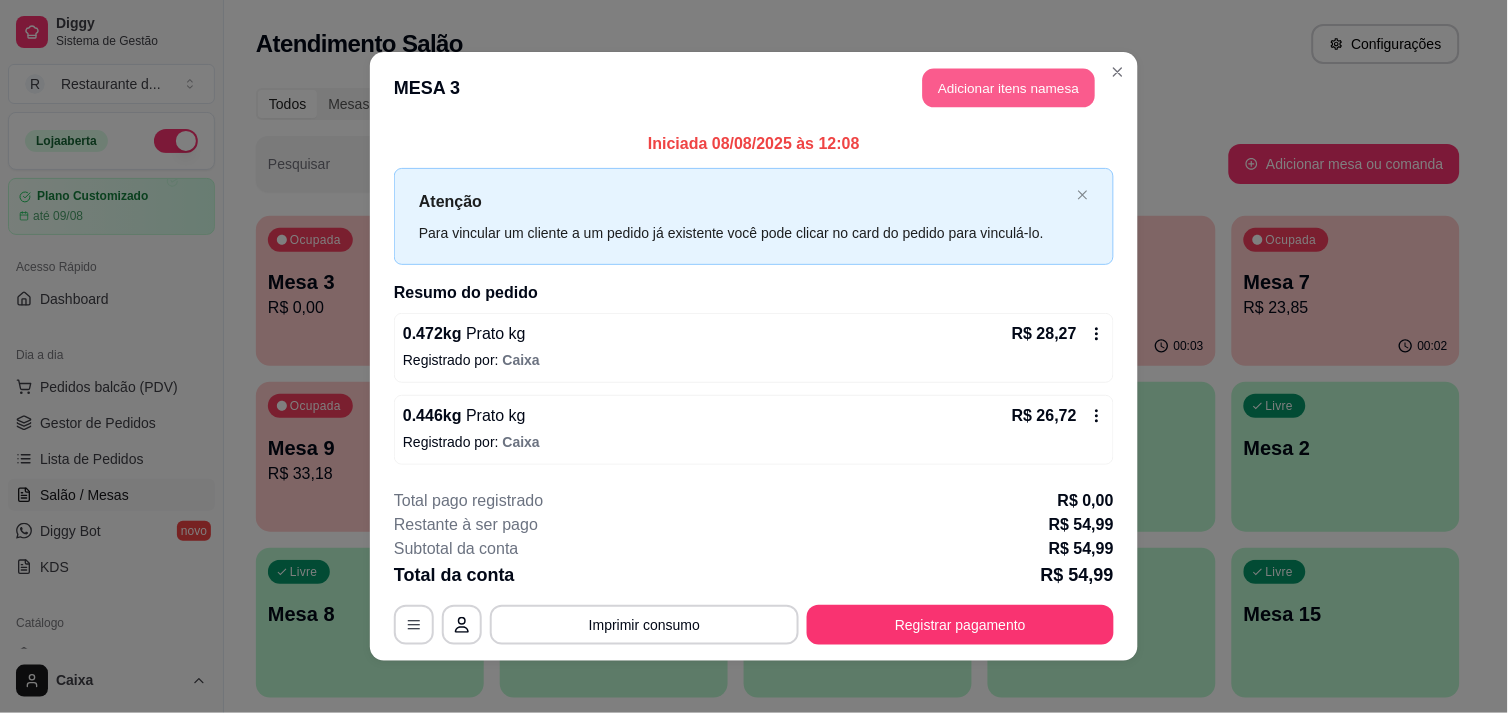 click on "Adicionar itens na  mesa" at bounding box center (1009, 88) 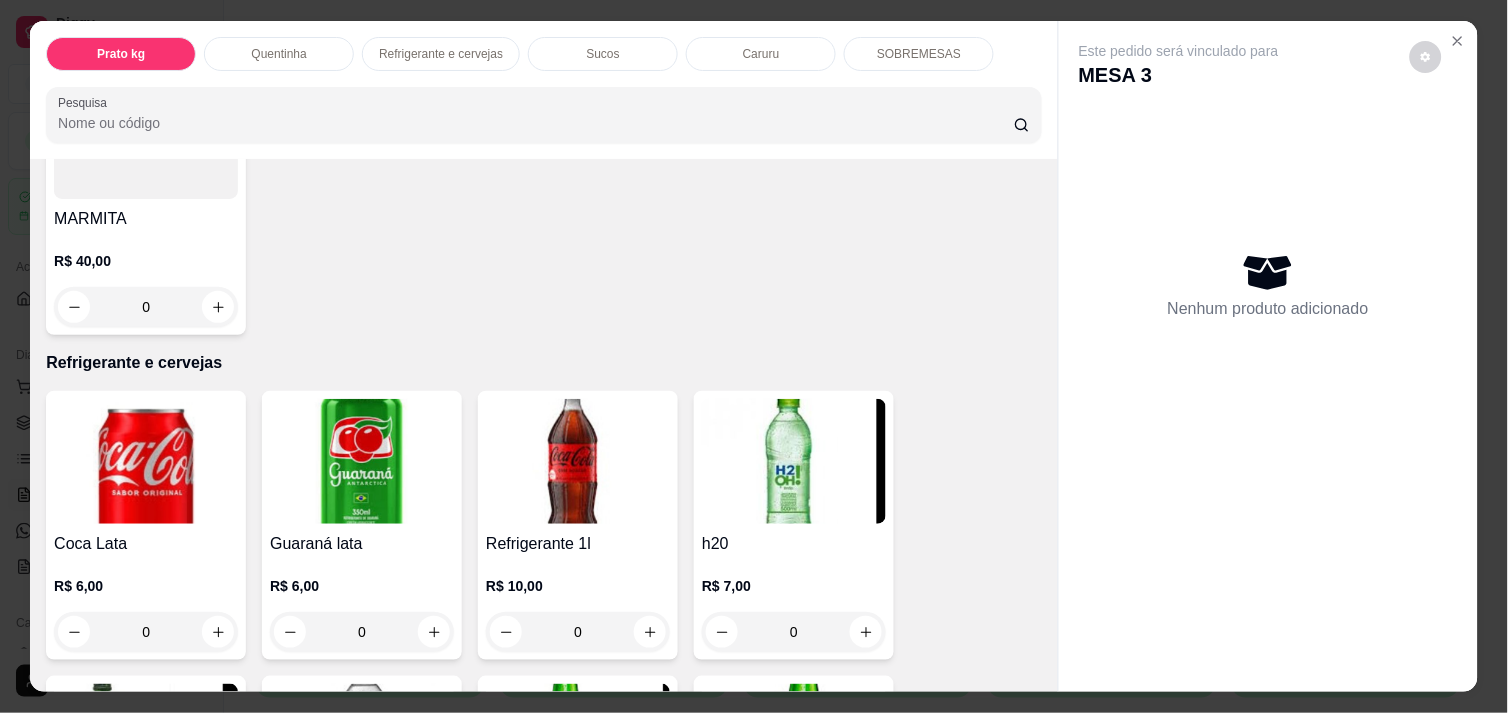 scroll, scrollTop: 800, scrollLeft: 0, axis: vertical 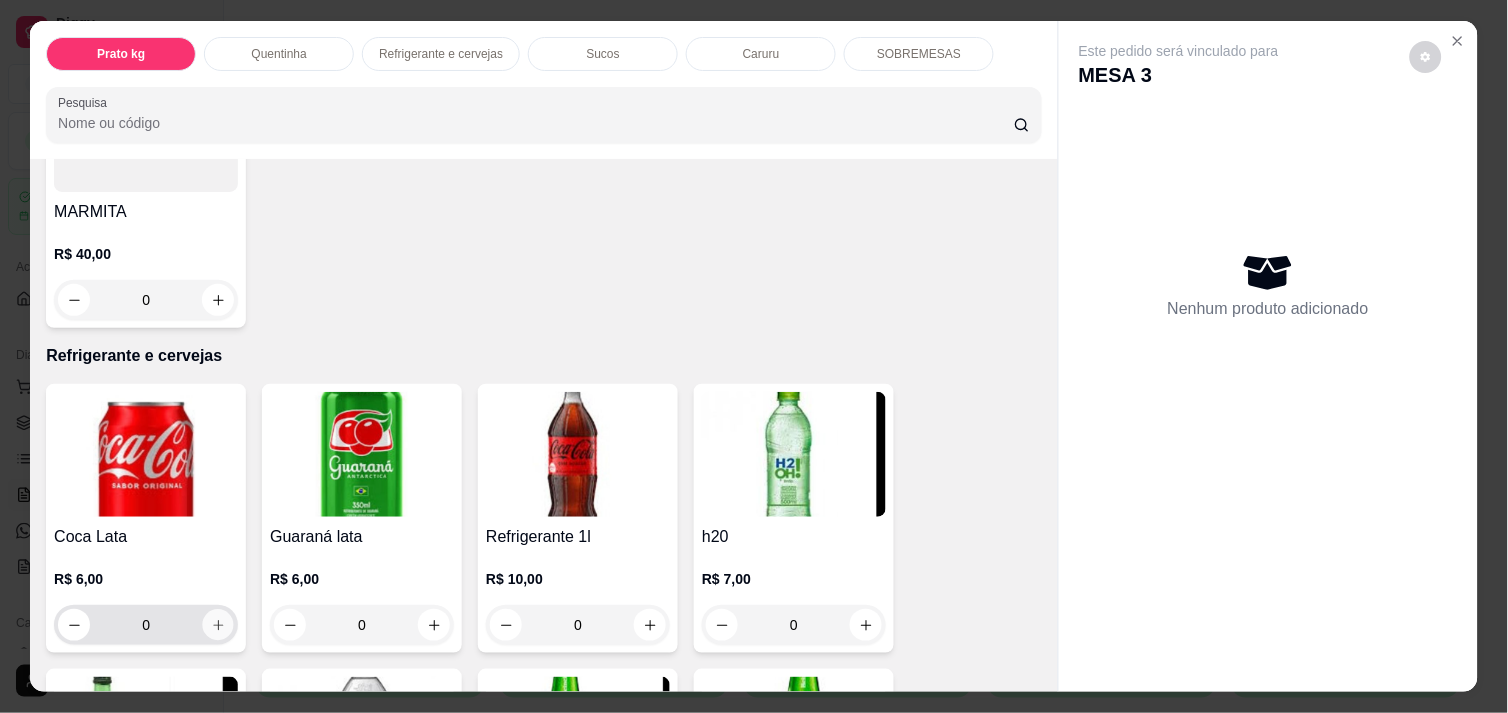 click at bounding box center [218, 625] 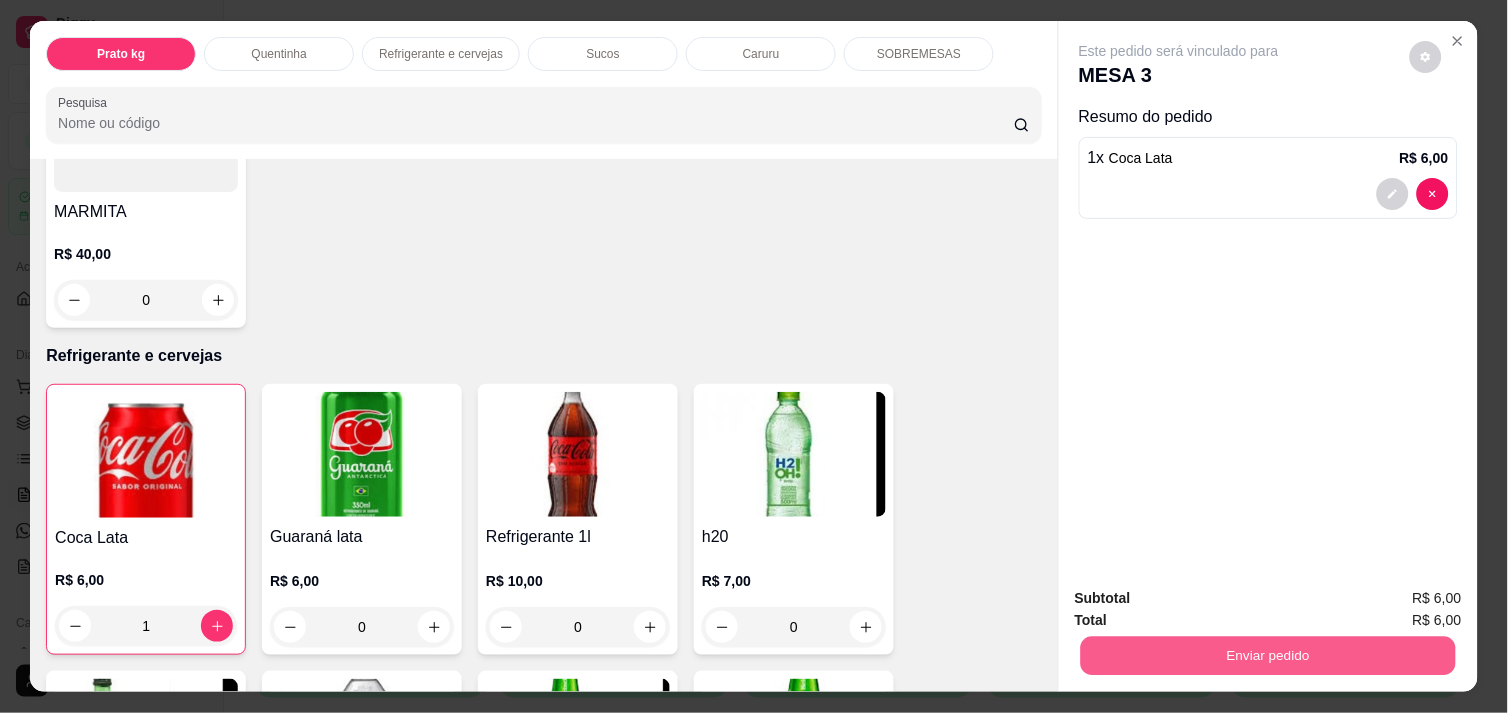 click on "Enviar pedido" at bounding box center (1268, 655) 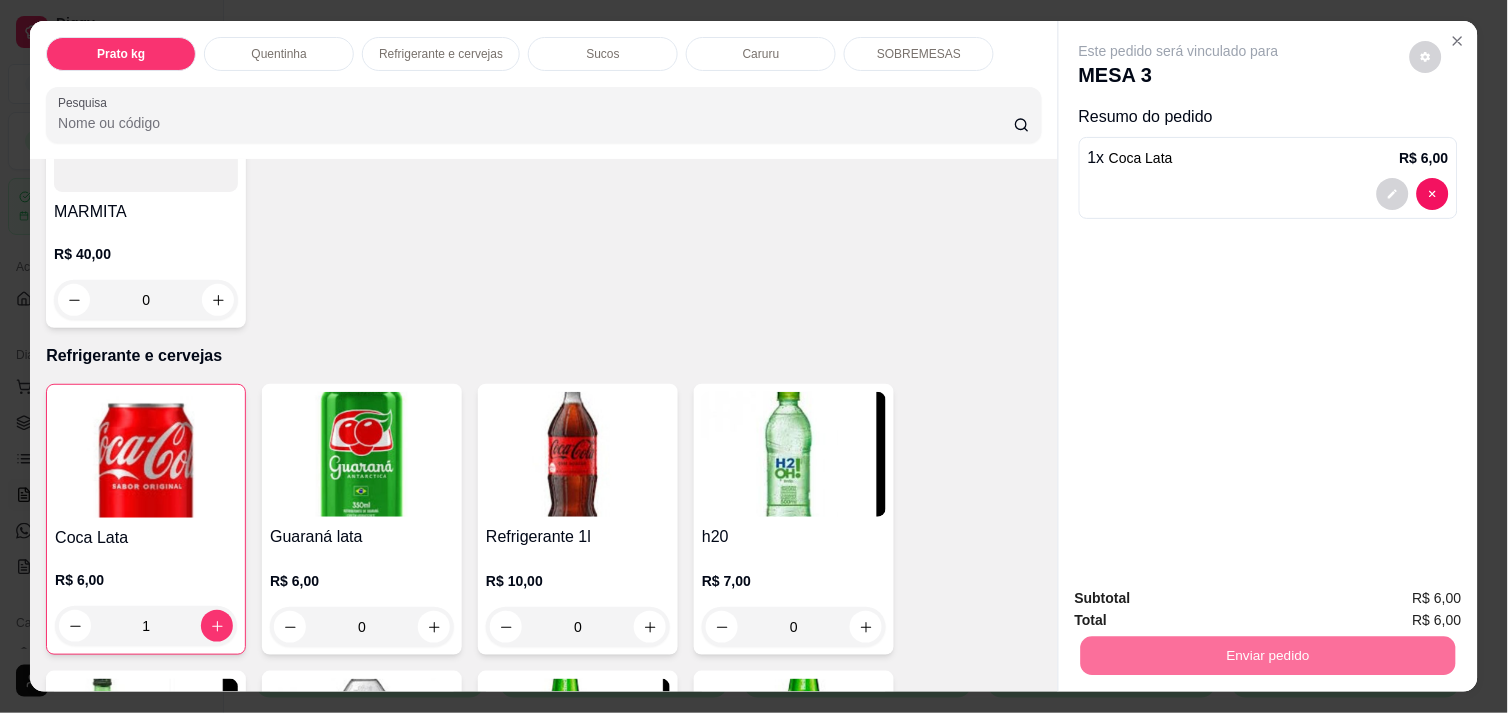 click on "Não registrar e enviar pedido" at bounding box center [1202, 598] 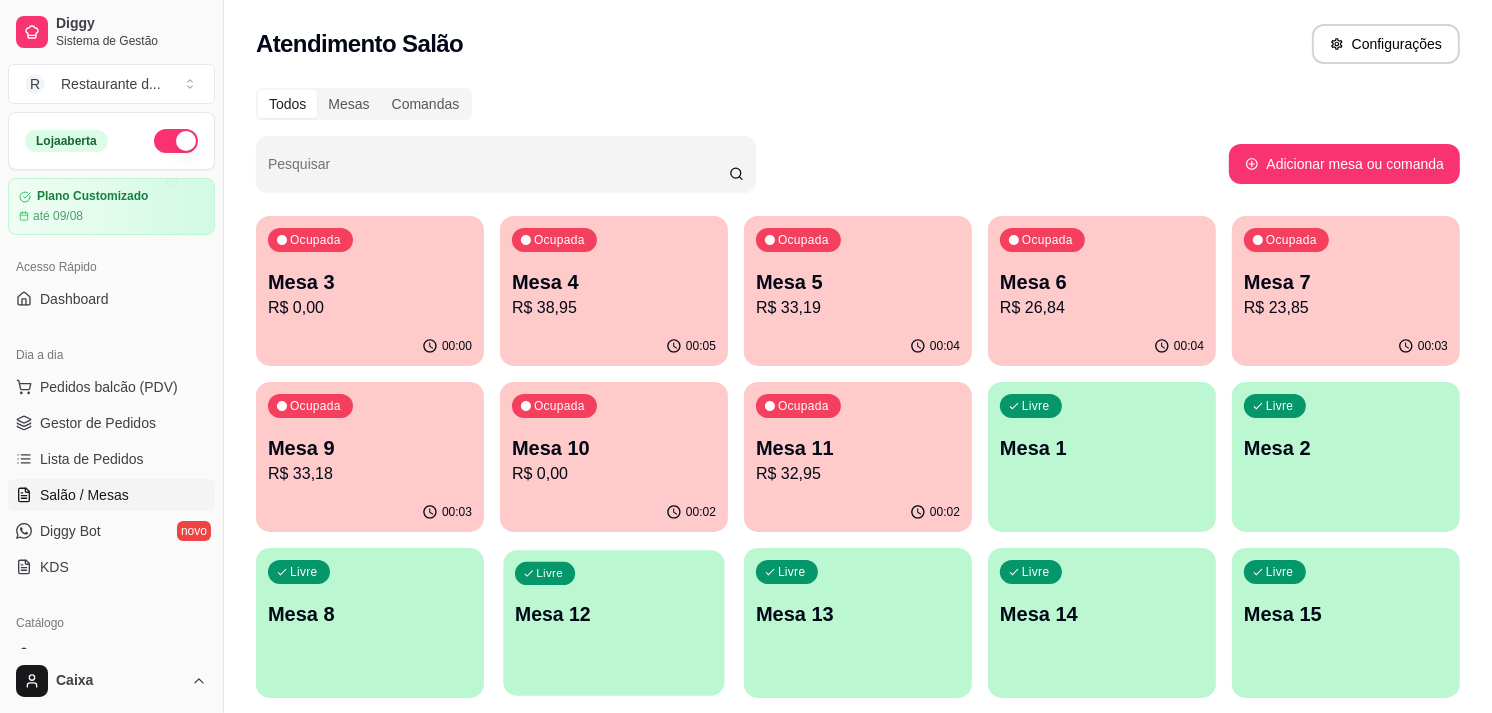 click on "Mesa 12" at bounding box center [614, 614] 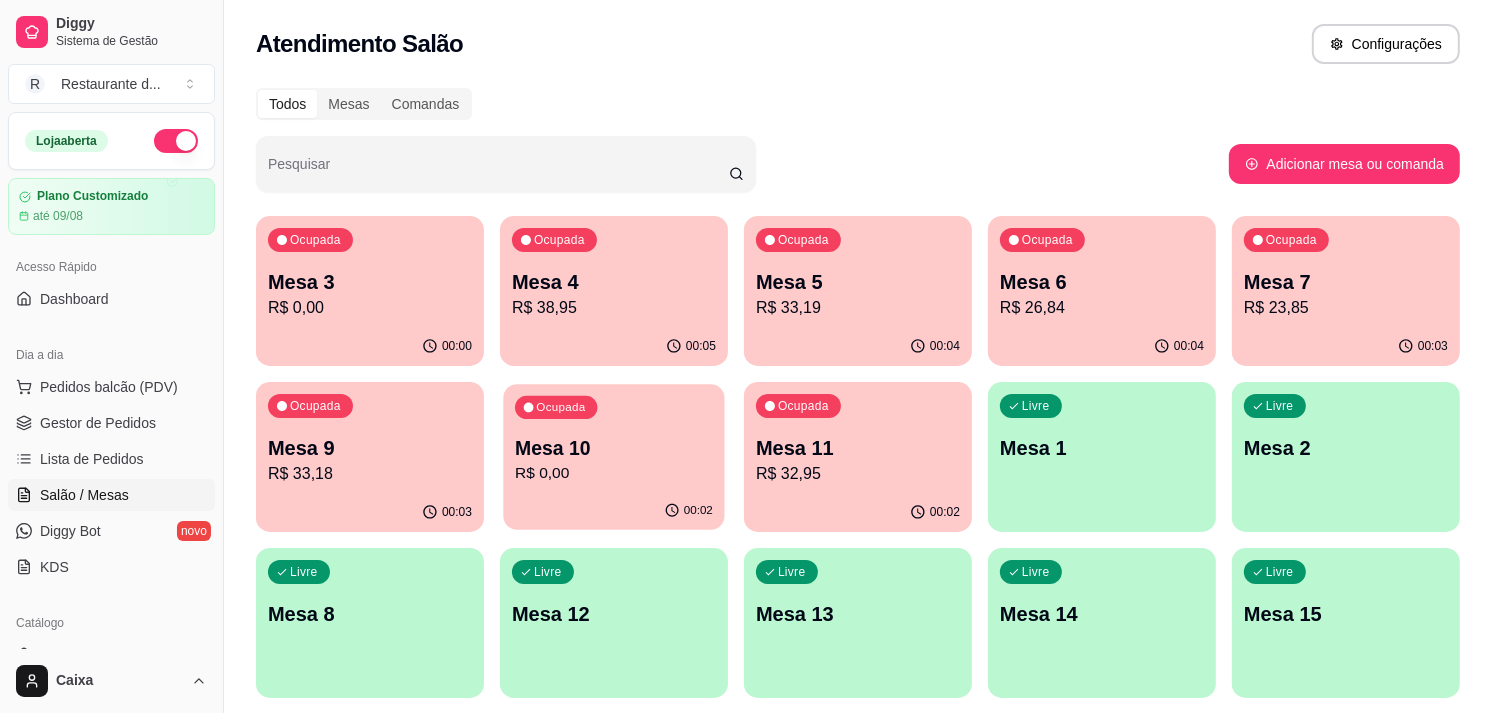 click on "Mesa 10" at bounding box center (614, 448) 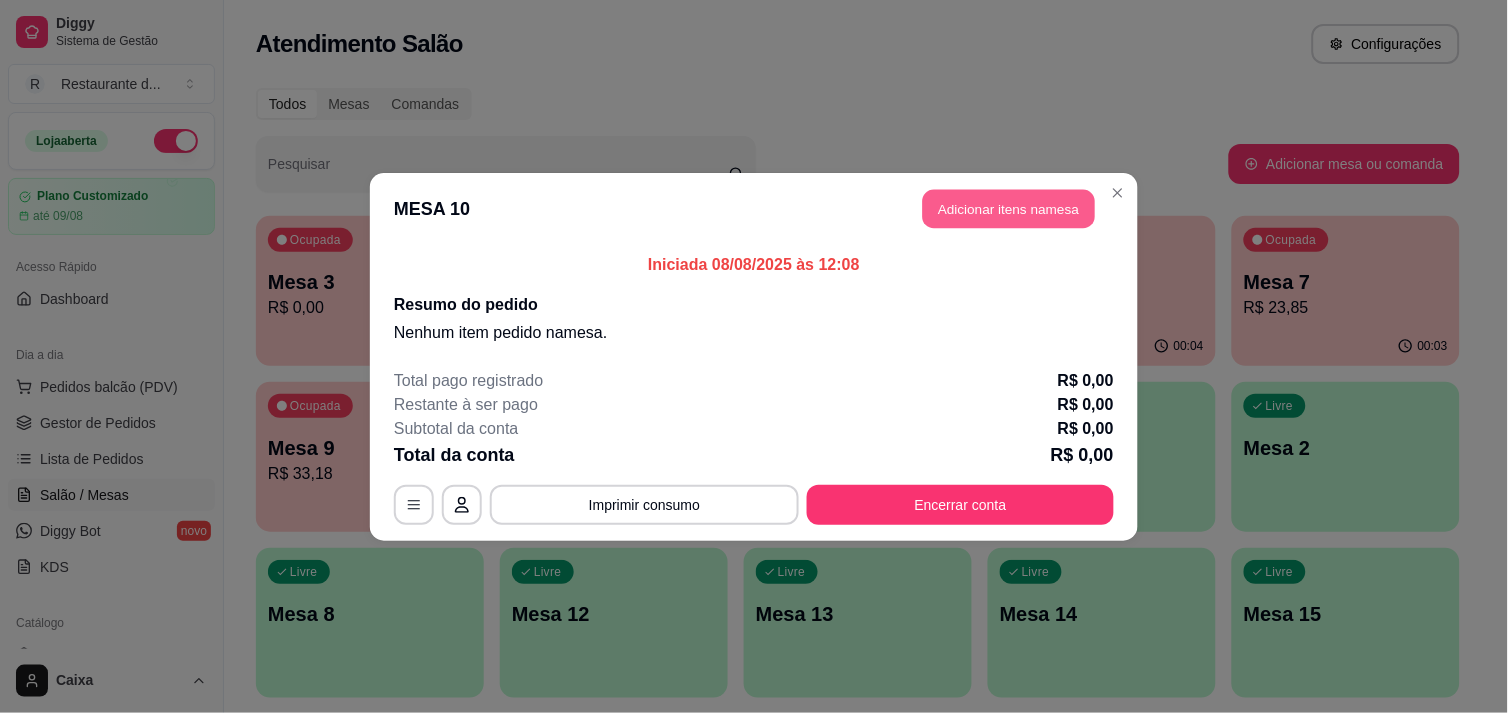 click on "Adicionar itens na  mesa" at bounding box center (1009, 208) 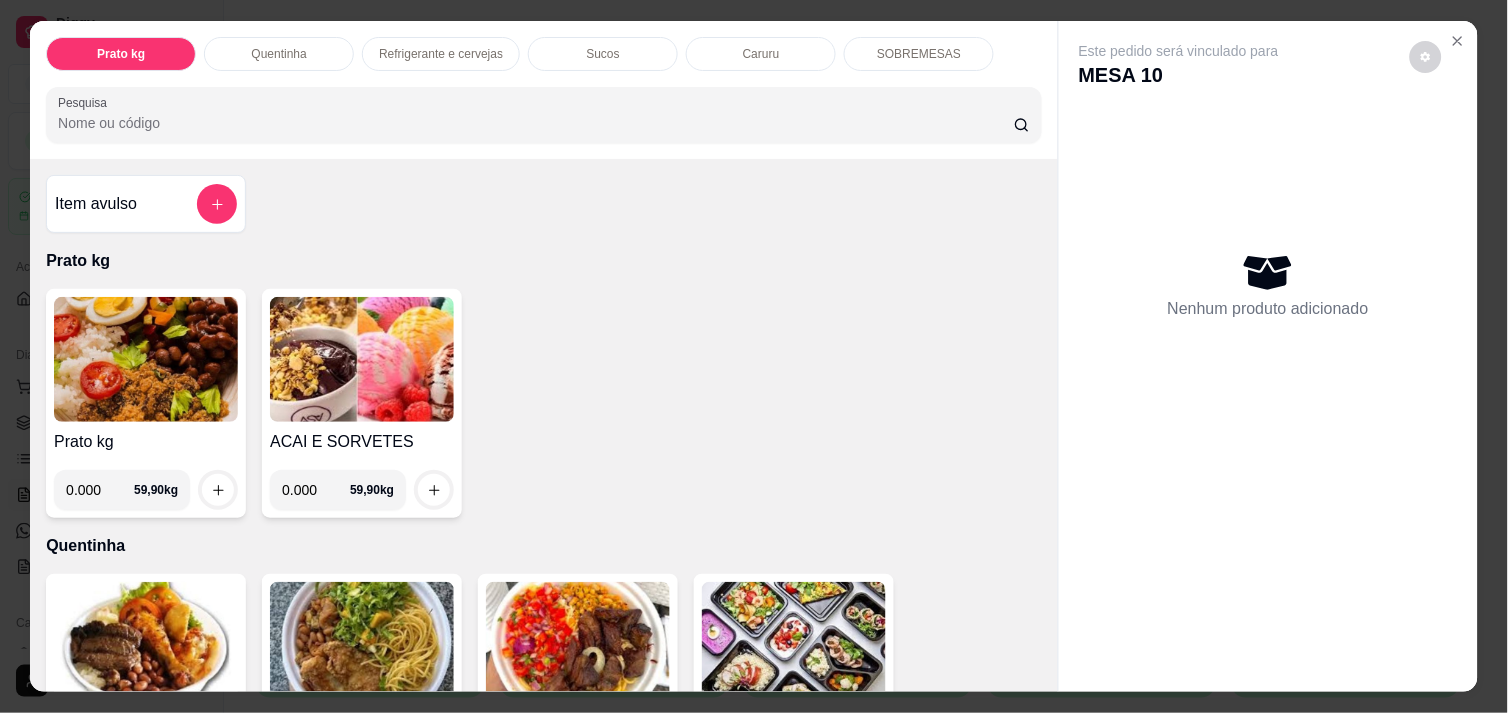 click on "0.000" at bounding box center (100, 490) 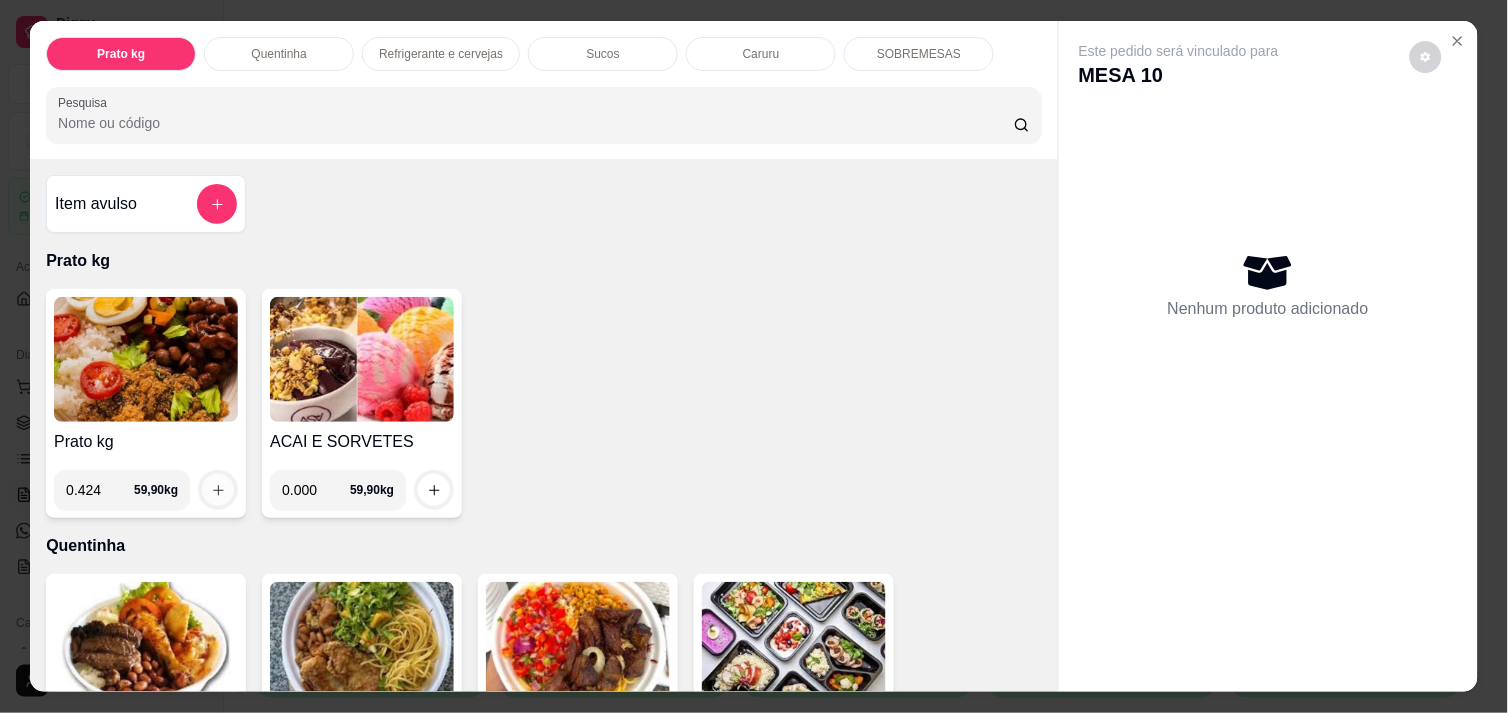 type on "0.424" 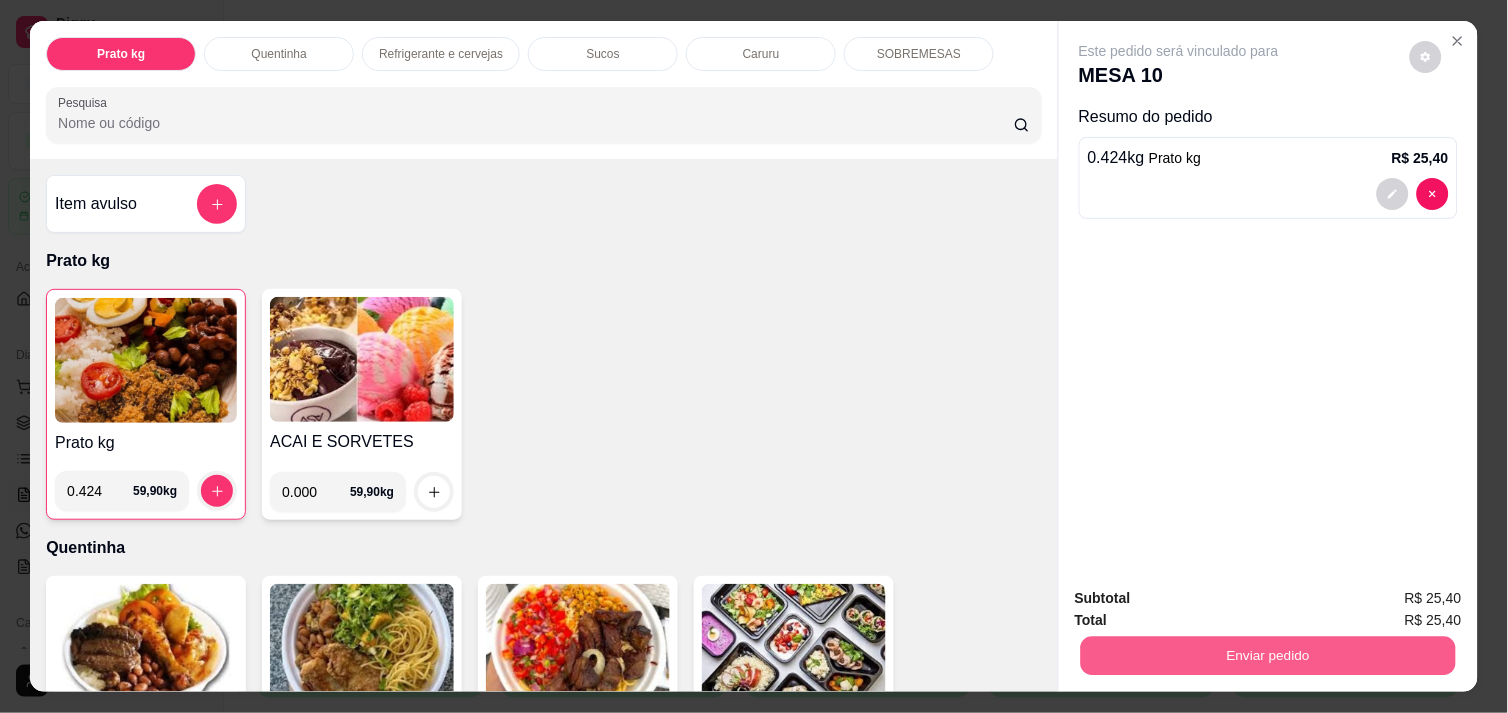 click on "Enviar pedido" at bounding box center [1268, 655] 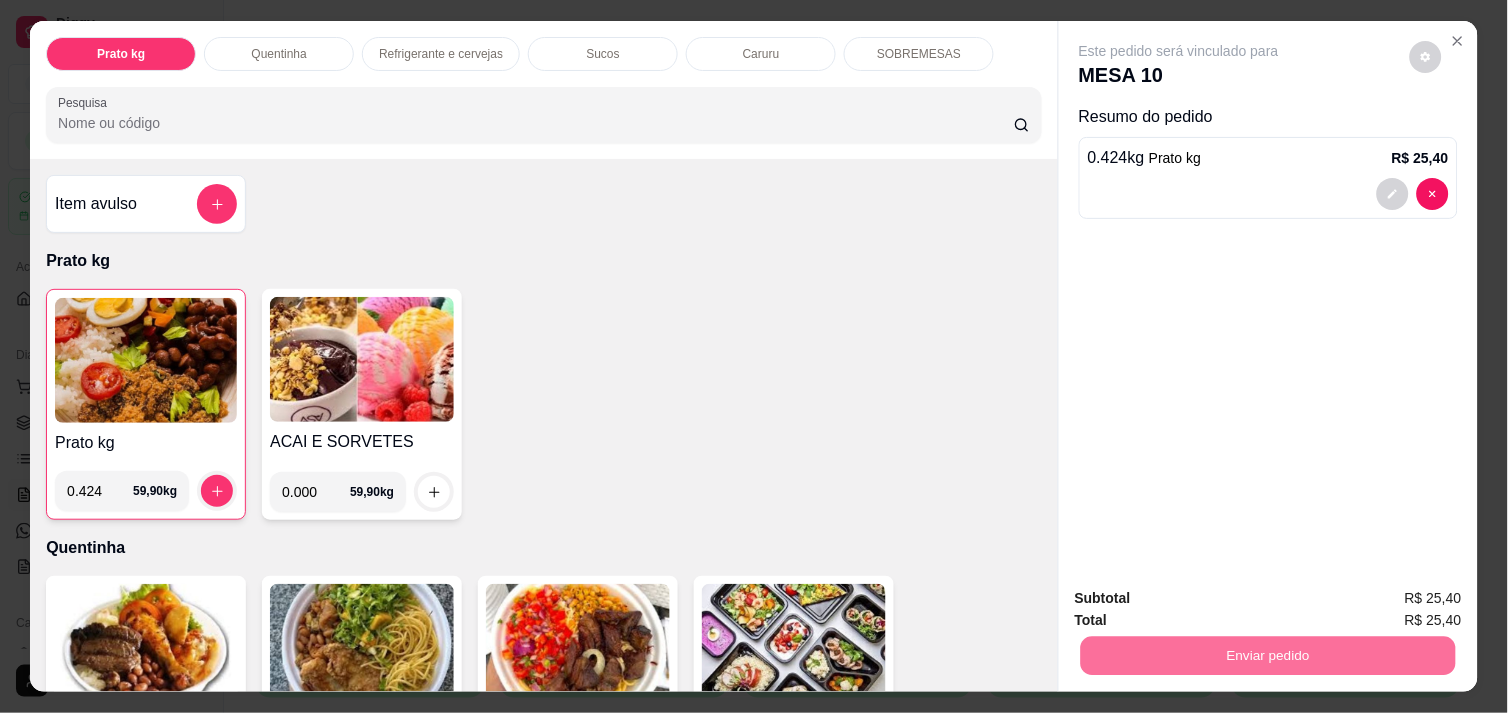 click on "Não registrar e enviar pedido" at bounding box center [1202, 598] 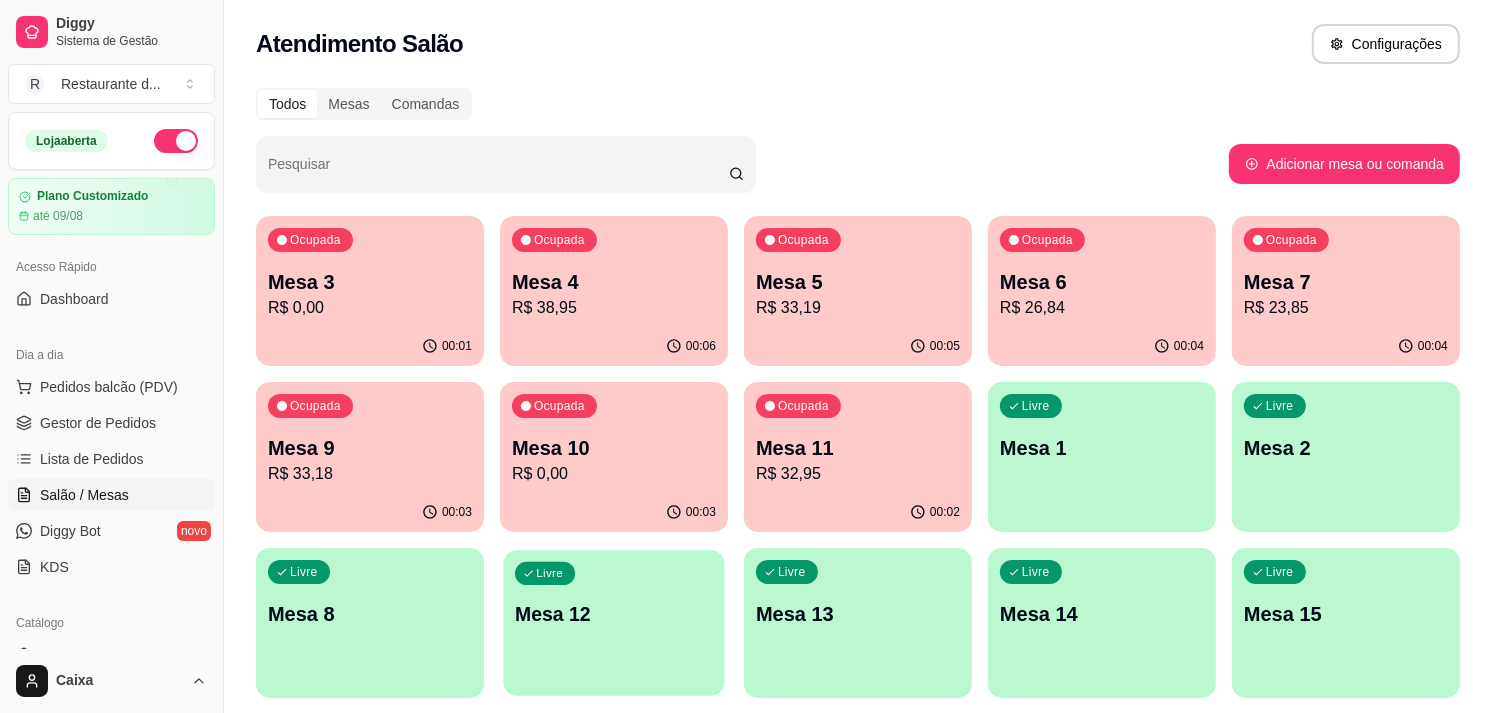 click on "Livre Mesa 12" at bounding box center (613, 611) 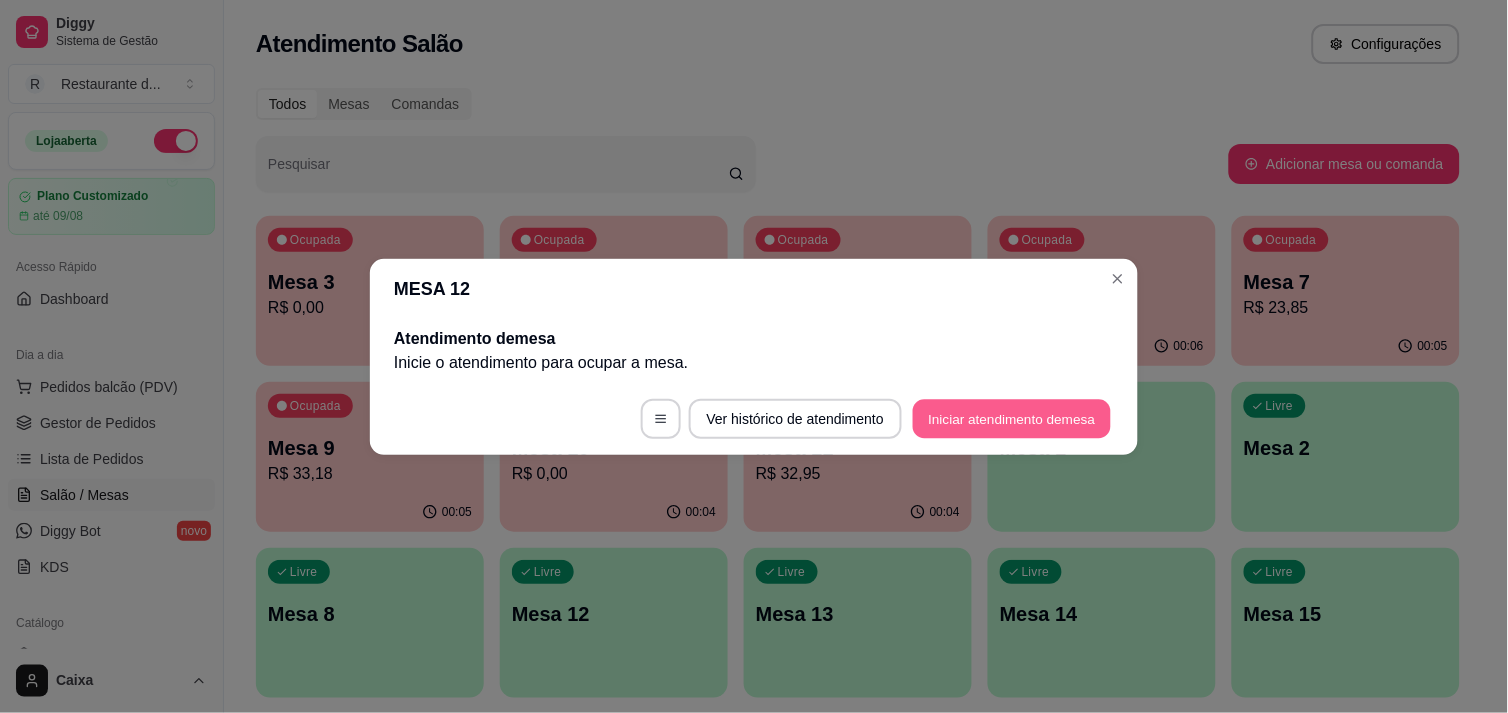 click on "Iniciar atendimento de  mesa" at bounding box center (1012, 418) 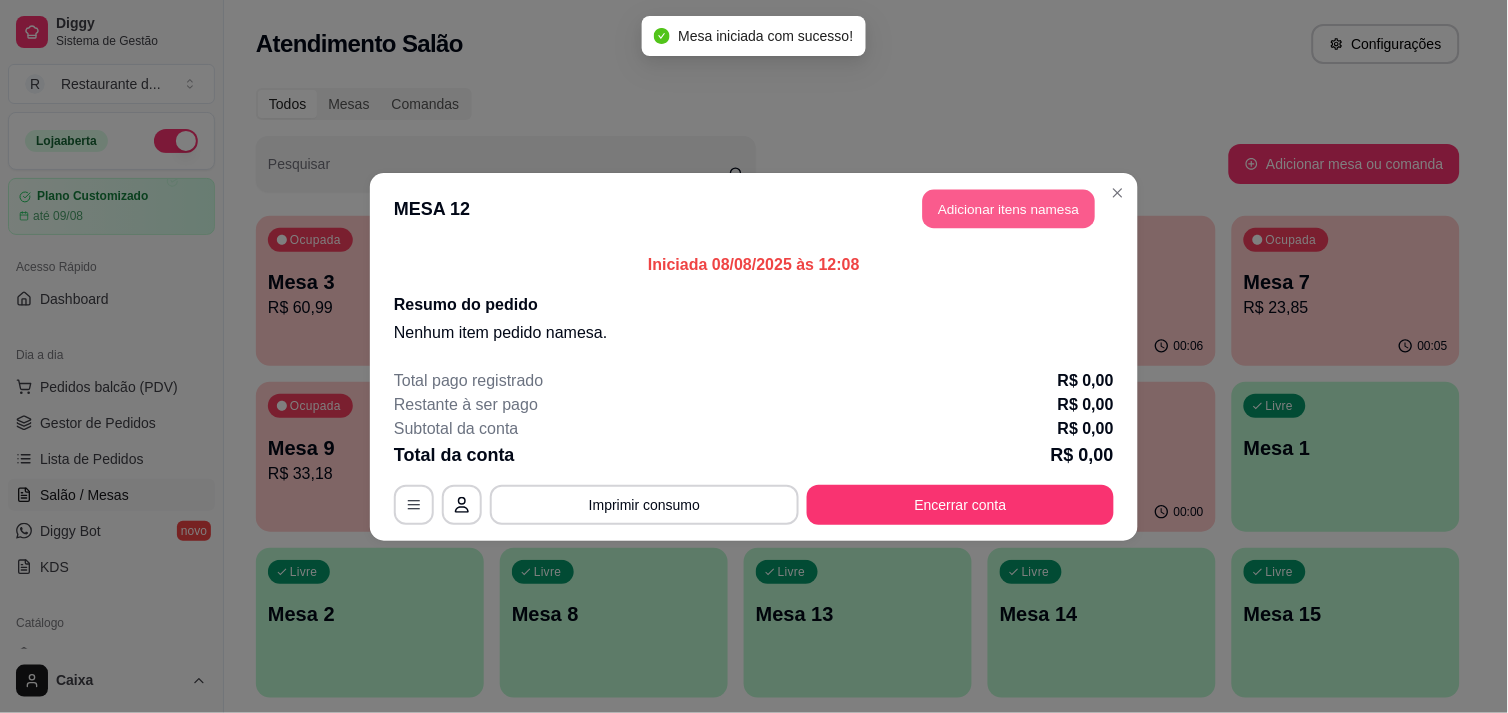 click on "Adicionar itens na  mesa" at bounding box center [1009, 208] 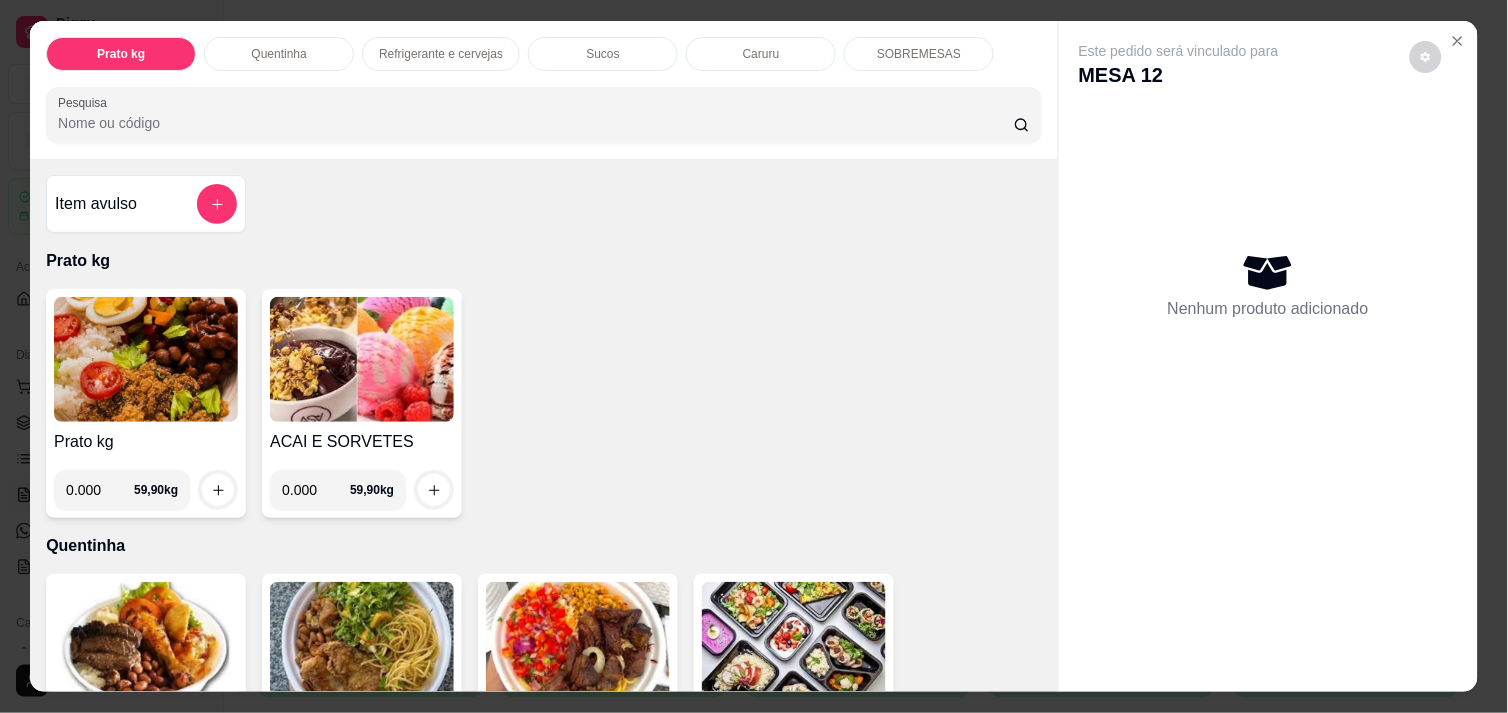click on "0.000" at bounding box center (100, 490) 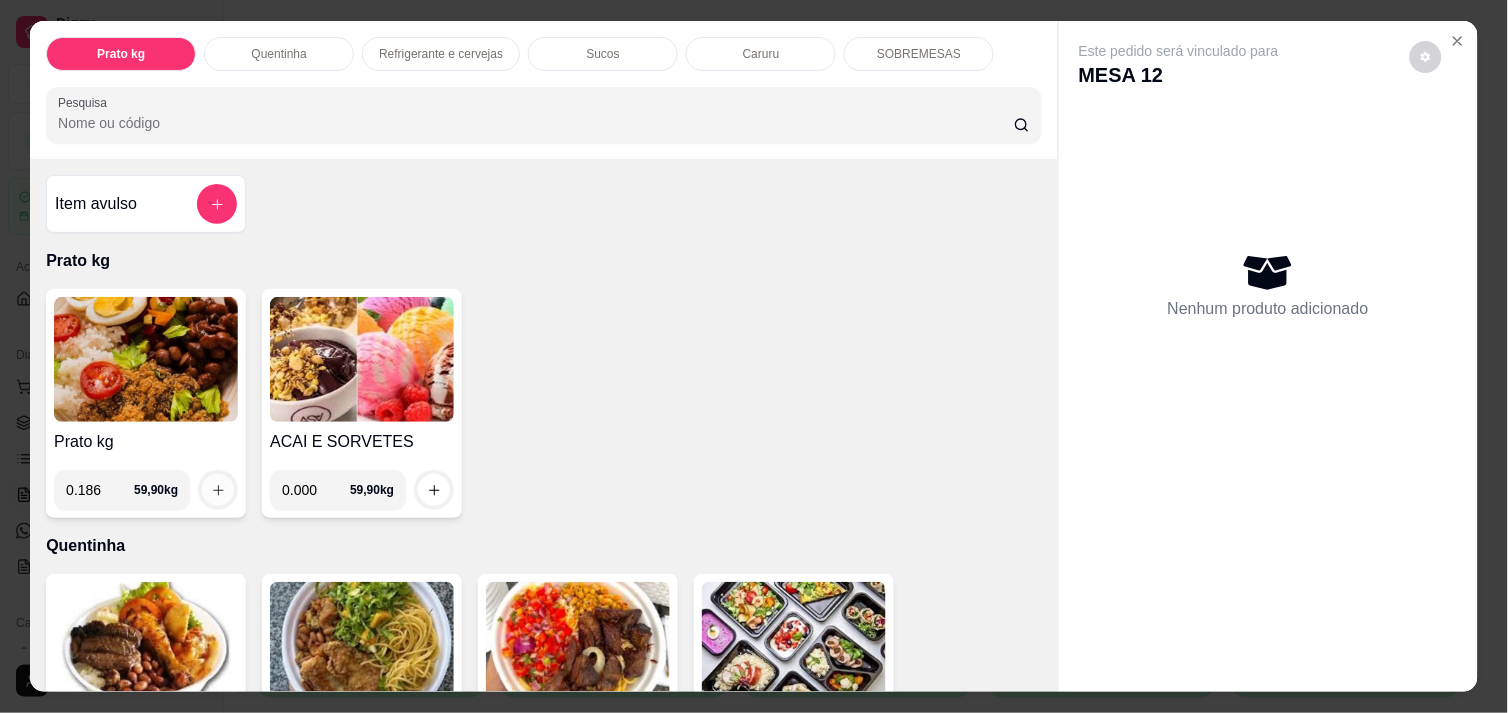 type on "0.186" 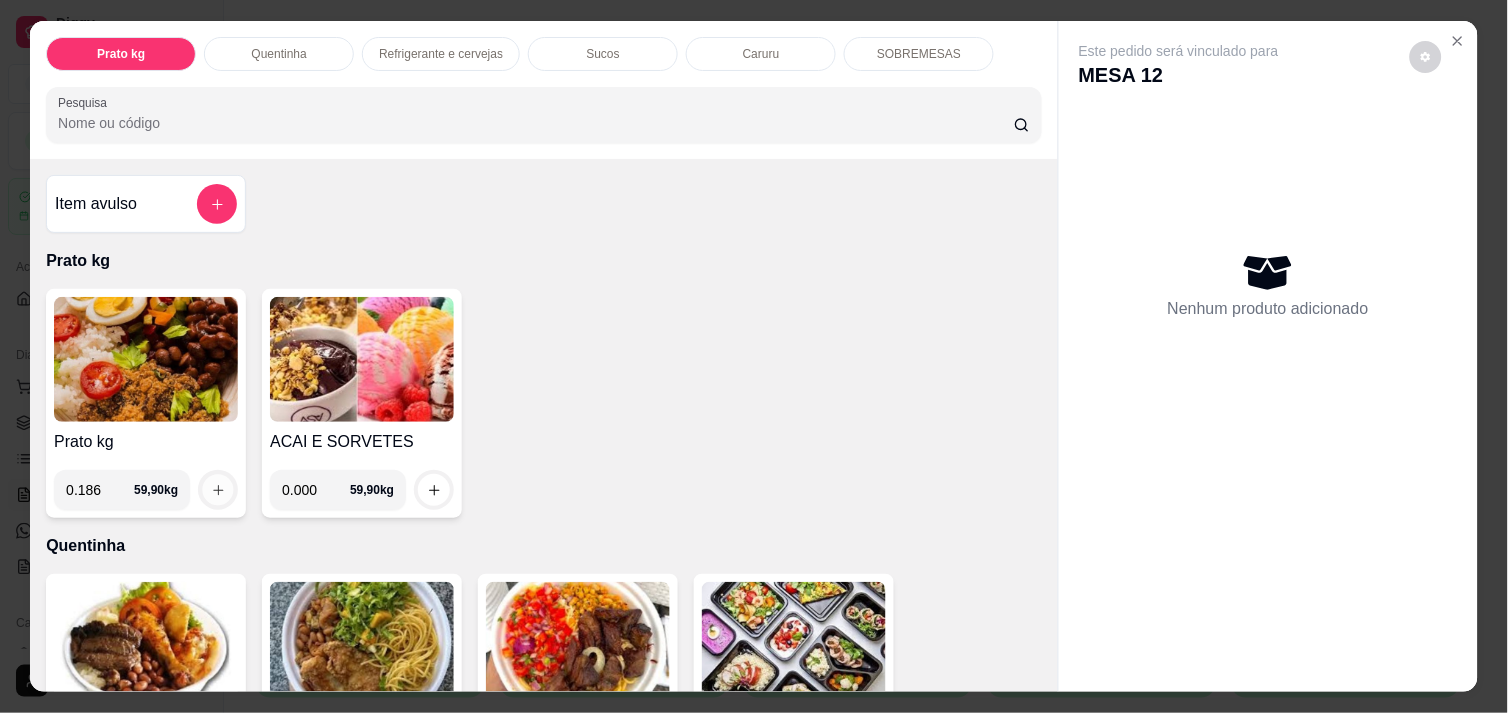 click at bounding box center [218, 490] 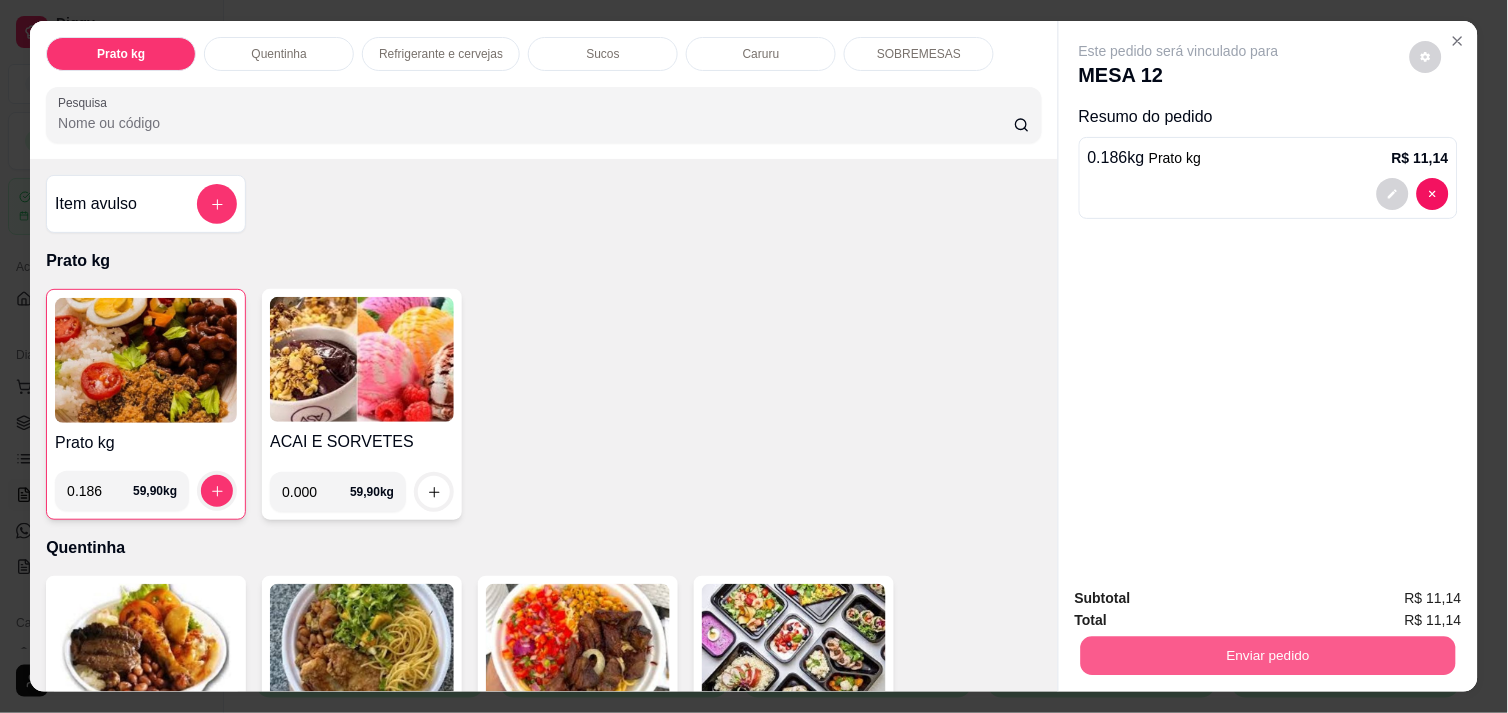 click on "Enviar pedido" at bounding box center (1268, 655) 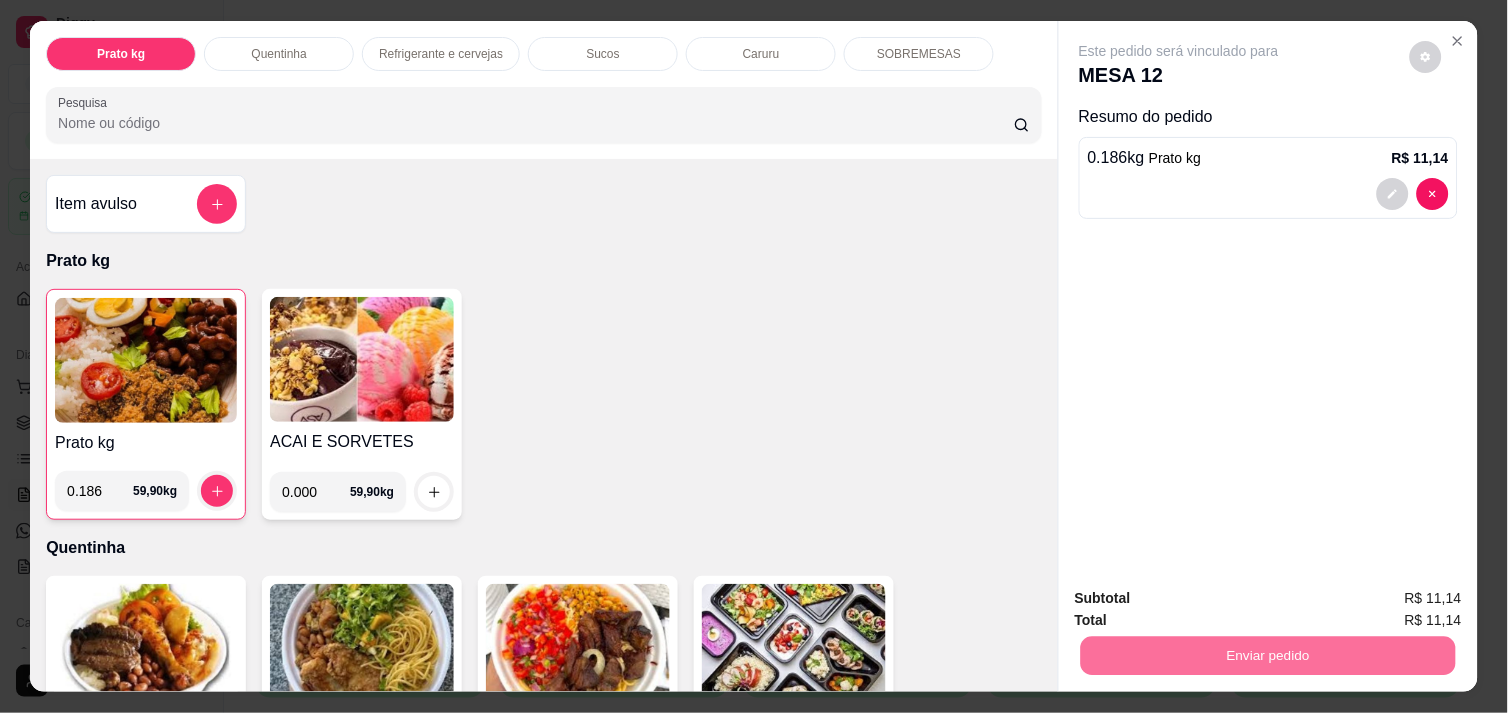 click on "Não registrar e enviar pedido" at bounding box center (1202, 599) 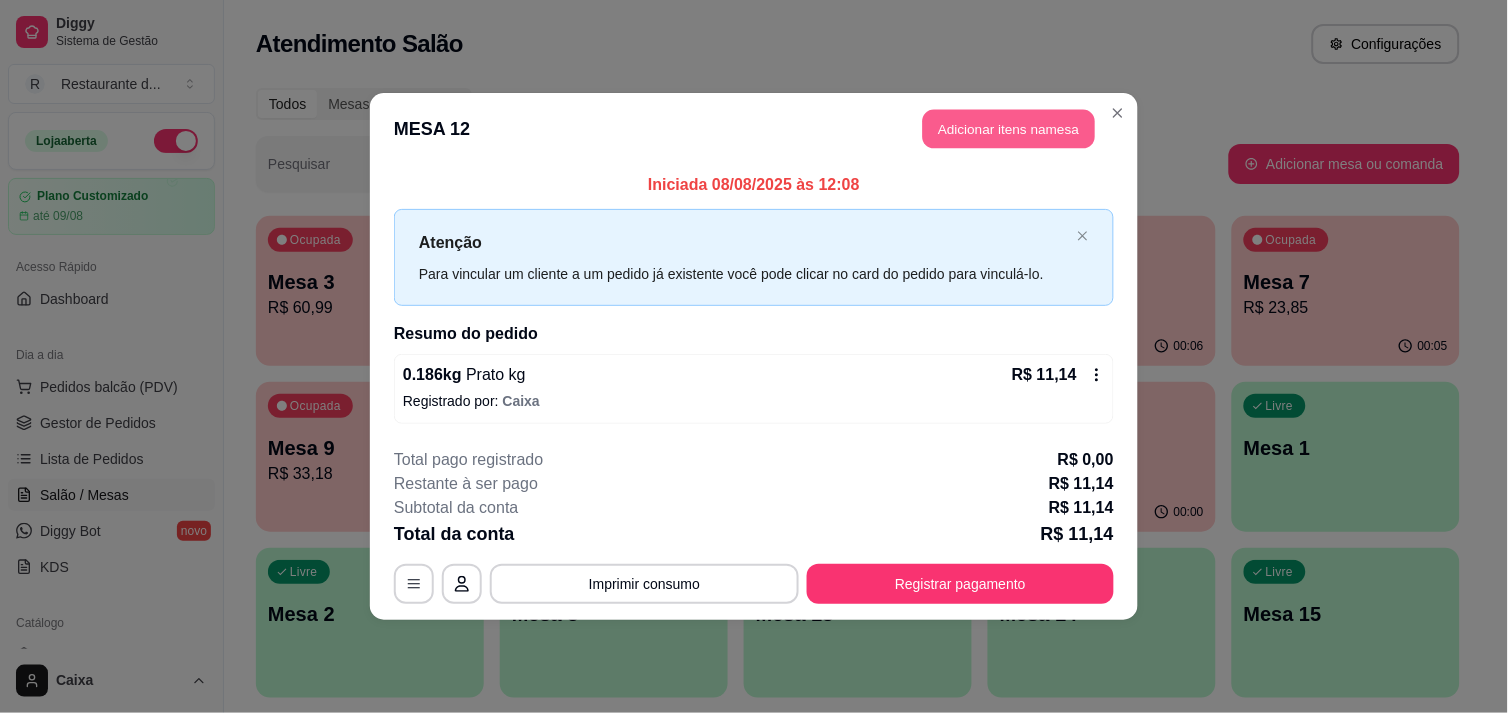 click on "Adicionar itens na  mesa" at bounding box center (1009, 129) 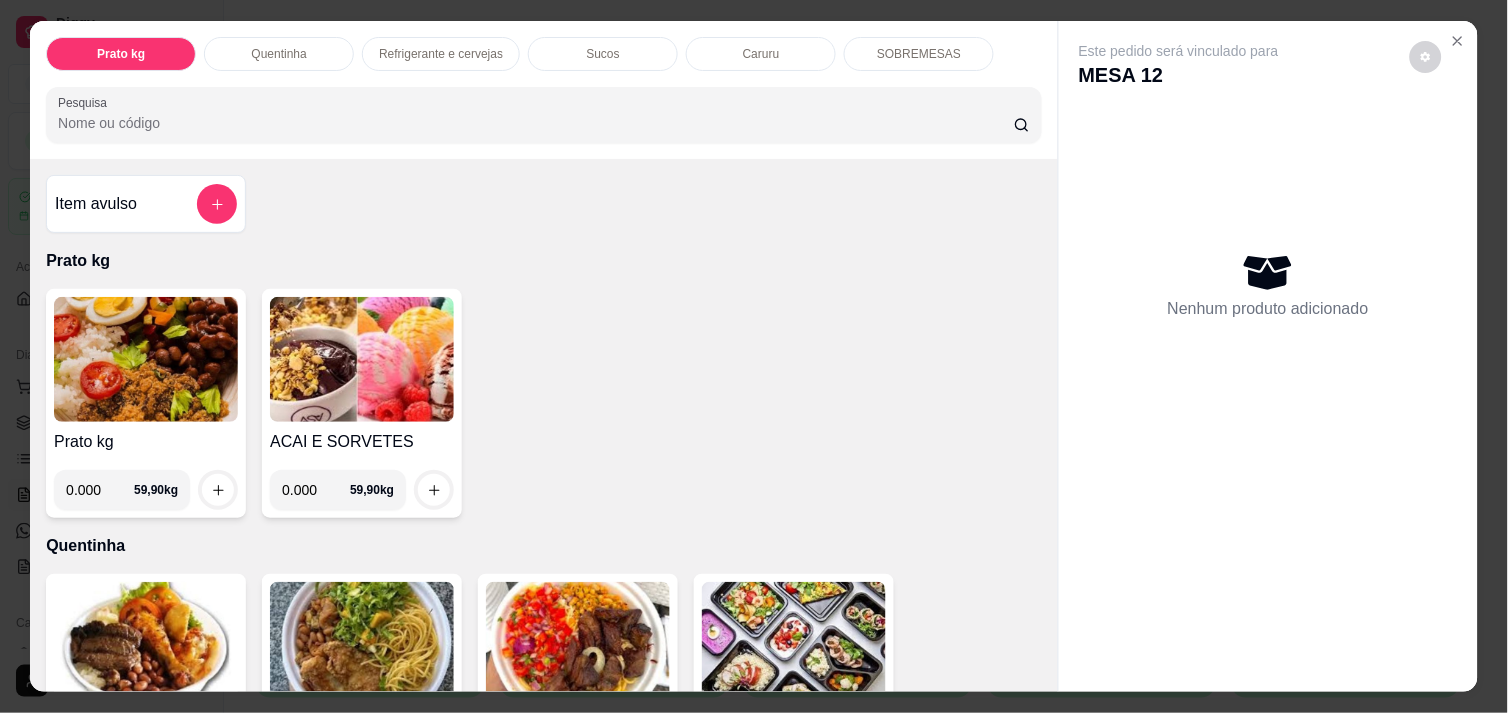 click on "0.000" at bounding box center [100, 490] 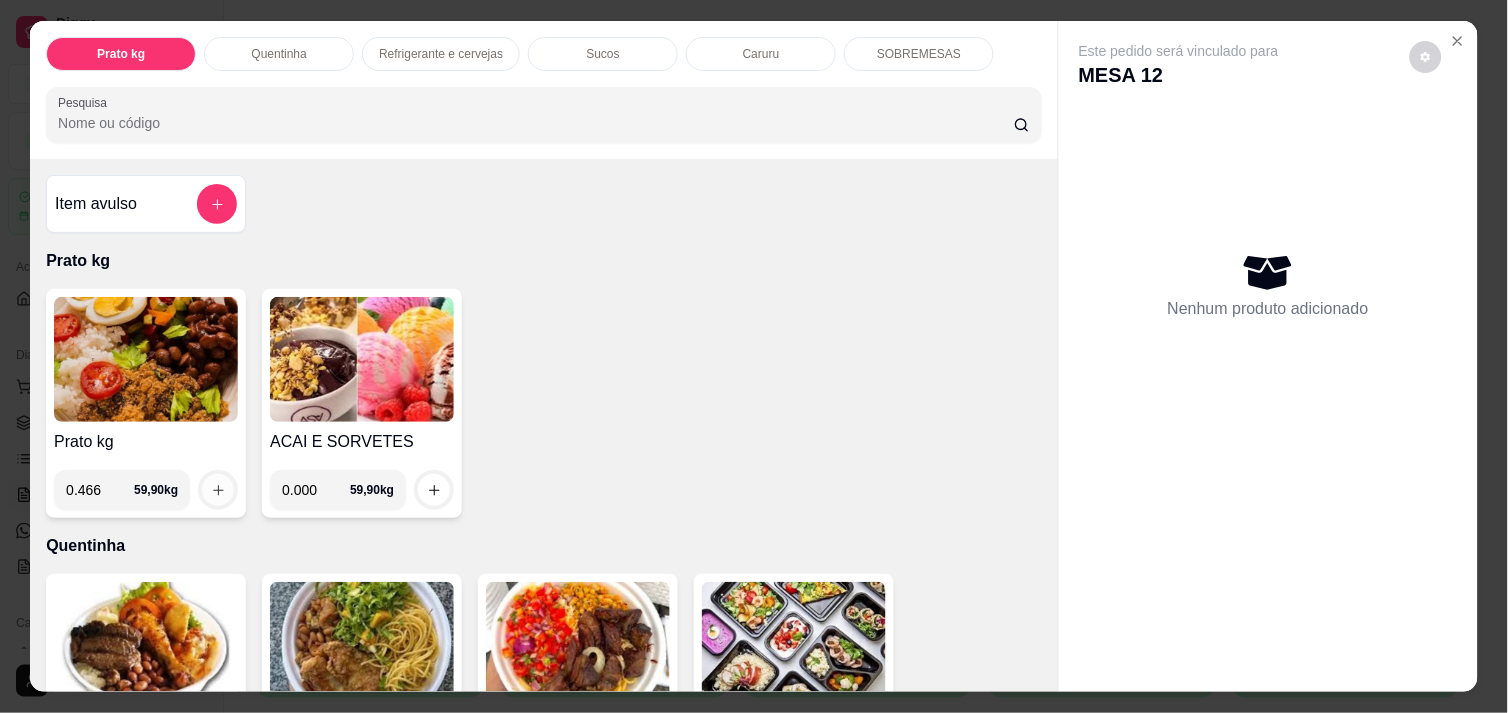type on "0.466" 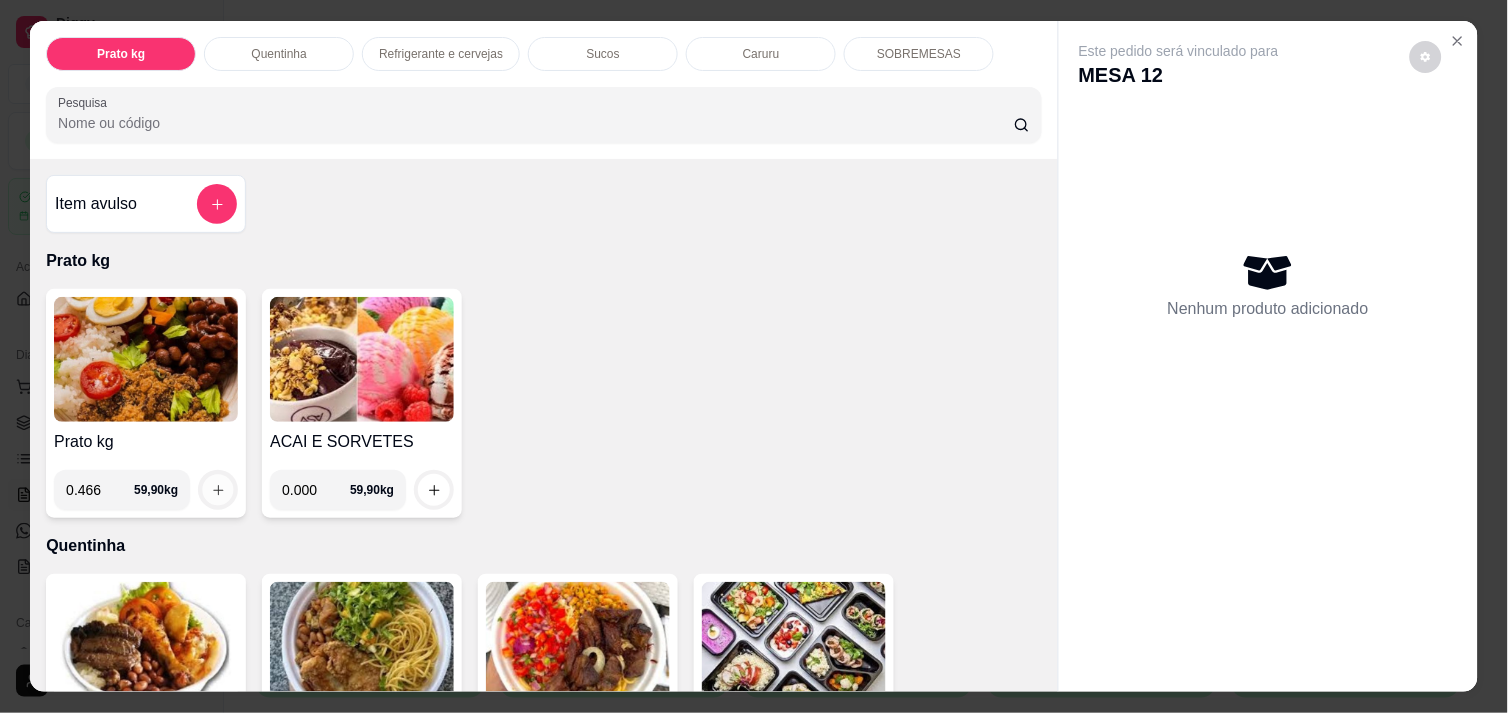 click at bounding box center [218, 490] 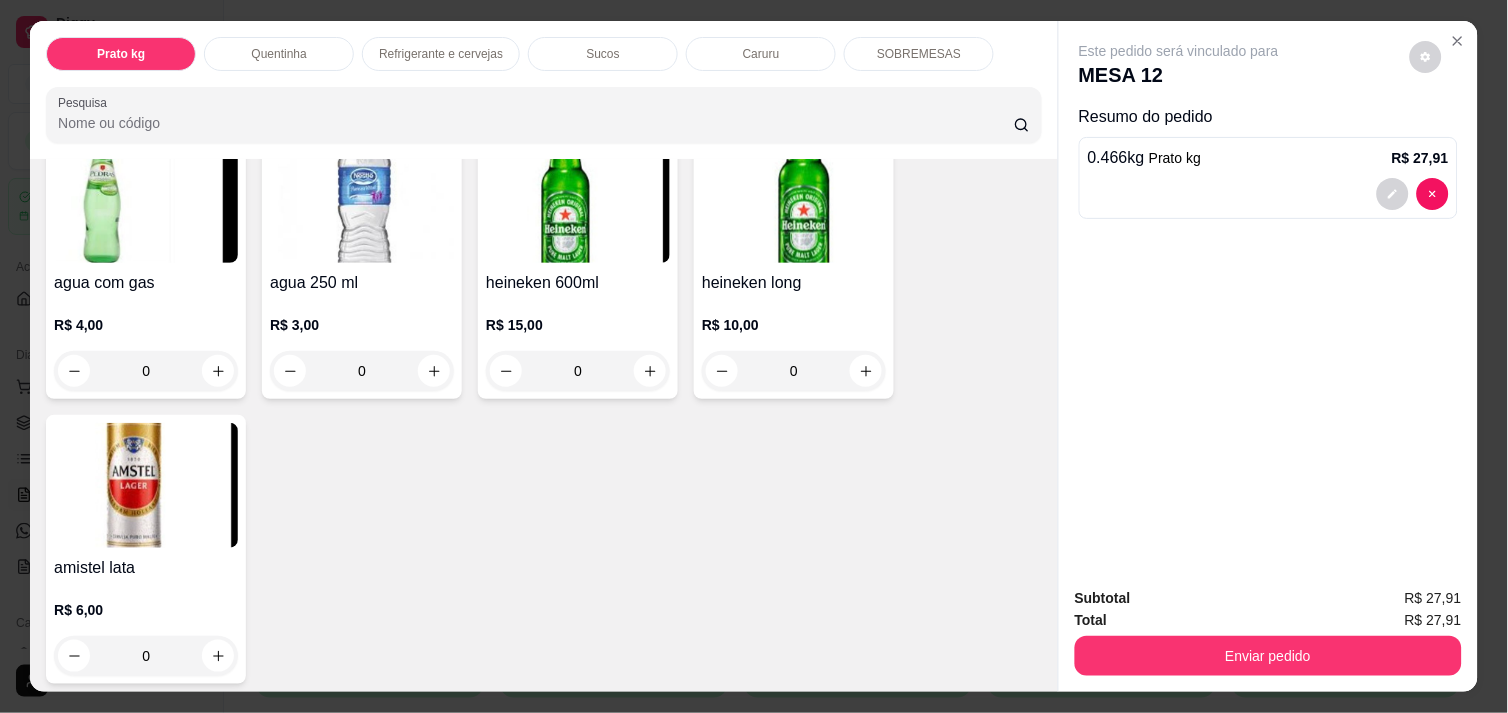 scroll, scrollTop: 2324, scrollLeft: 0, axis: vertical 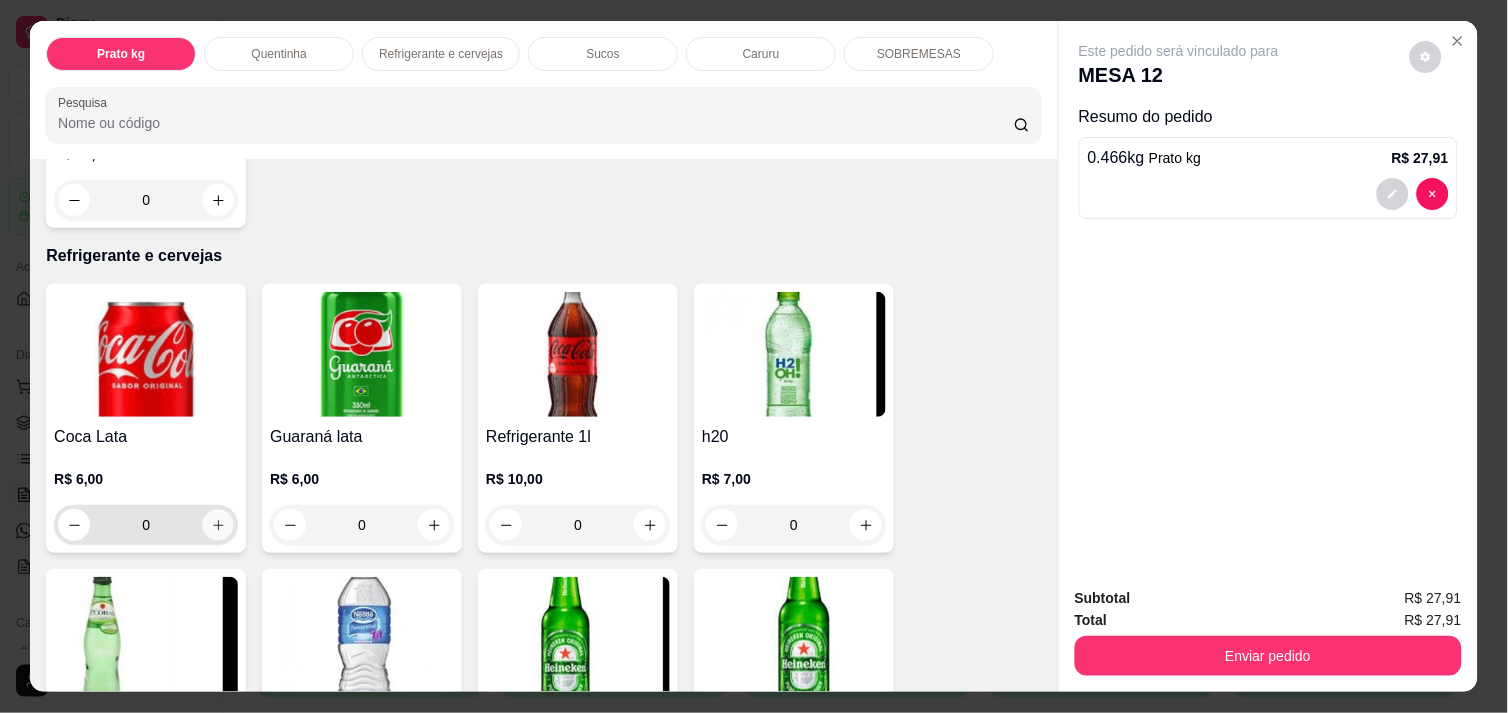 click 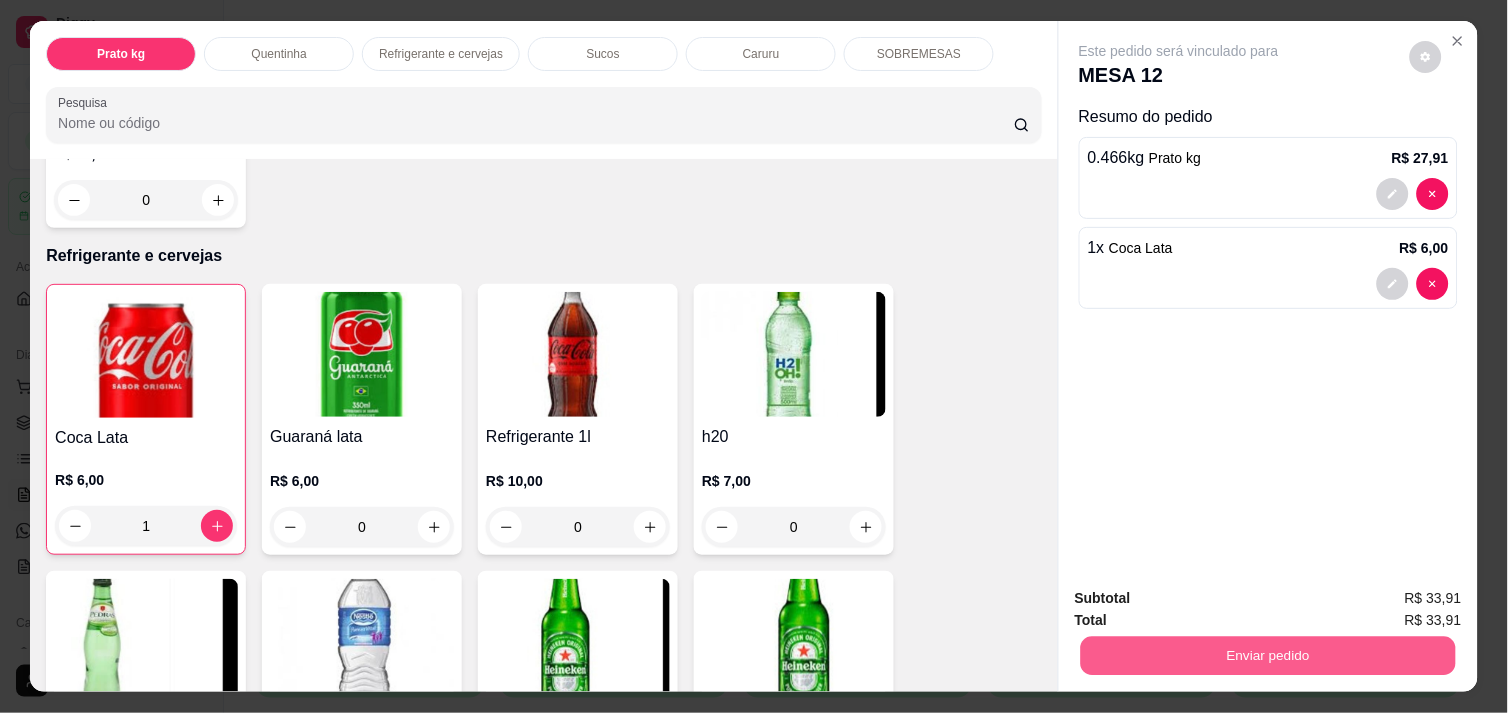 click on "Enviar pedido" at bounding box center (1268, 655) 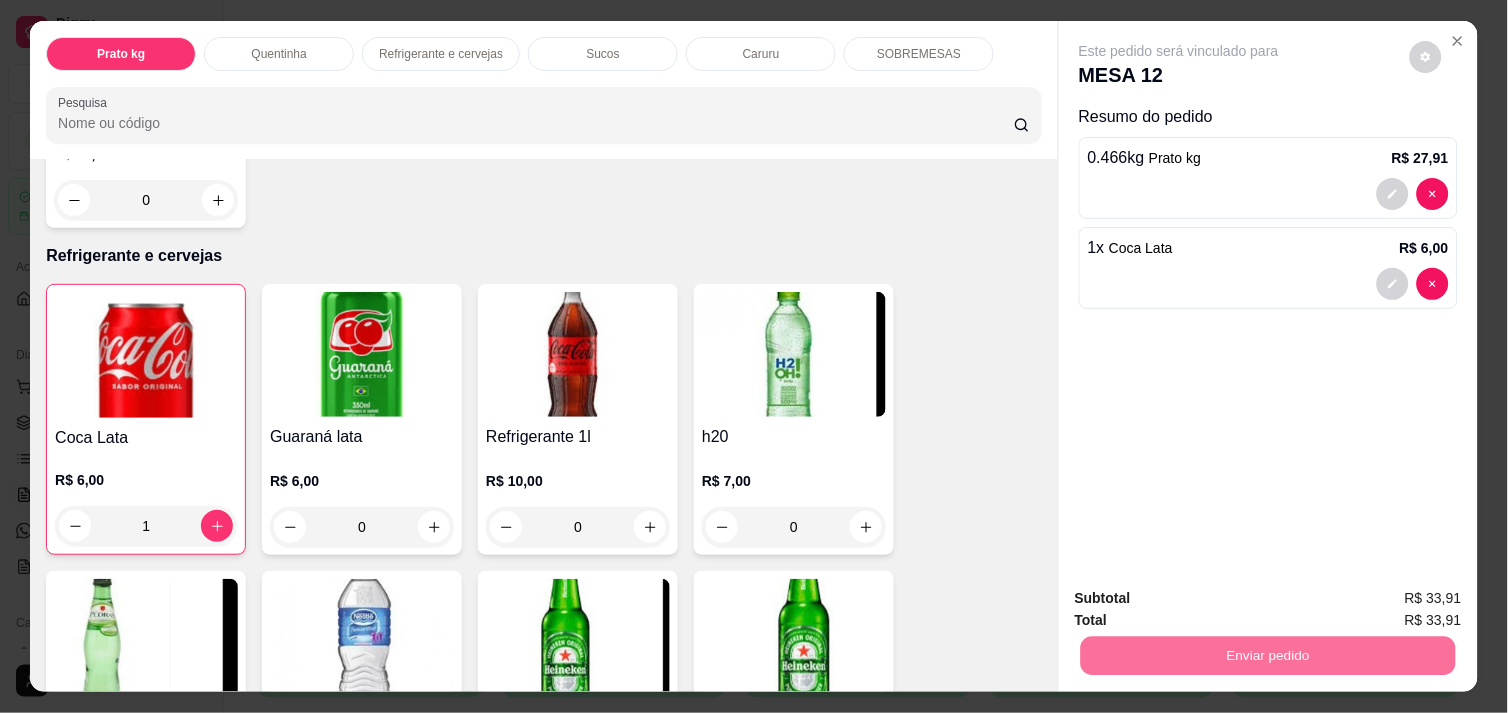 click on "Não registrar e enviar pedido" at bounding box center (1202, 598) 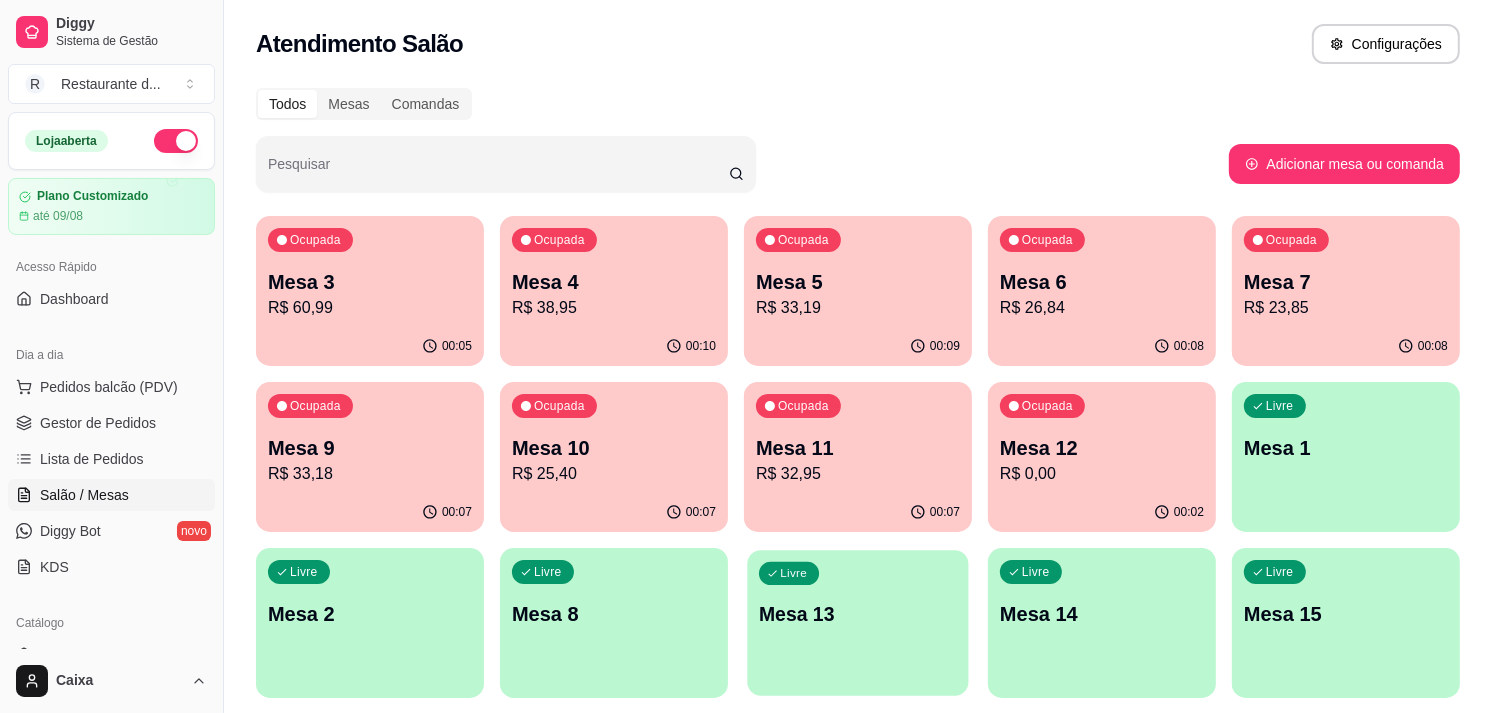 click on "Livre Mesa 13" at bounding box center (857, 611) 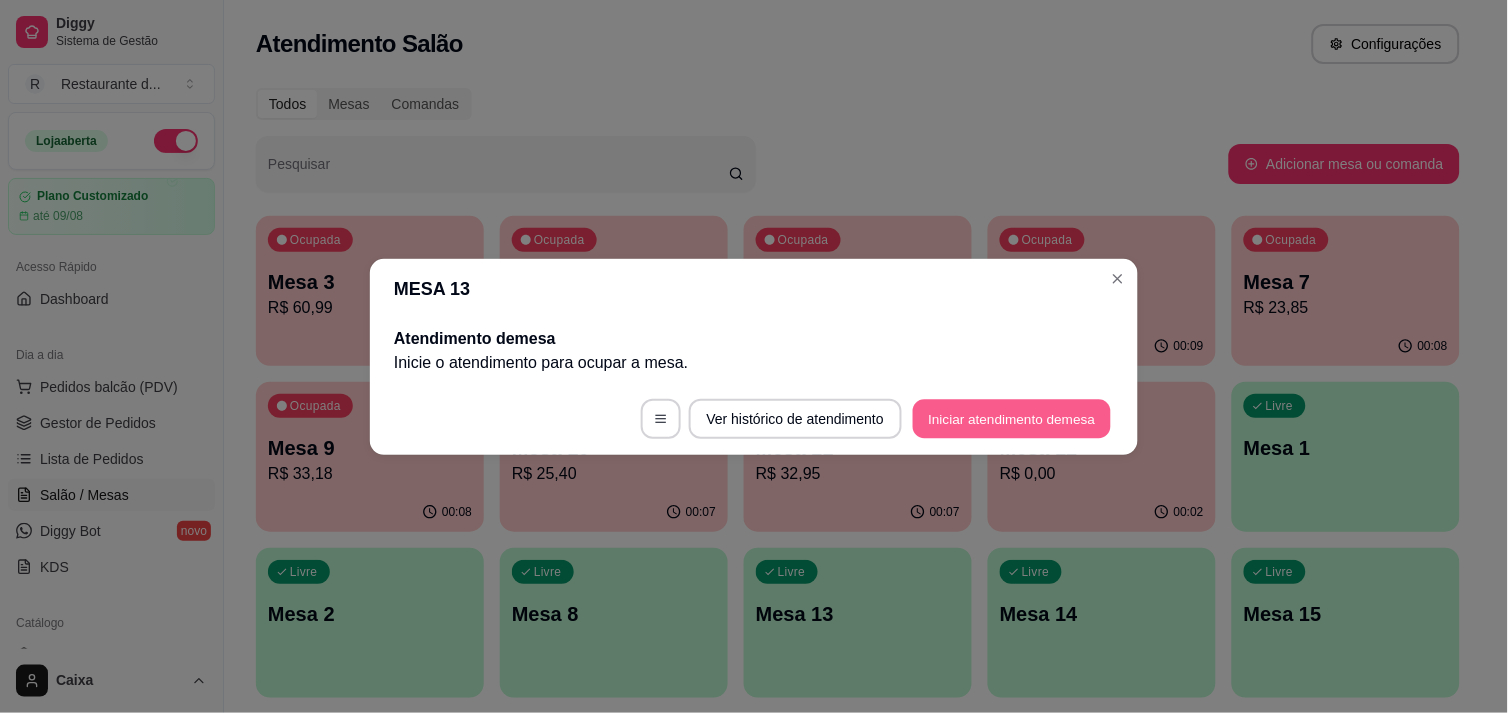 click on "Iniciar atendimento de  mesa" at bounding box center (1012, 418) 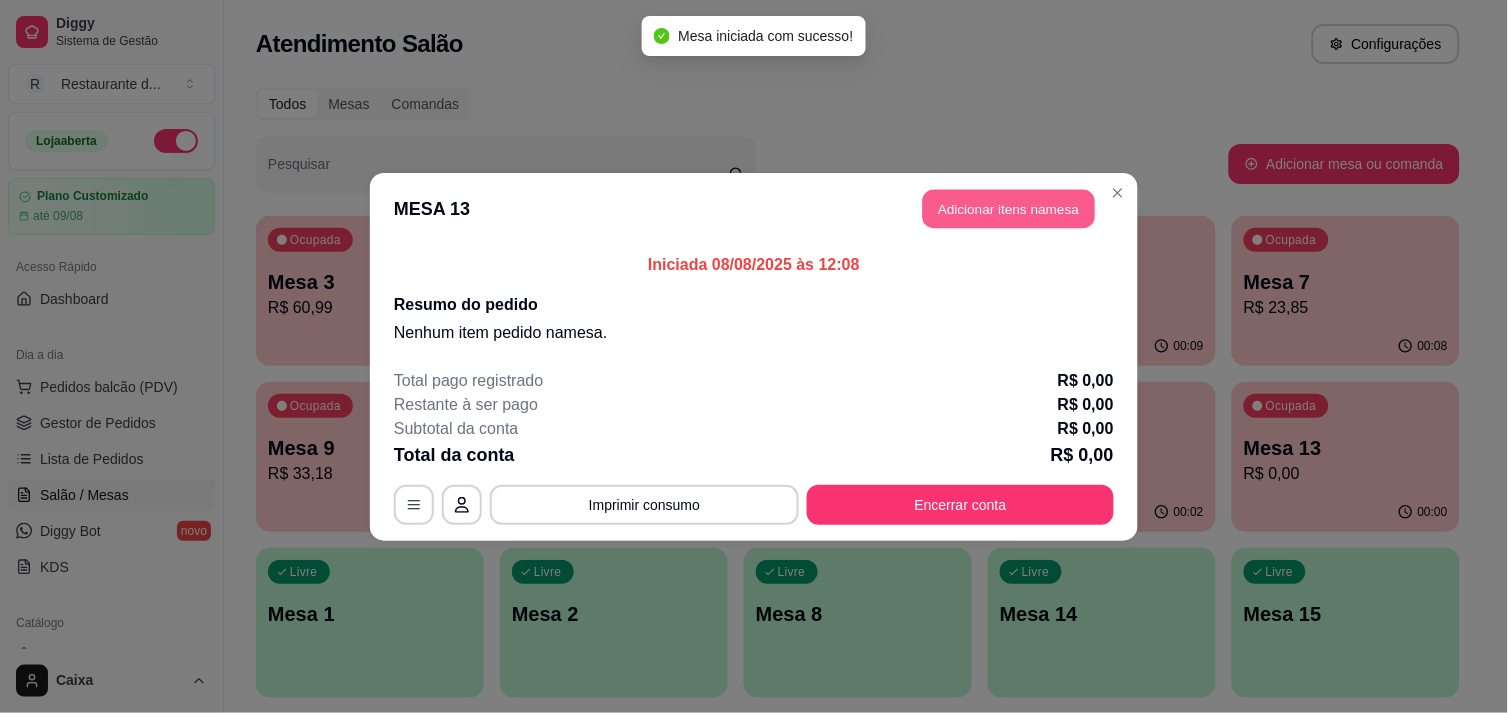 click on "Adicionar itens na  mesa" at bounding box center (1009, 208) 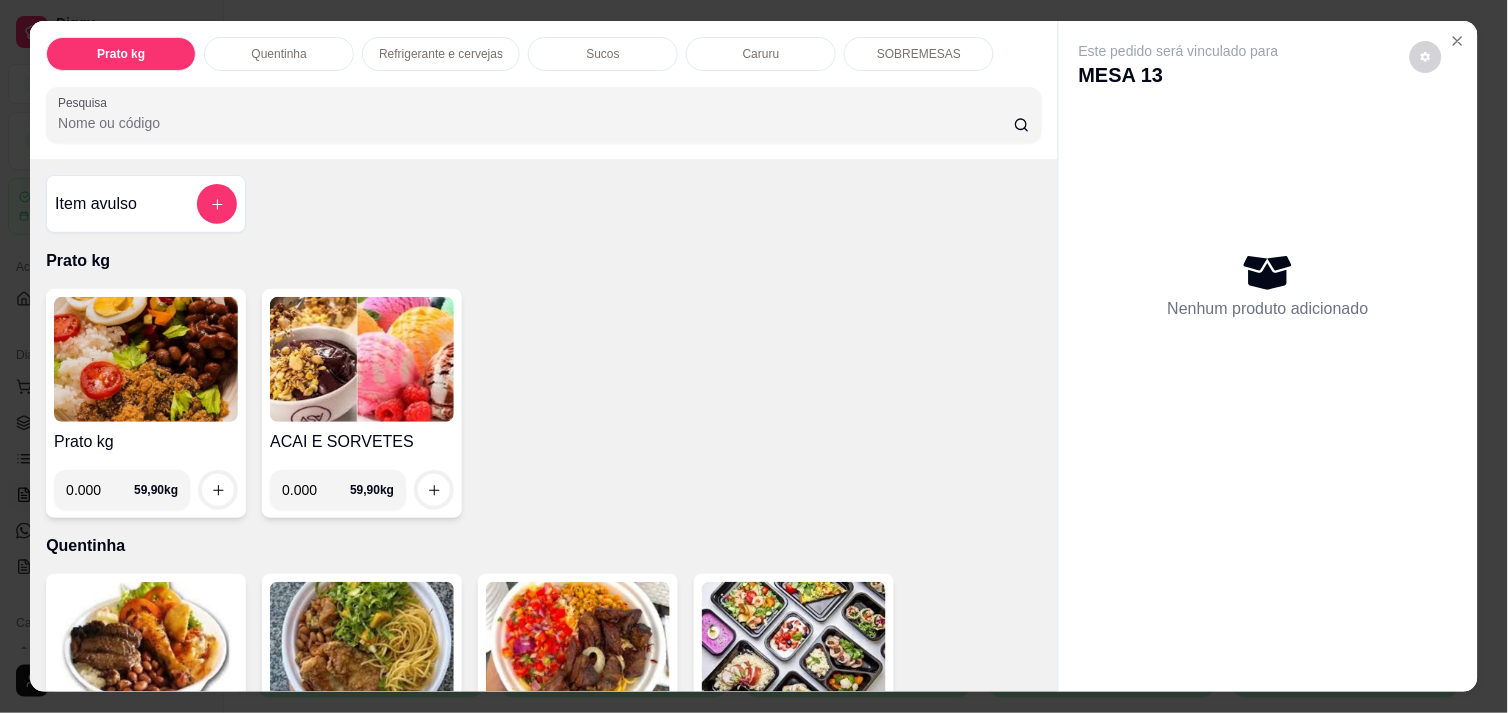 click on "0.000" at bounding box center [100, 490] 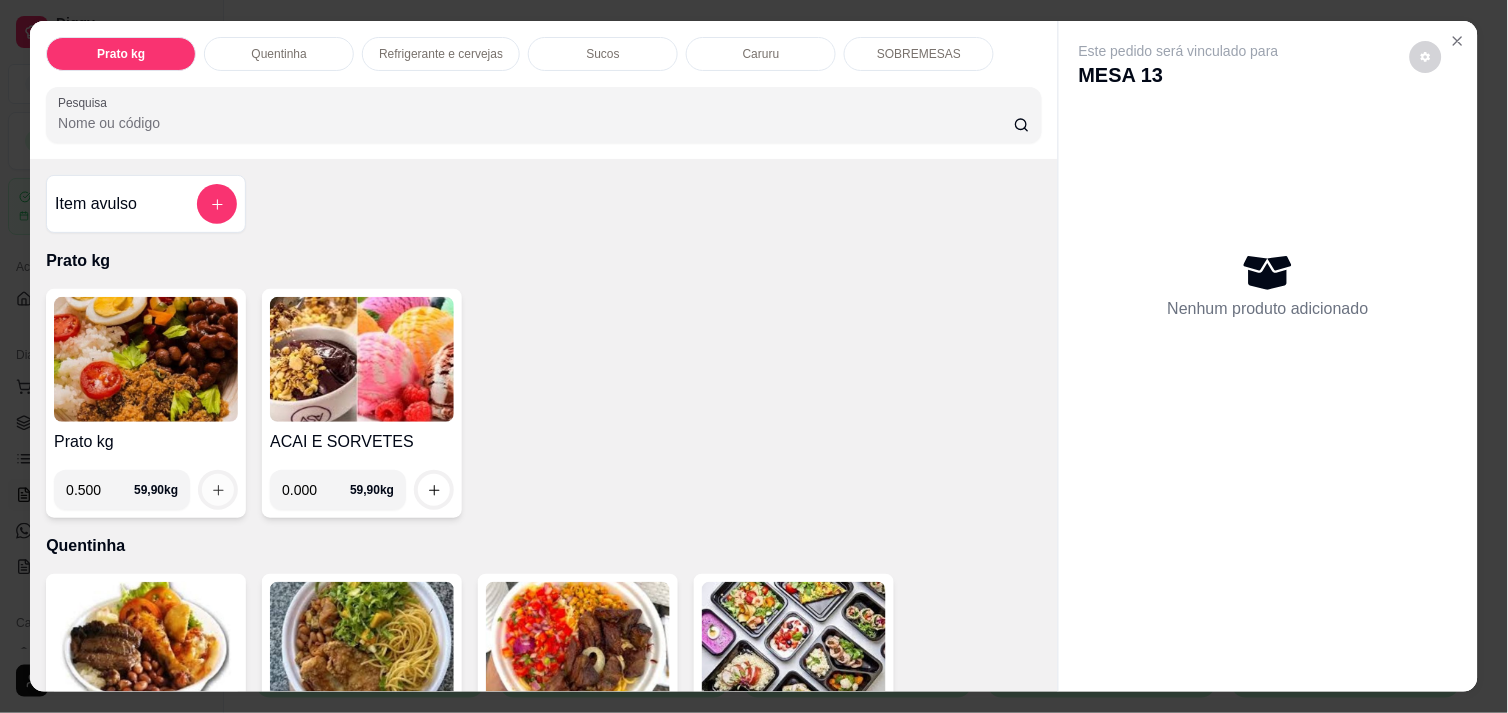 type on "0.500" 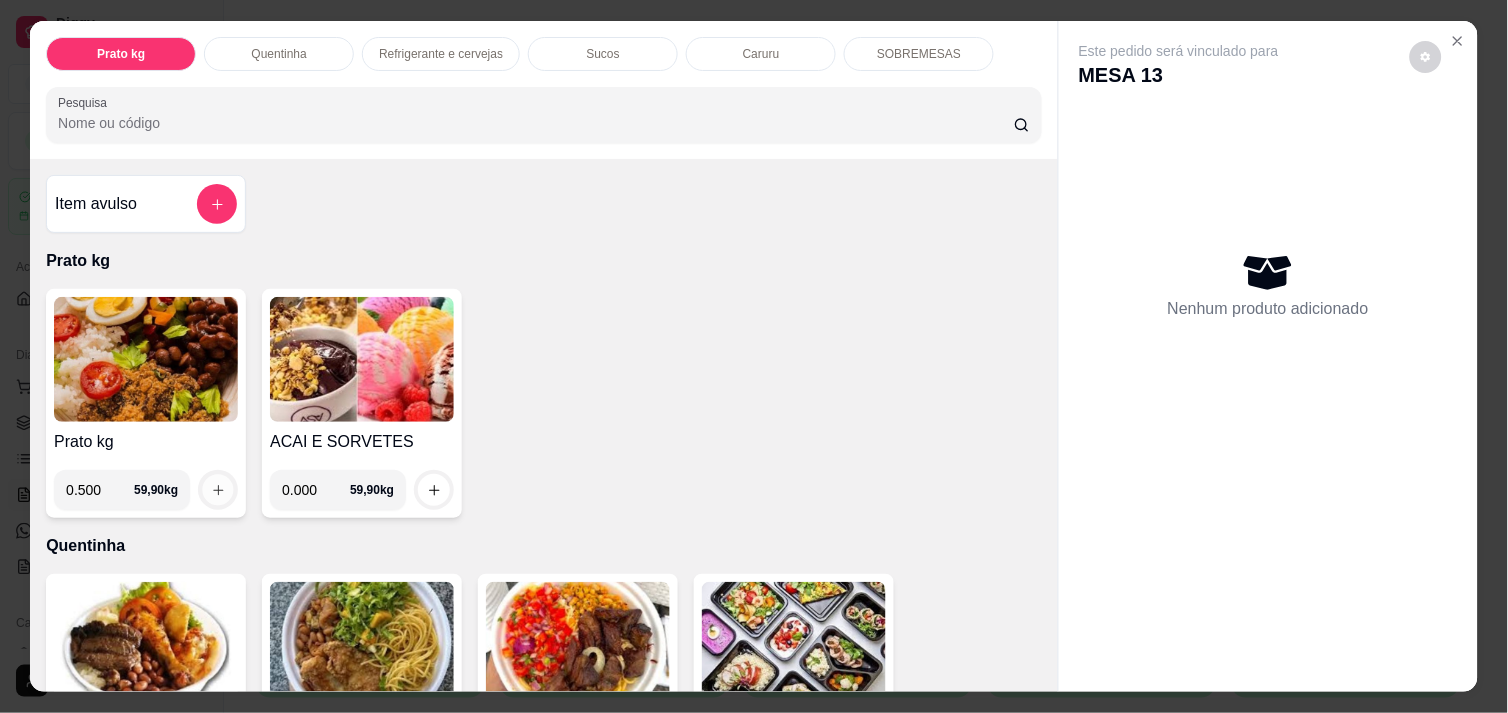 click at bounding box center (218, 490) 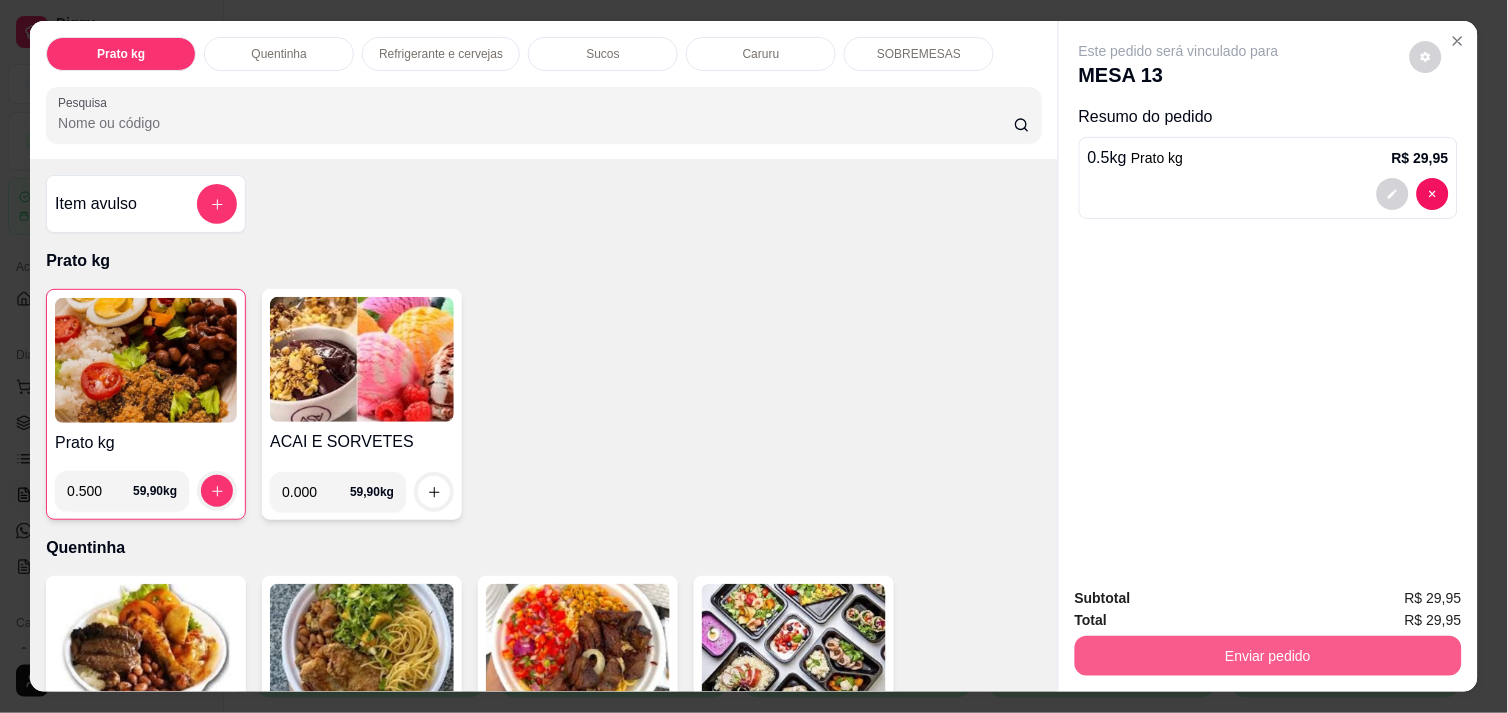 click on "Enviar pedido" at bounding box center [1268, 656] 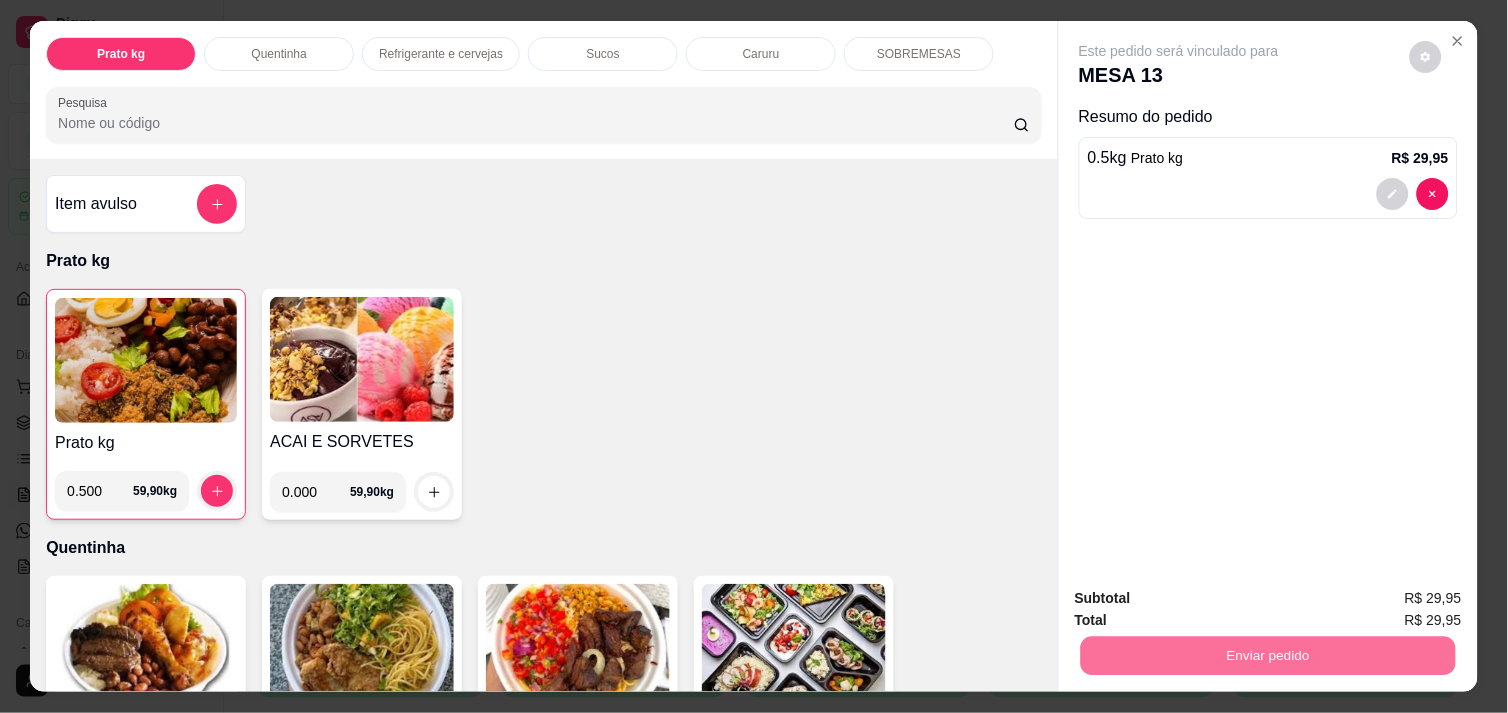 click on "Não registrar e enviar pedido" at bounding box center [1202, 598] 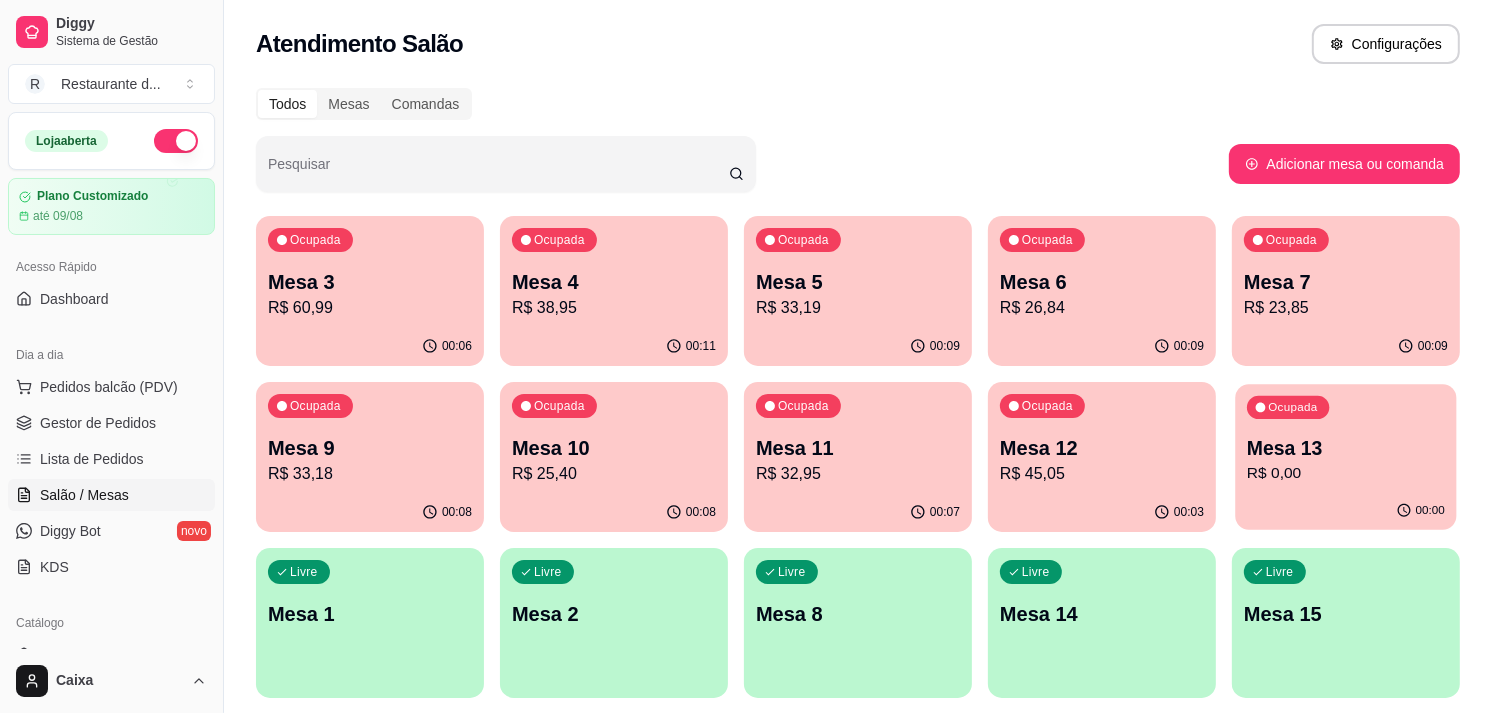 click on "00:00" at bounding box center (1345, 511) 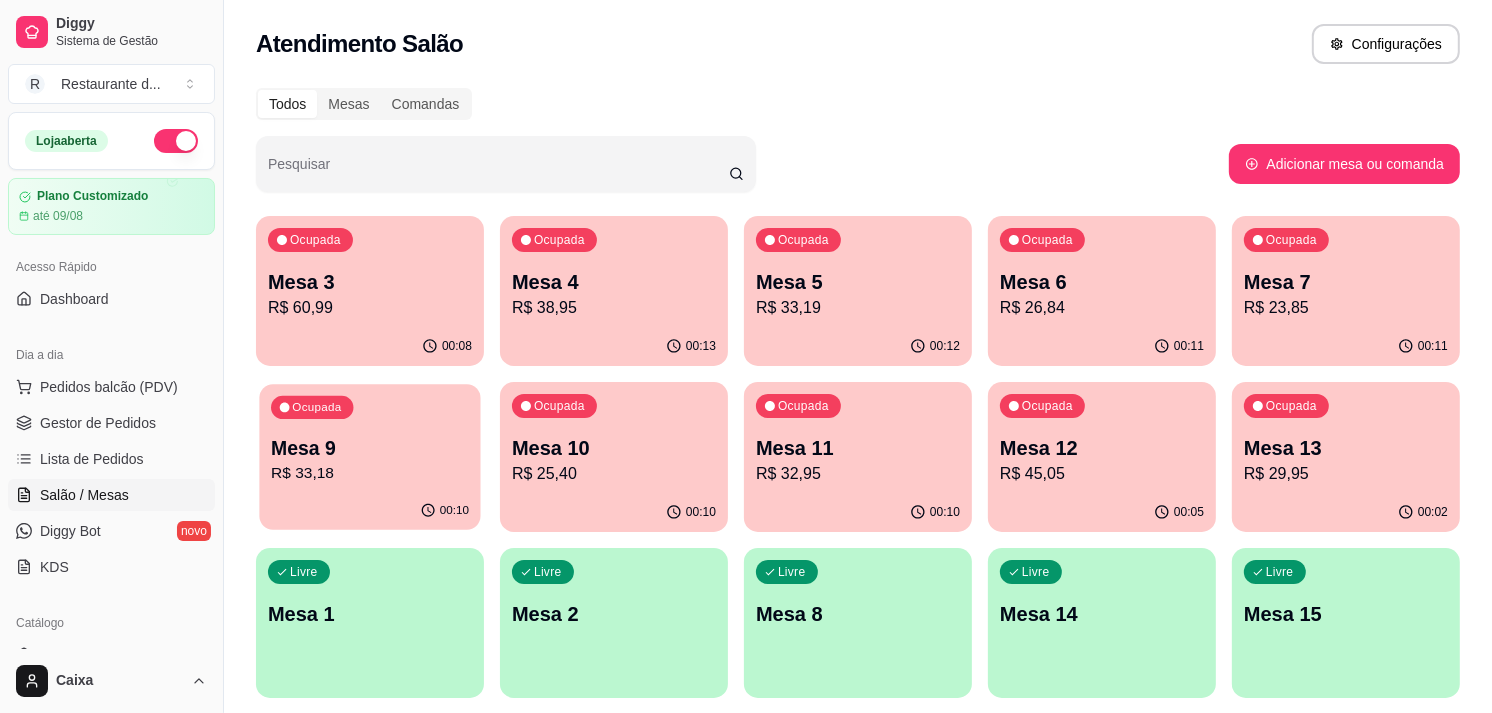 click on "Ocupada Mesa 9 R$ 33,18" at bounding box center (369, 438) 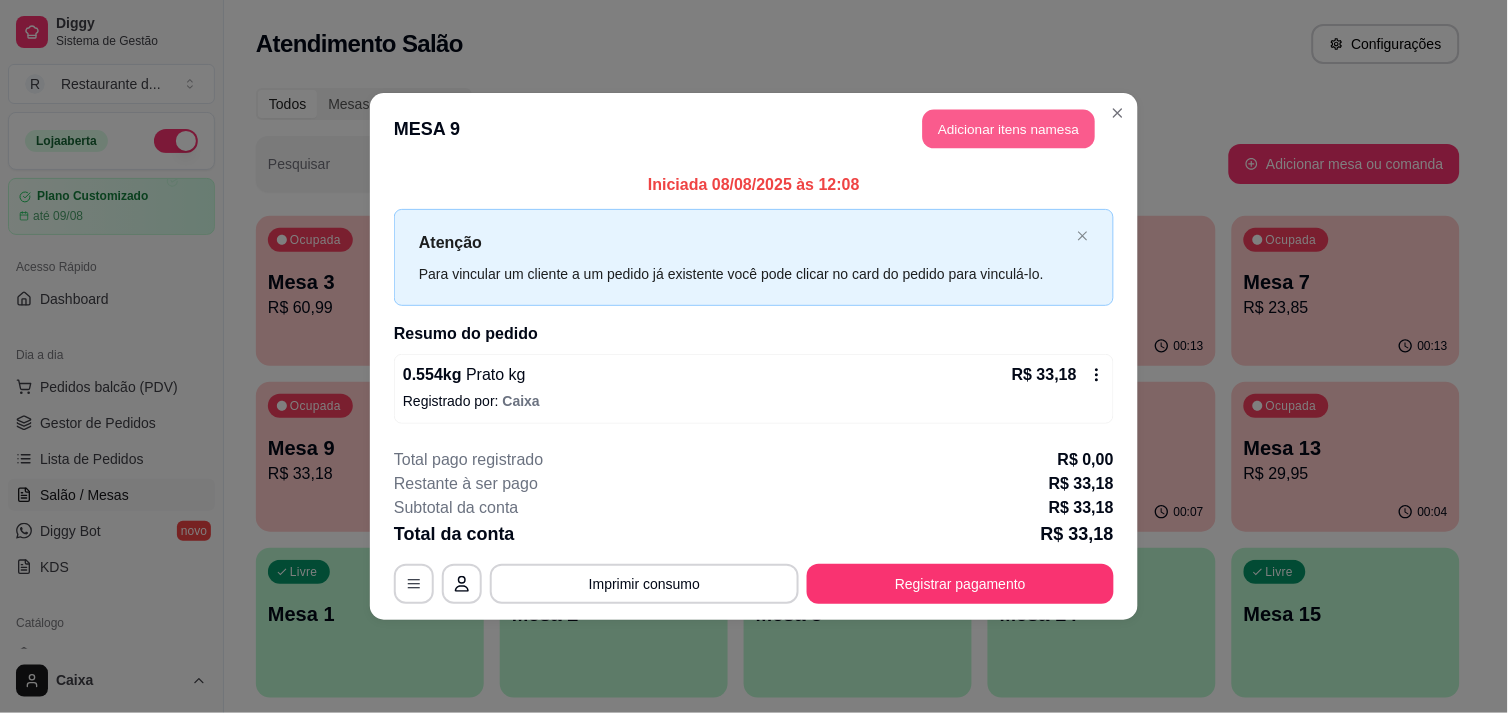 click on "Adicionar itens na  mesa" at bounding box center [1009, 129] 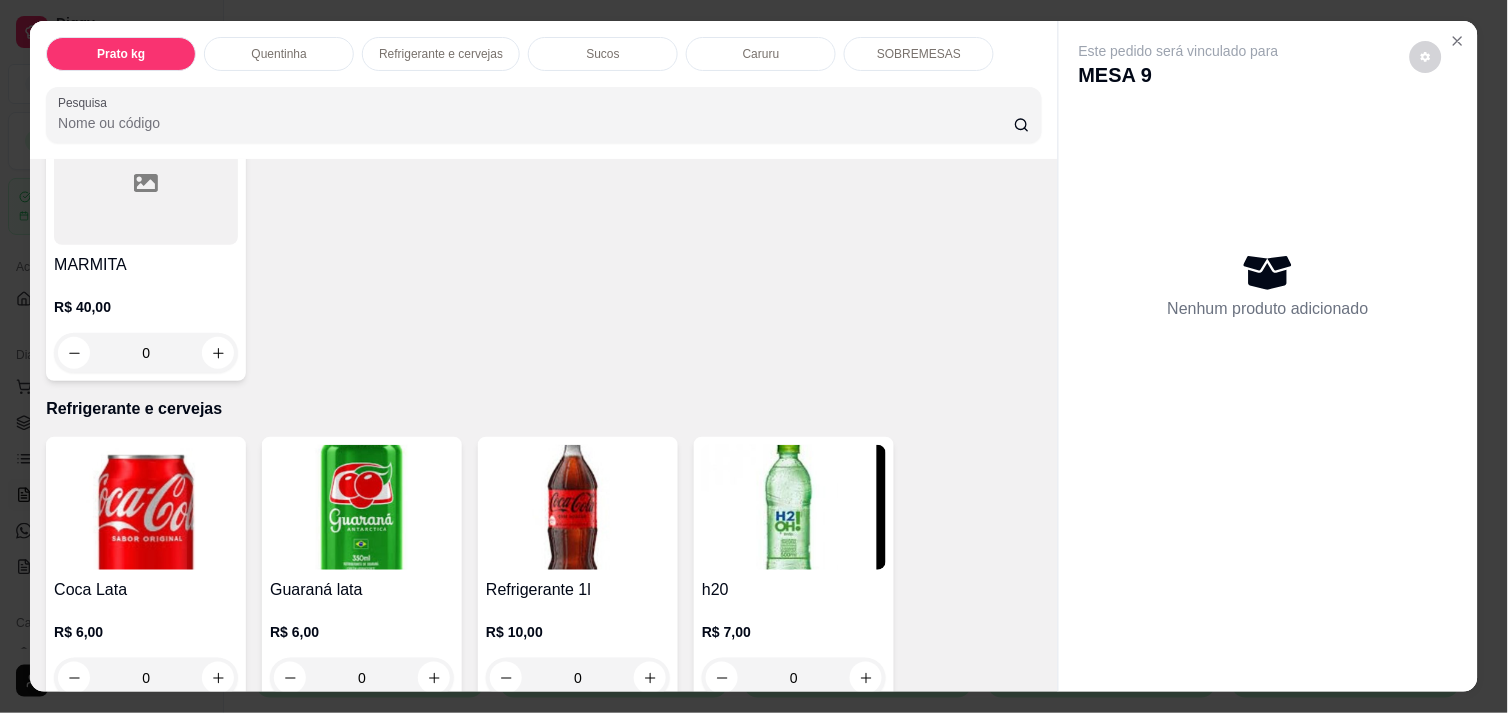 scroll, scrollTop: 755, scrollLeft: 0, axis: vertical 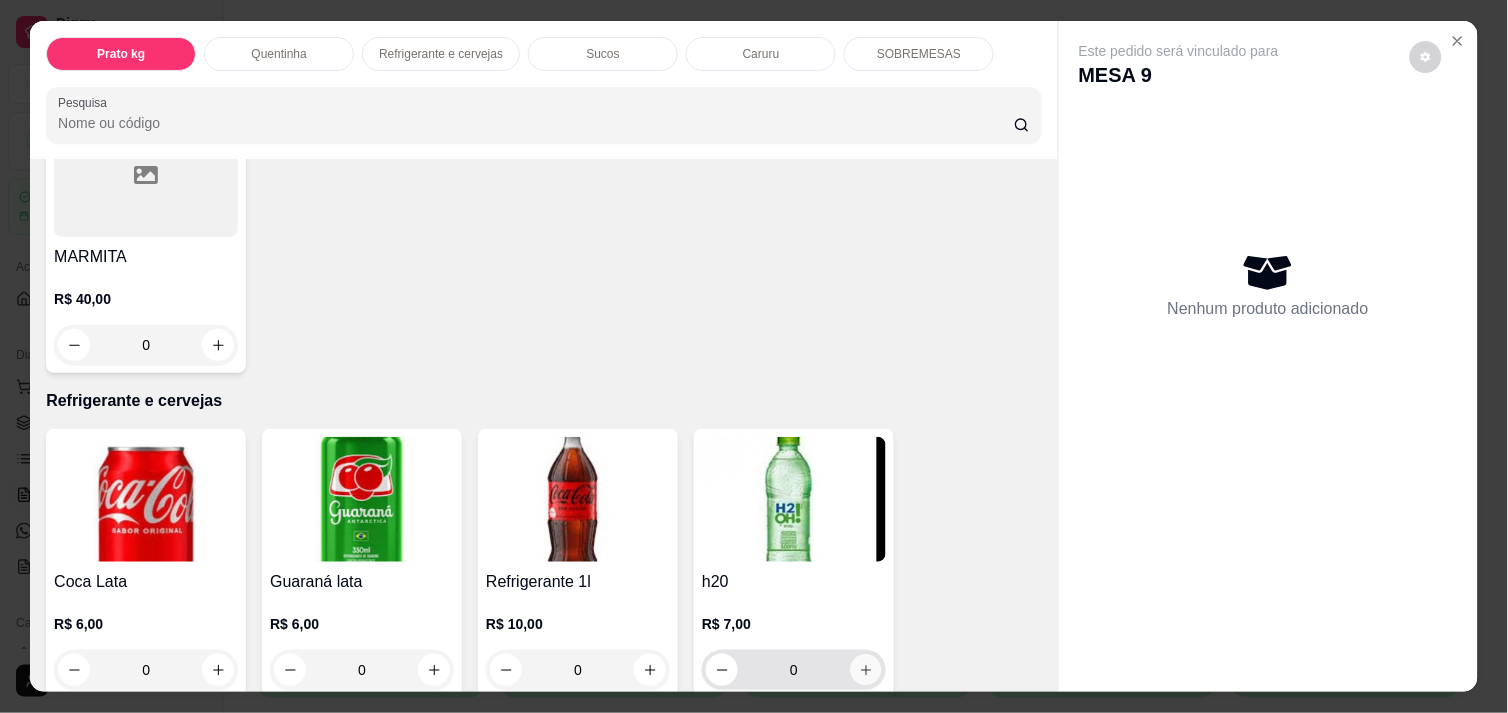 click 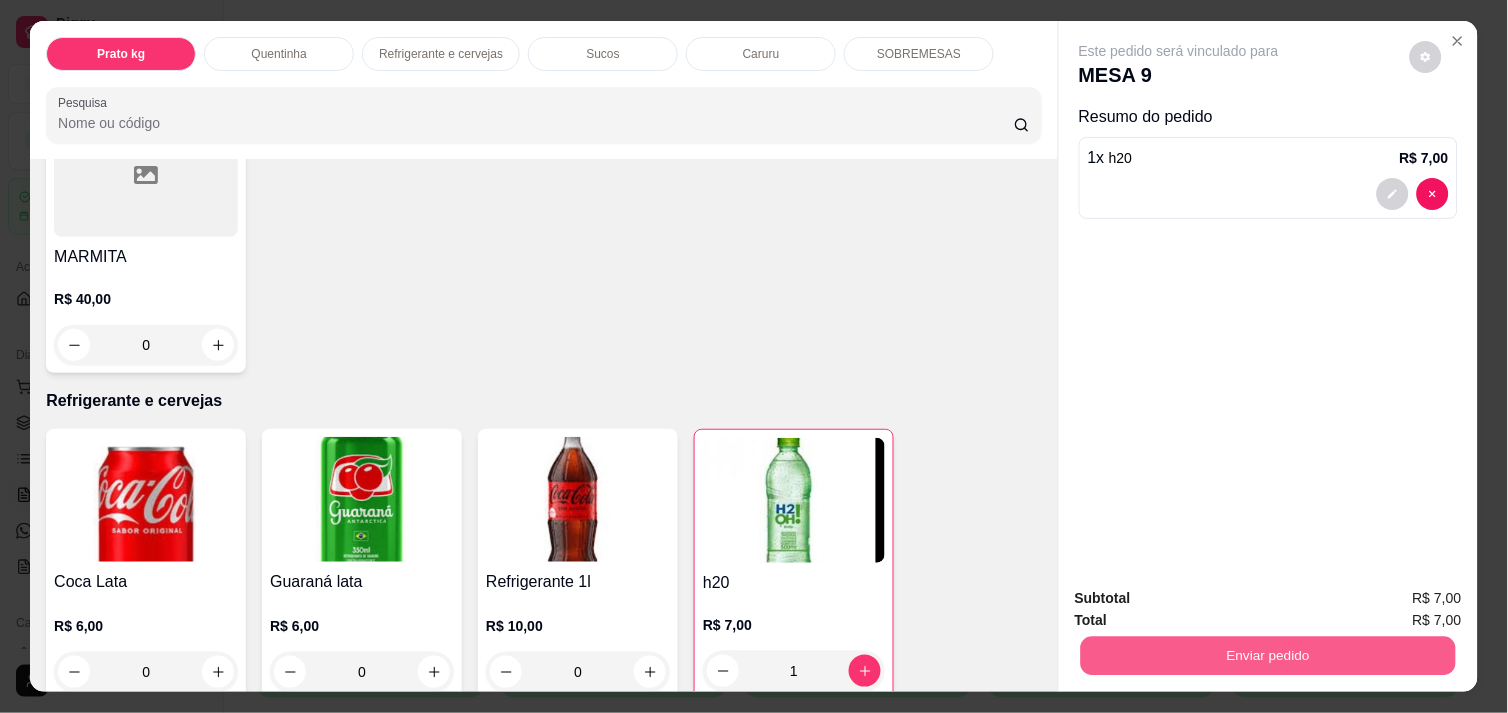 click on "Enviar pedido" at bounding box center (1268, 655) 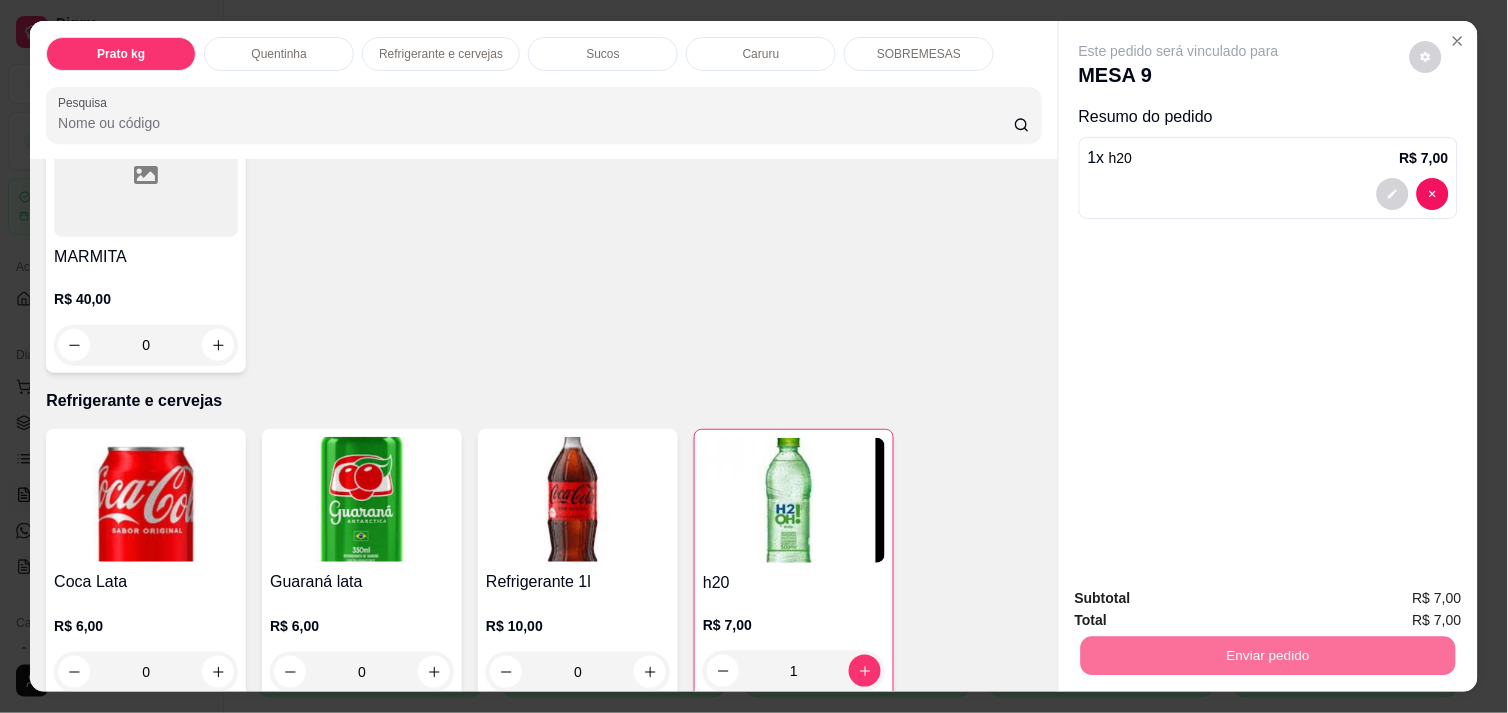 click on "Não registrar e enviar pedido" at bounding box center [1202, 598] 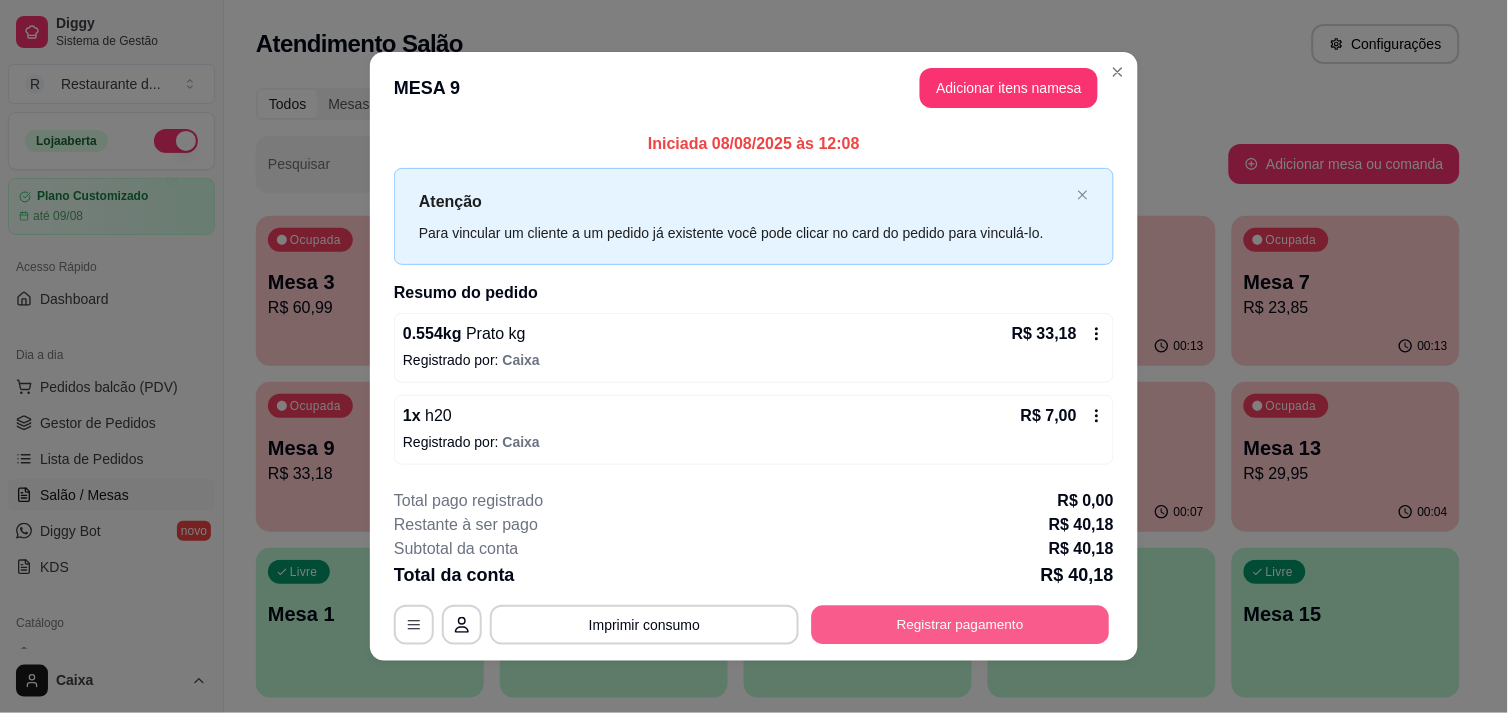click on "Registrar pagamento" at bounding box center (961, 625) 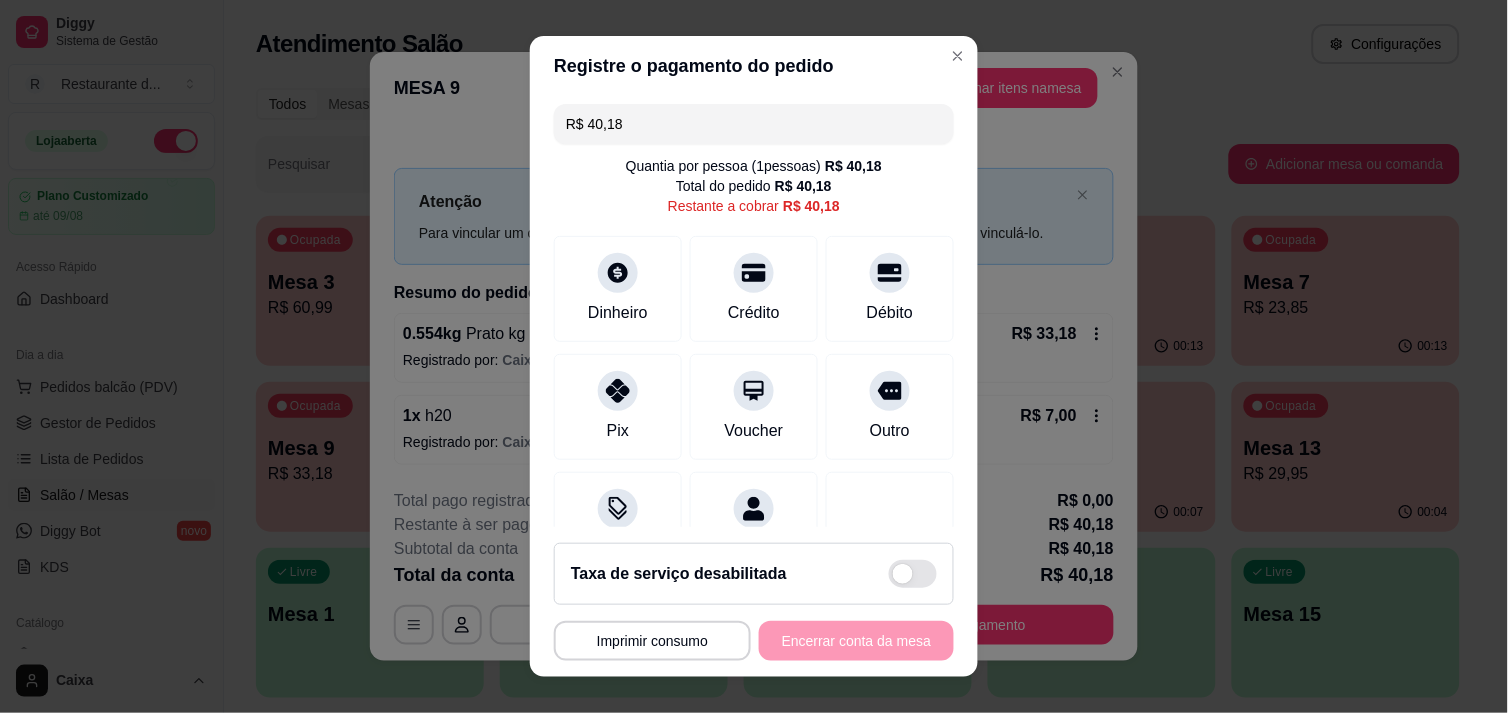 click on "**********" at bounding box center [754, 641] 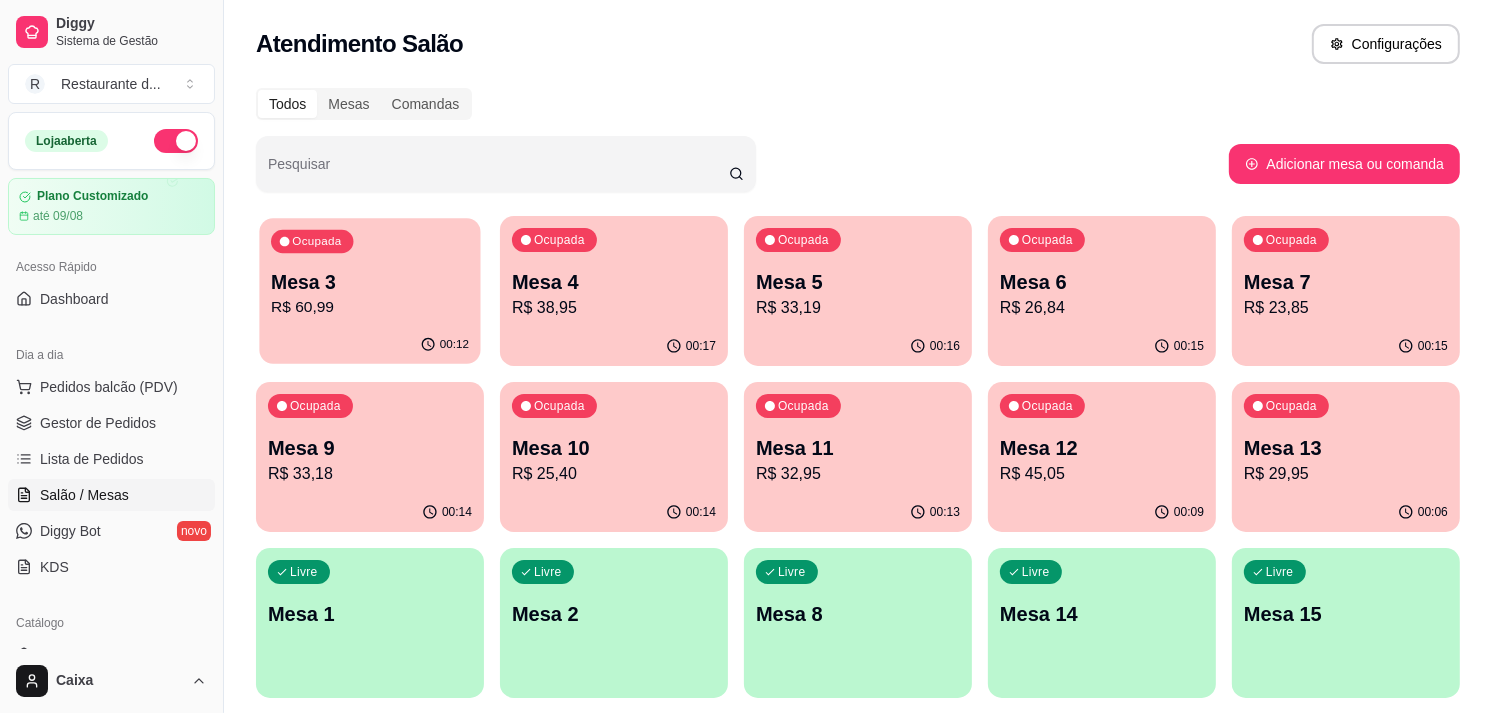 click on "Ocupada Mesa 3 R$ 60,99" at bounding box center (369, 272) 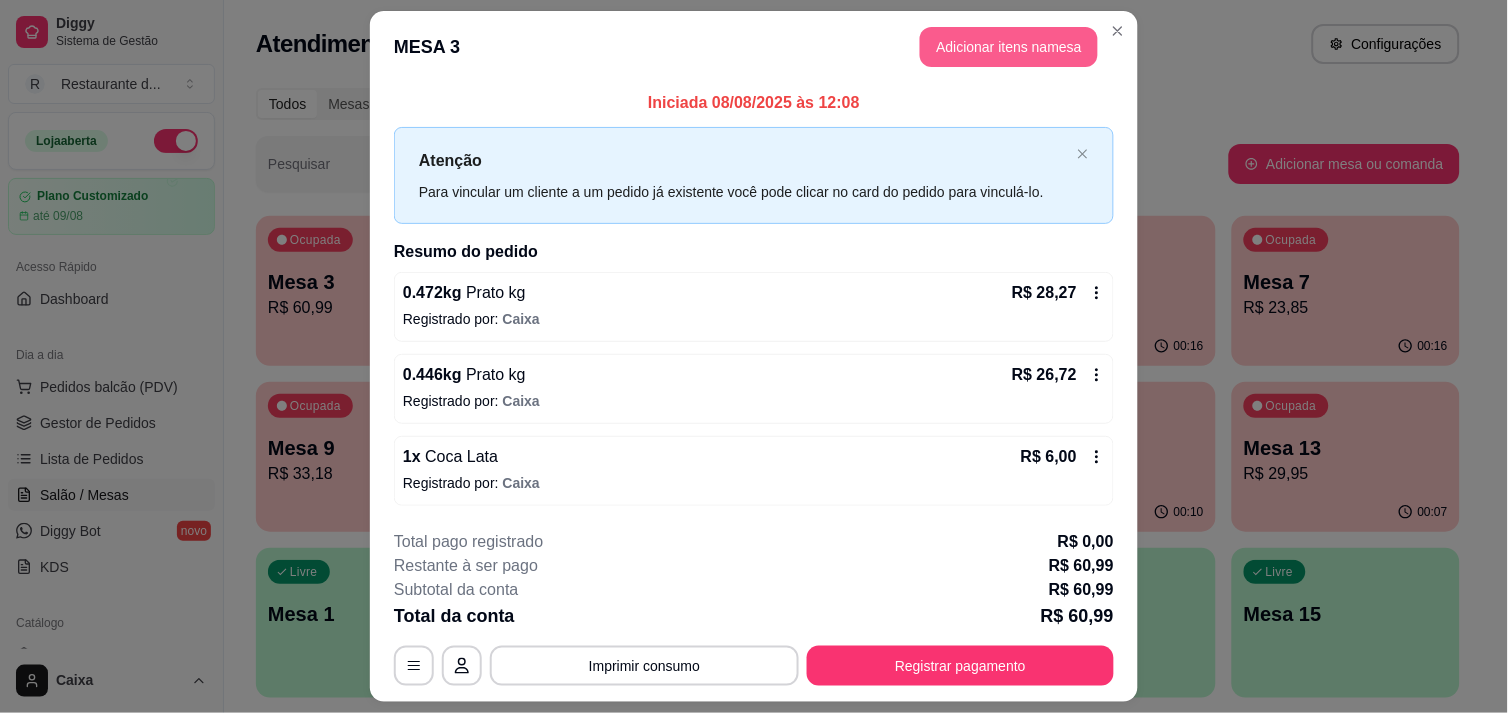 click on "**********" at bounding box center [754, 356] 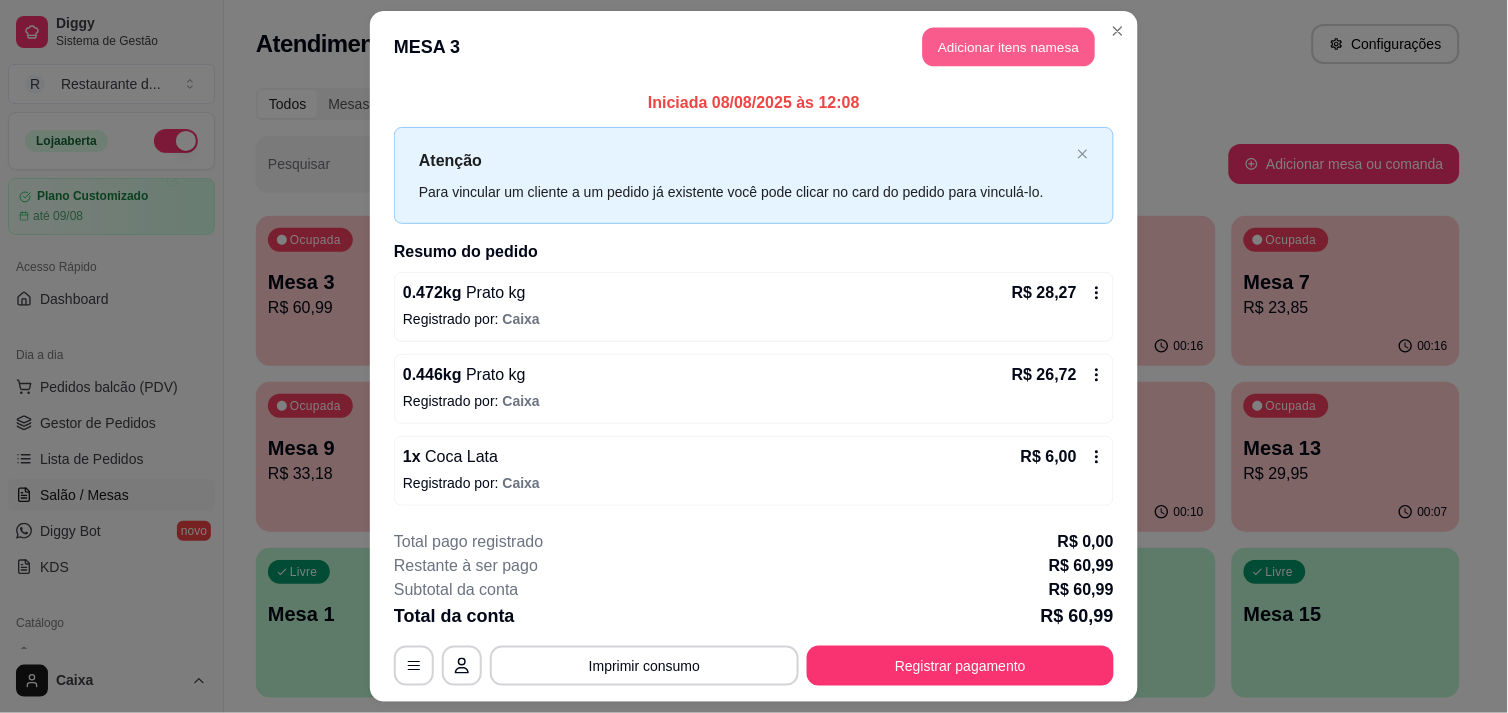 click on "Adicionar itens na  mesa" at bounding box center (1009, 47) 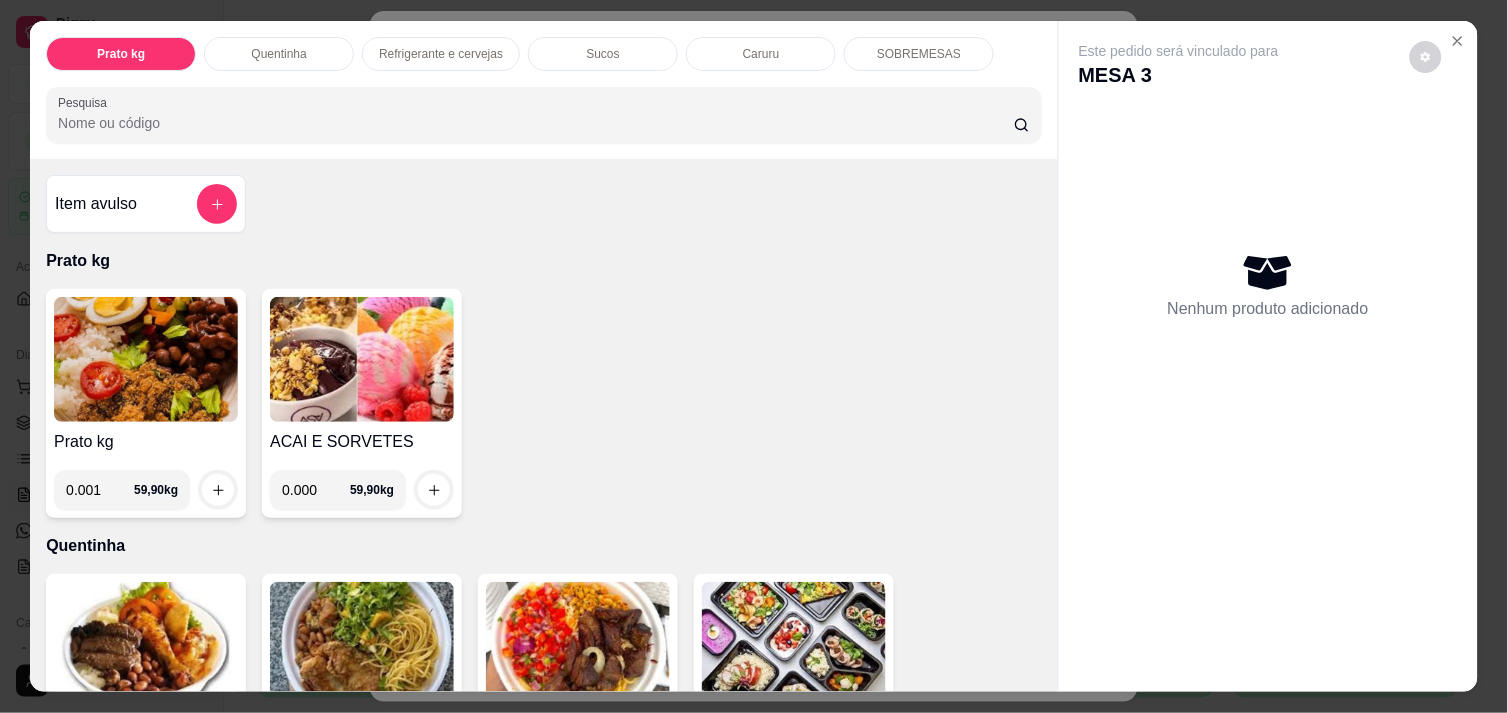 click on "0.001" at bounding box center (100, 490) 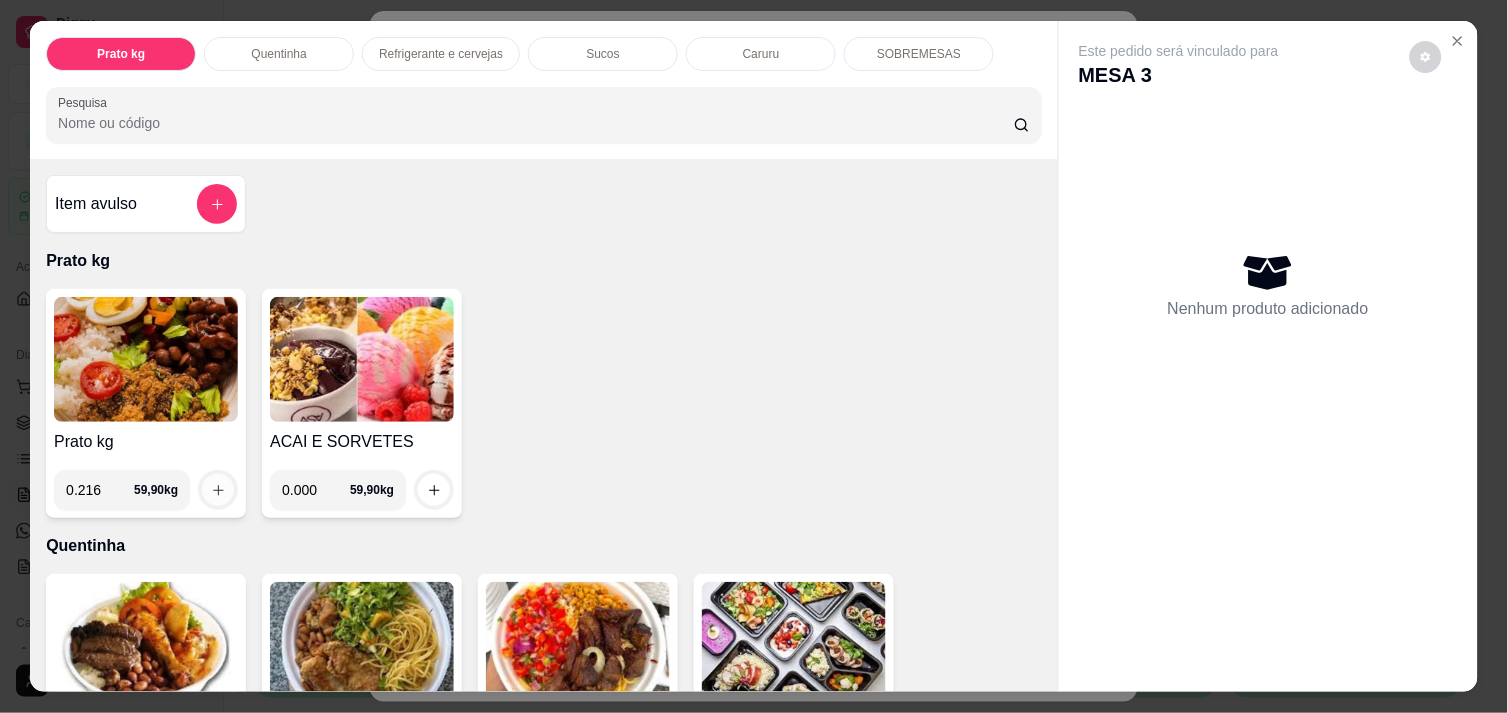 type on "0.216" 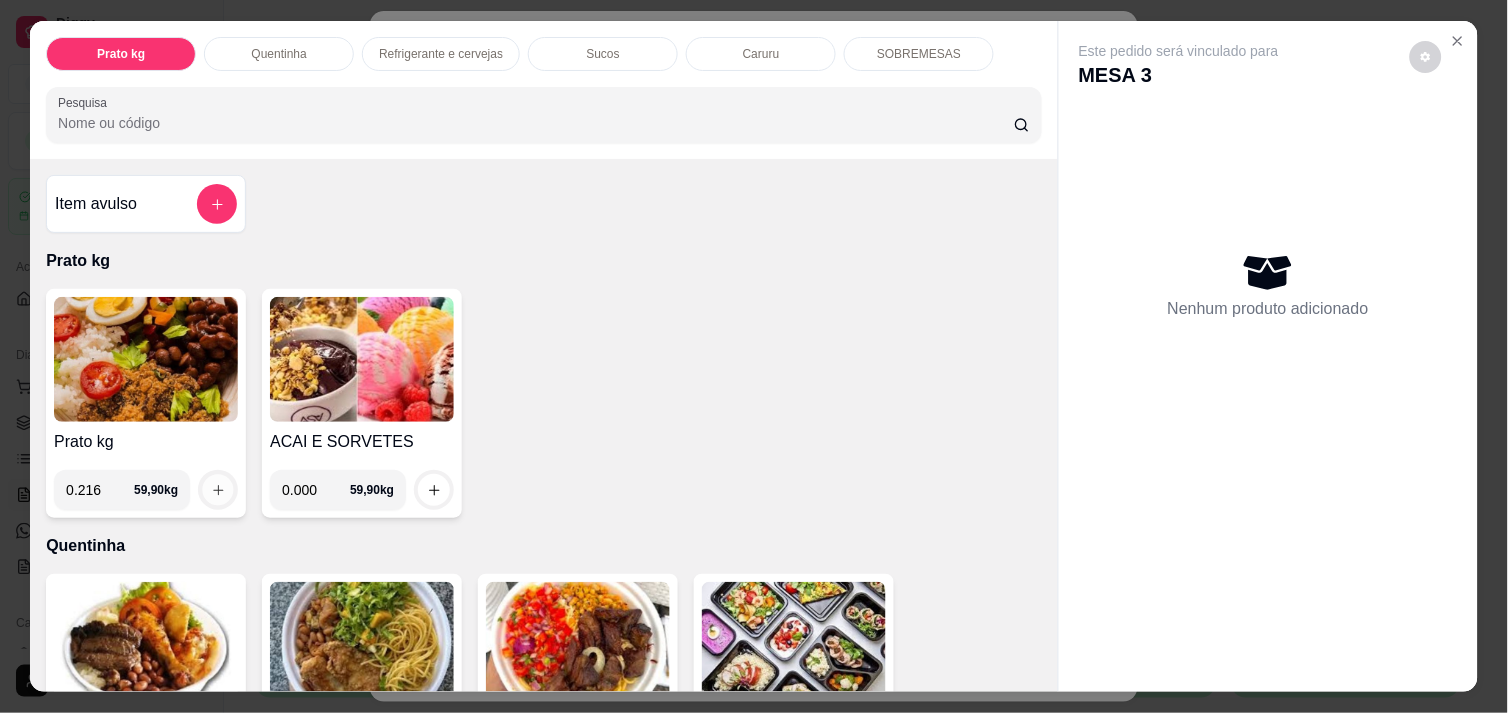 click 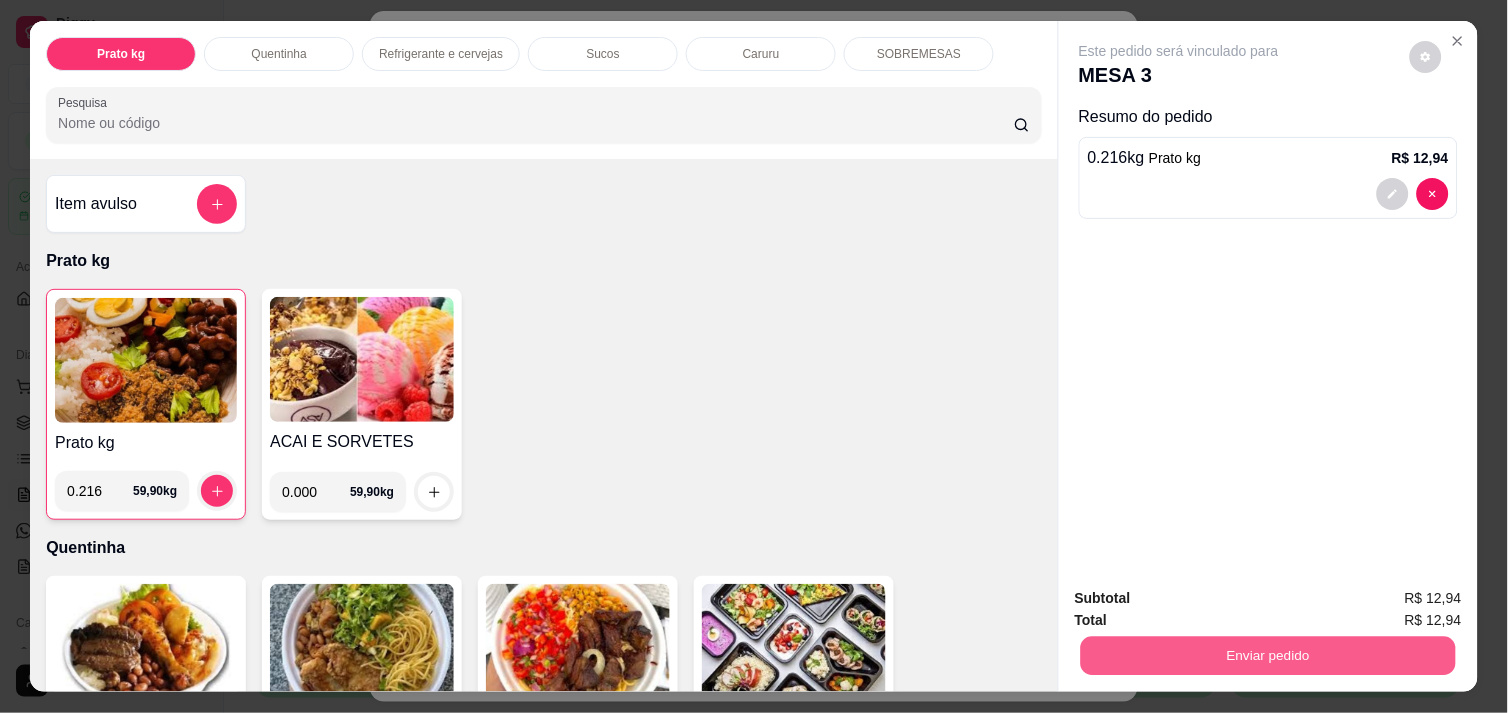 click on "Enviar pedido" at bounding box center [1268, 655] 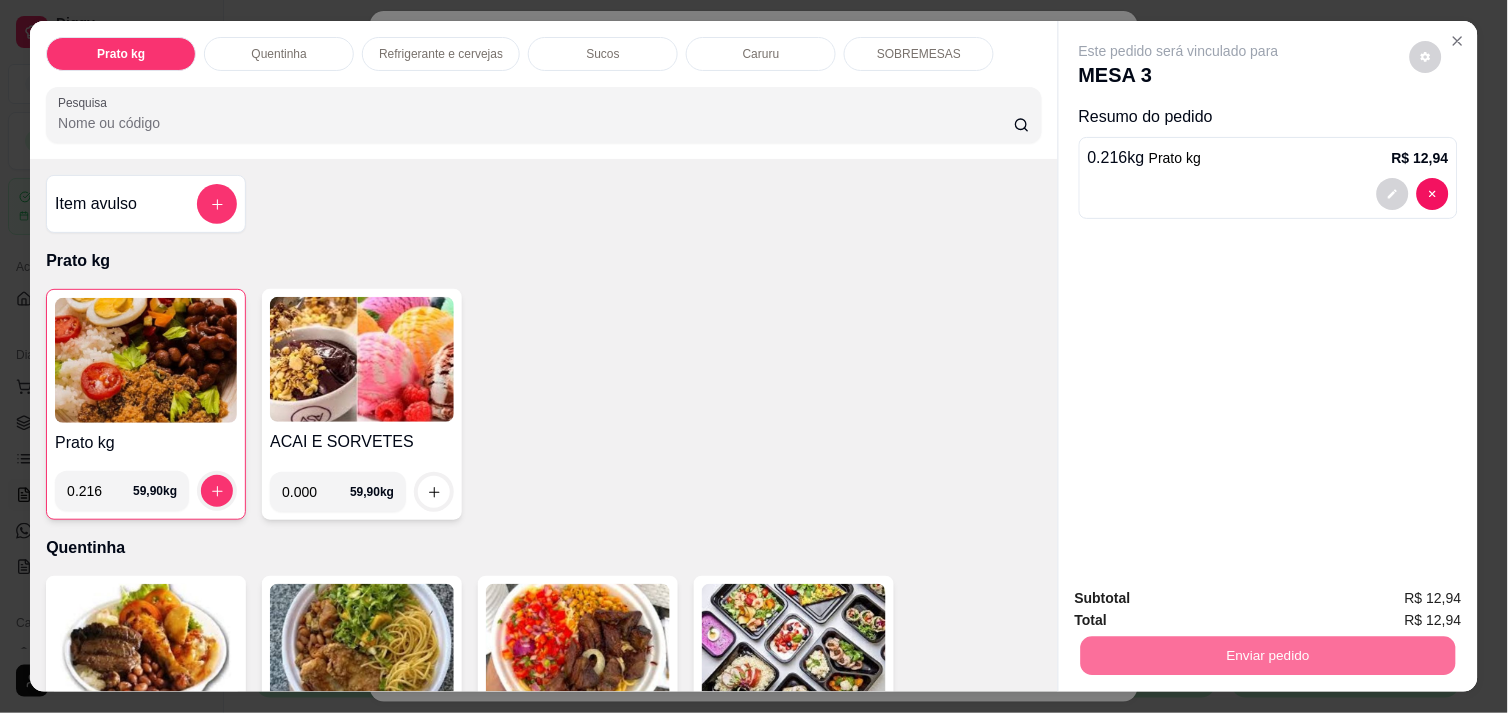 click on "Não registrar e enviar pedido" at bounding box center [1202, 598] 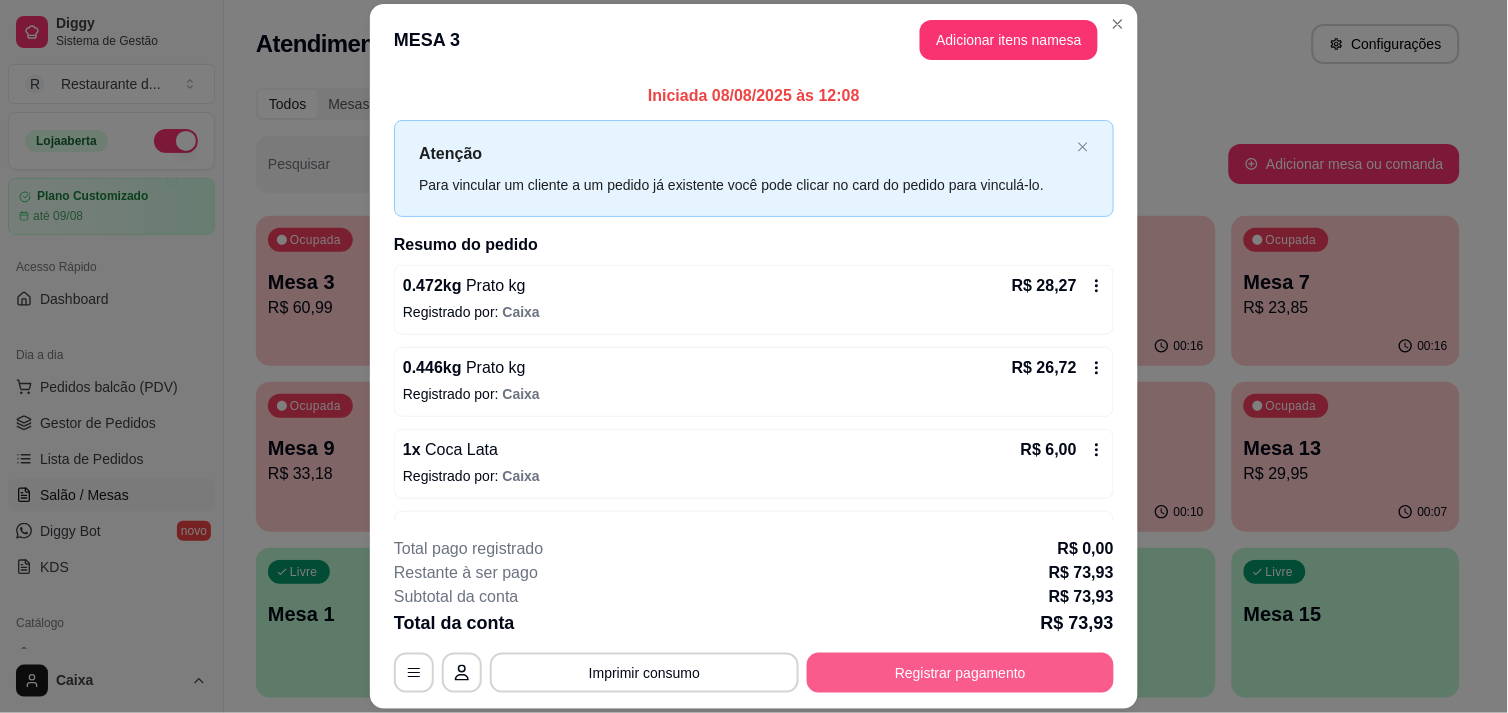 click on "Registrar pagamento" at bounding box center [960, 673] 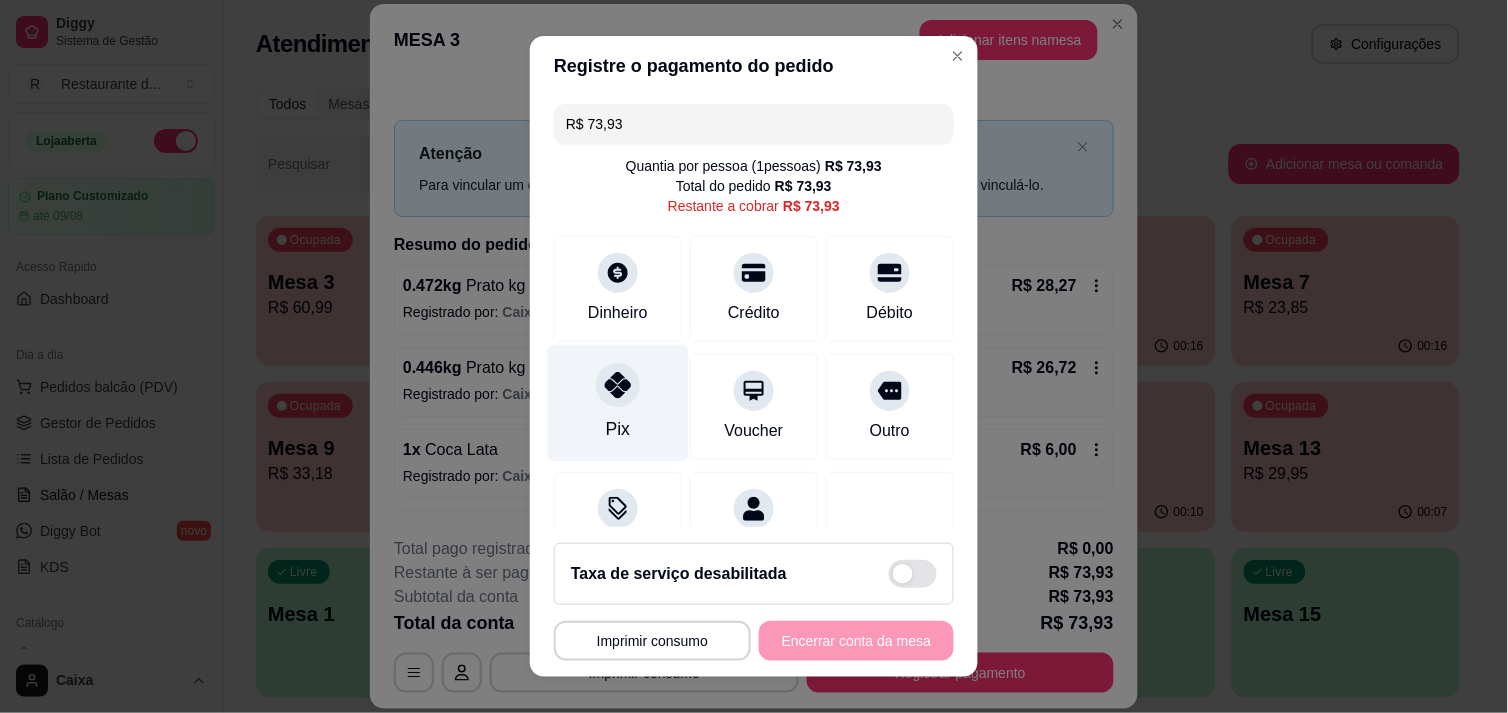 click 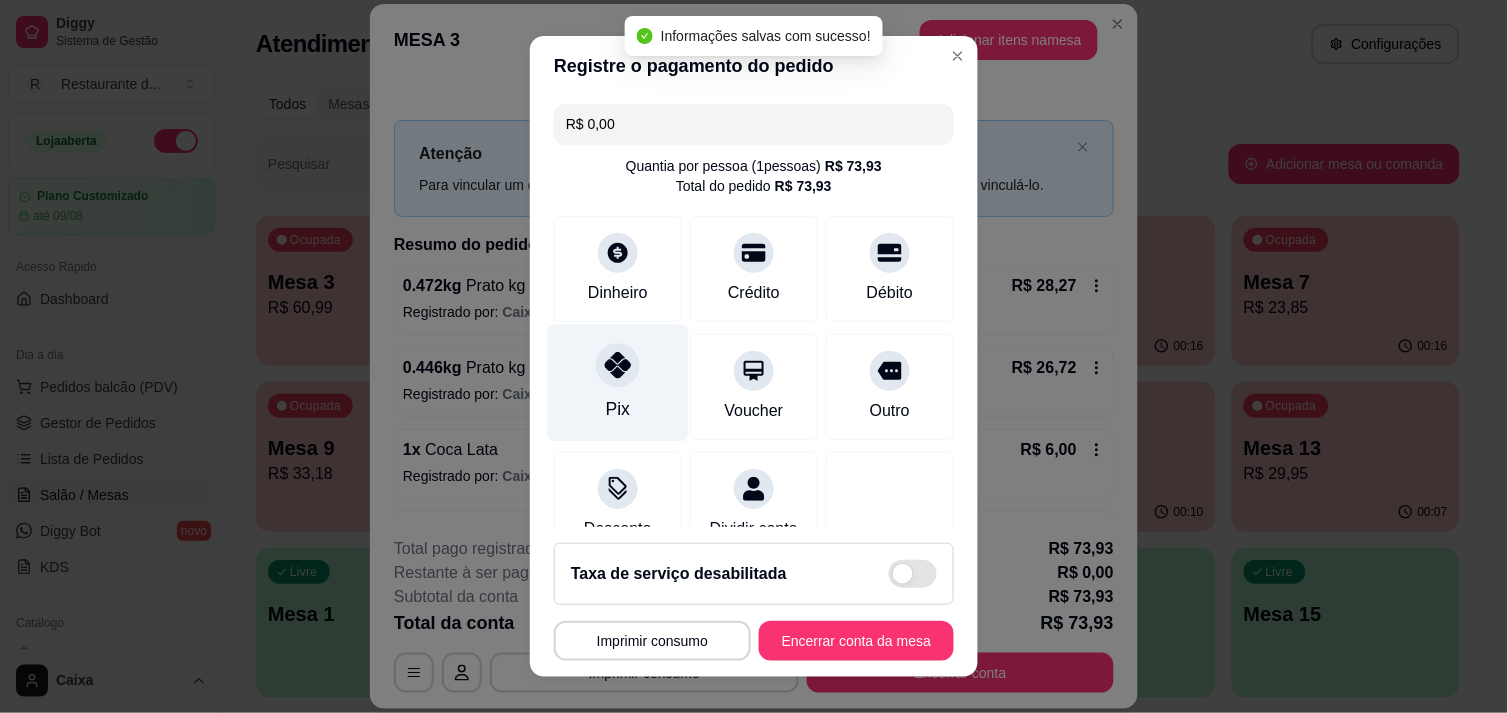 type on "R$ 0,00" 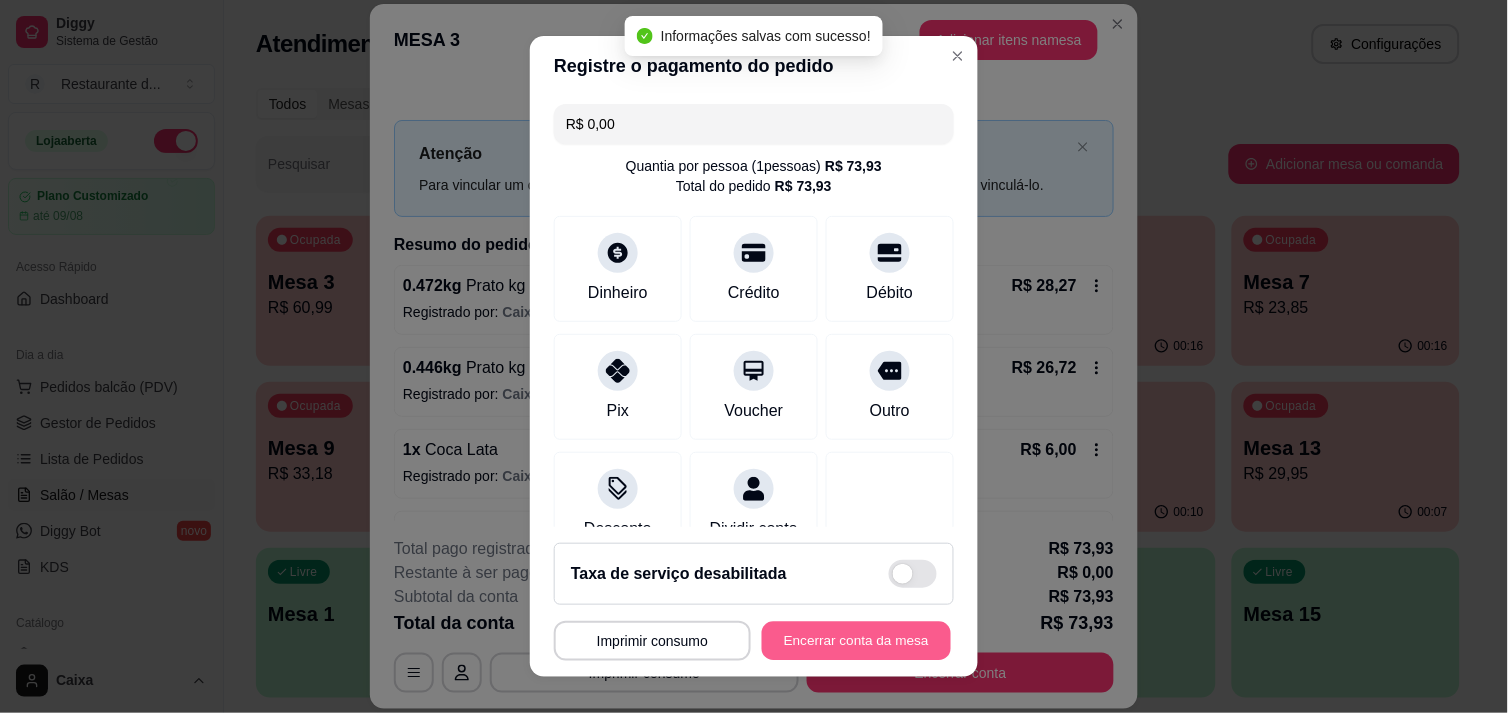 click on "Encerrar conta da mesa" at bounding box center [856, 641] 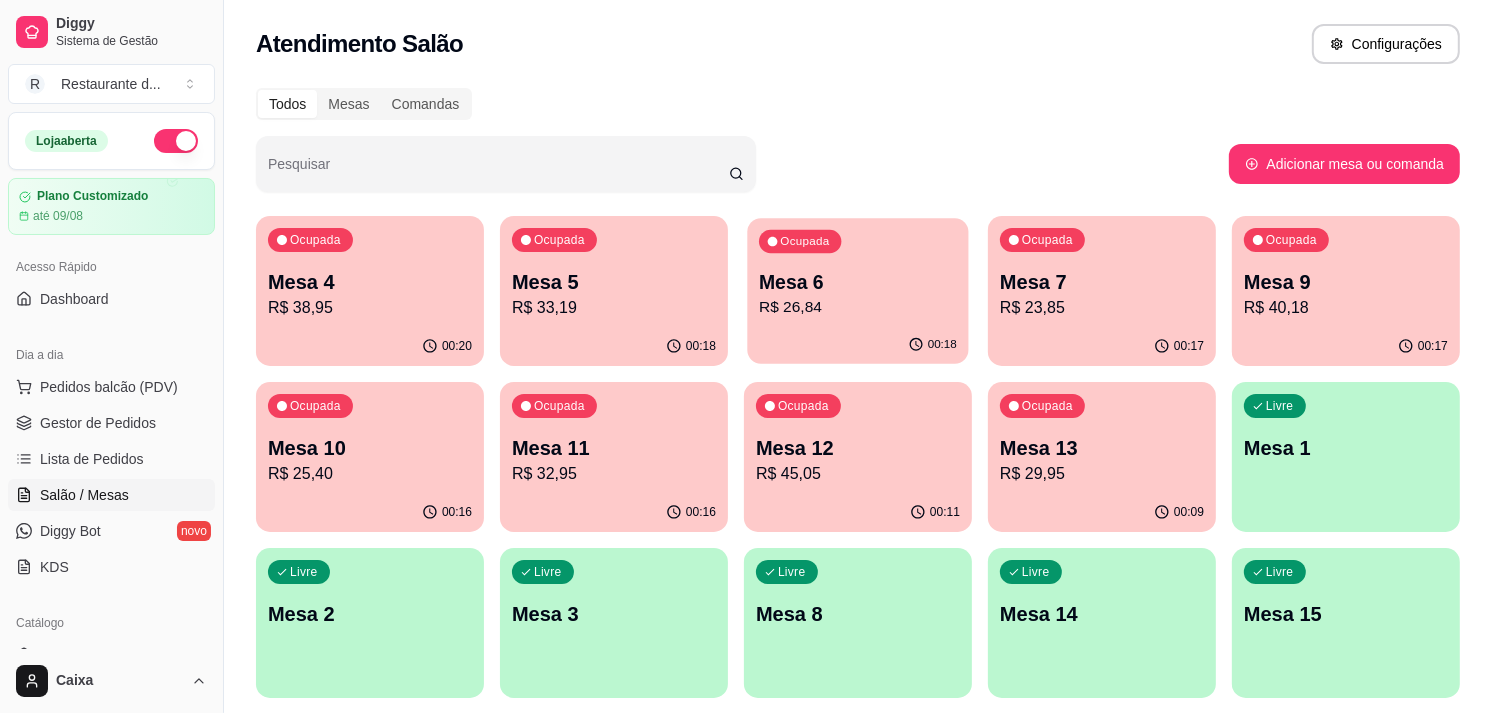 click on "Ocupada Mesa 4 R$ 38,95 00:20 Ocupada Mesa 5 R$ 33,19 00:18 Ocupada Mesa 6 R$ 26,84 00:18 Ocupada Mesa 7 R$ 23,85 00:17 Ocupada Mesa 9 R$ 40,18 00:17 Ocupada Mesa 10 R$ 25,40 00:16 Ocupada Mesa 11 R$ 32,95 00:16 Ocupada Mesa 12 R$ 45,05 00:11 Ocupada Mesa 13 R$ 29,95 00:09 Livre Mesa 1 Livre Mesa 2 Livre Mesa 3 Livre Mesa 8 Livre Mesa 14 Livre Mesa 15 Livre Mesa 16 Livre Mesa 17 Livre Mesa 18 Livre Mesa 19 Livre Mesa 20 Livre Mesa 21 Livre Mesa 22 Livre Mesa 23 Livre Mesa 24 Livre Mesa 25 Livre Mesa 26 Livre Mesa 27 Livre Mesa 28 Livre Mesa 29 Livre Mesa 30 Livre Mesa 31 Livre Mesa 32 Livre Mesa 33 Livre Mesa 34 Livre Mesa 35 Livre Mesa 36 Livre Mesa 37 Livre Mesa 38 Livre Mesa 39 Livre Mesa 40" at bounding box center [858, 872] 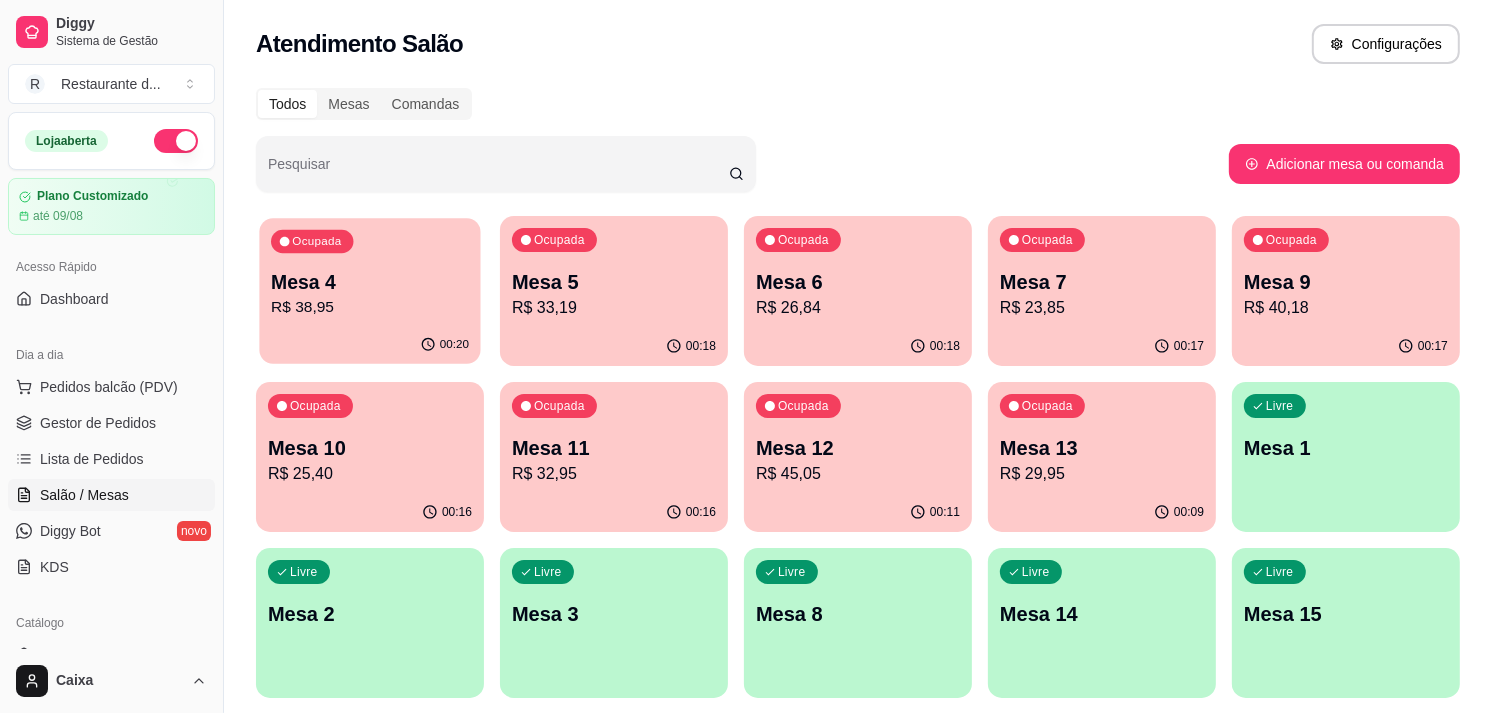 click 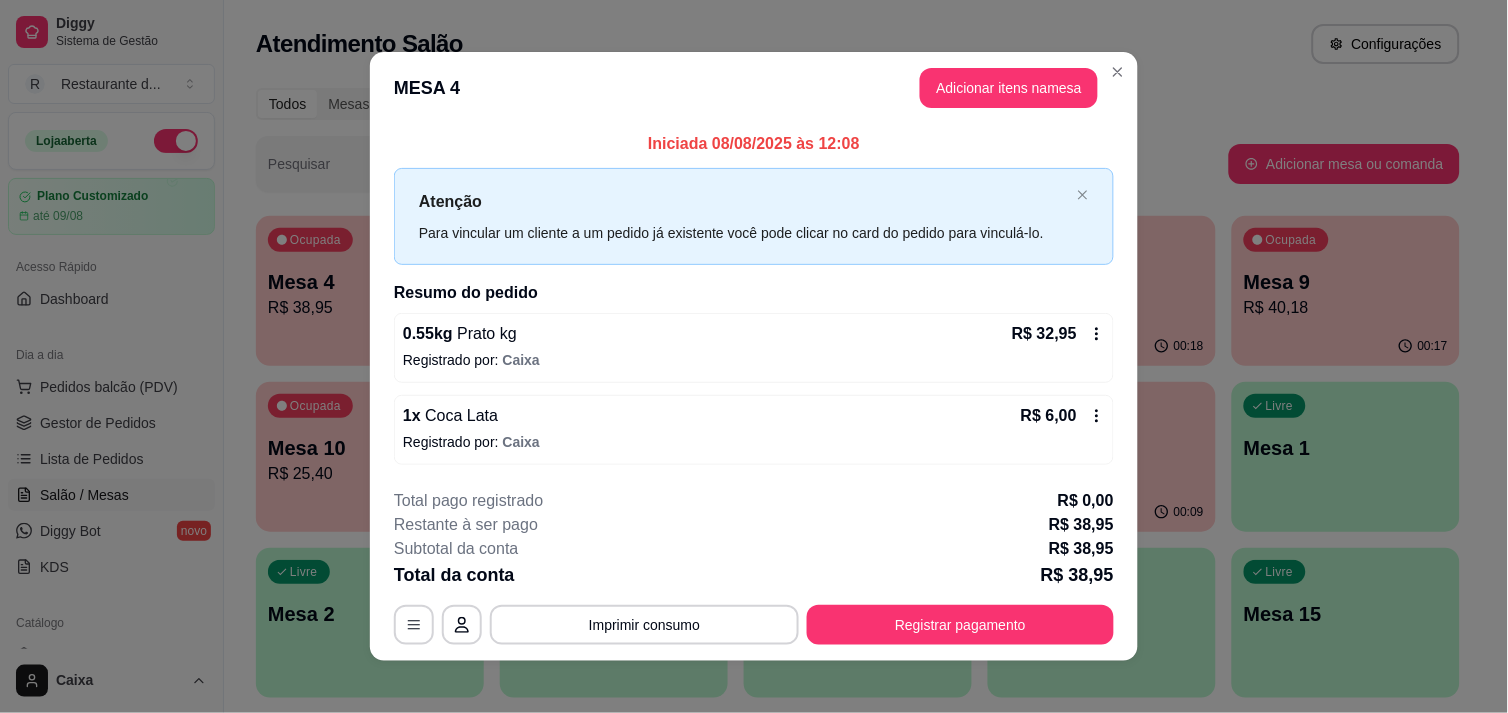 click on "0.55 kg   Prato kg" at bounding box center (460, 334) 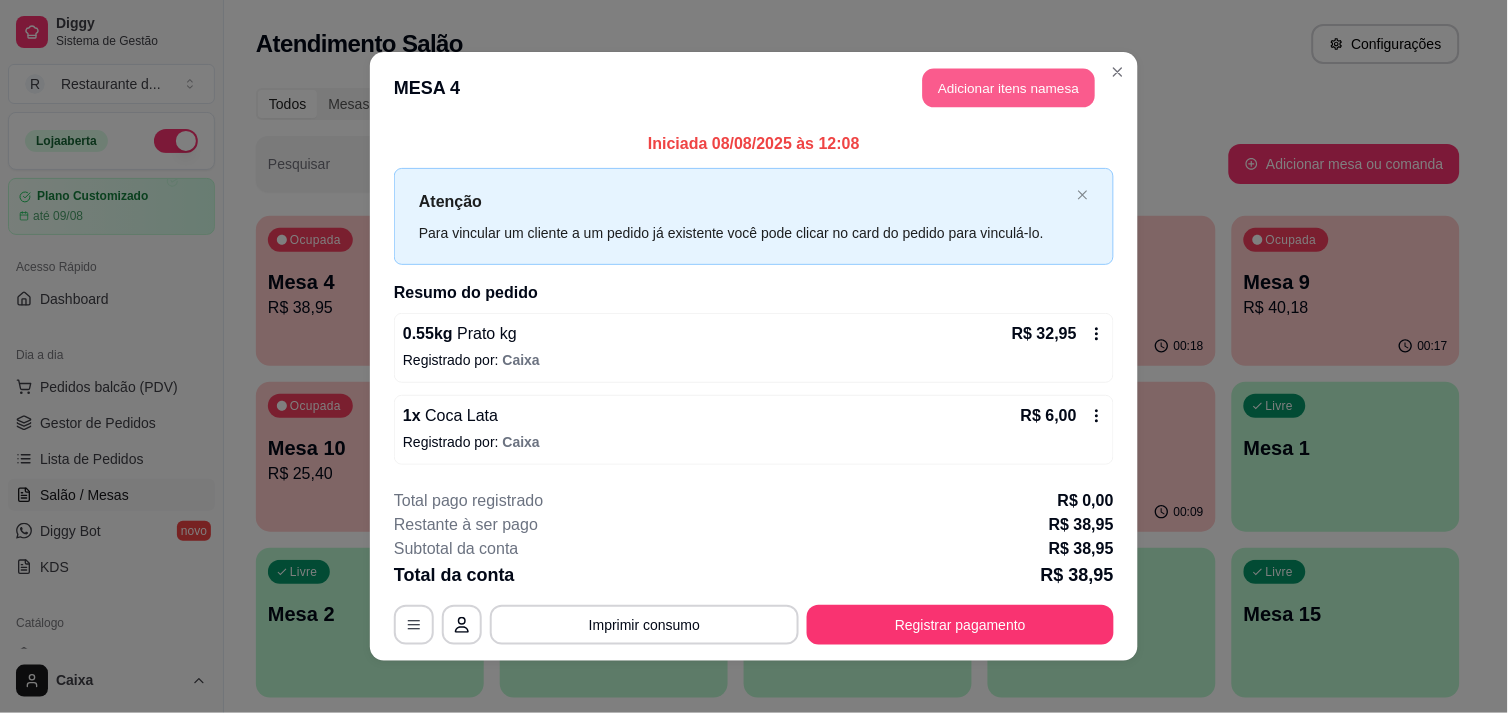 click on "Adicionar itens na  mesa" at bounding box center (1009, 88) 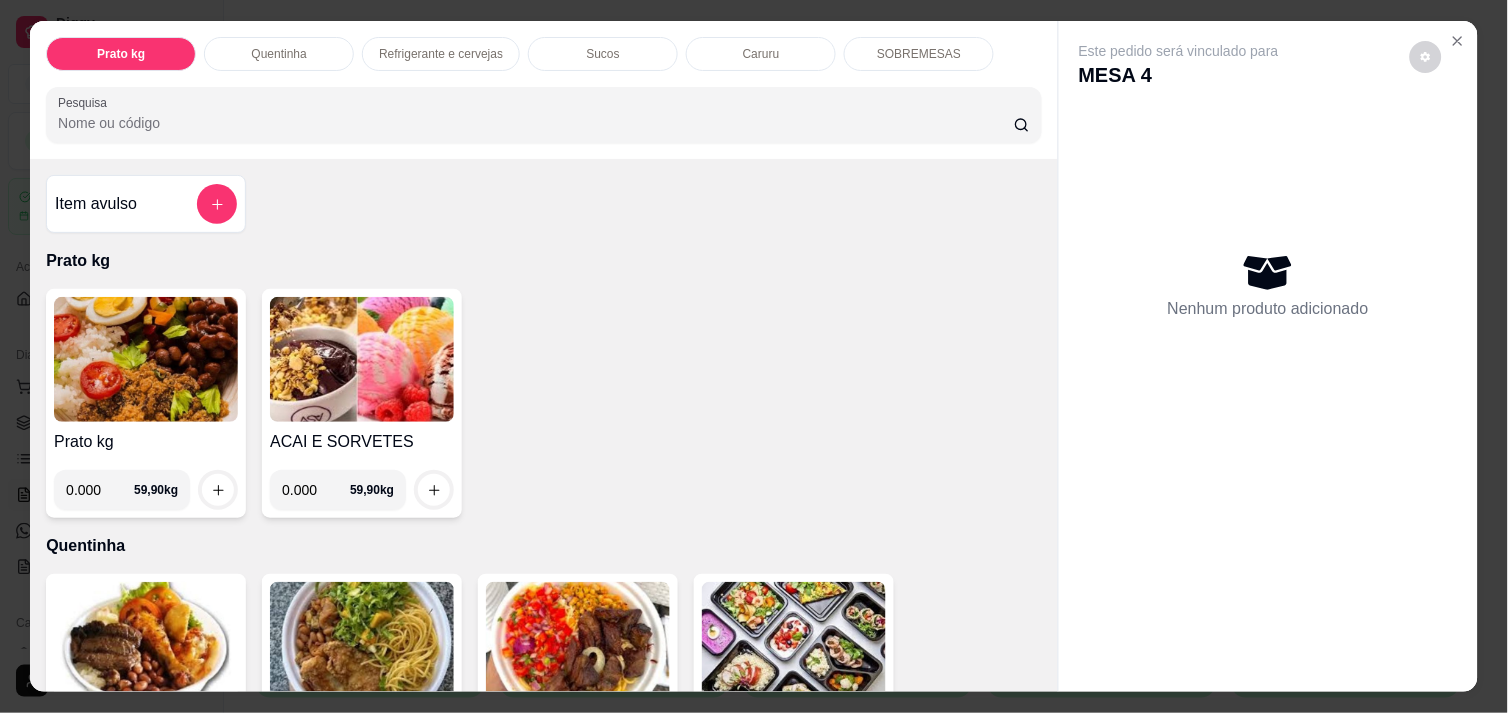 click on "0.000" at bounding box center [100, 490] 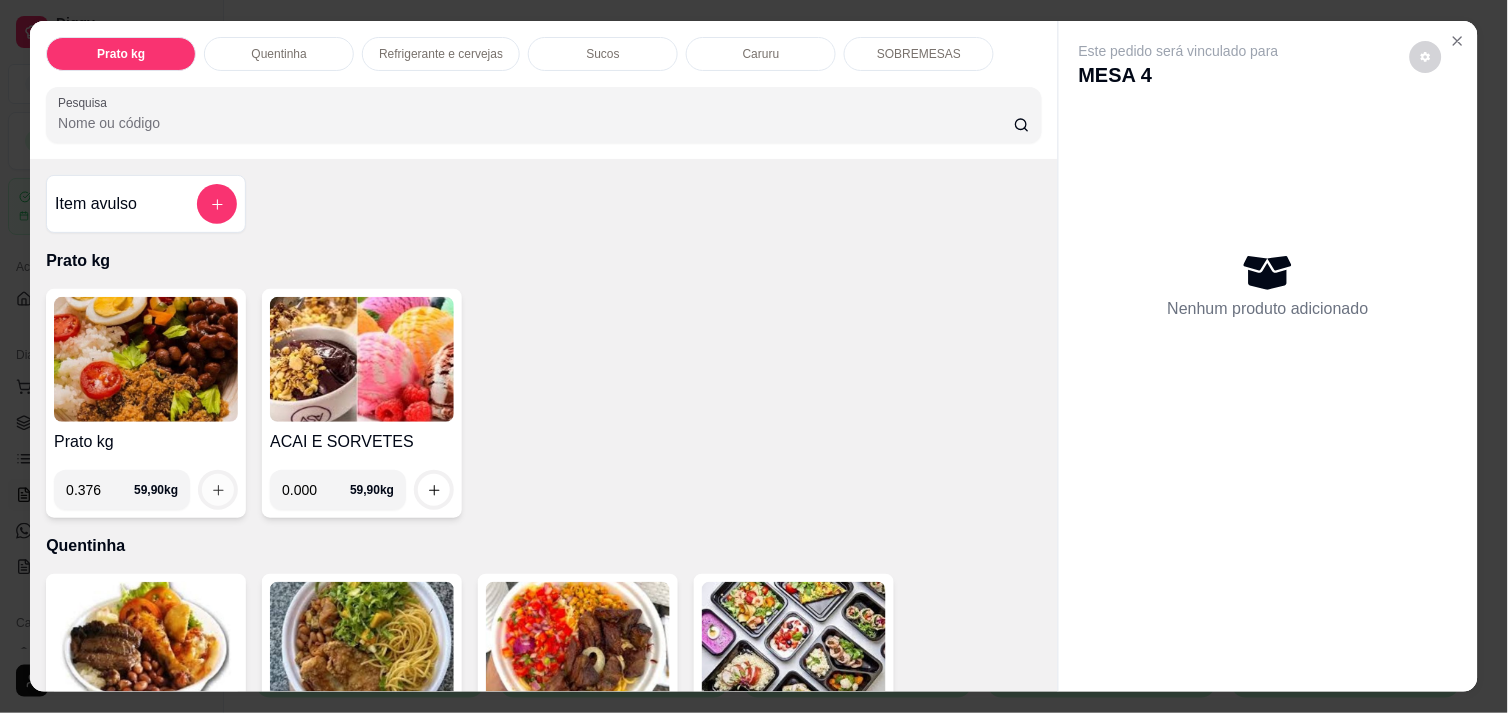 type on "0.376" 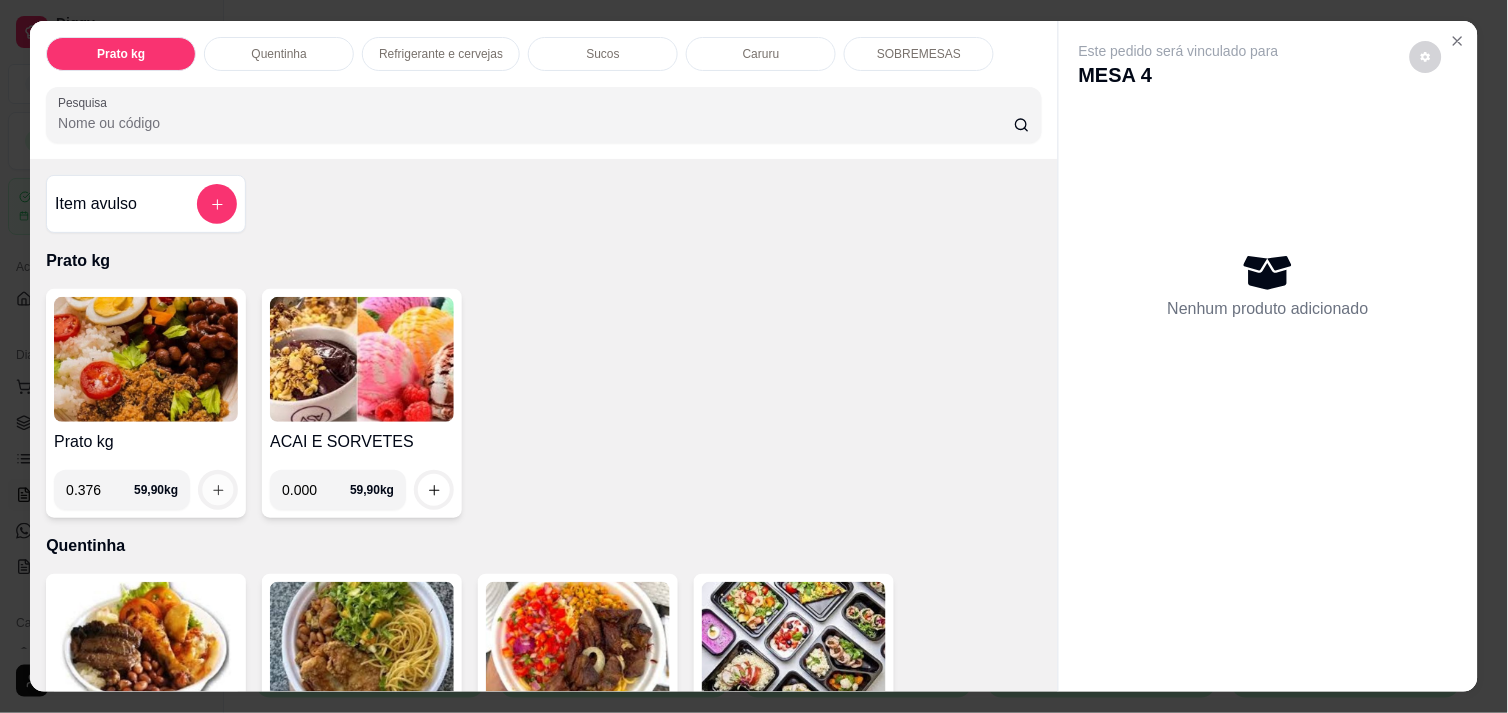 click 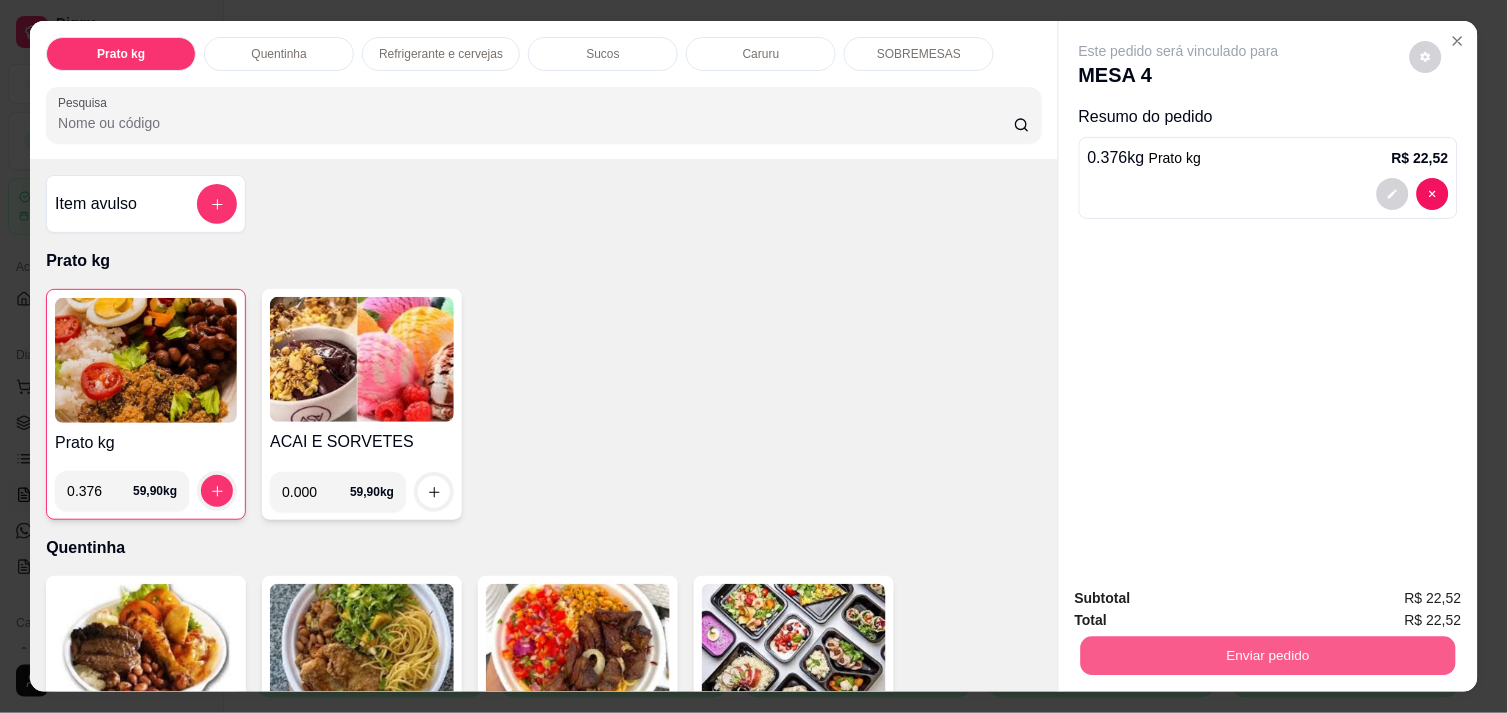 click on "Enviar pedido" at bounding box center (1268, 655) 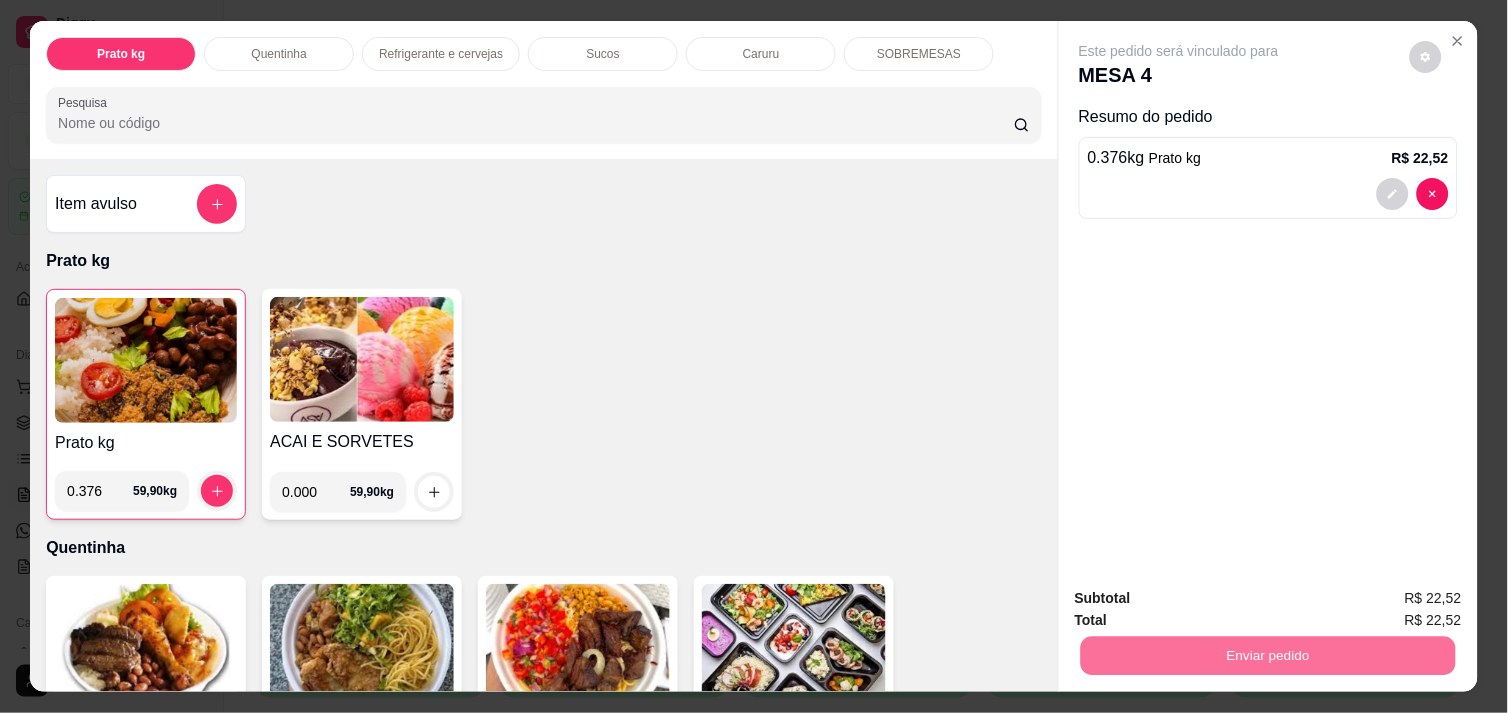 click on "Não registrar e enviar pedido" at bounding box center (1202, 598) 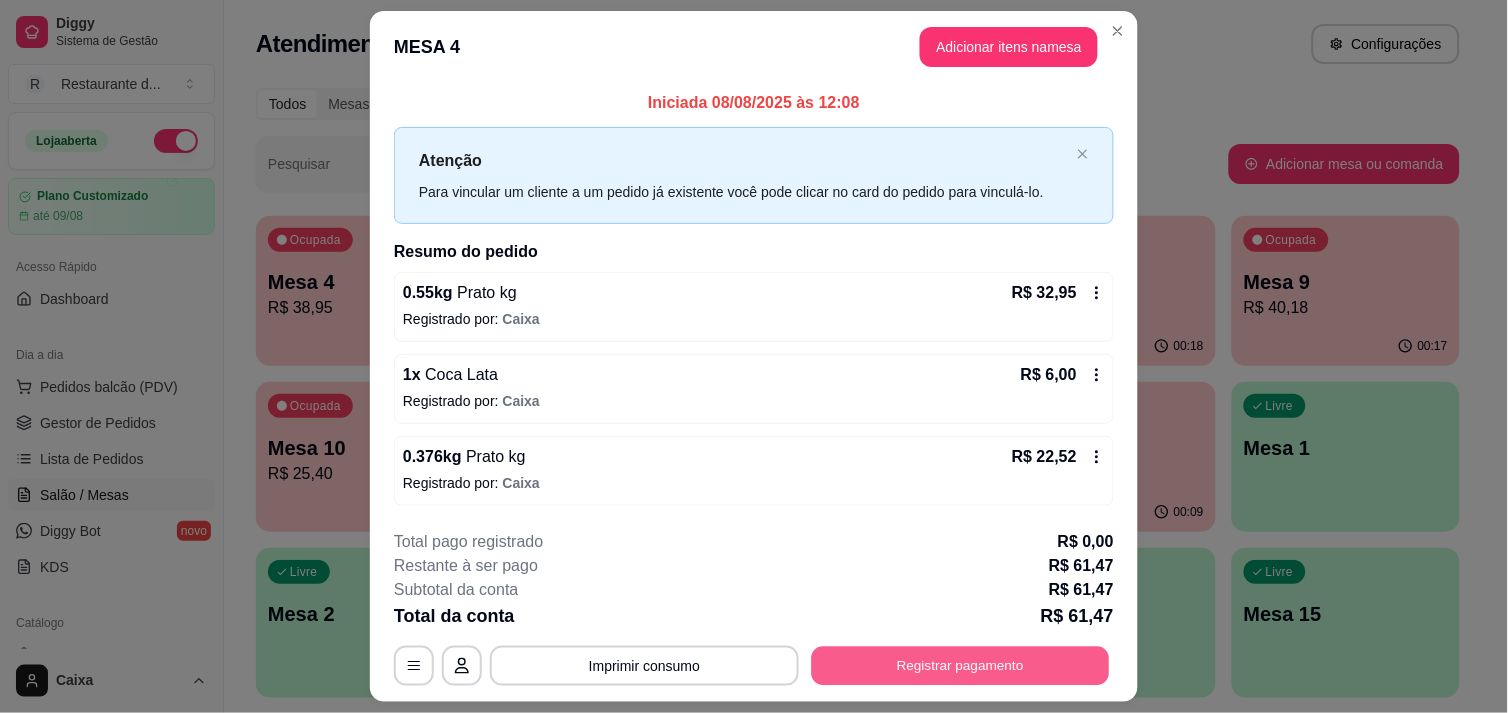 click on "Registrar pagamento" at bounding box center [961, 666] 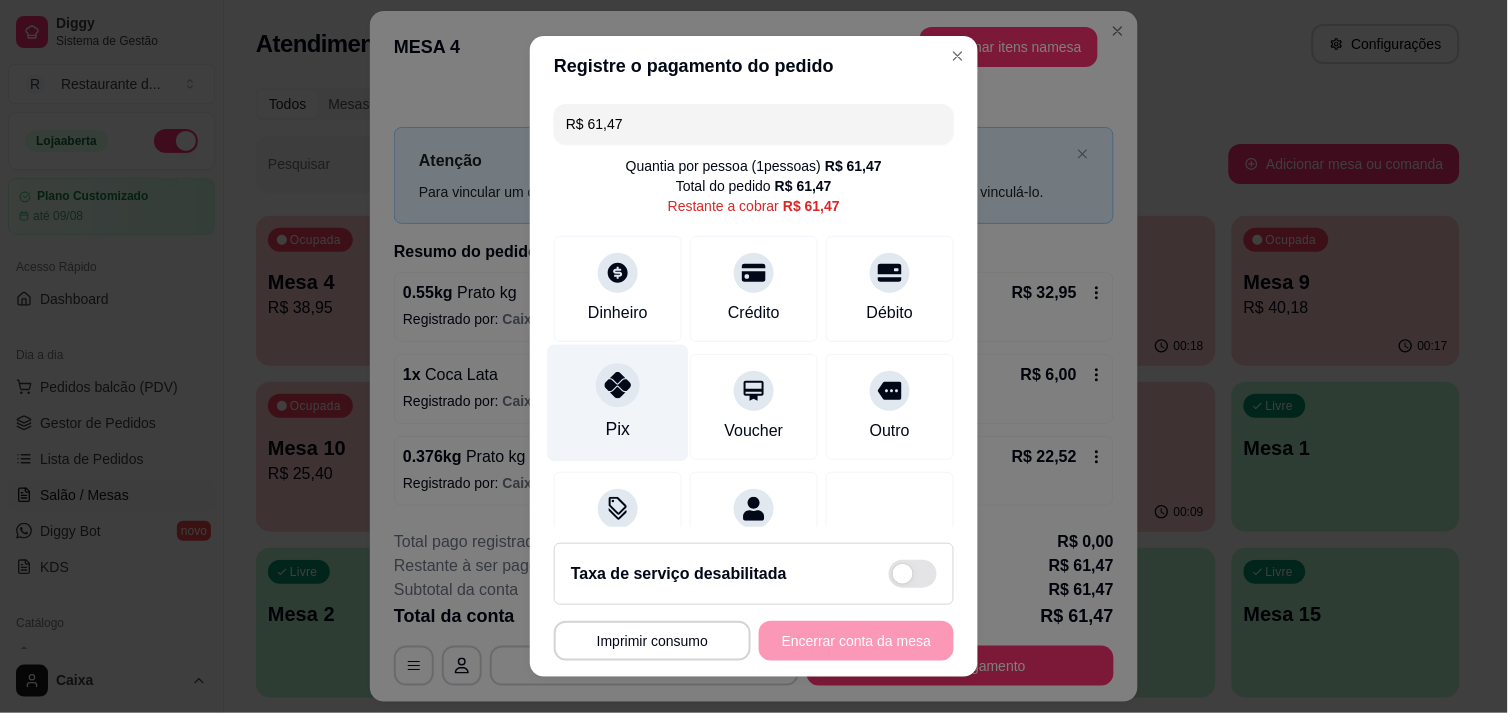 click on "Pix" at bounding box center (618, 402) 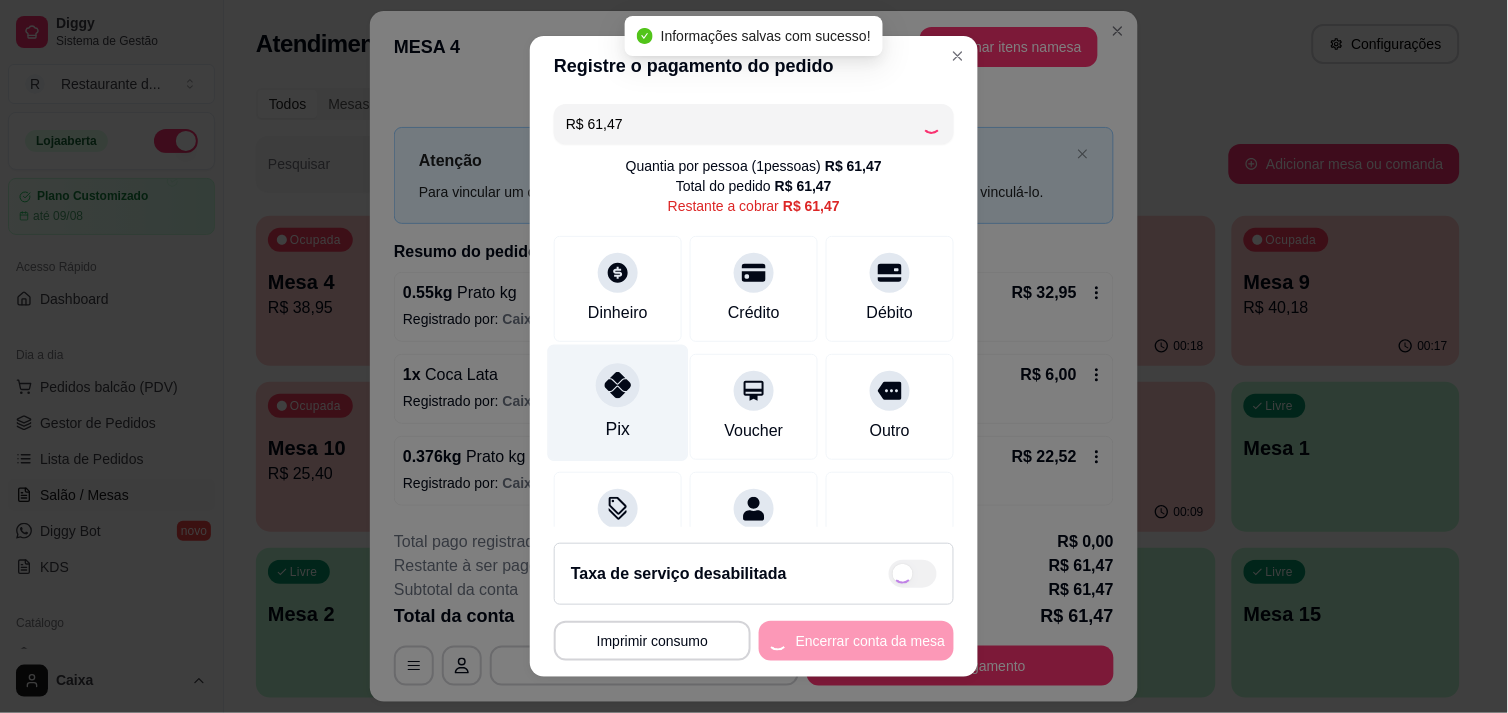 type on "R$ 0,00" 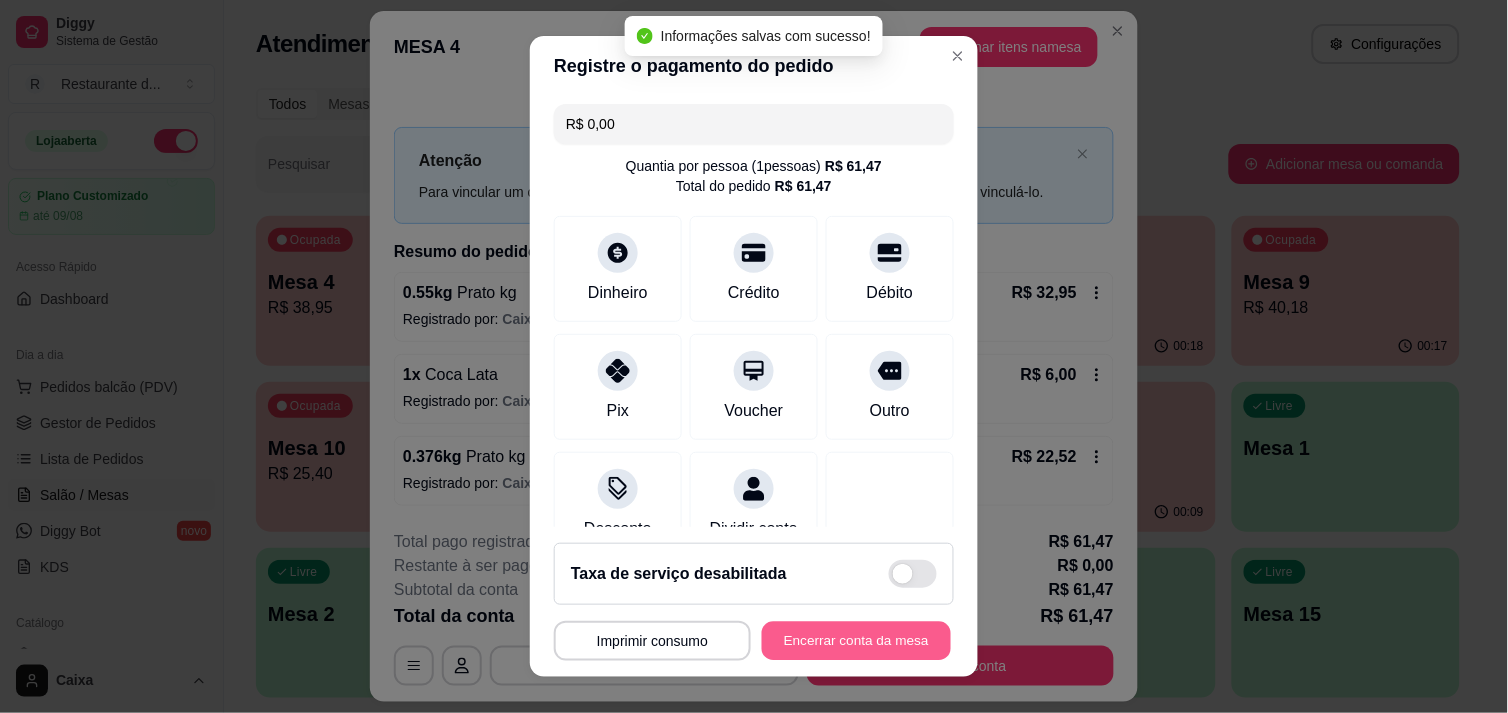 click on "Encerrar conta da mesa" at bounding box center (856, 641) 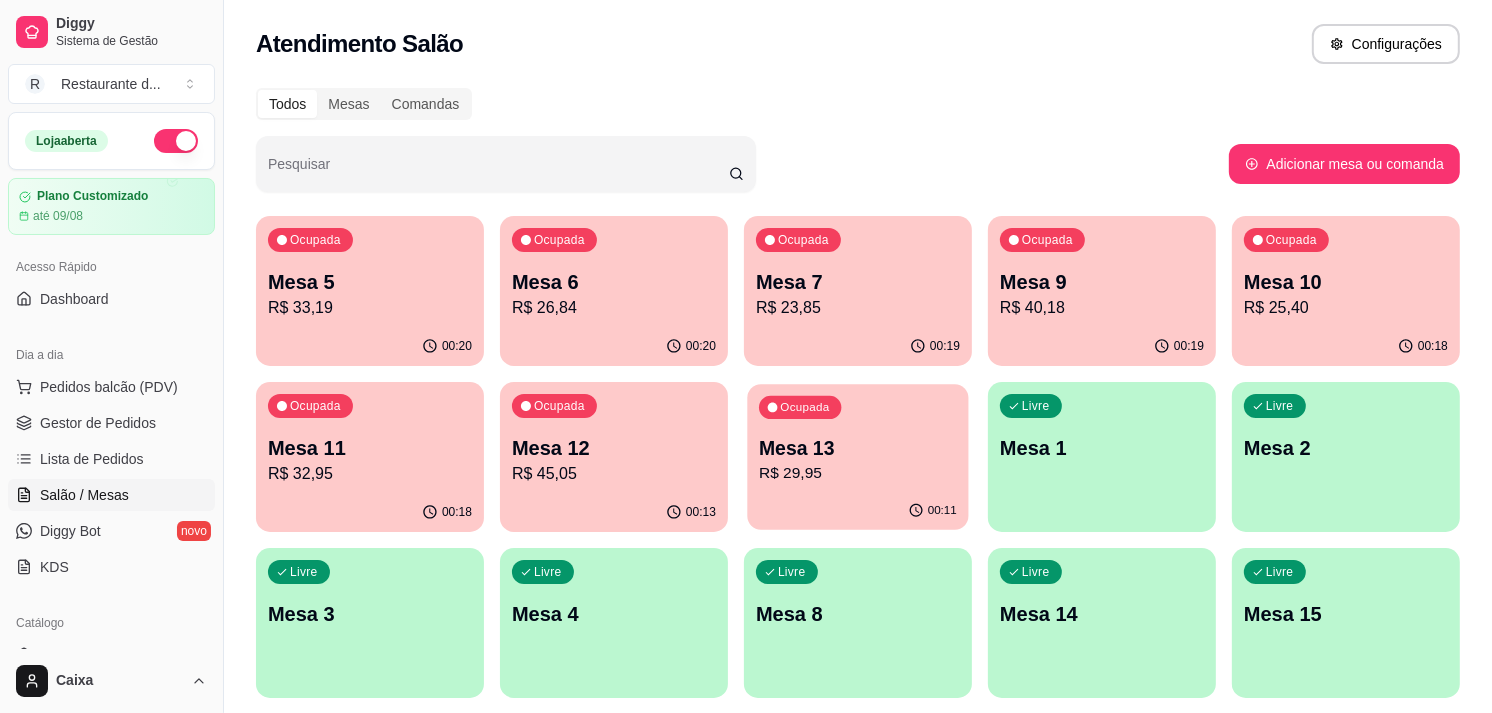 click on "Ocupada Mesa 13 R$ 29,95 00:11" at bounding box center [857, 457] 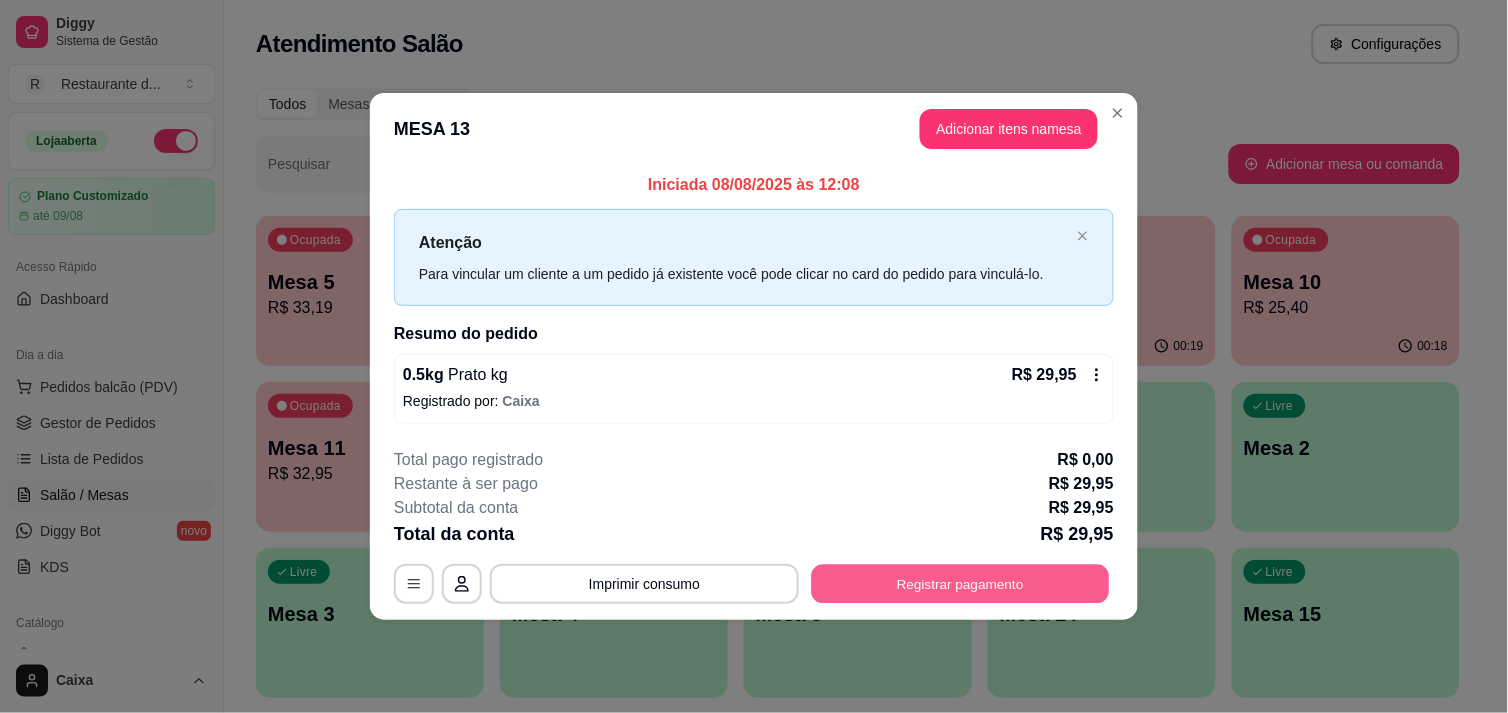 click on "Registrar pagamento" at bounding box center (961, 584) 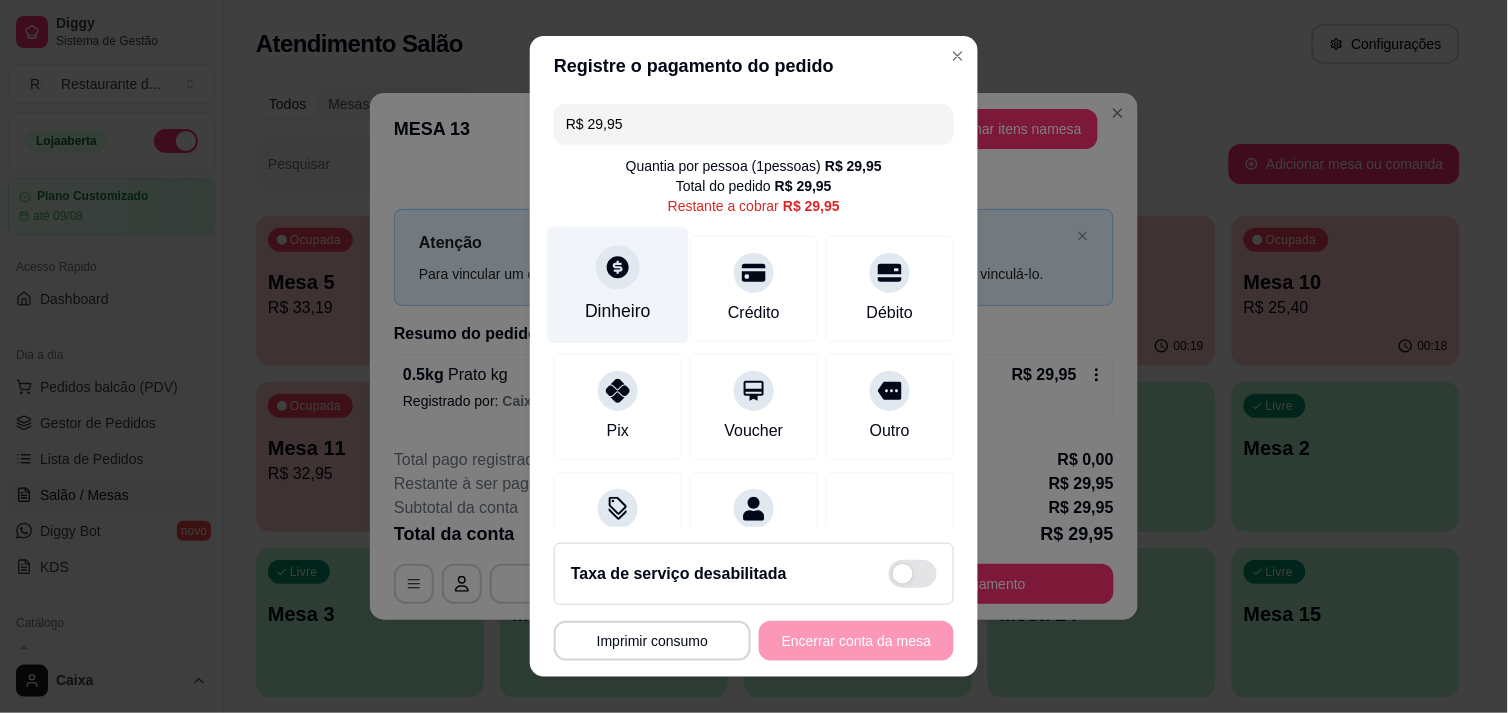 click on "Dinheiro" at bounding box center [618, 284] 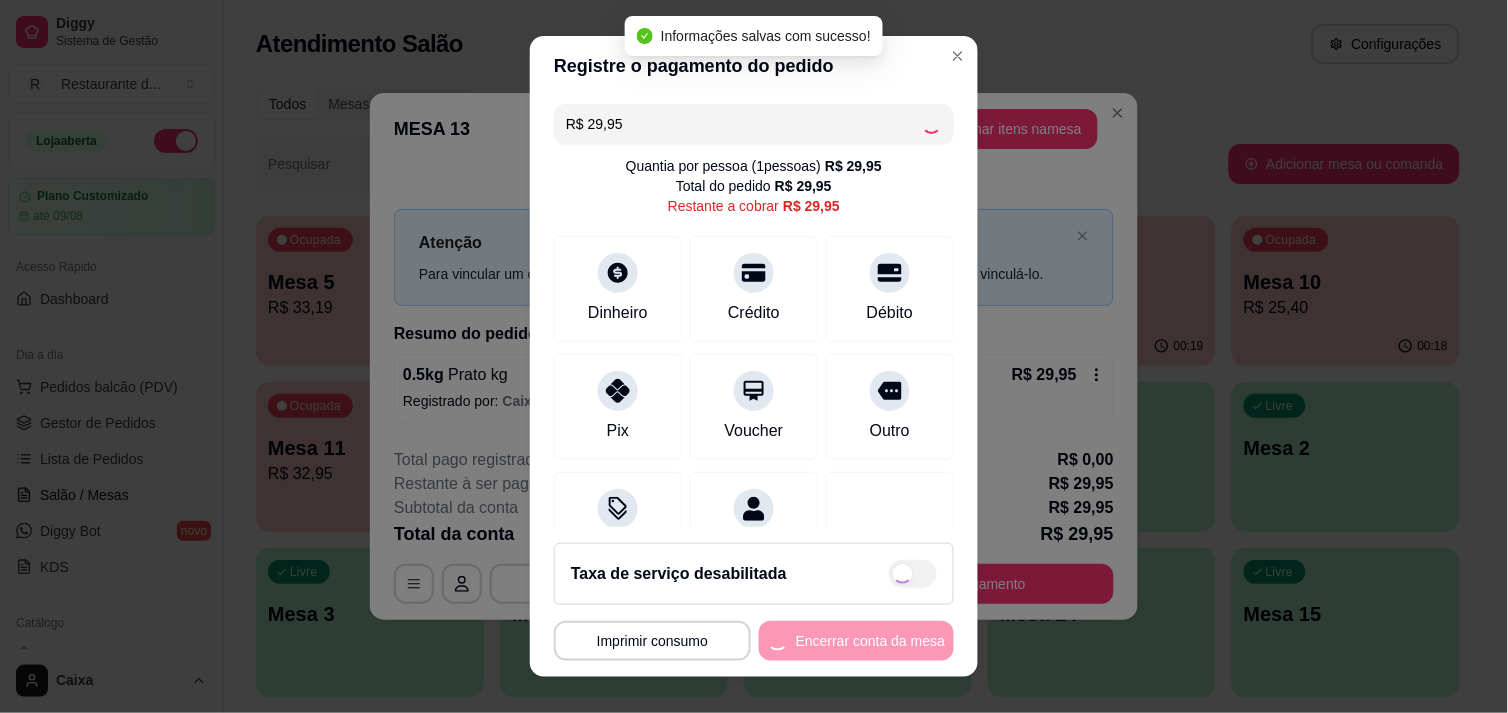 click on "Outro" at bounding box center (890, 407) 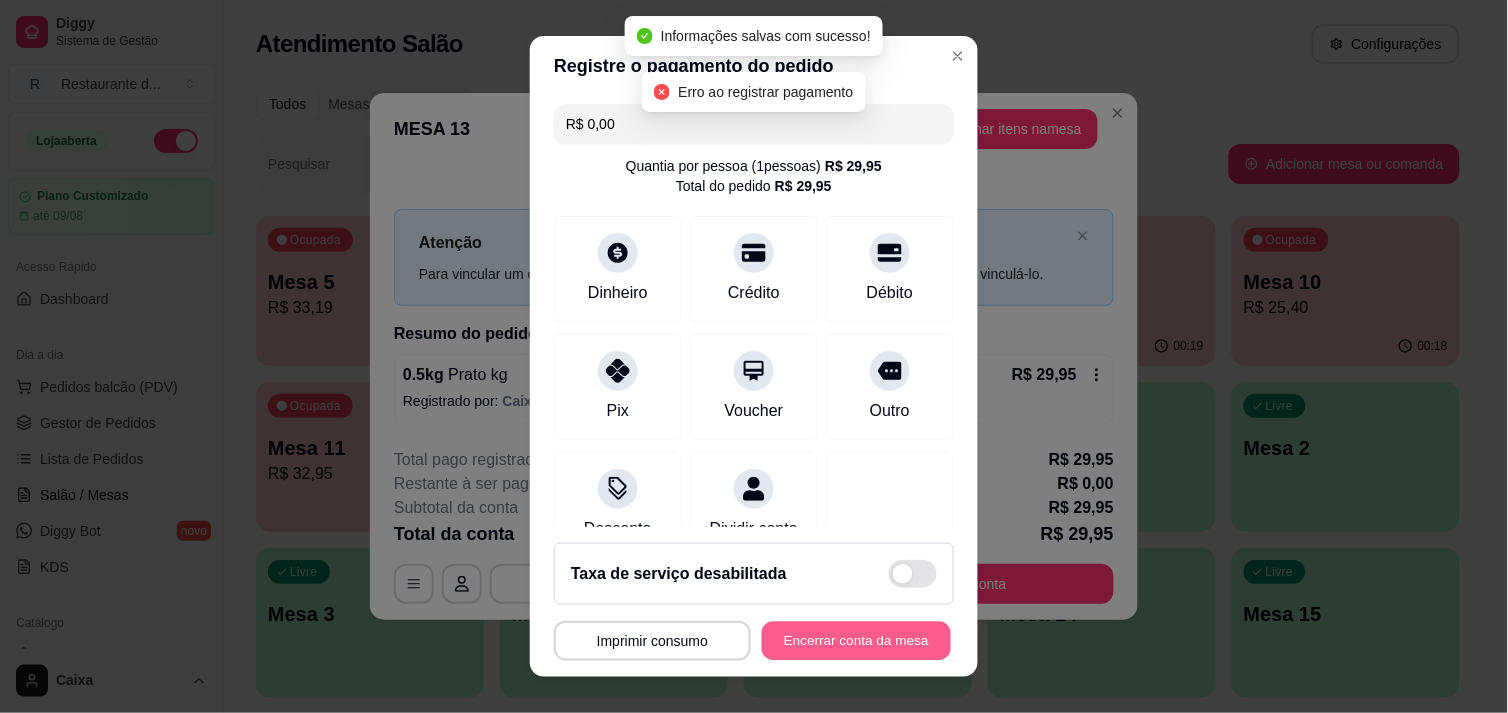 click on "Encerrar conta da mesa" at bounding box center [856, 641] 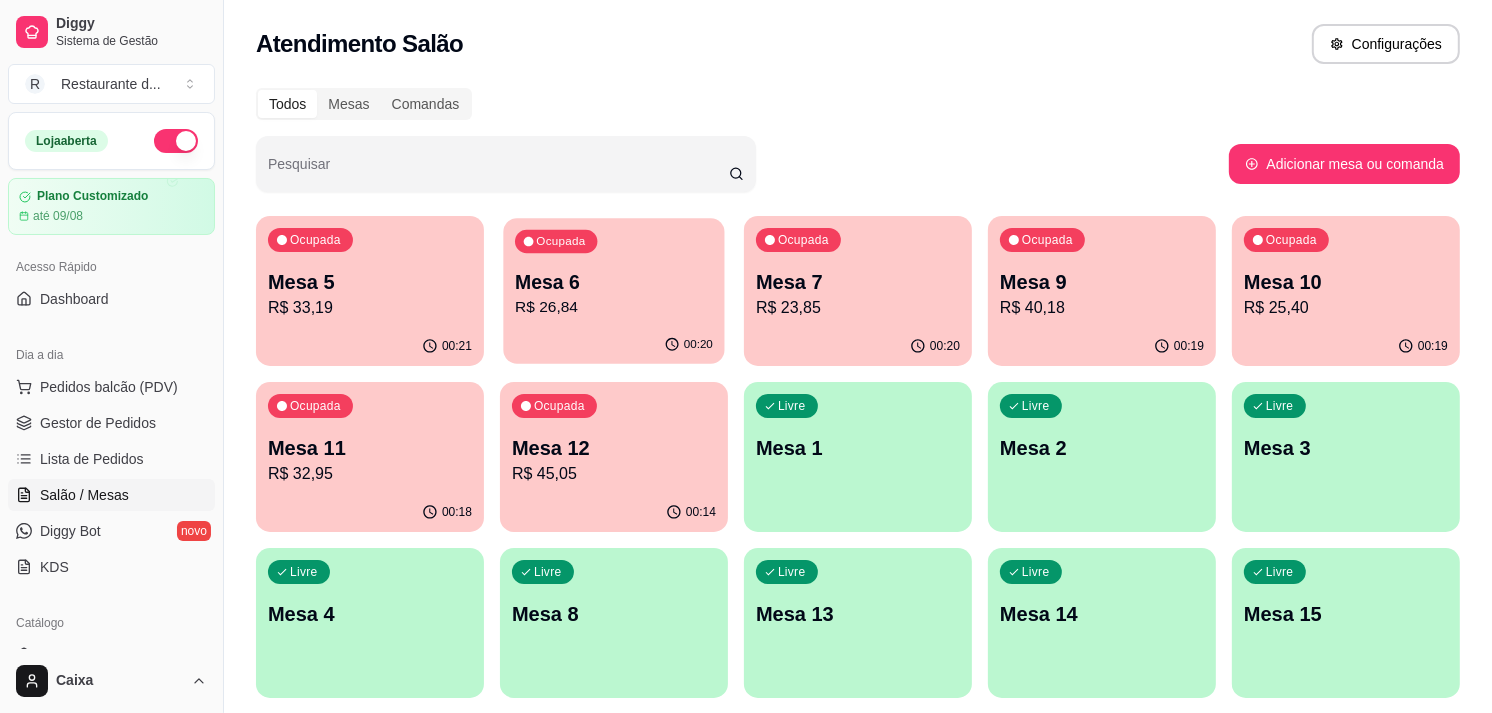 click on "R$ 26,84" at bounding box center (614, 307) 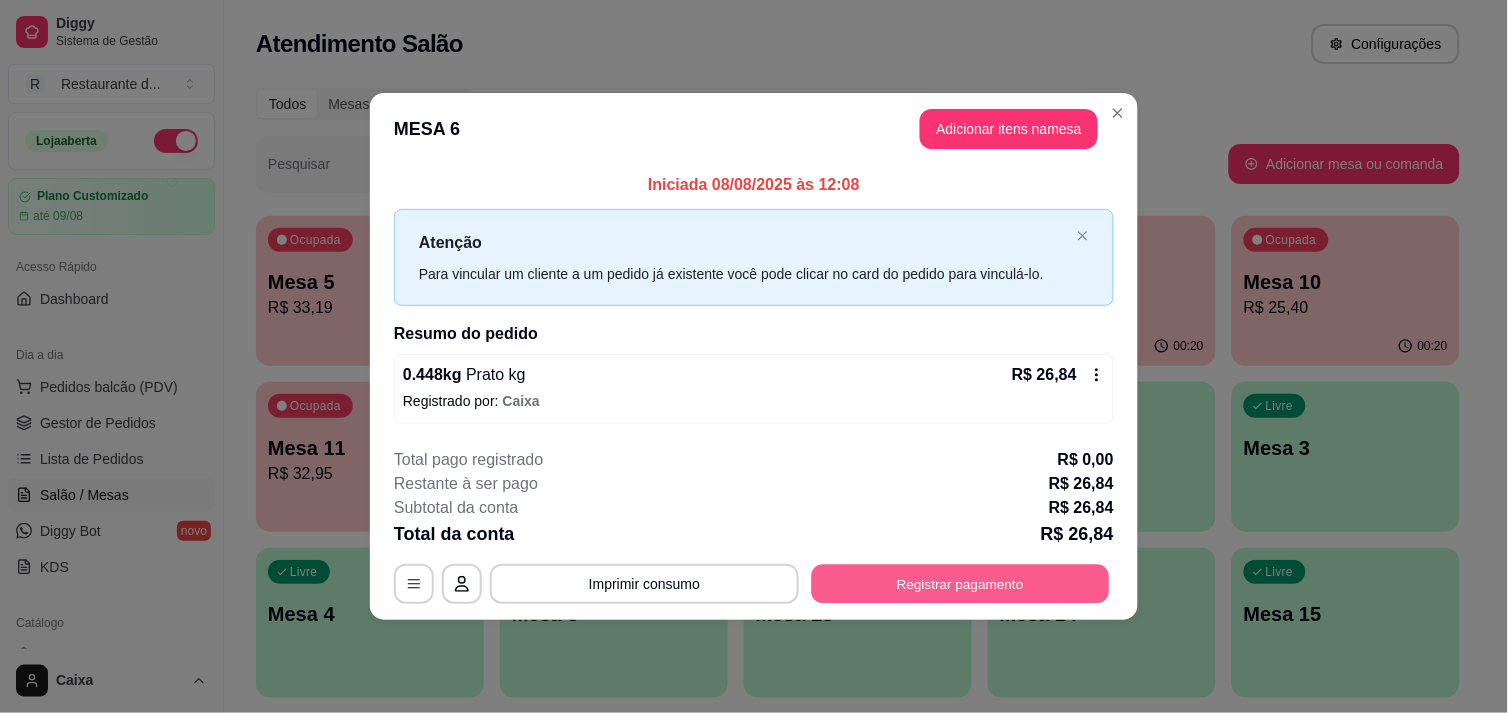 click on "Registrar pagamento" at bounding box center (961, 584) 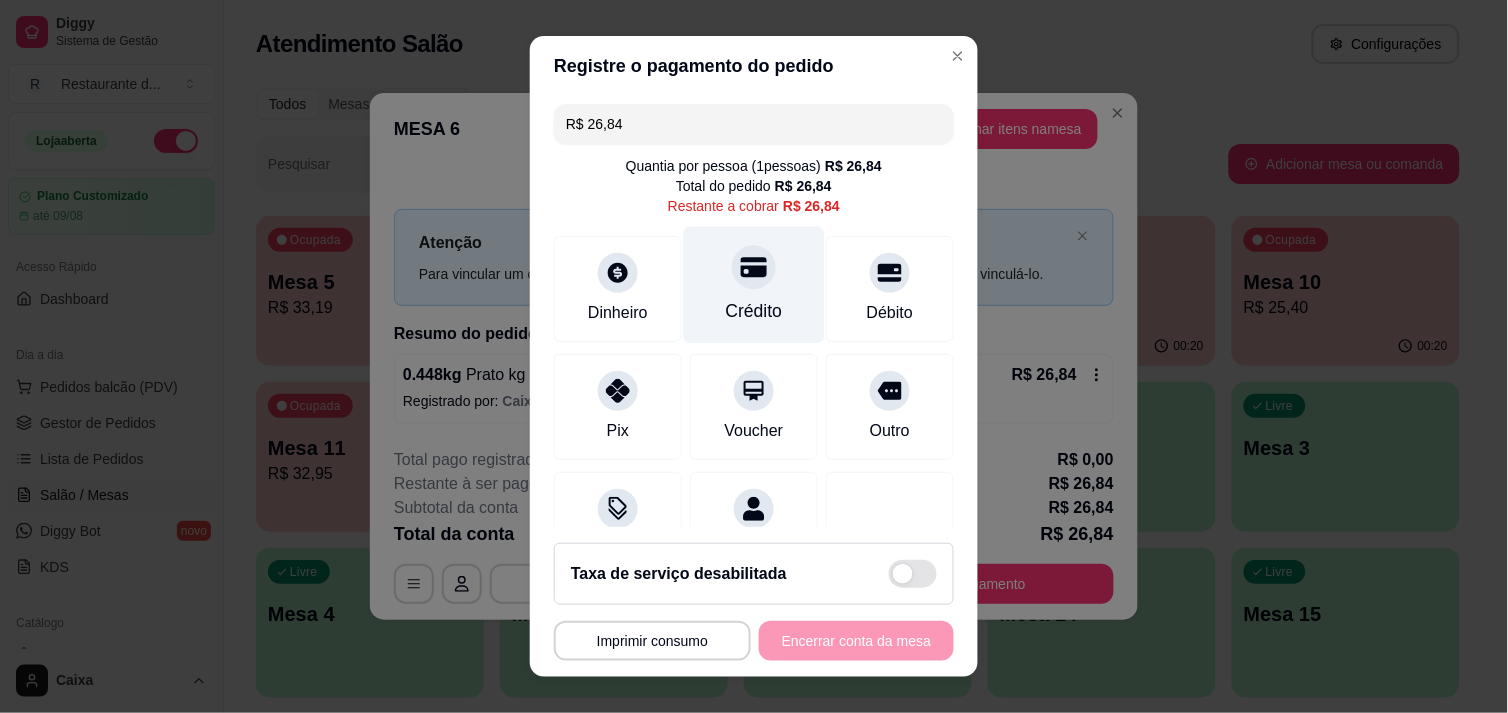 click at bounding box center (754, 267) 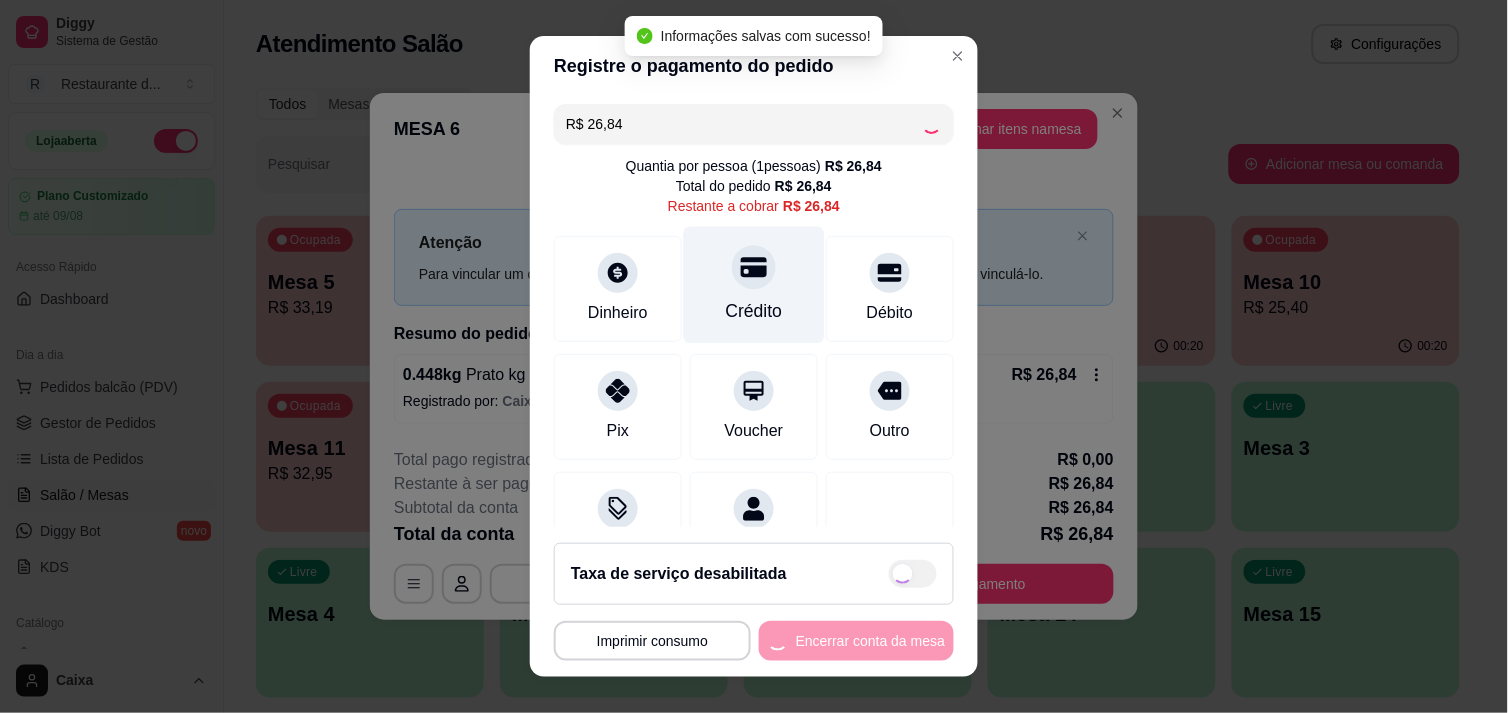type on "R$ 0,00" 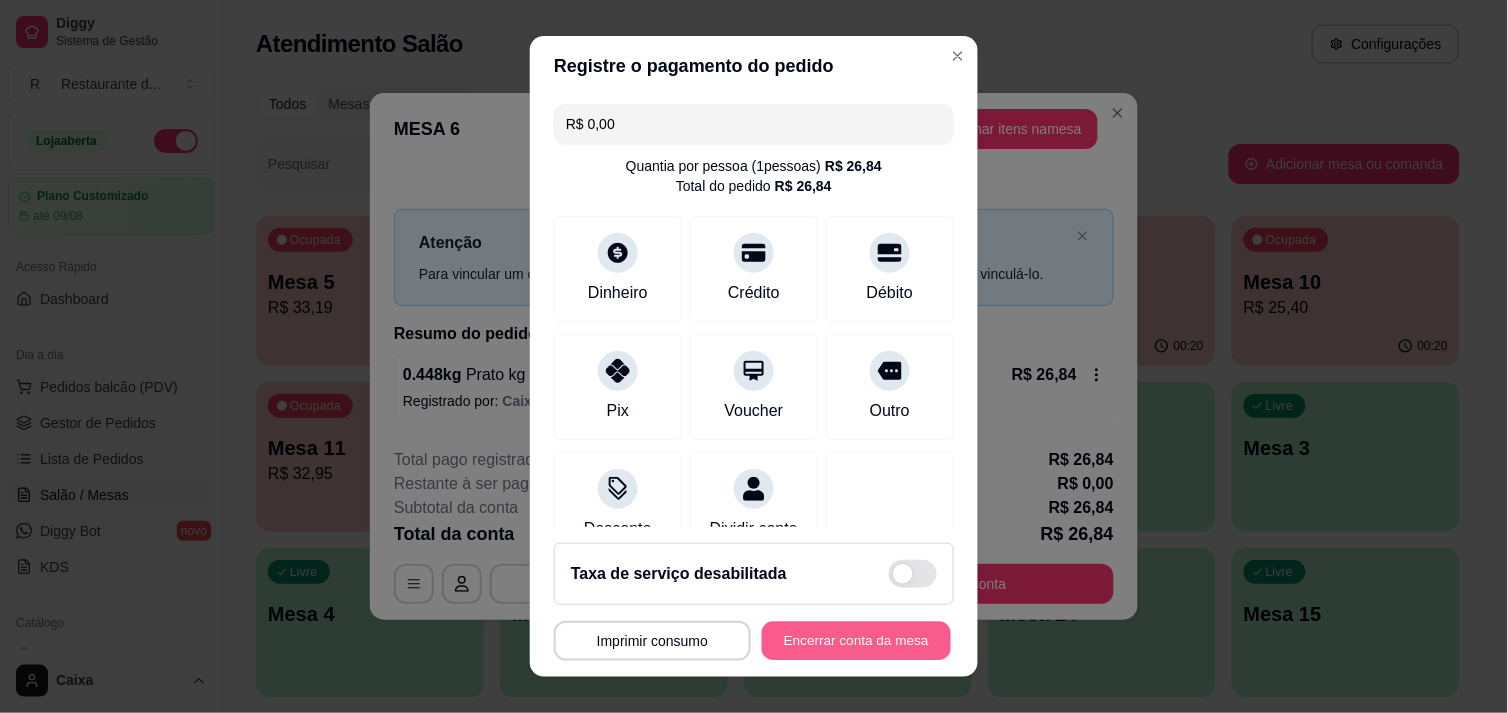 click on "Encerrar conta da mesa" at bounding box center (856, 641) 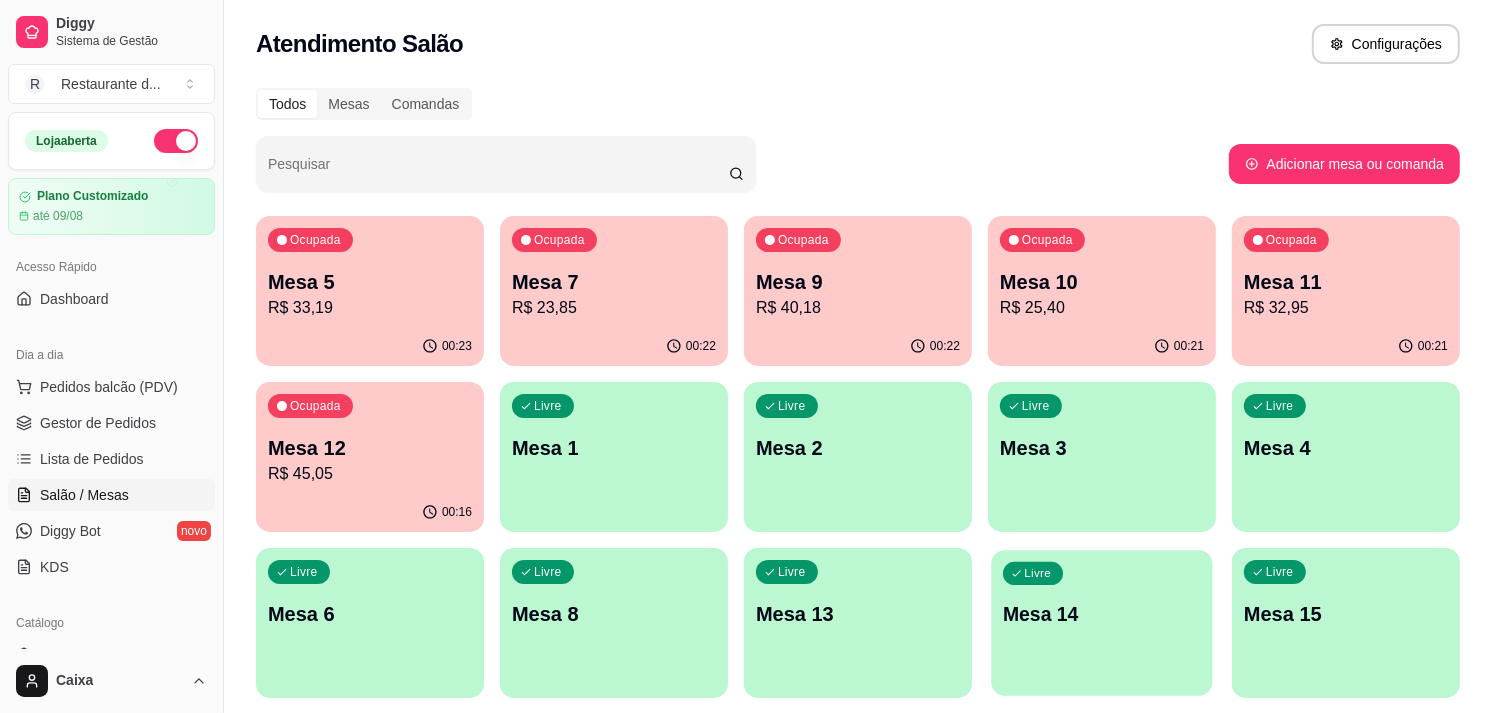 click on "Livre Mesa 14" at bounding box center (1101, 611) 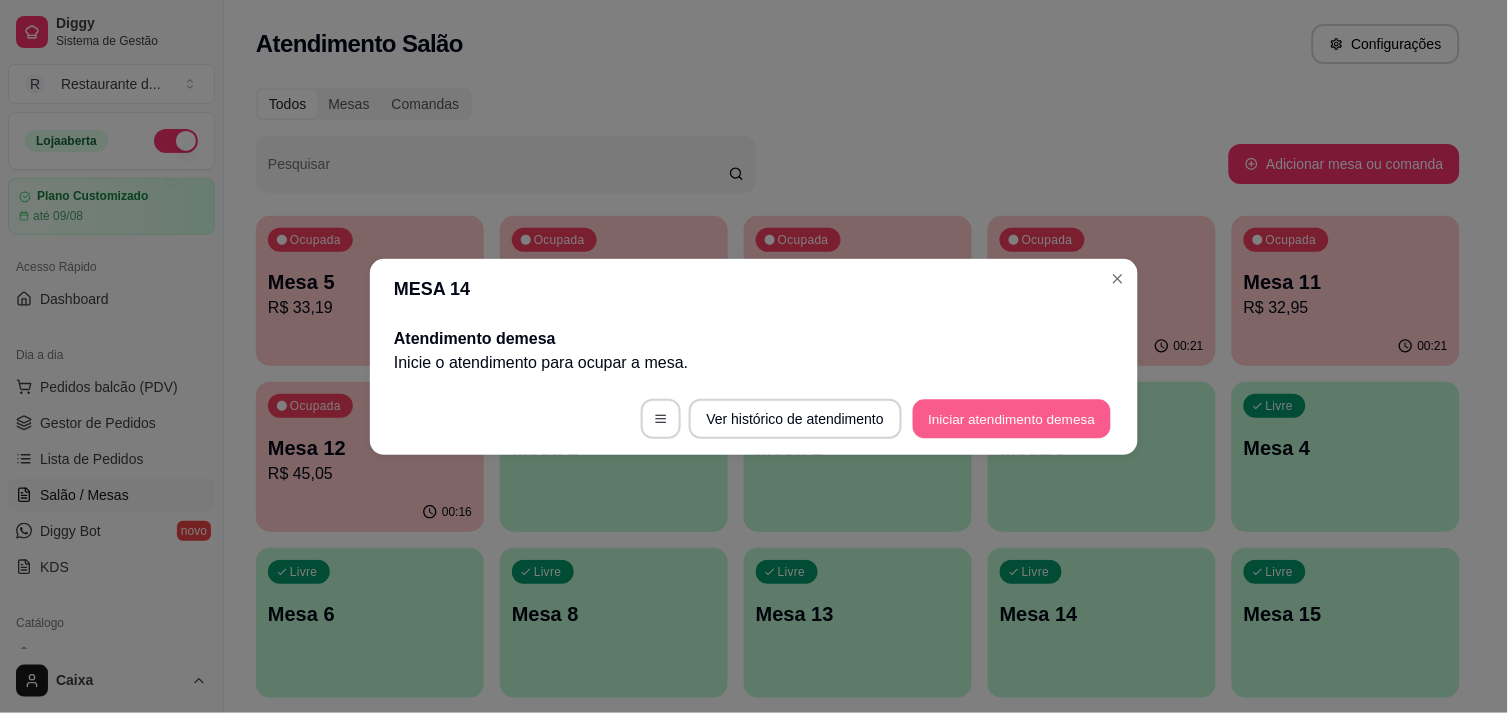 click on "Iniciar atendimento de  mesa" at bounding box center [1012, 418] 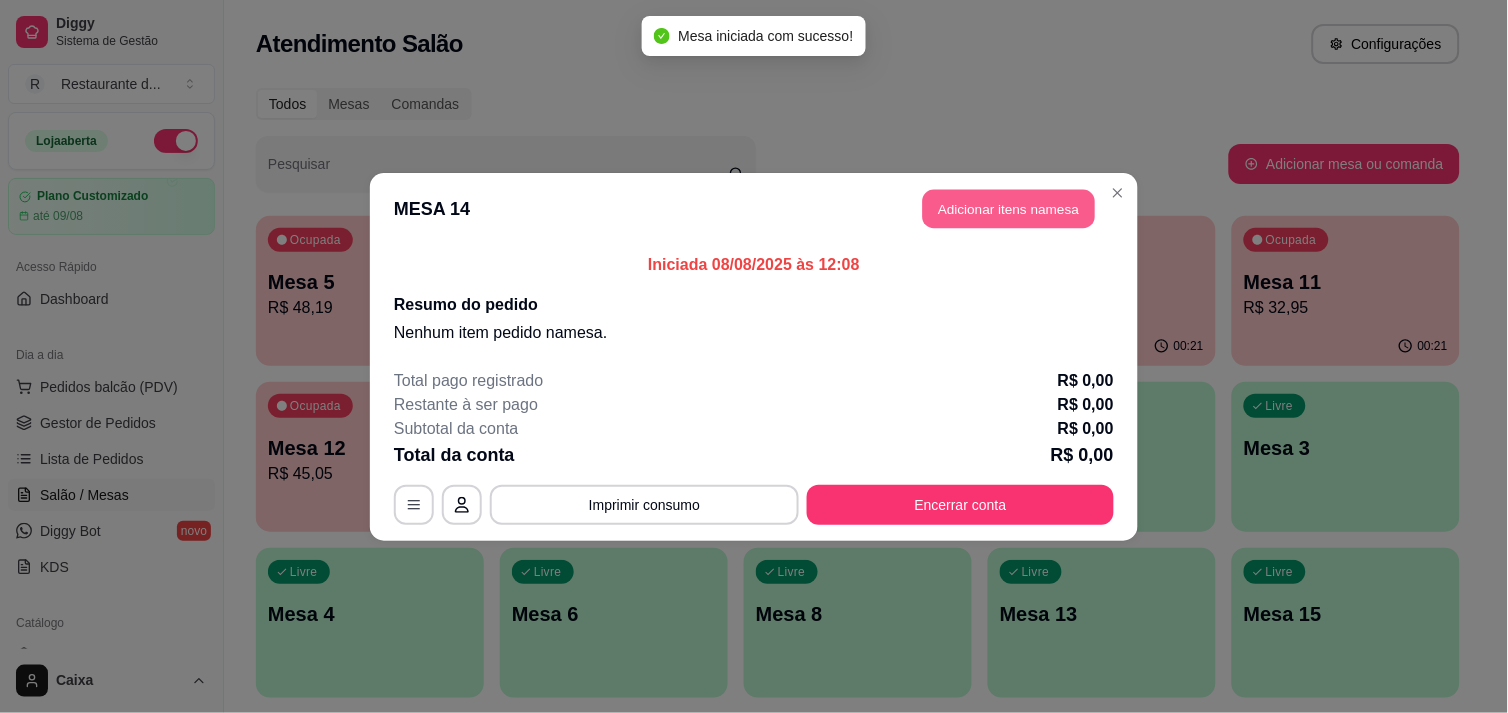 click on "Adicionar itens na  mesa" at bounding box center [1009, 208] 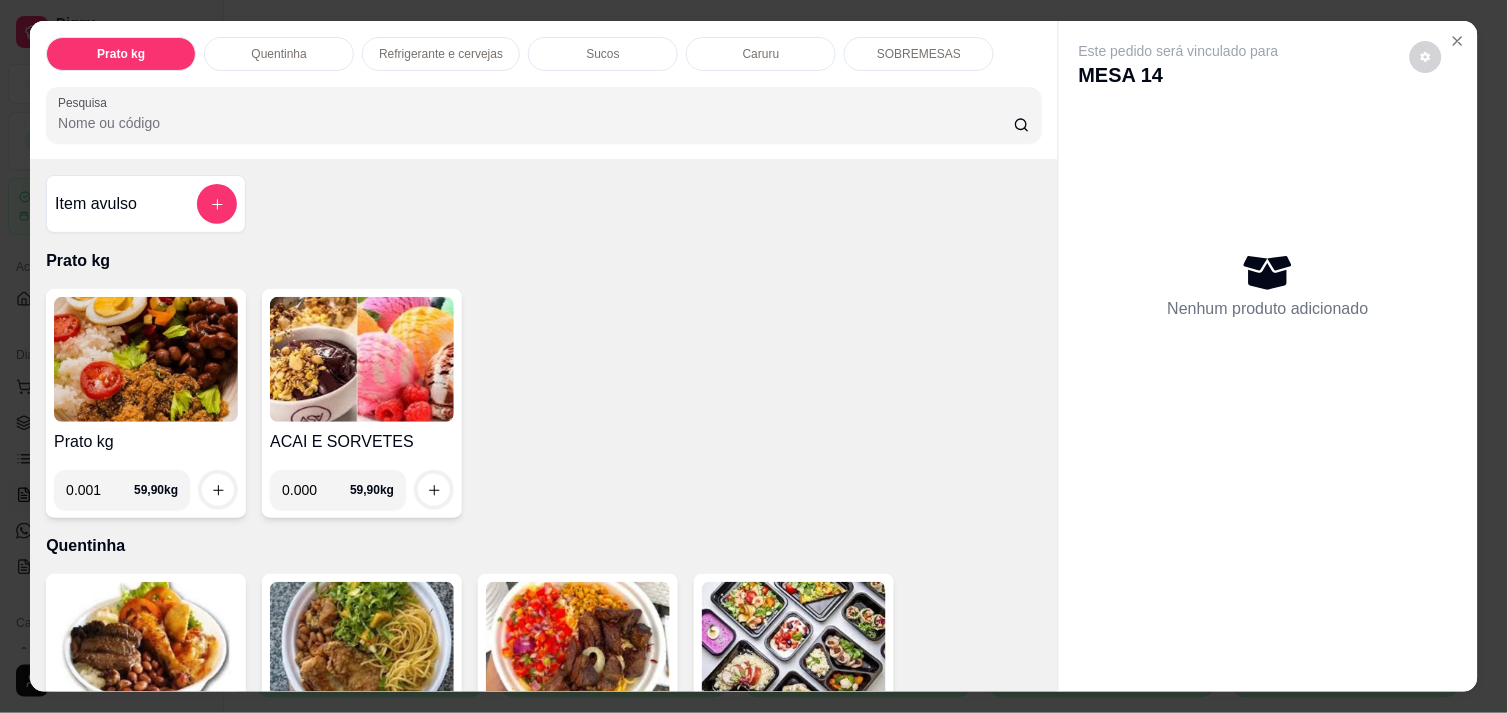 click on "0.001" at bounding box center [100, 490] 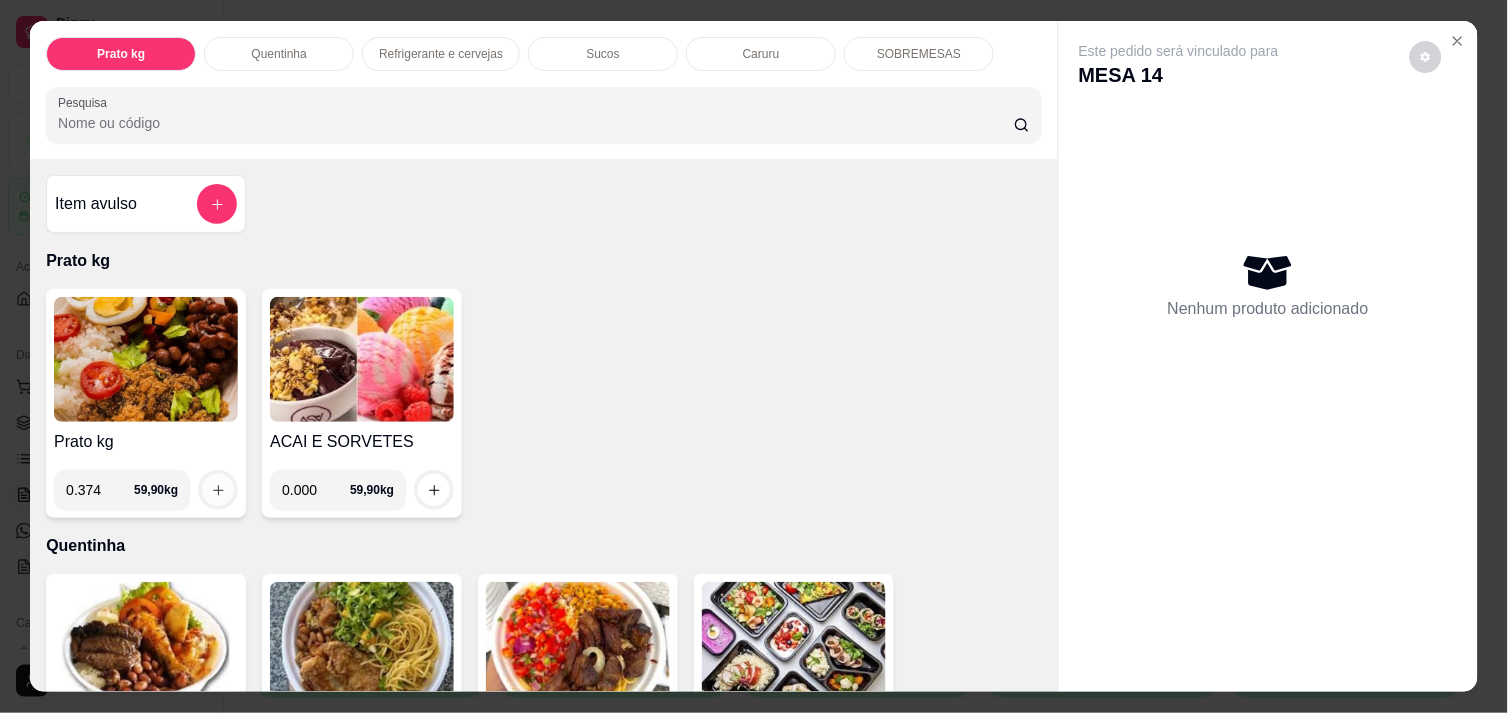 type on "0.374" 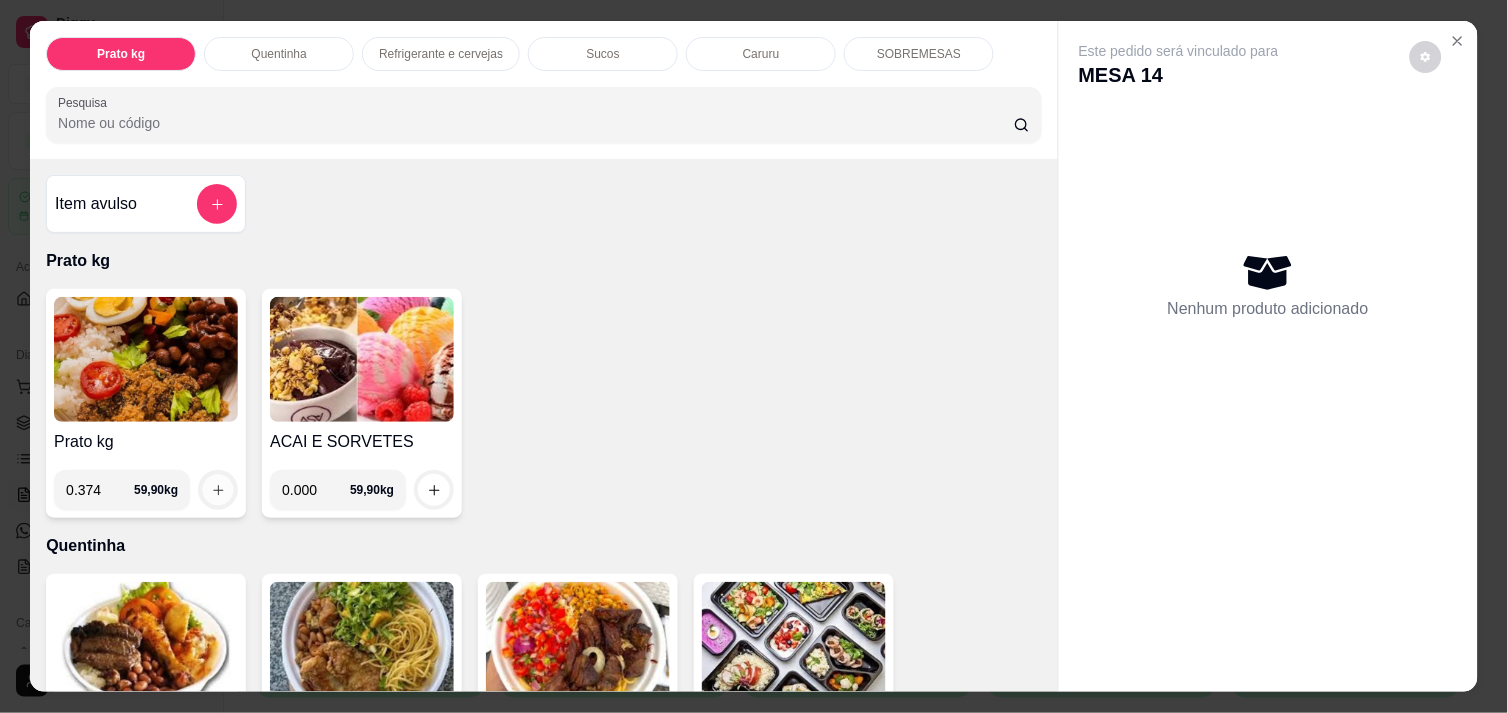 click 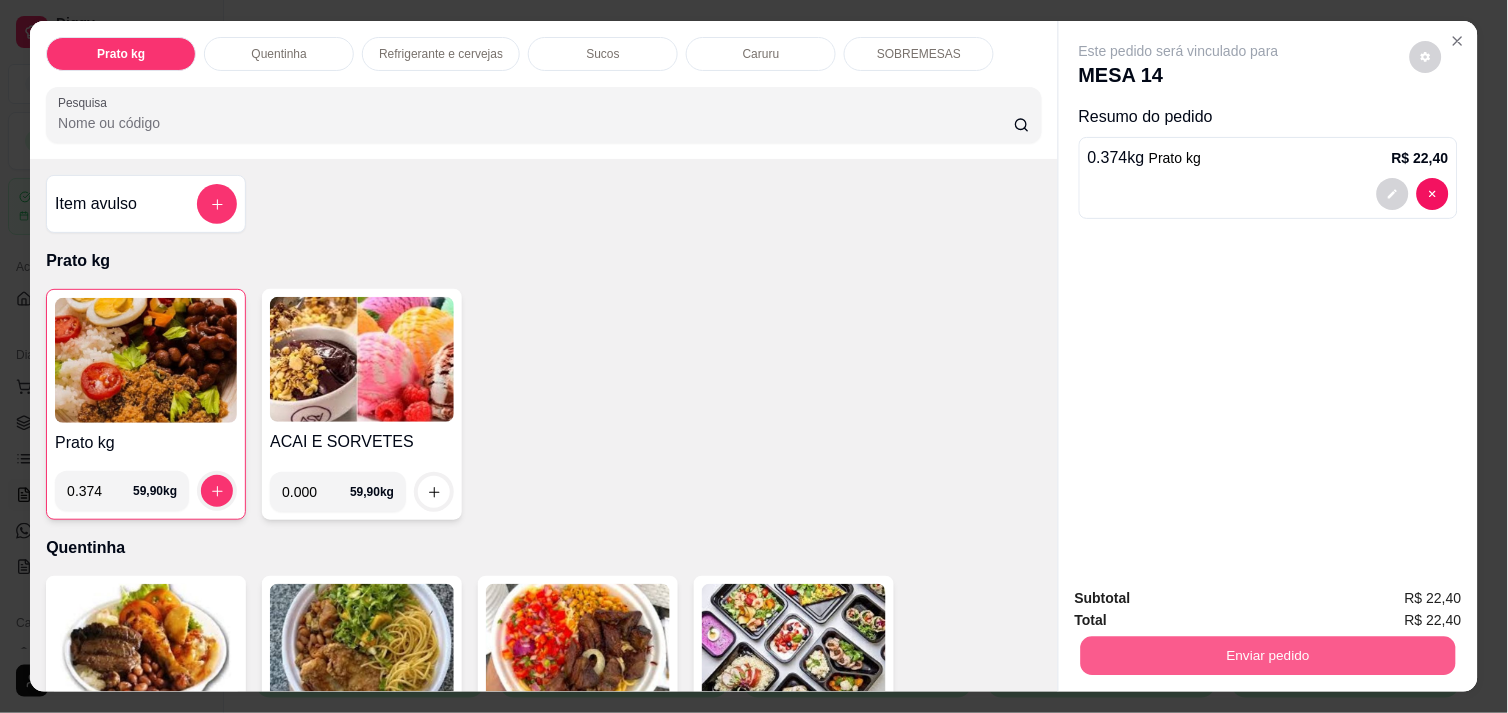 click on "Enviar pedido" at bounding box center (1268, 655) 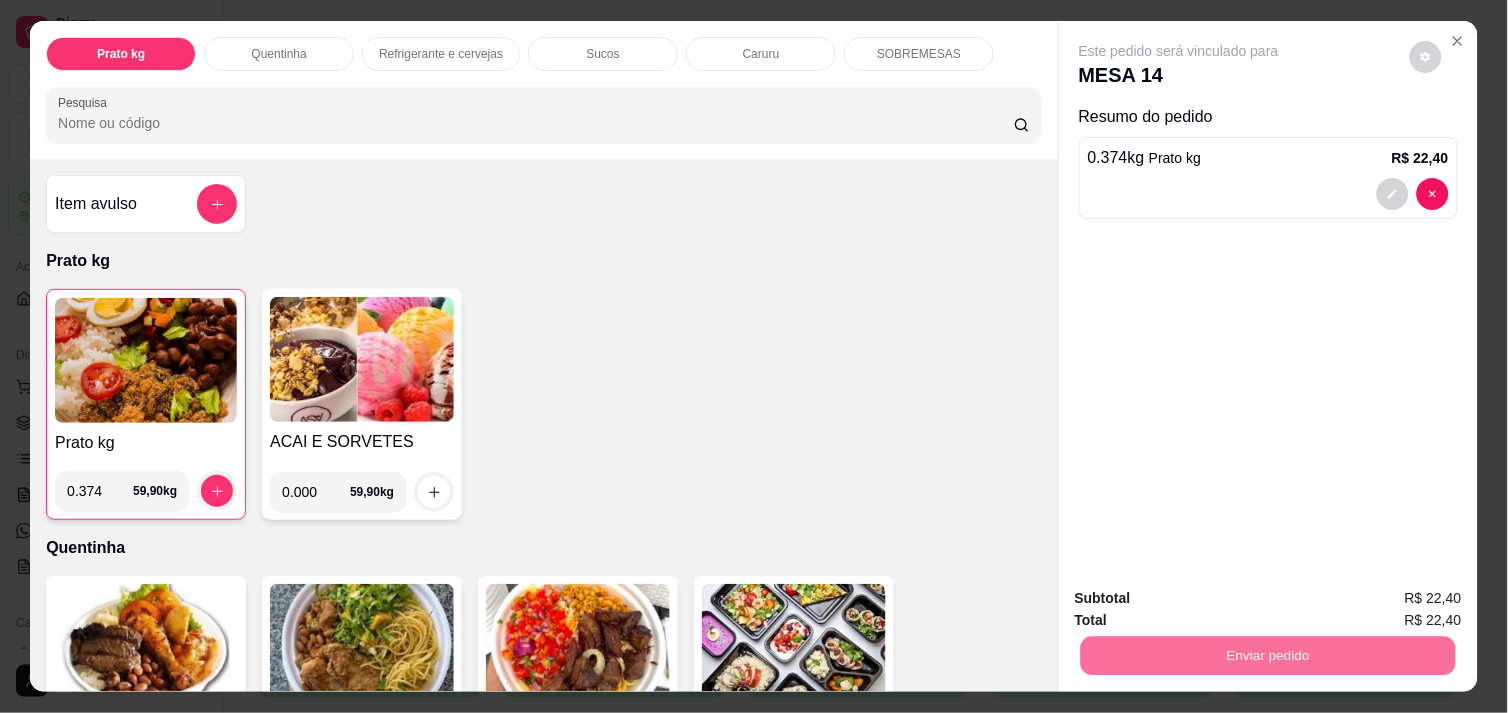 click on "Não registrar e enviar pedido" at bounding box center (1202, 598) 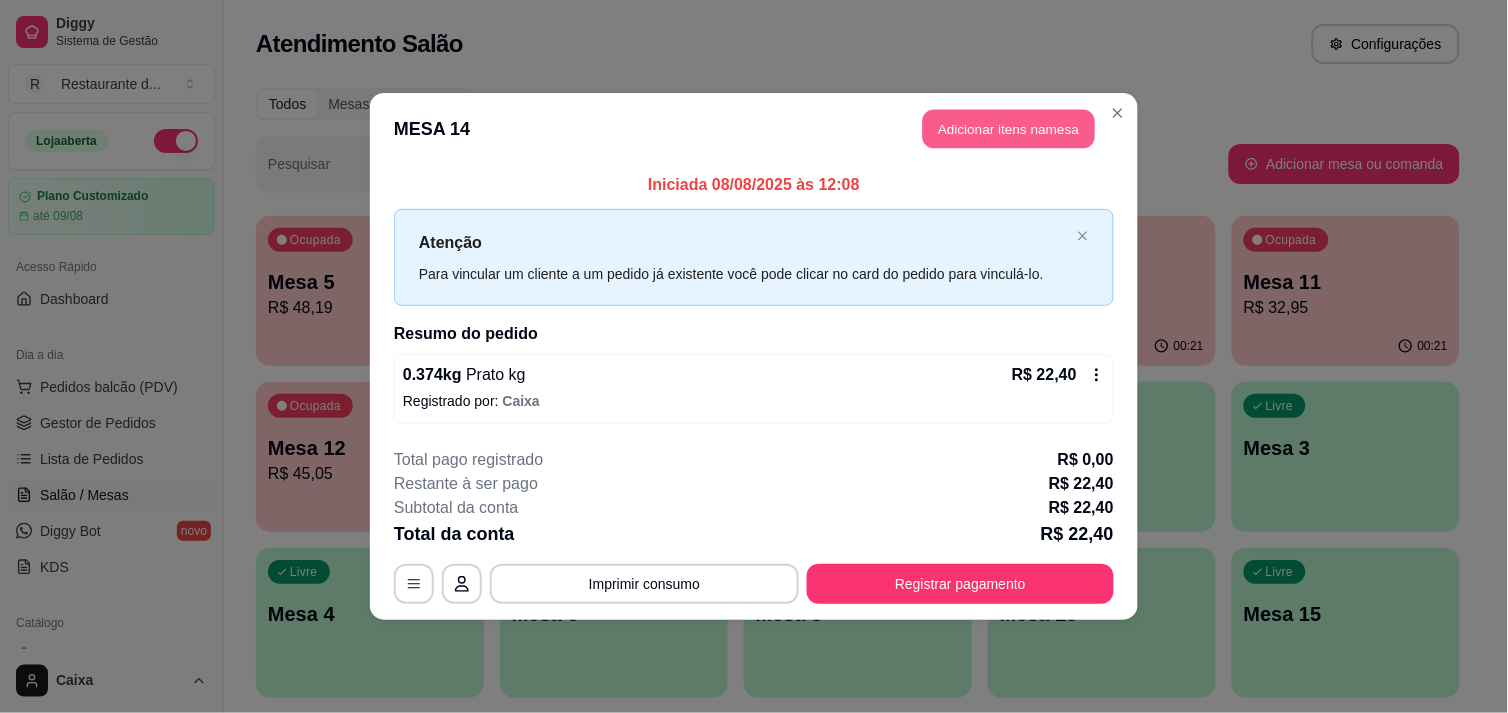 click on "Adicionar itens na  mesa" at bounding box center (1009, 129) 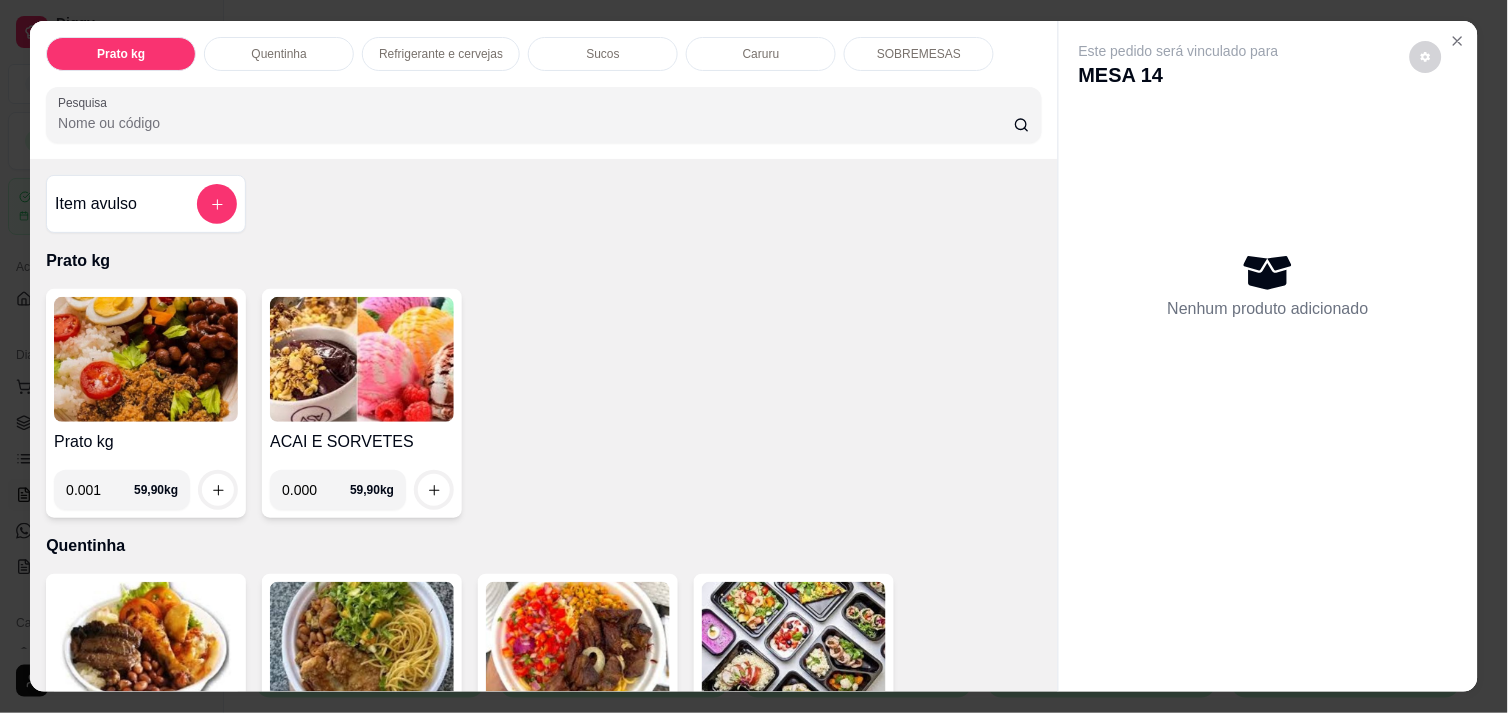 click on "0.001" at bounding box center (100, 490) 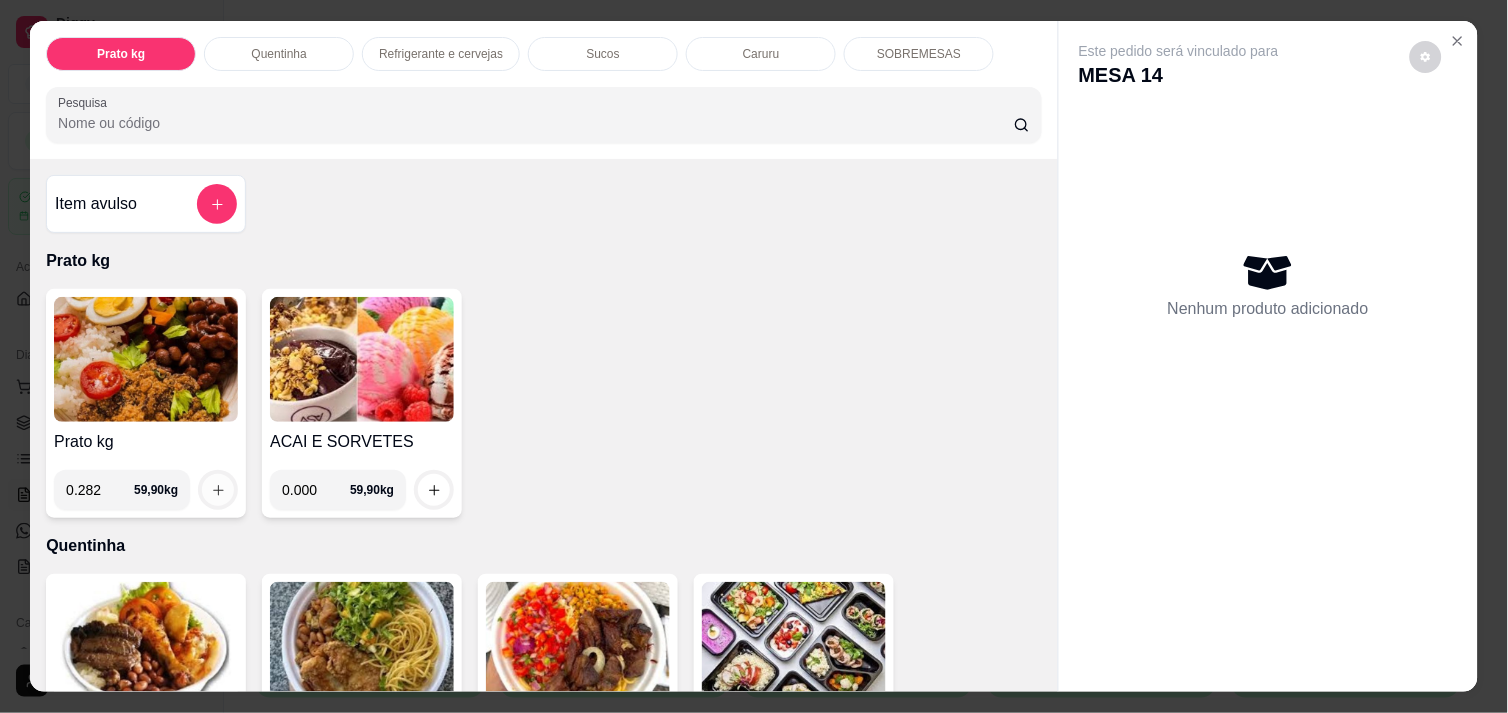 type on "0.282" 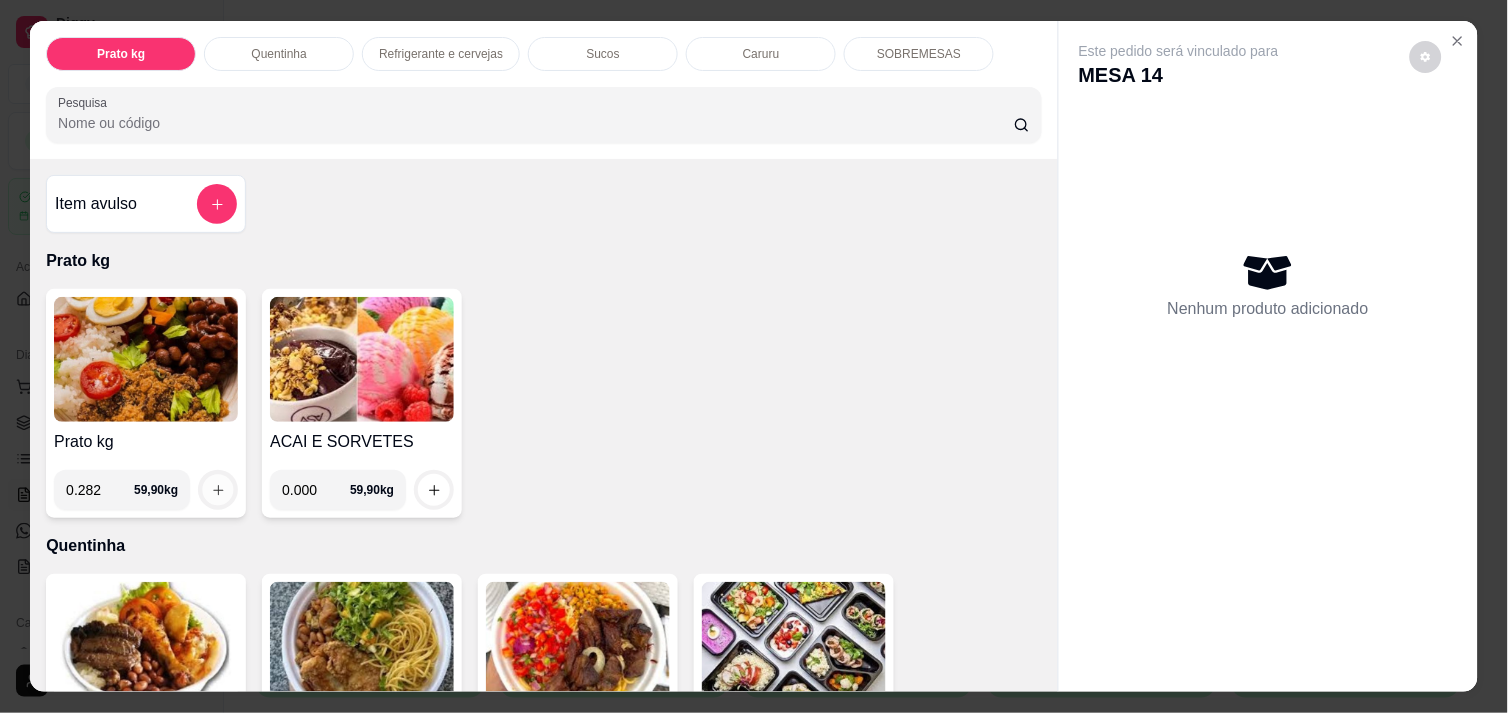 click 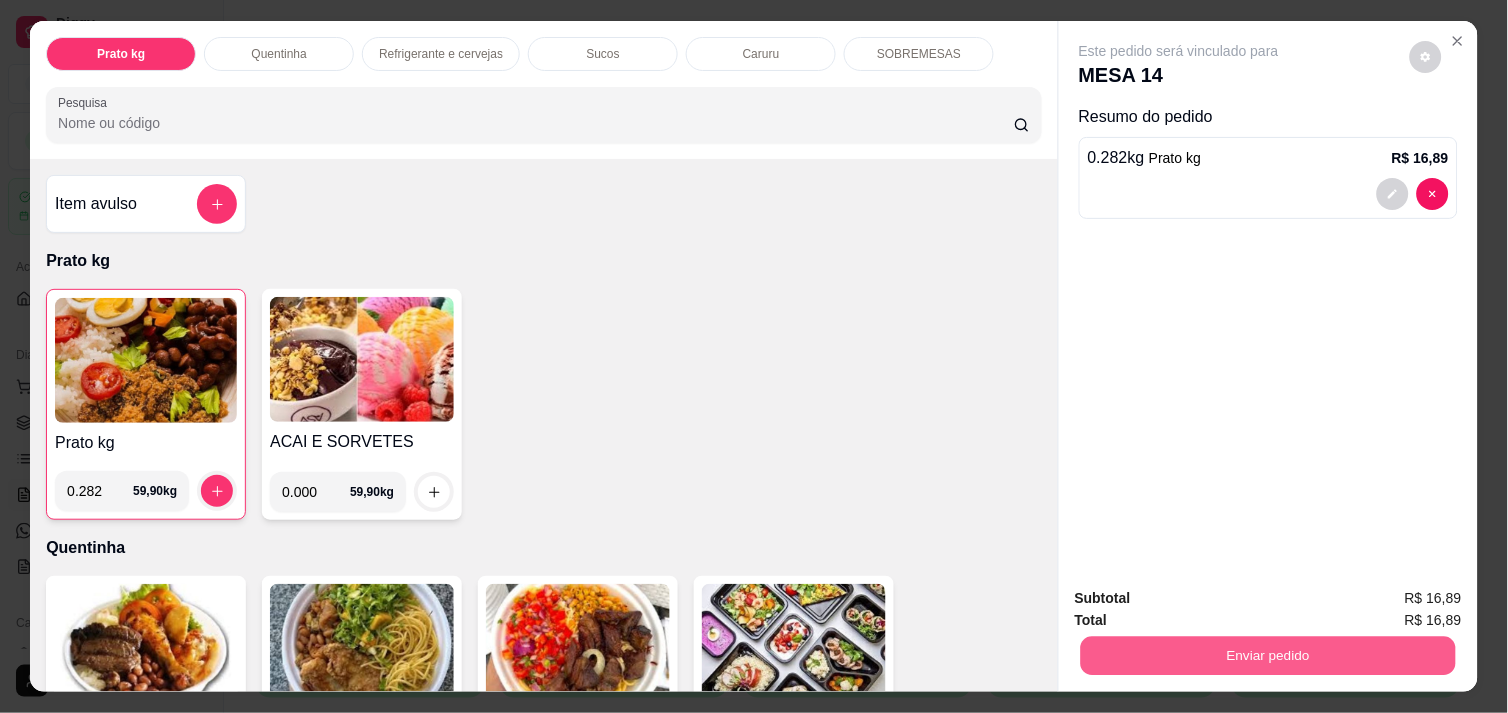 click on "Enviar pedido" at bounding box center [1268, 655] 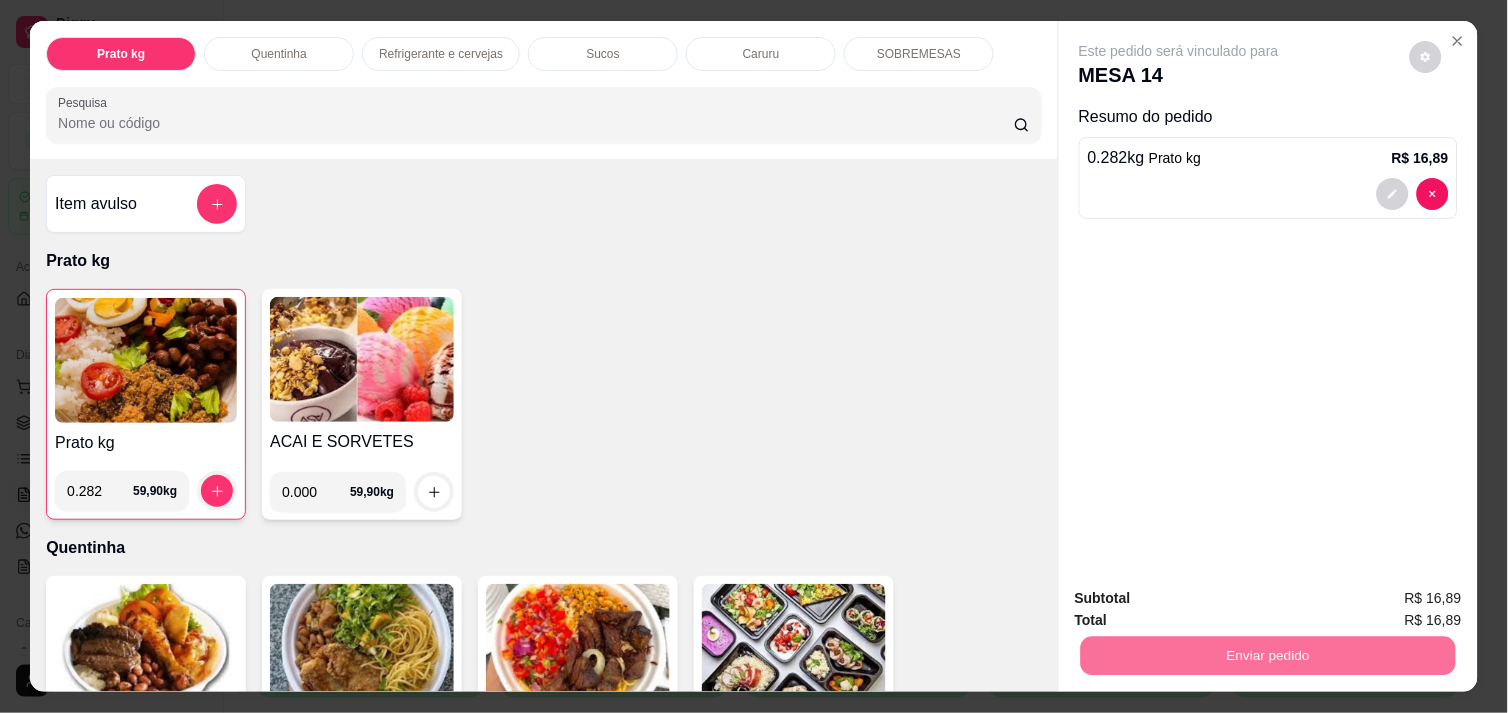 click on "Não registrar e enviar pedido" at bounding box center (1202, 598) 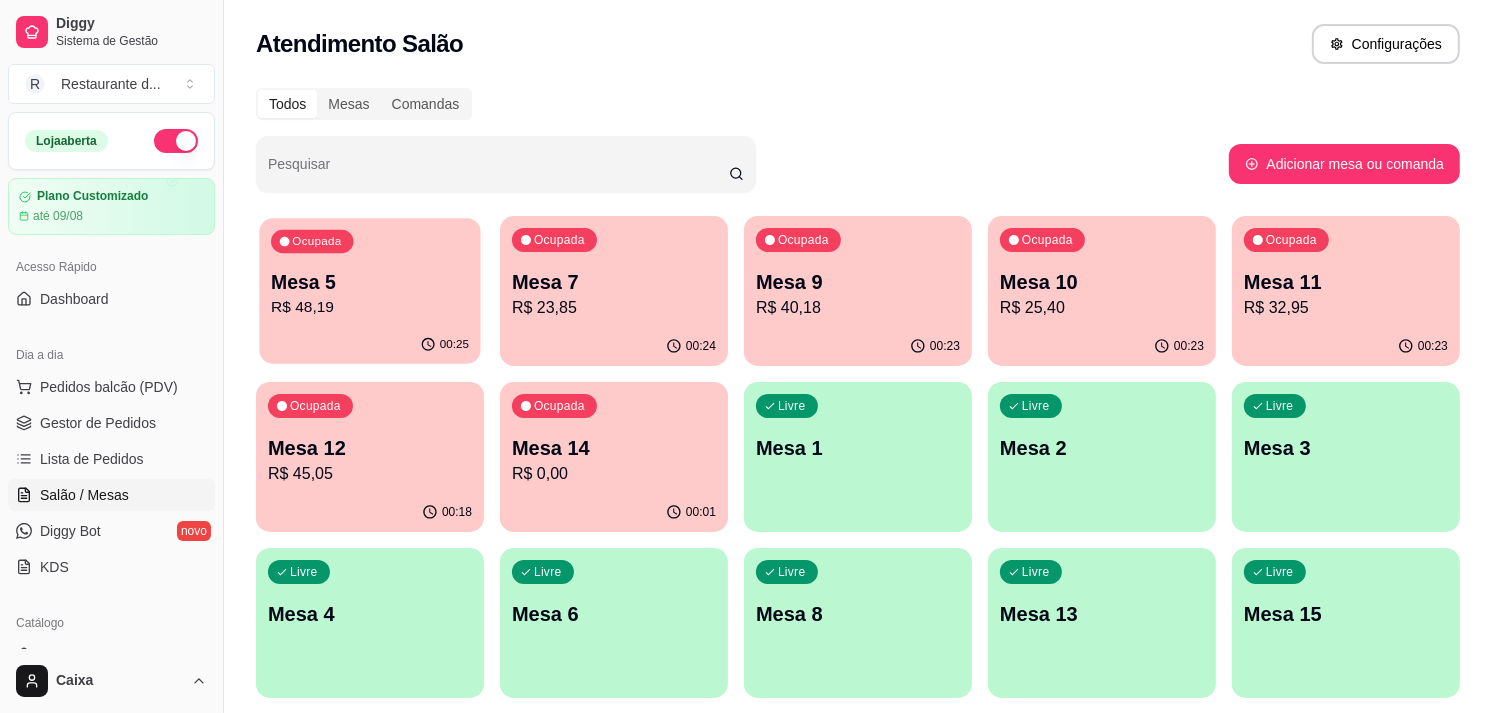click on "Mesa 5" at bounding box center (370, 282) 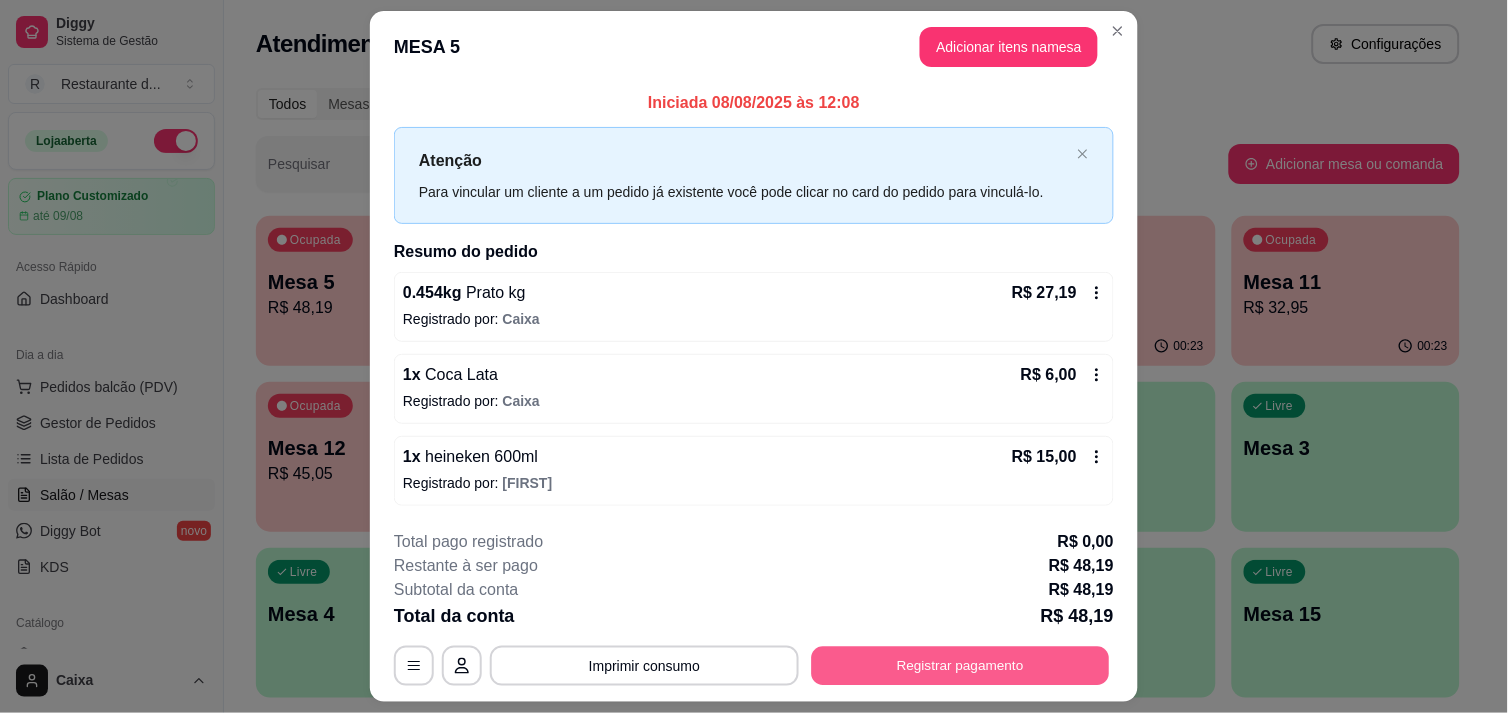 click on "Registrar pagamento" at bounding box center (961, 666) 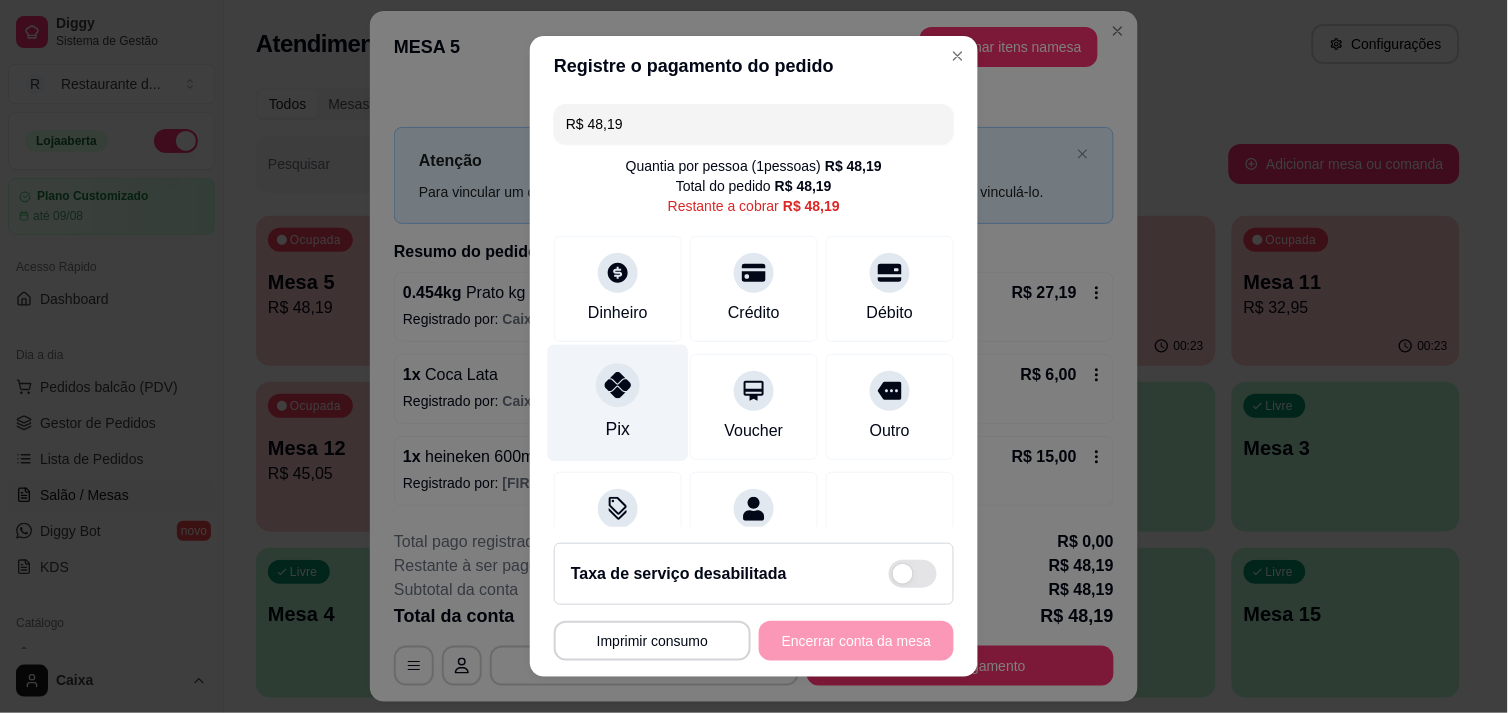 click on "Pix" at bounding box center [618, 402] 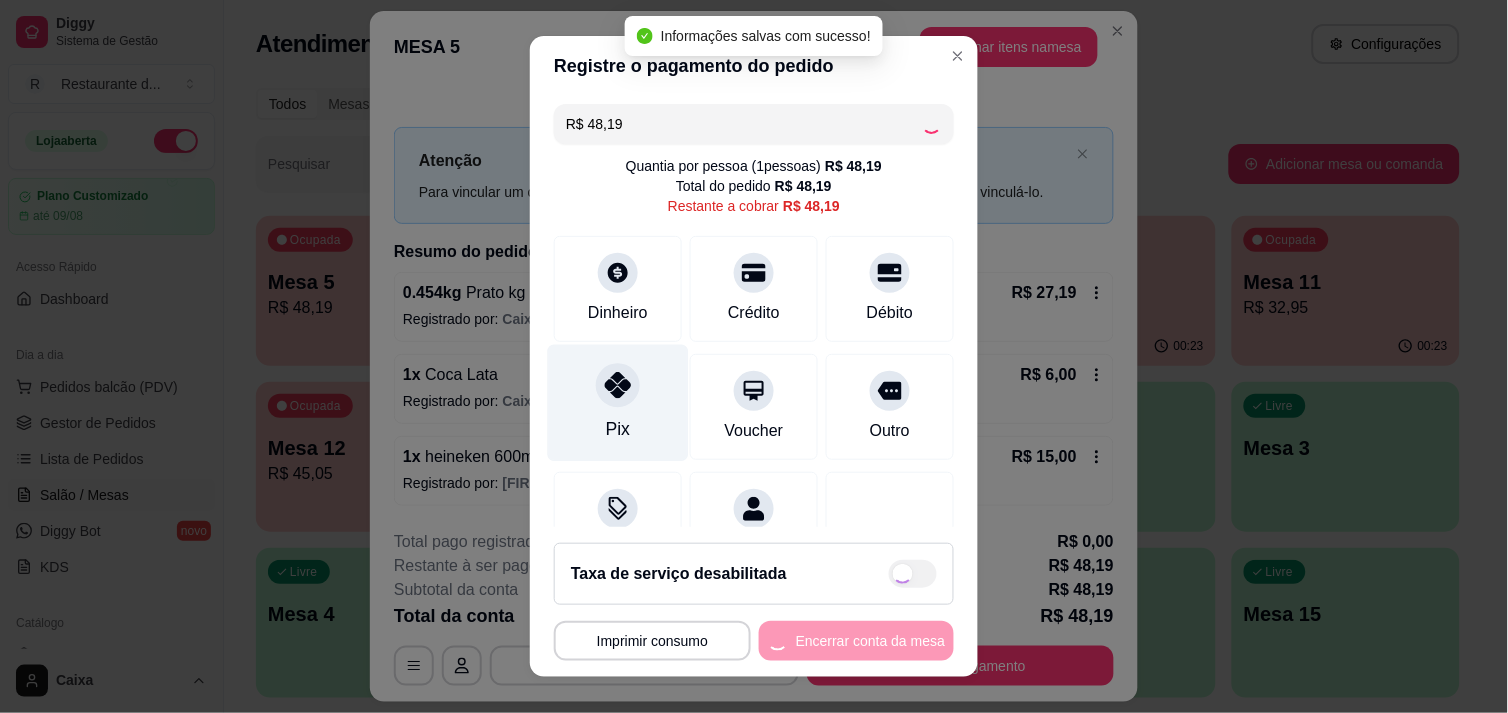 type on "R$ 0,00" 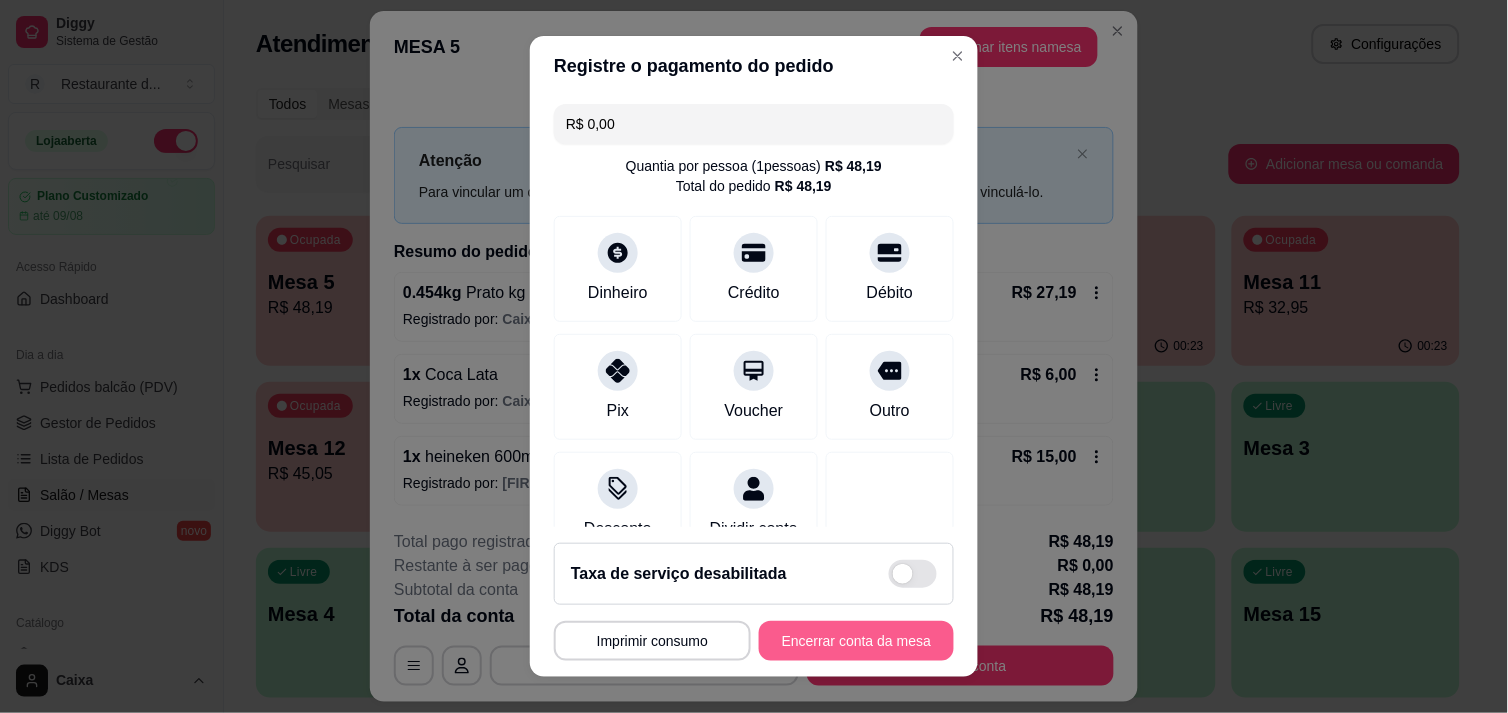 click on "Encerrar conta da mesa" at bounding box center [856, 641] 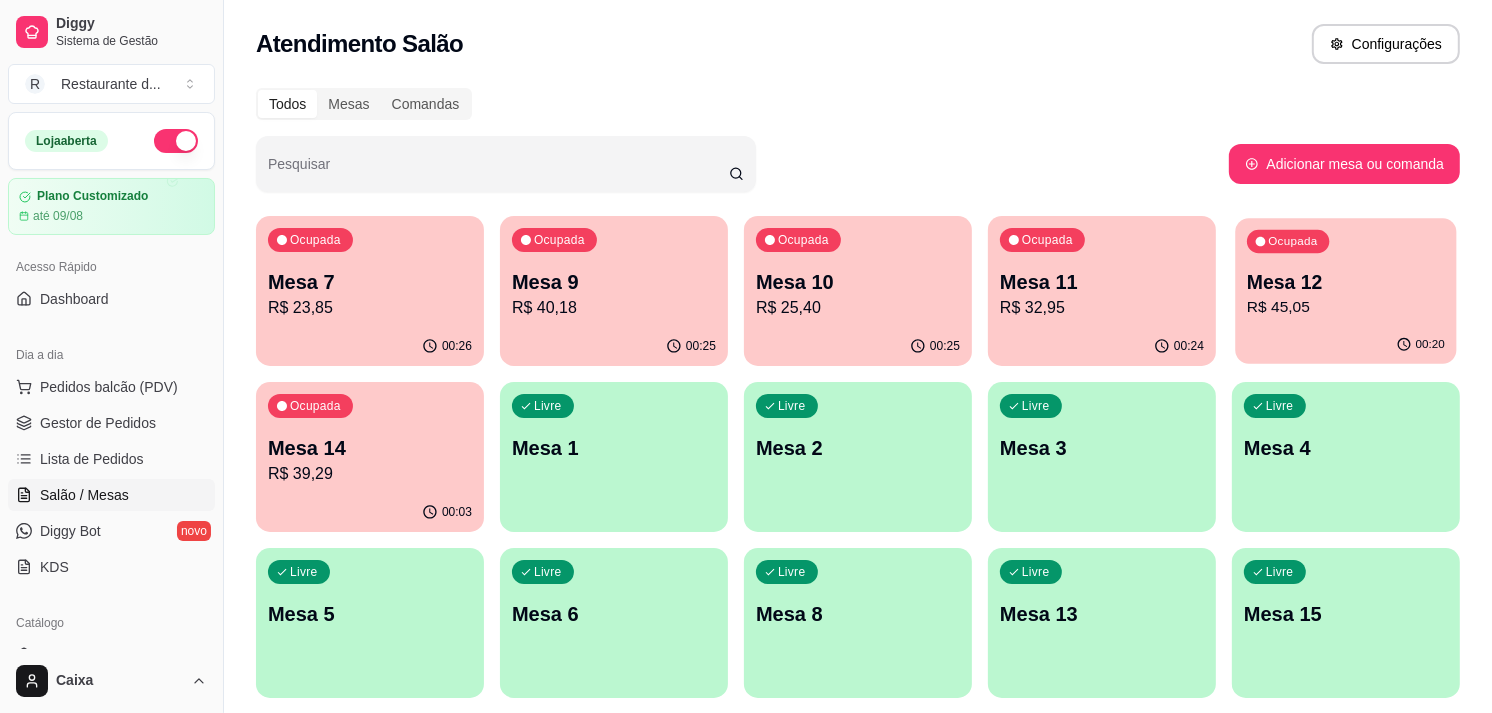 click on "Mesa 12" at bounding box center [1346, 282] 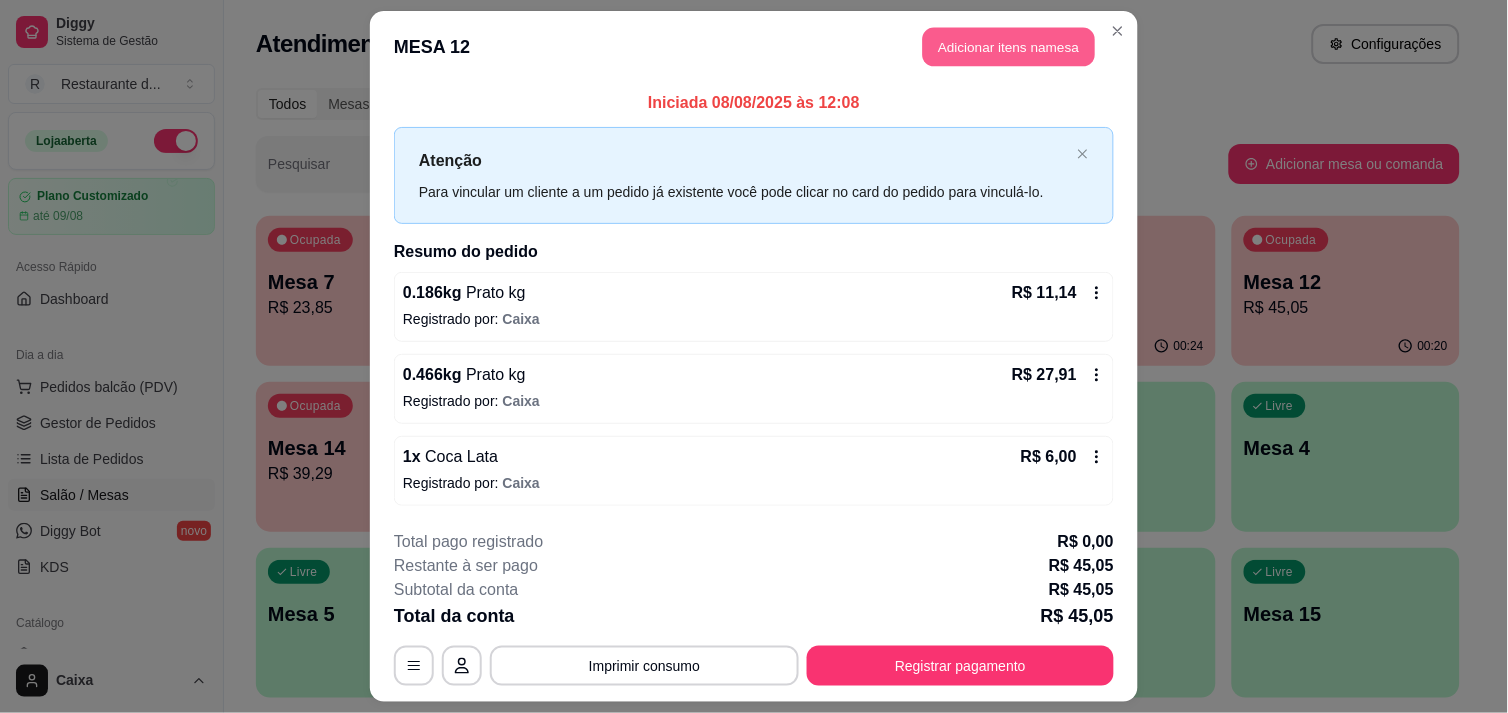 click on "Adicionar itens na  mesa" at bounding box center (1009, 47) 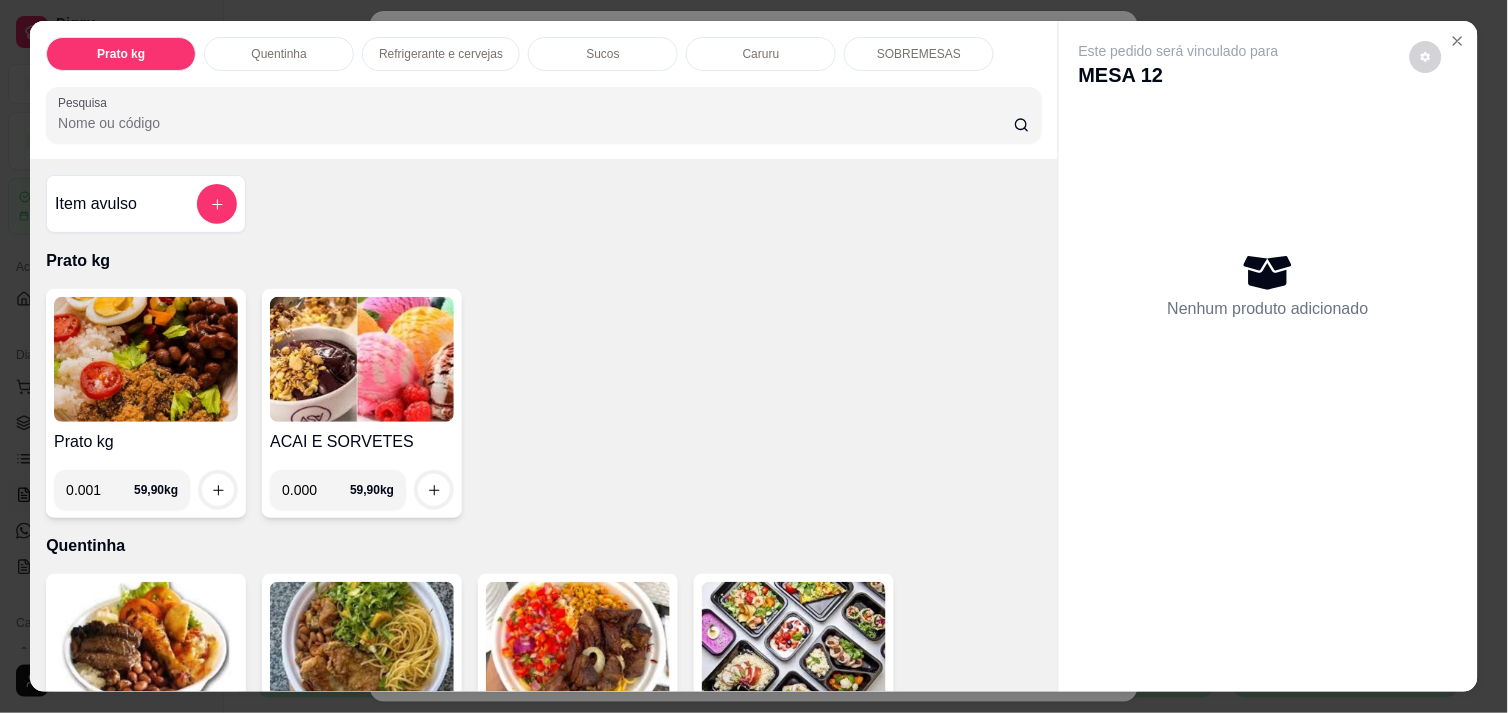 click on "0.001" at bounding box center [100, 490] 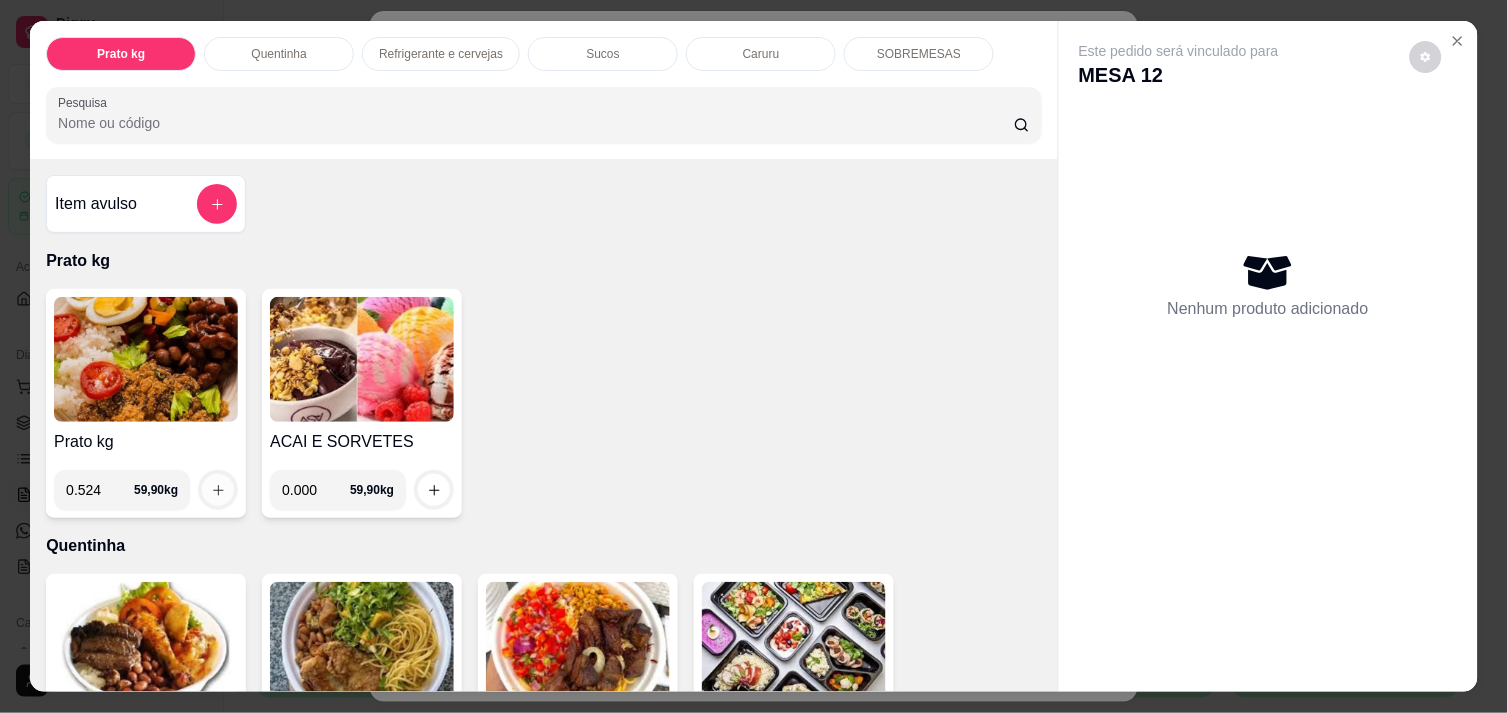 type on "0.524" 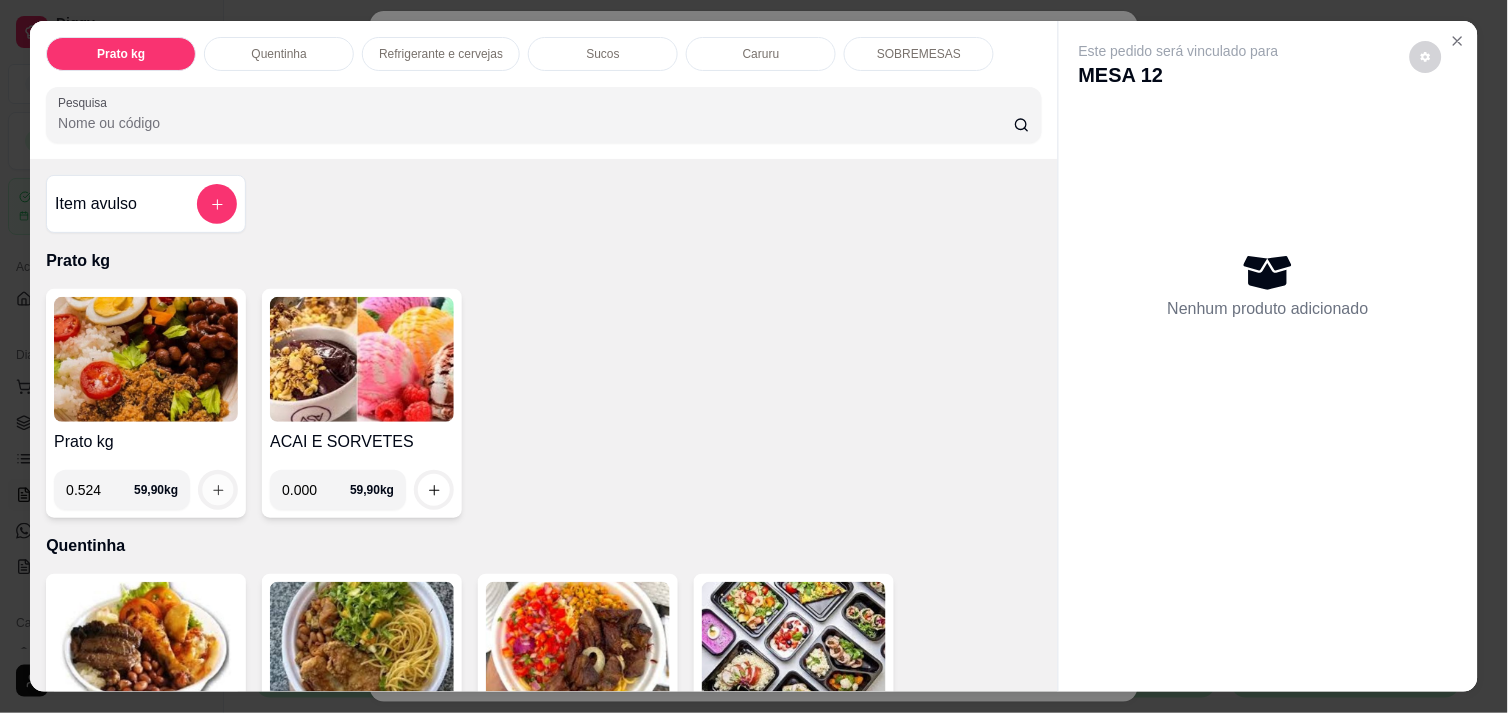 click 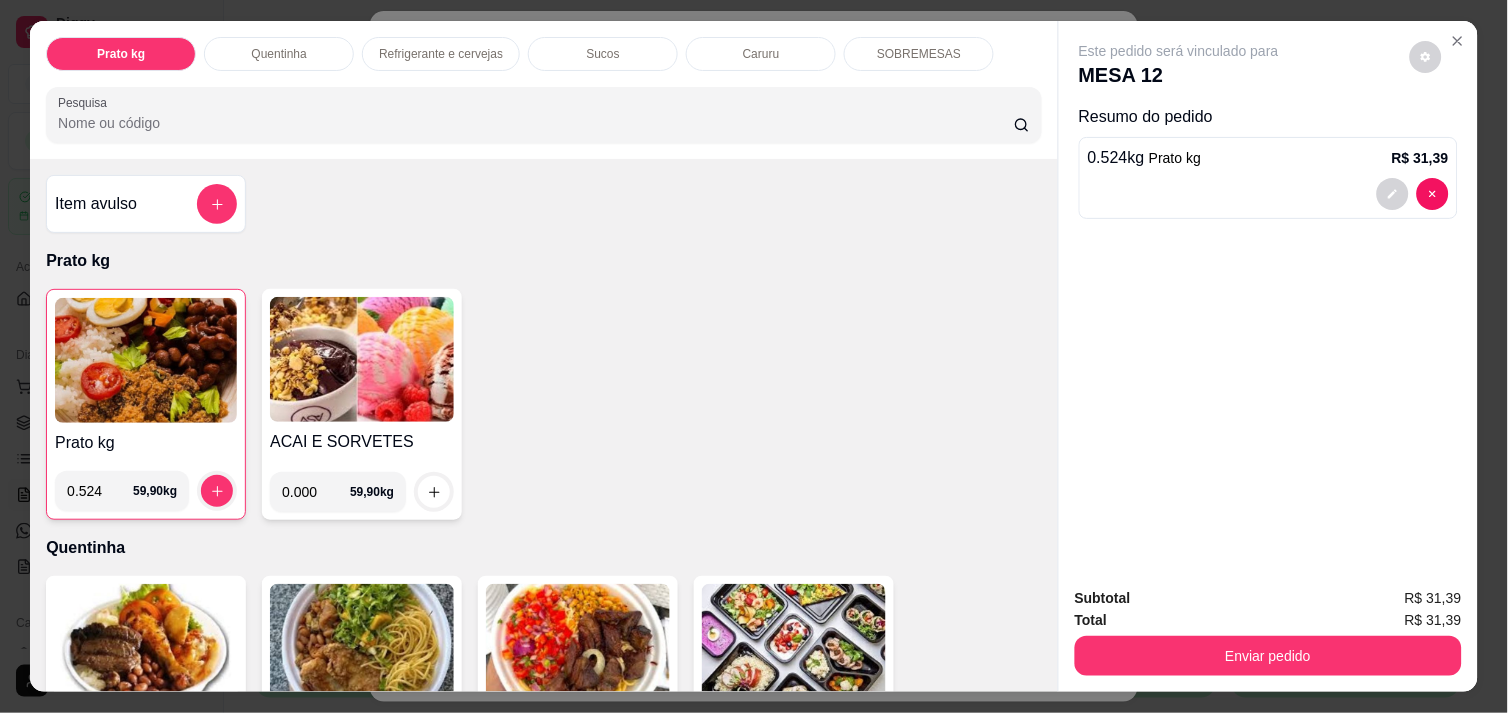 click on "Item avulso Prato kg Prato kg   0.524 59,90 kg ACAI E SORVETES    0.000 59,90 kg Quentinha Quentinha tamanho P   R$ 20,00 0 Quentinha tamanho M   R$ 25,00 0 Quentinha tamanho G   R$ 28,00 0 MARMITA   R$ 50,00 0 MARMITA   R$ 40,00 0 Refrigerante e cervejas  Coca Lata    R$ 6,00 0 Guaraná lata   R$ 6,00 0 Refrigerante 1l   R$ 10,00 0 h20   R$ 7,00 0 agua com gas   R$ 4,00 0 agua 250 ml   R$ 3,00 0 heineken 600ml   R$ 15,00 0 heineken long   R$ 10,00 0 amistel lata   R$ 6,00 0 Sucos Copo suco   R$ 8,00 0 Jarra suco   R$ 15,00 0 Caruru Caruaru meio kg   R$ 30,00 0 SOBREMESAS 123 - MOUSSE   R$ 6,00 0 DELÍCIA DE MORANGO   R$ 6,00 0 DEÍCIA DE ABACAXI   R$ 6,00 0 COCADA CREMOSA   R$ 5,00 0" at bounding box center [544, 425] 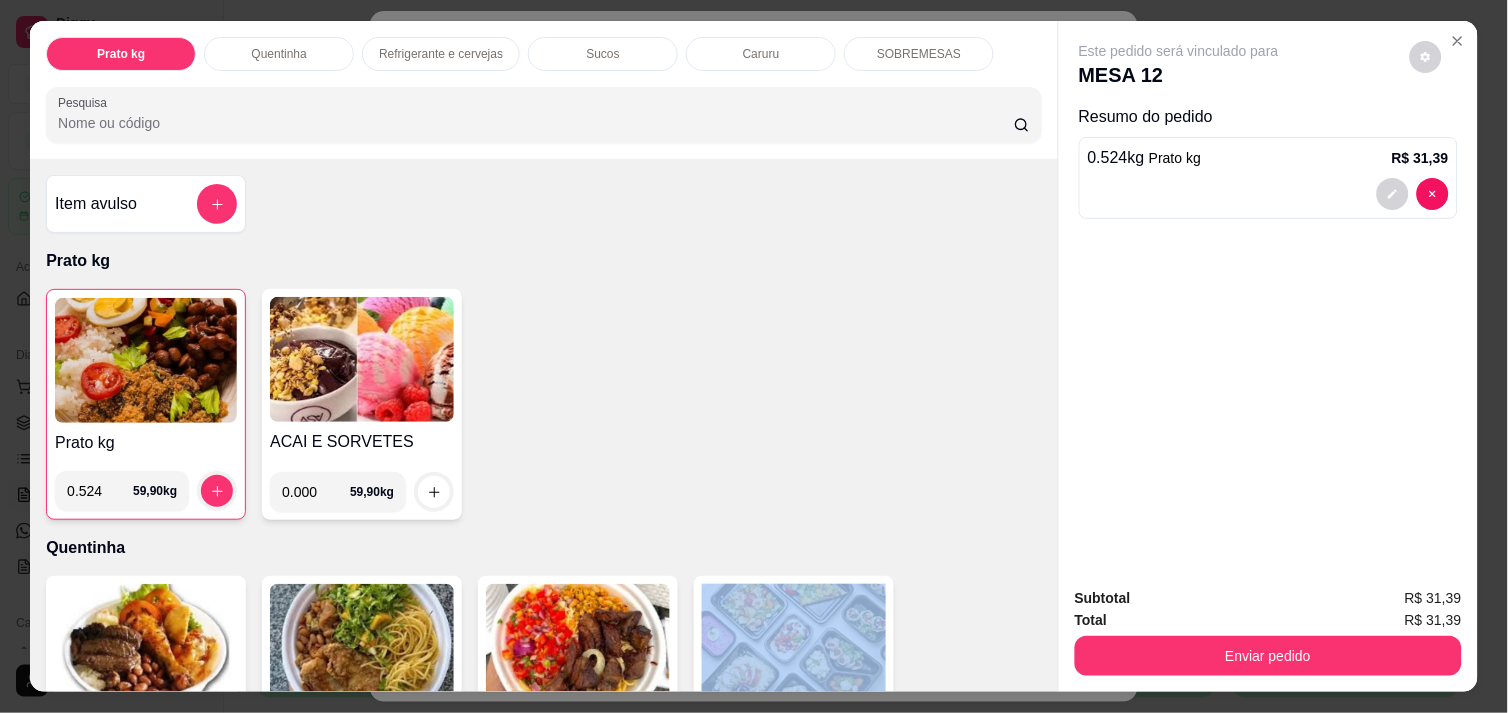 click on "Item avulso Prato kg Prato kg   0.524 59,90 kg ACAI E SORVETES    0.000 59,90 kg Quentinha Quentinha tamanho P   R$ 20,00 0 Quentinha tamanho M   R$ 25,00 0 Quentinha tamanho G   R$ 28,00 0 MARMITA   R$ 50,00 0 MARMITA   R$ 40,00 0 Refrigerante e cervejas  Coca Lata    R$ 6,00 0 Guaraná lata   R$ 6,00 0 Refrigerante 1l   R$ 10,00 0 h20   R$ 7,00 0 agua com gas   R$ 4,00 0 agua 250 ml   R$ 3,00 0 heineken 600ml   R$ 15,00 0 heineken long   R$ 10,00 0 amistel lata   R$ 6,00 0 Sucos Copo suco   R$ 8,00 0 Jarra suco   R$ 15,00 0 Caruru Caruaru meio kg   R$ 30,00 0 SOBREMESAS 123 - MOUSSE   R$ 6,00 0 DELÍCIA DE MORANGO   R$ 6,00 0 DEÍCIA DE ABACAXI   R$ 6,00 0 COCADA CREMOSA   R$ 5,00 0" at bounding box center (544, 425) 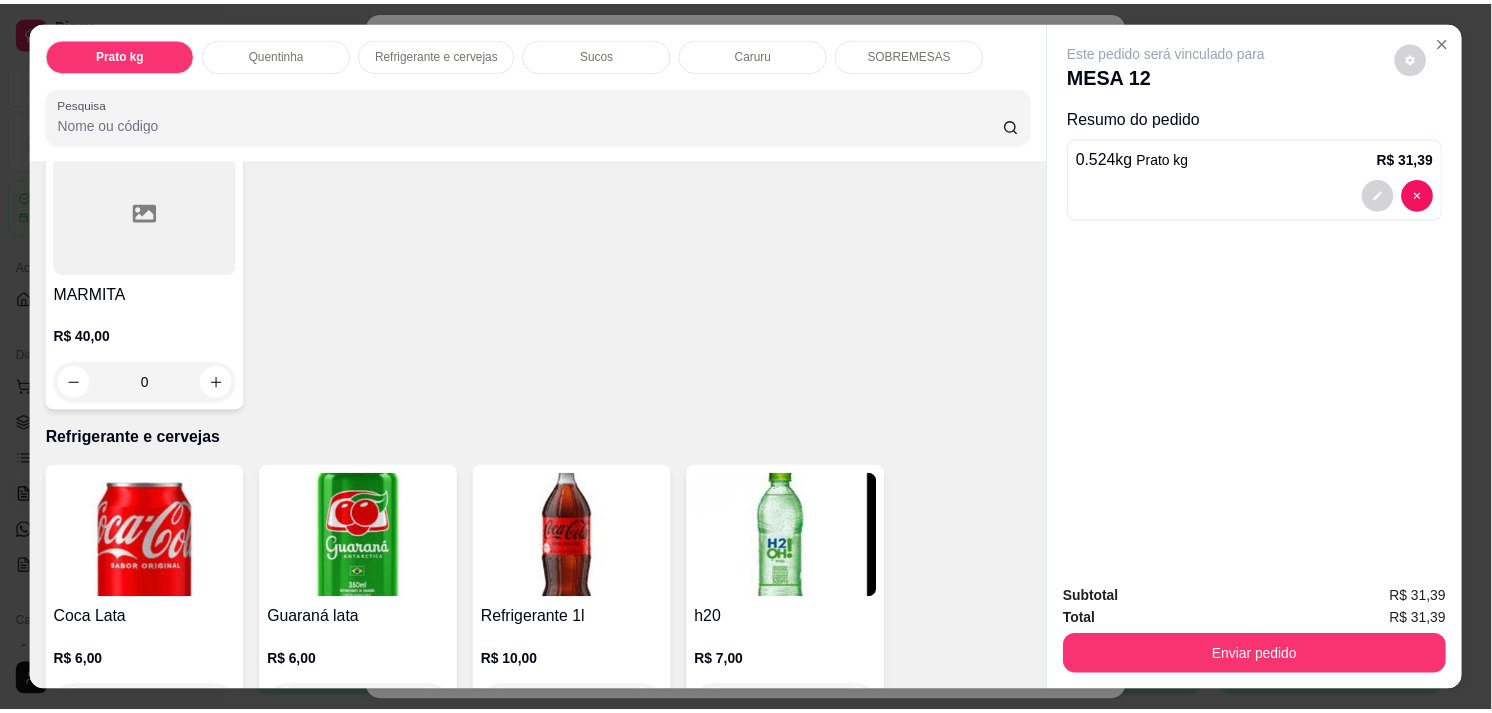 scroll, scrollTop: 755, scrollLeft: 0, axis: vertical 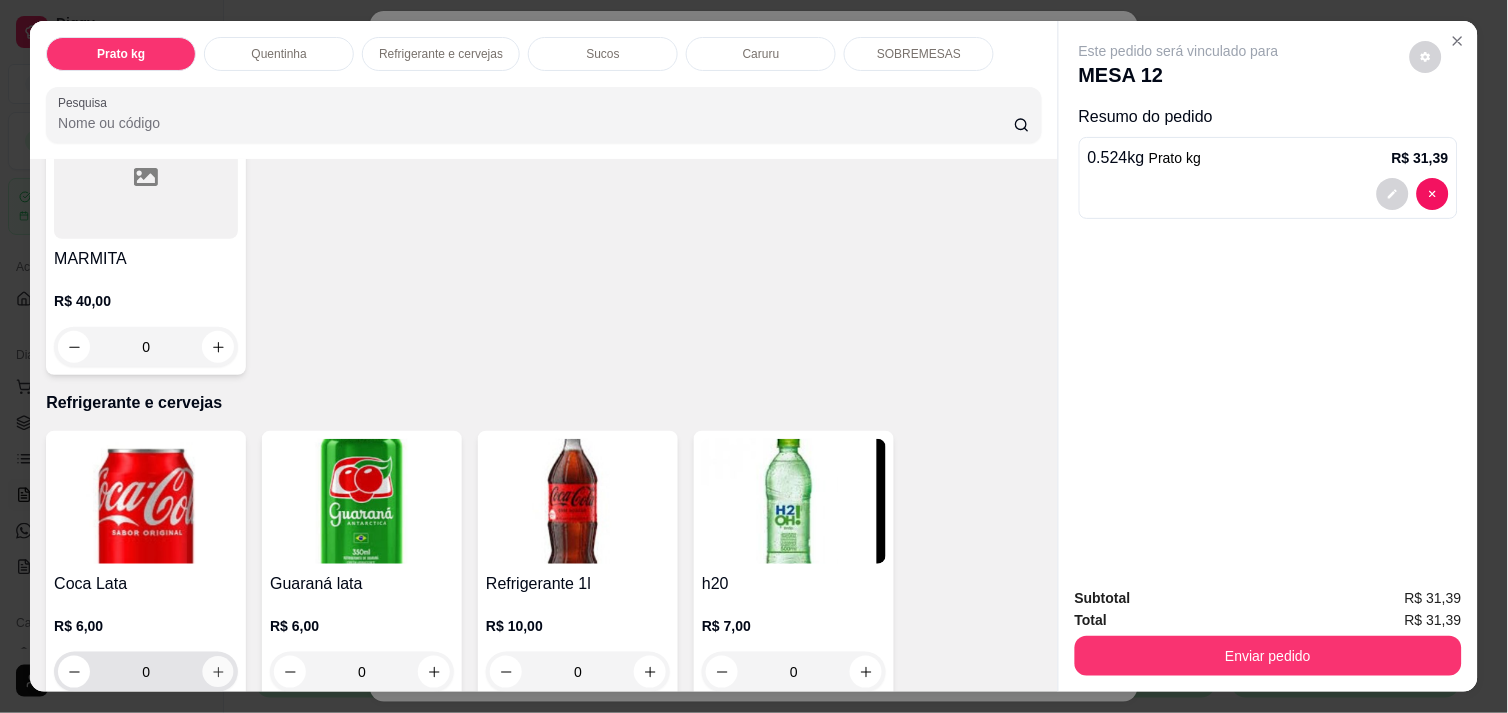 click 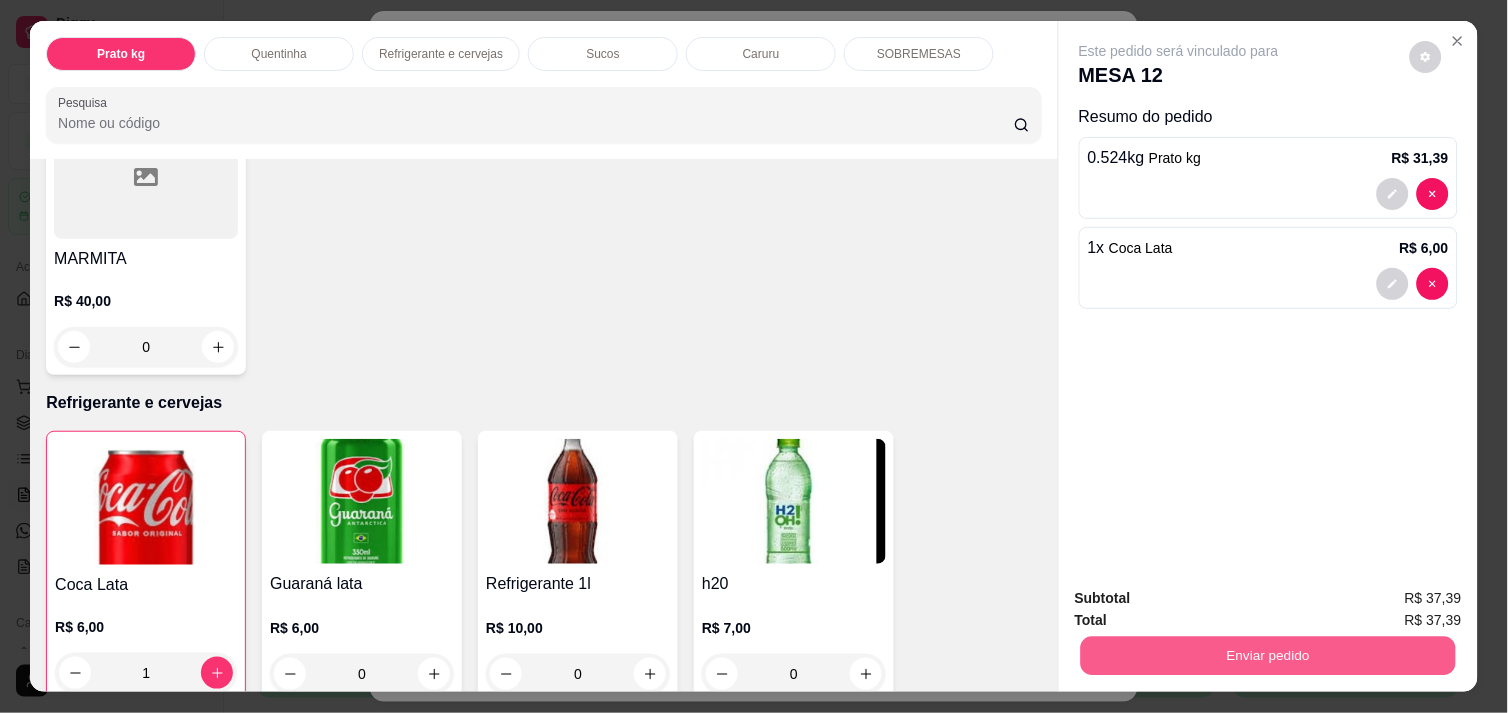 click on "Enviar pedido" at bounding box center [1268, 655] 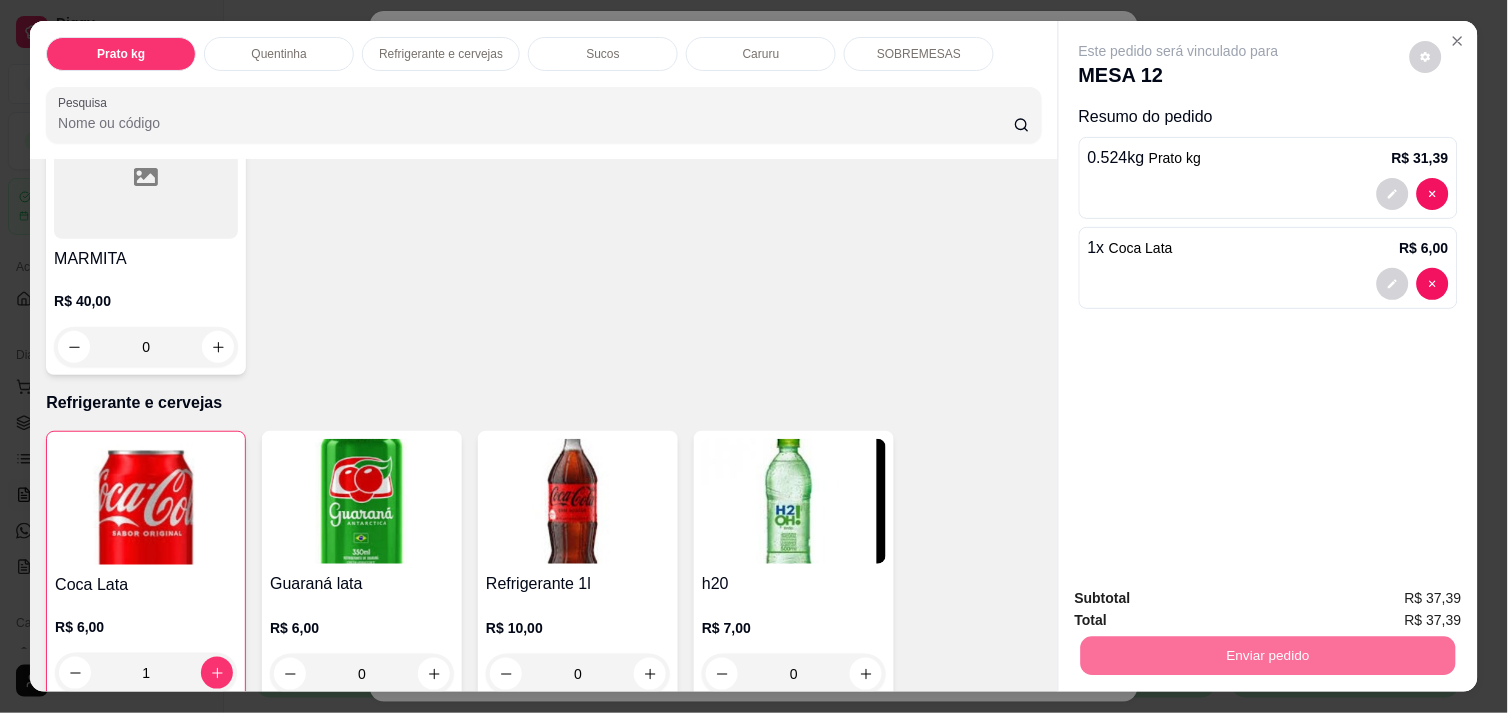click on "Não registrar e enviar pedido" at bounding box center [1202, 598] 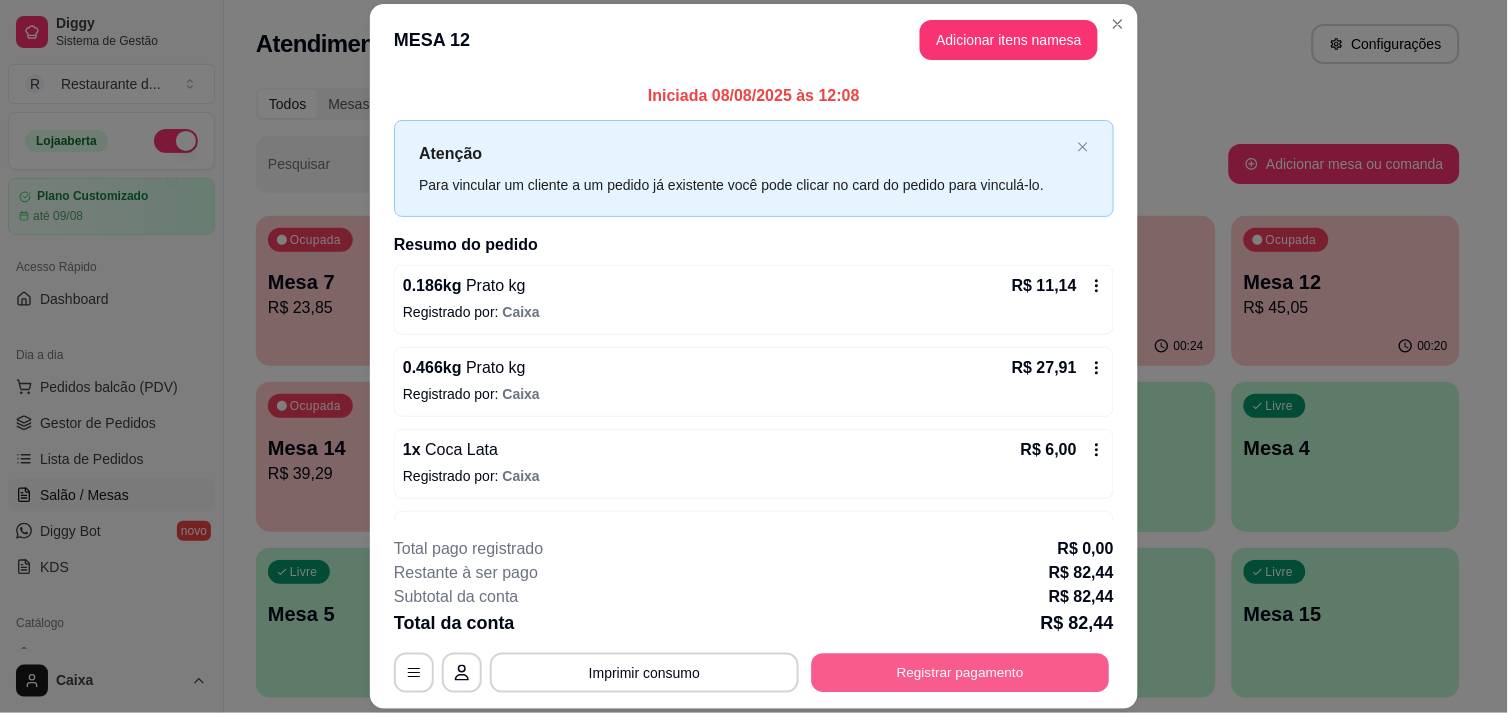 click on "Registrar pagamento" at bounding box center (961, 673) 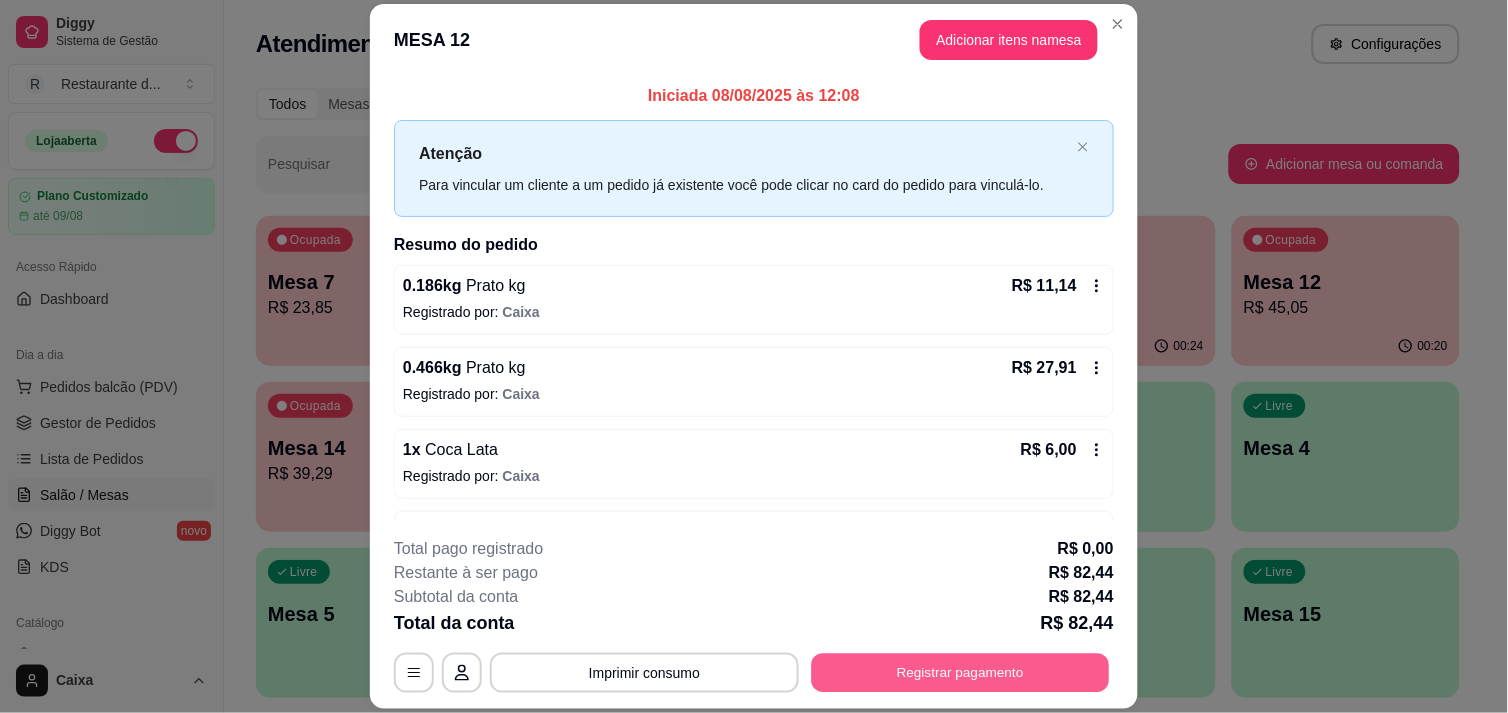 click on "Registrar pagamento" at bounding box center [961, 673] 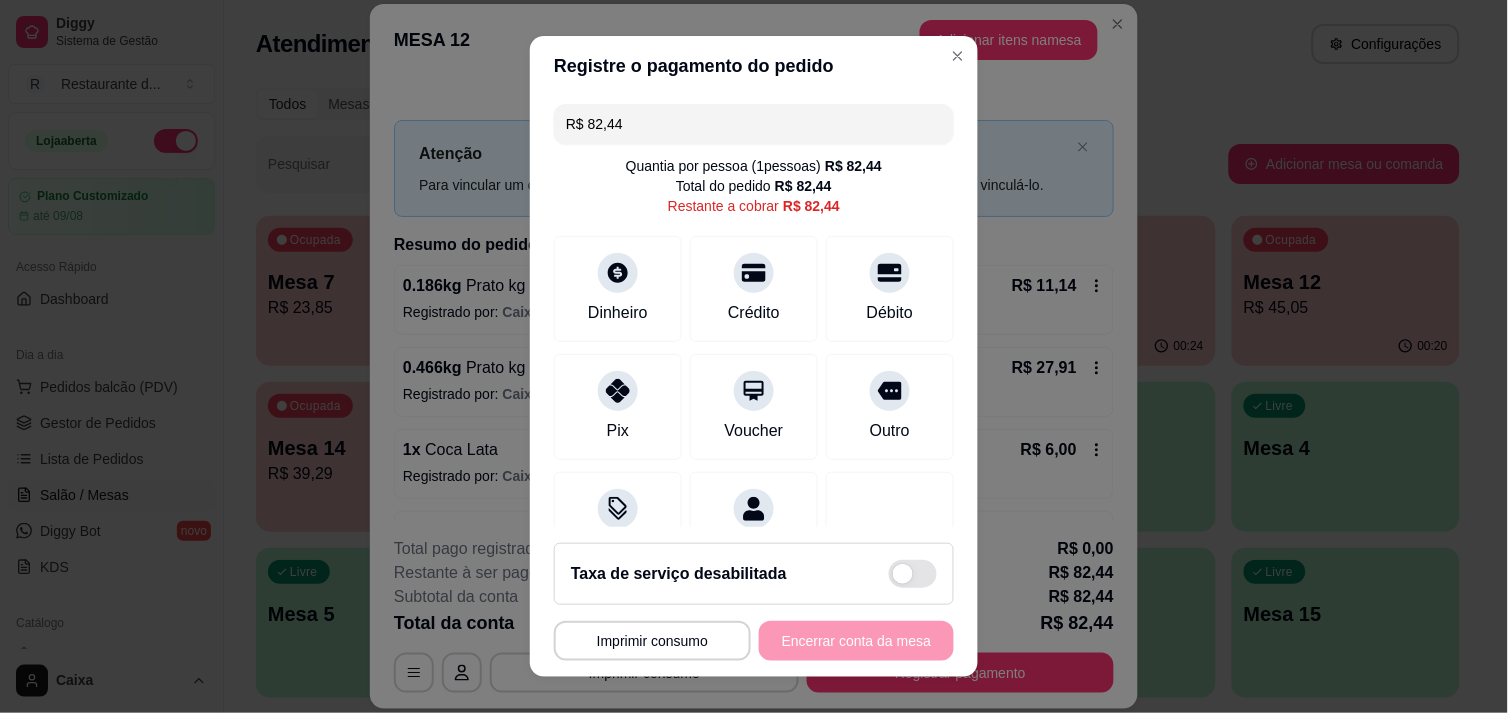 click on "R$ 82,44" at bounding box center (754, 124) 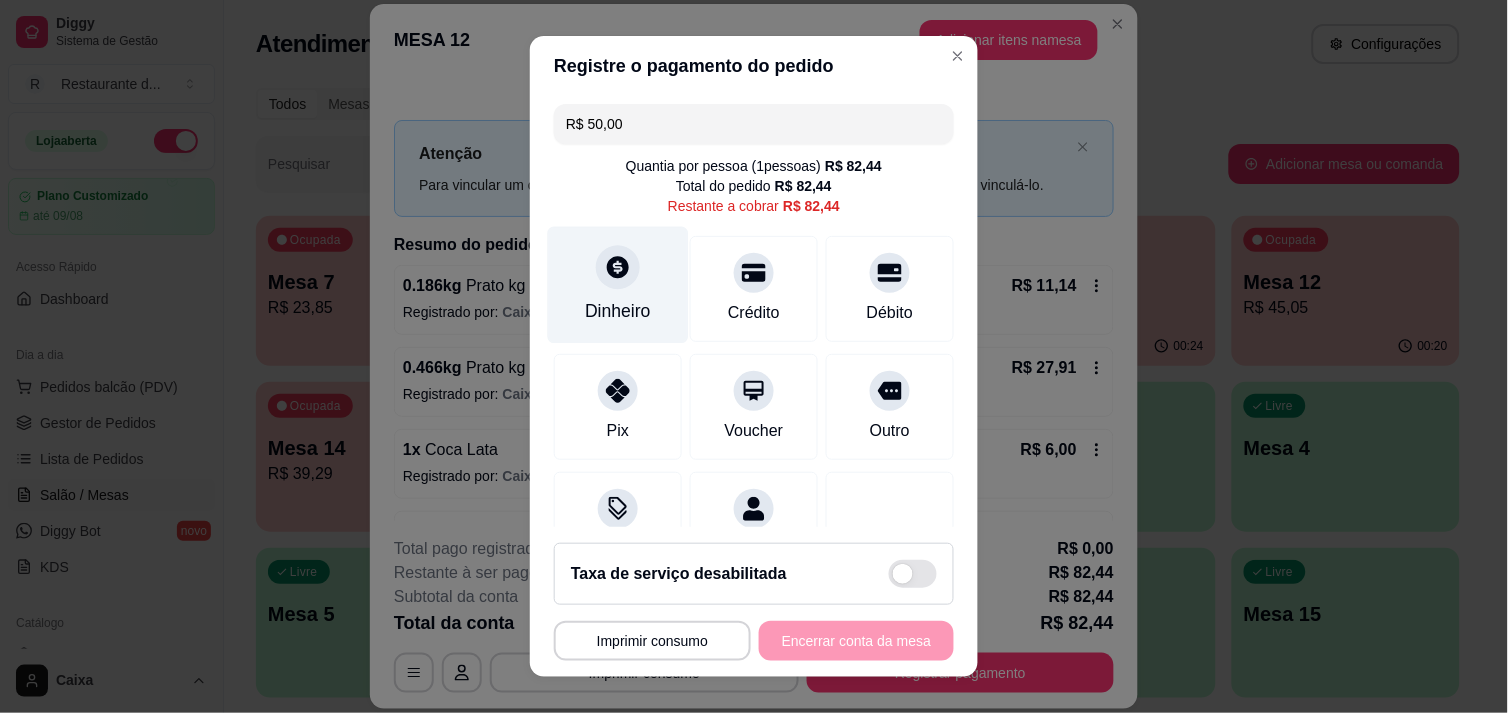 click on "Dinheiro" at bounding box center [618, 311] 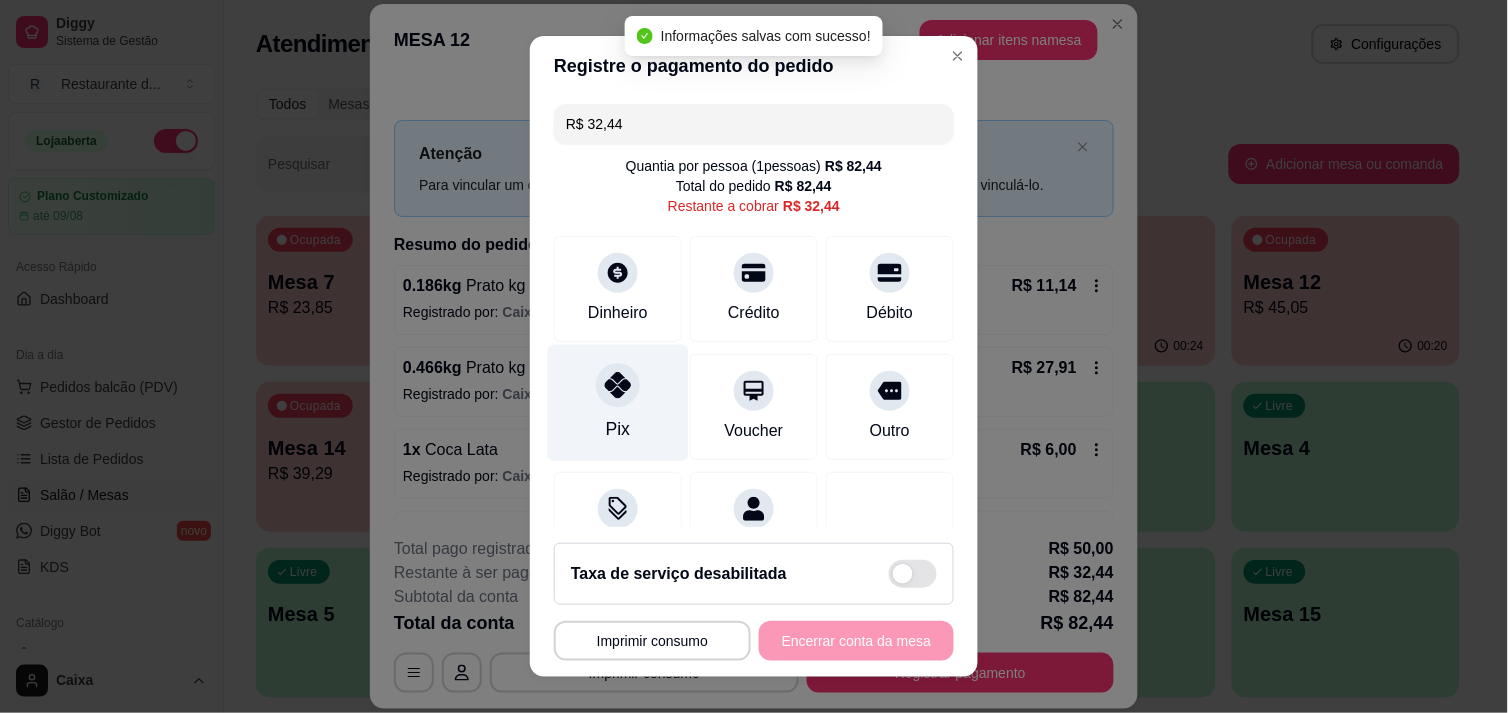 click on "Pix" at bounding box center (618, 402) 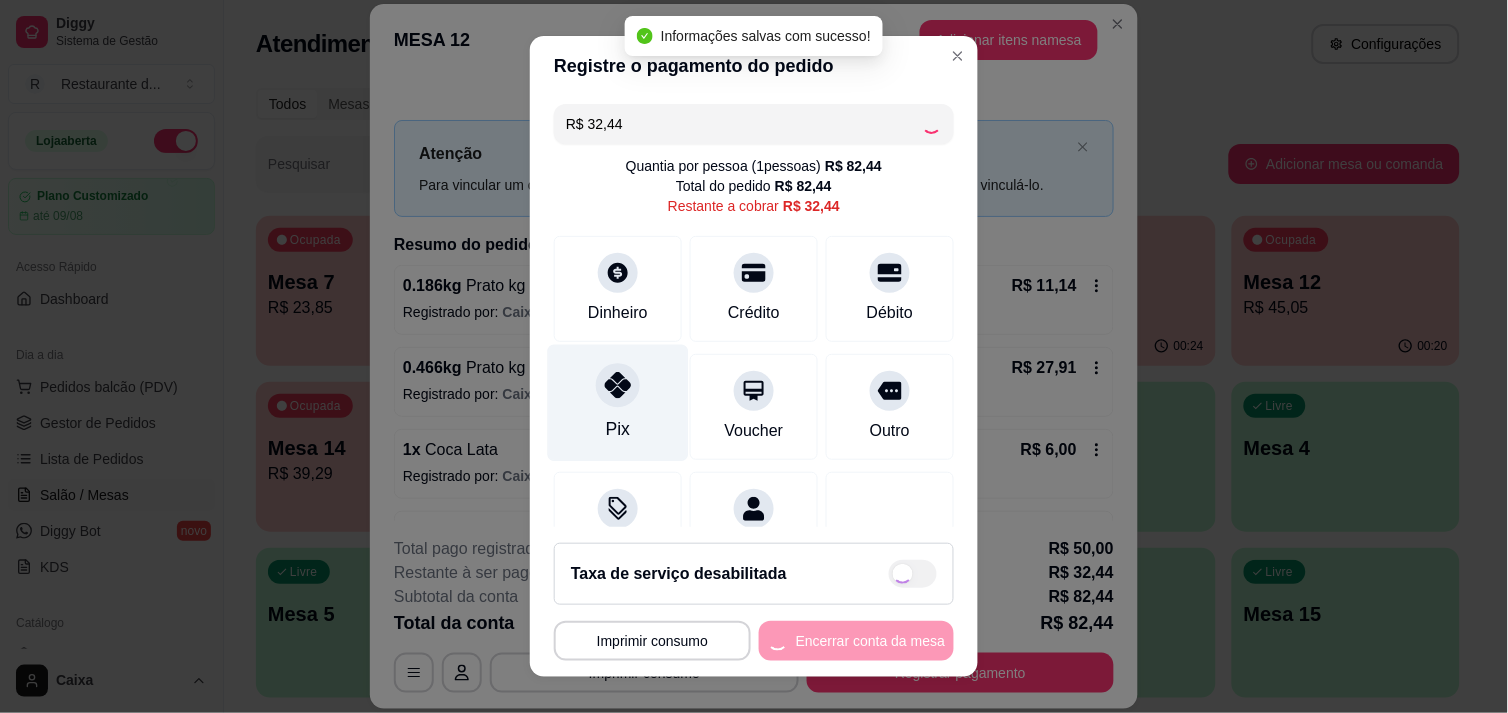 type on "R$ 0,00" 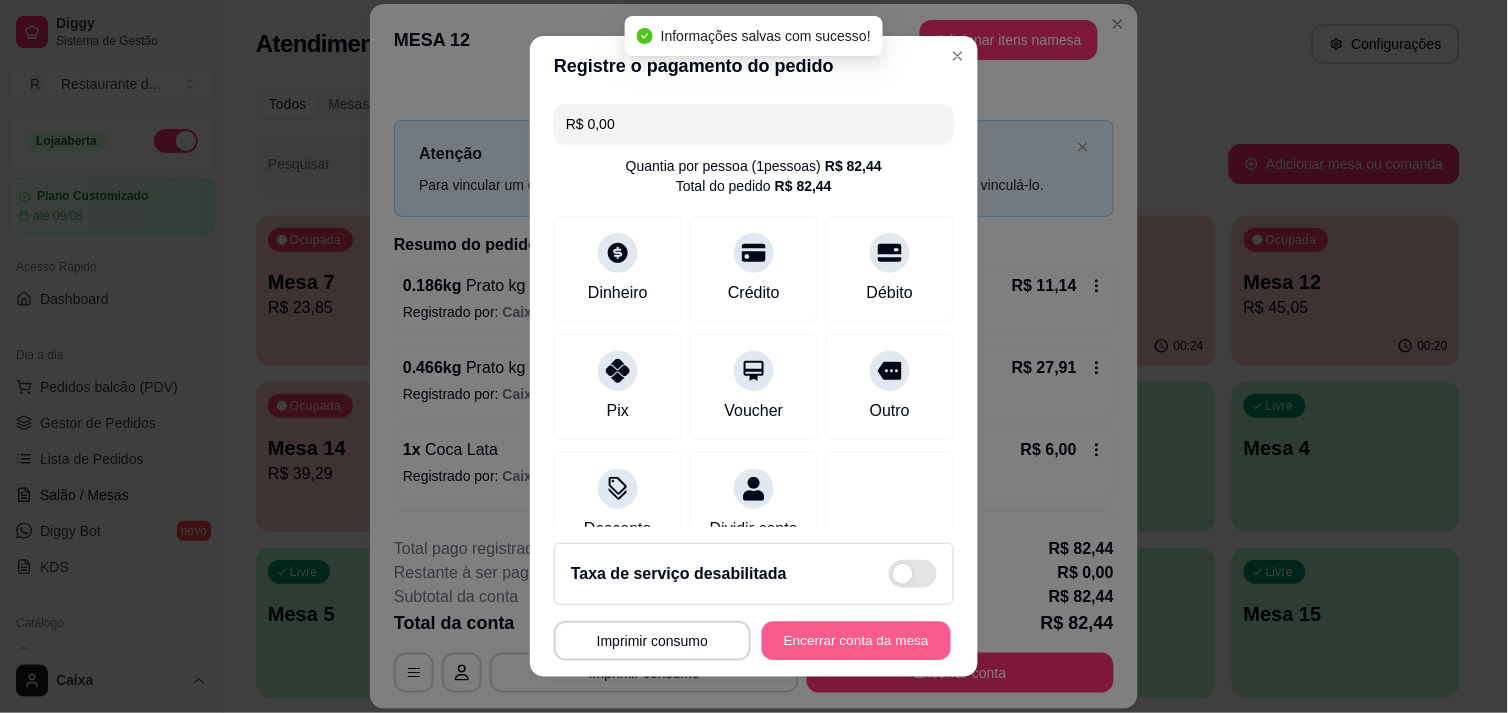 click on "Encerrar conta da mesa" at bounding box center (856, 641) 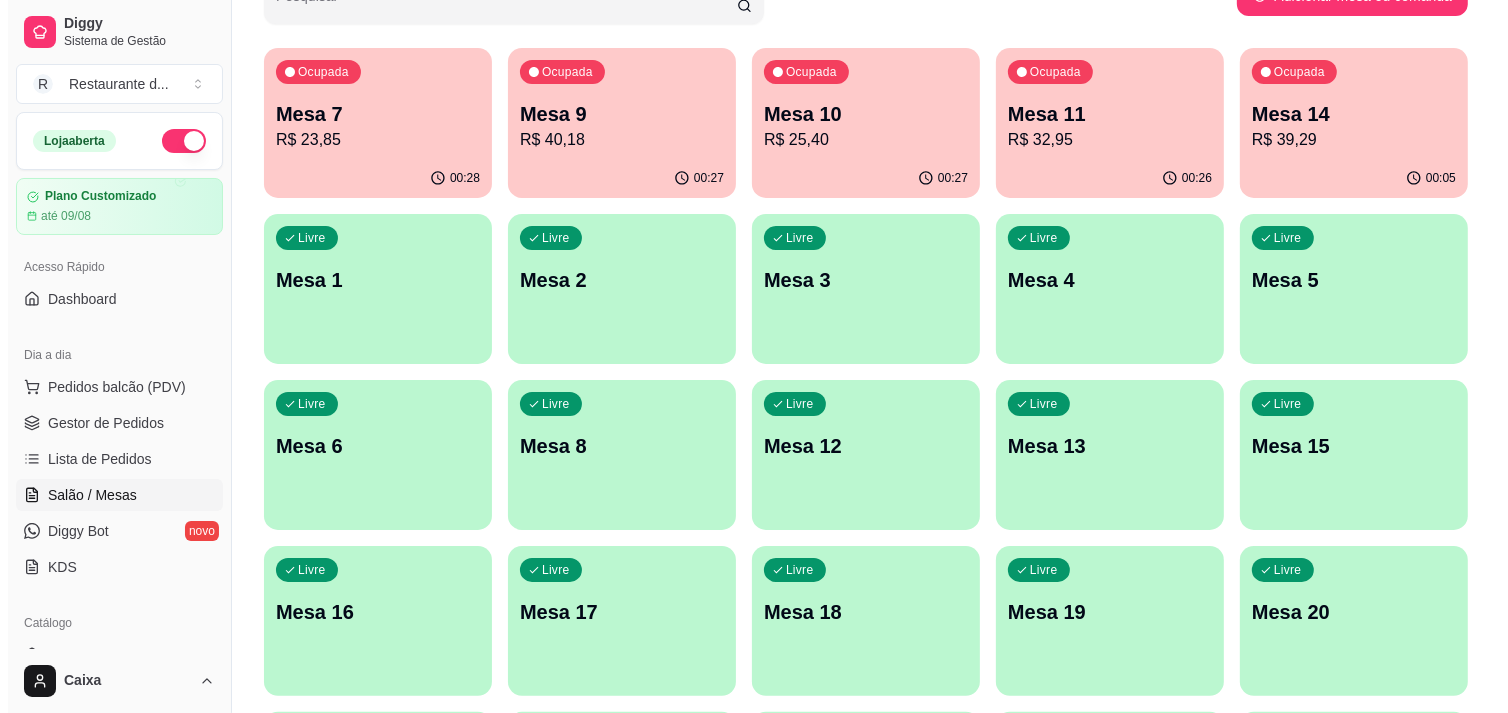 scroll, scrollTop: 177, scrollLeft: 0, axis: vertical 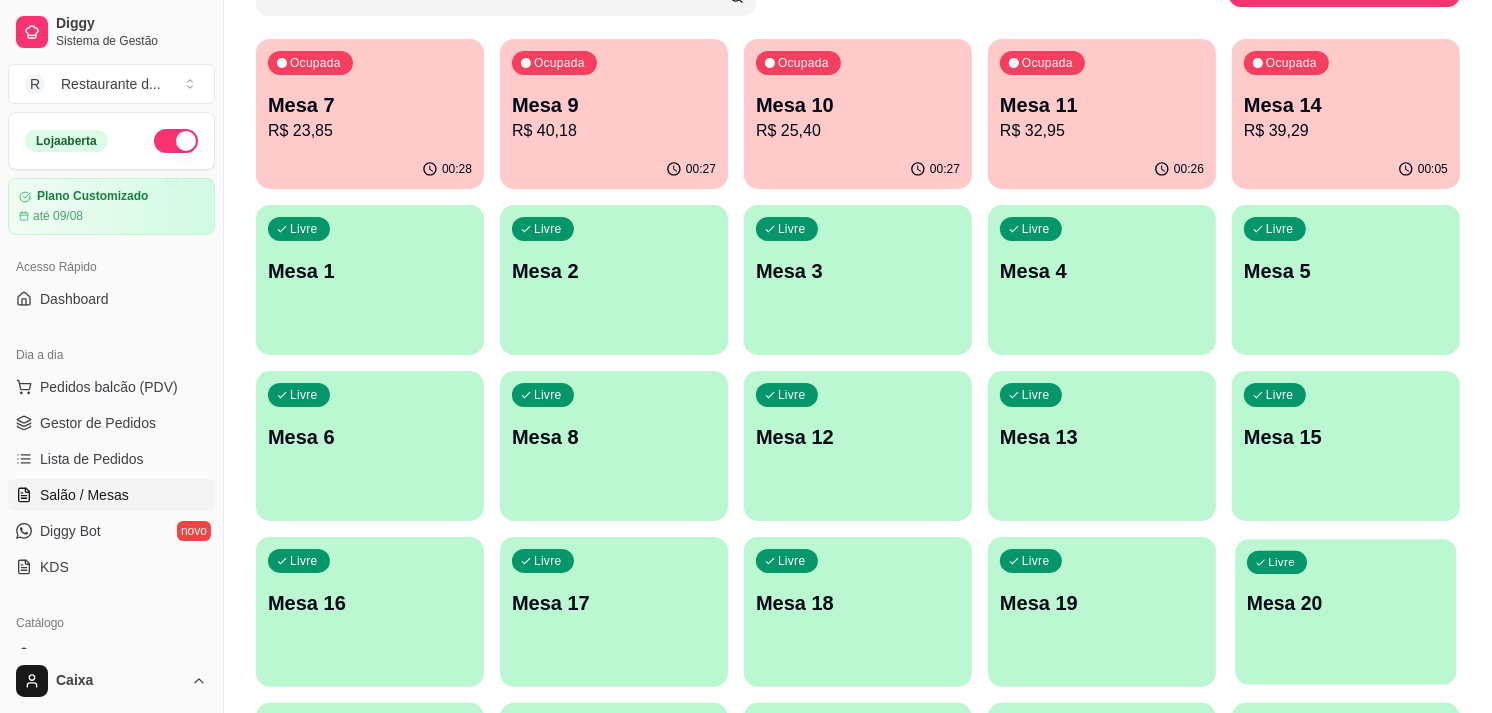 click on "Livre Mesa 20" at bounding box center (1345, 600) 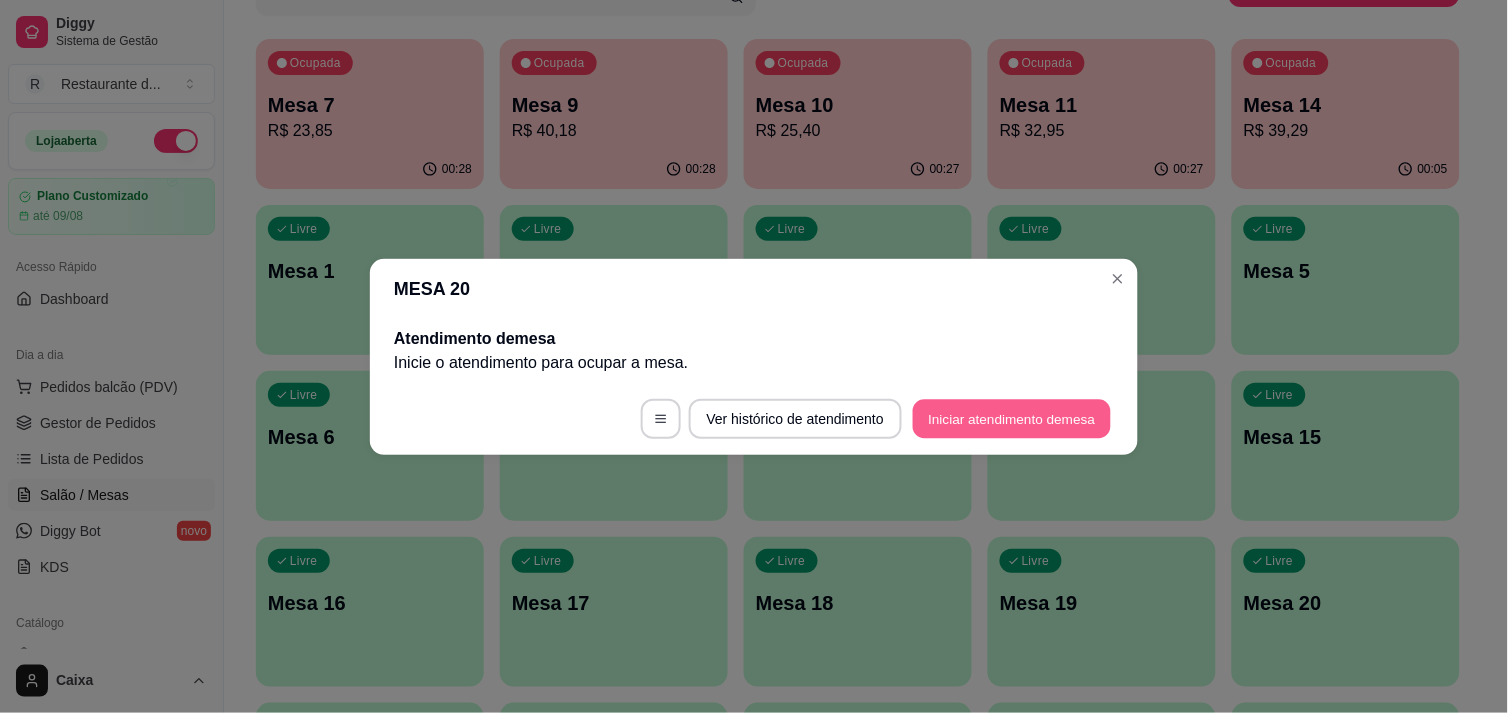 click on "Iniciar atendimento de  mesa" at bounding box center (1012, 418) 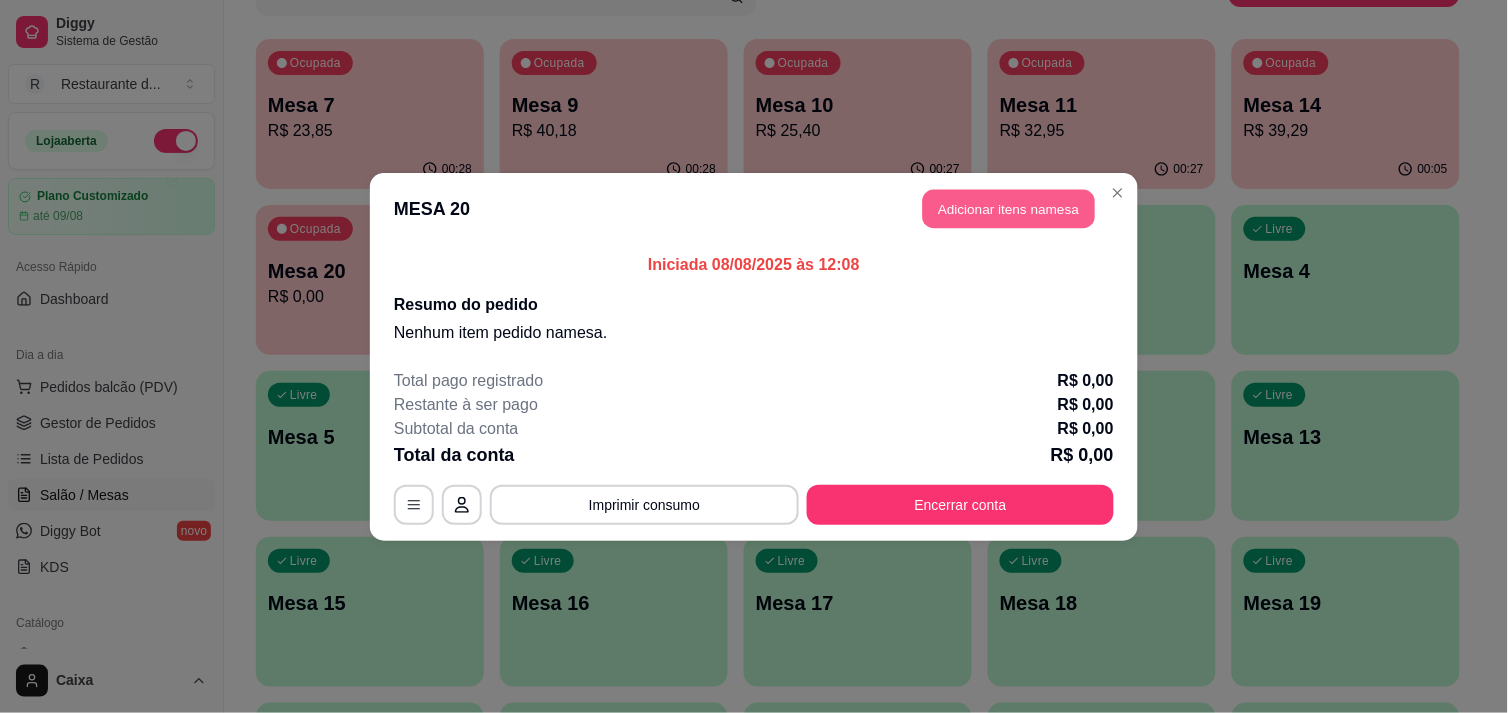 click on "Adicionar itens na  mesa" at bounding box center [1009, 208] 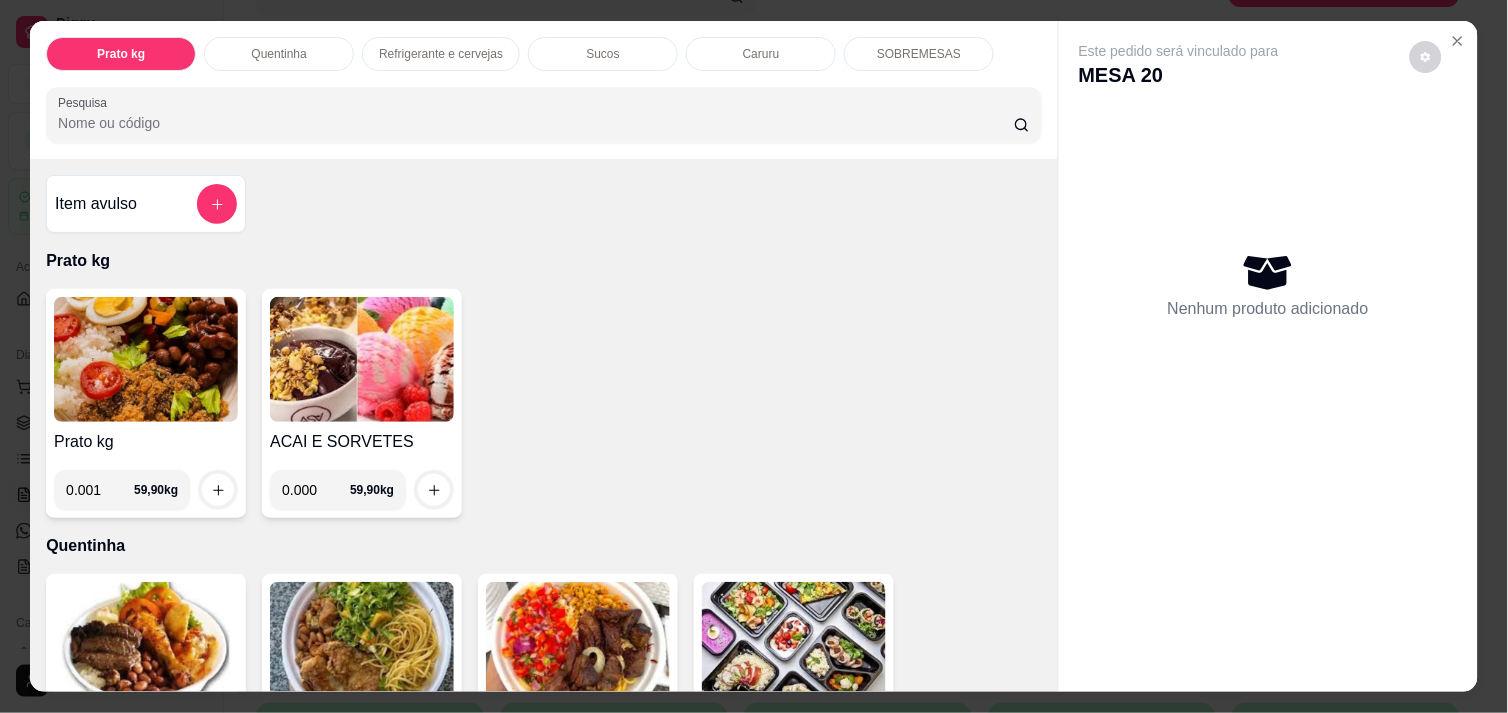 click on "0.001" at bounding box center [100, 490] 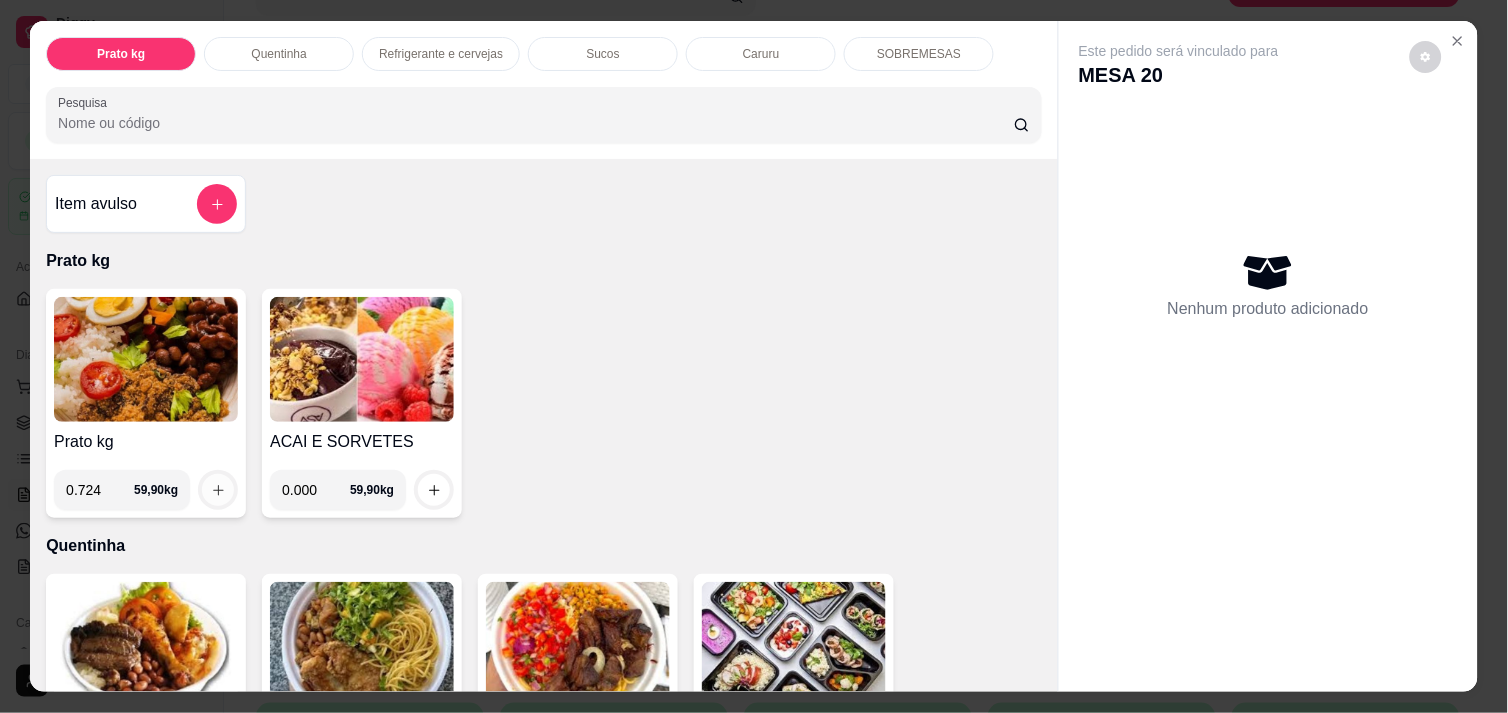 type on "0.724" 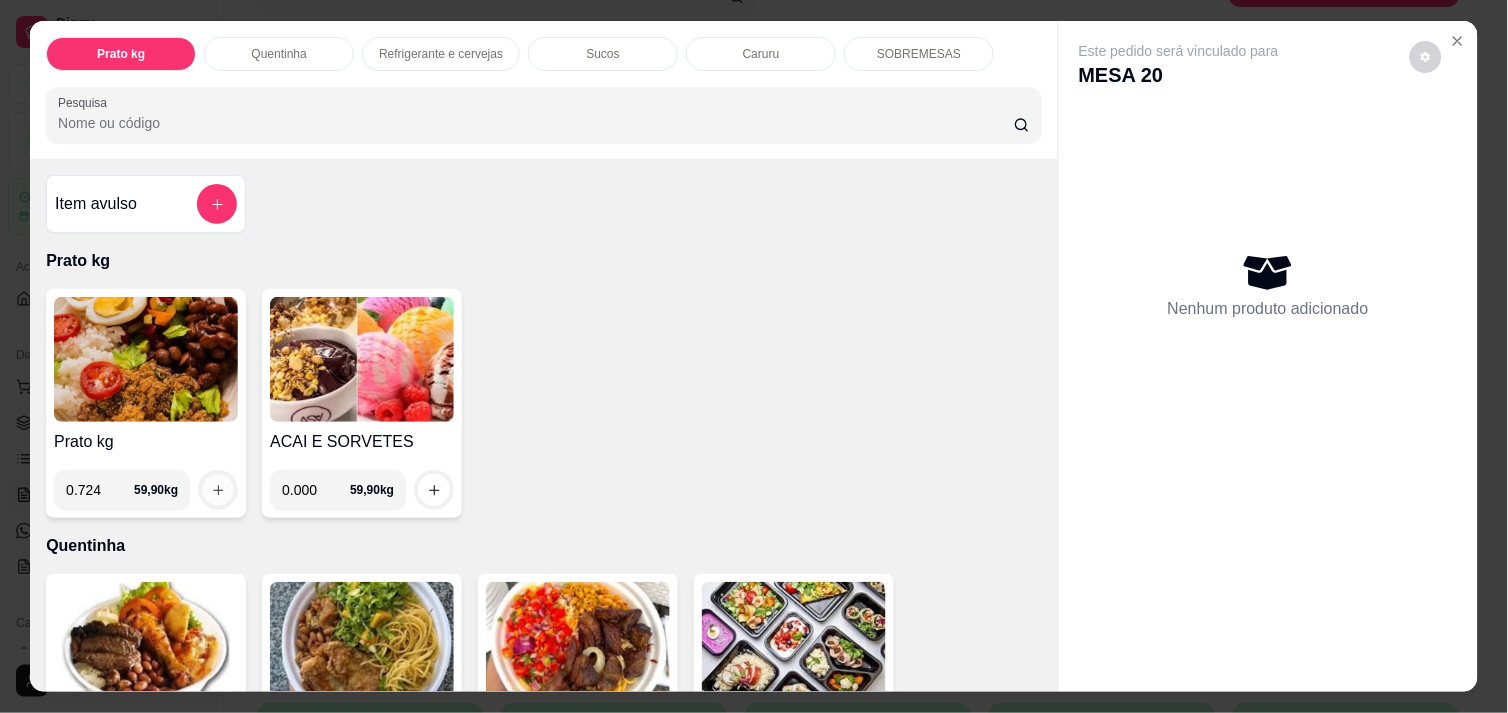 click 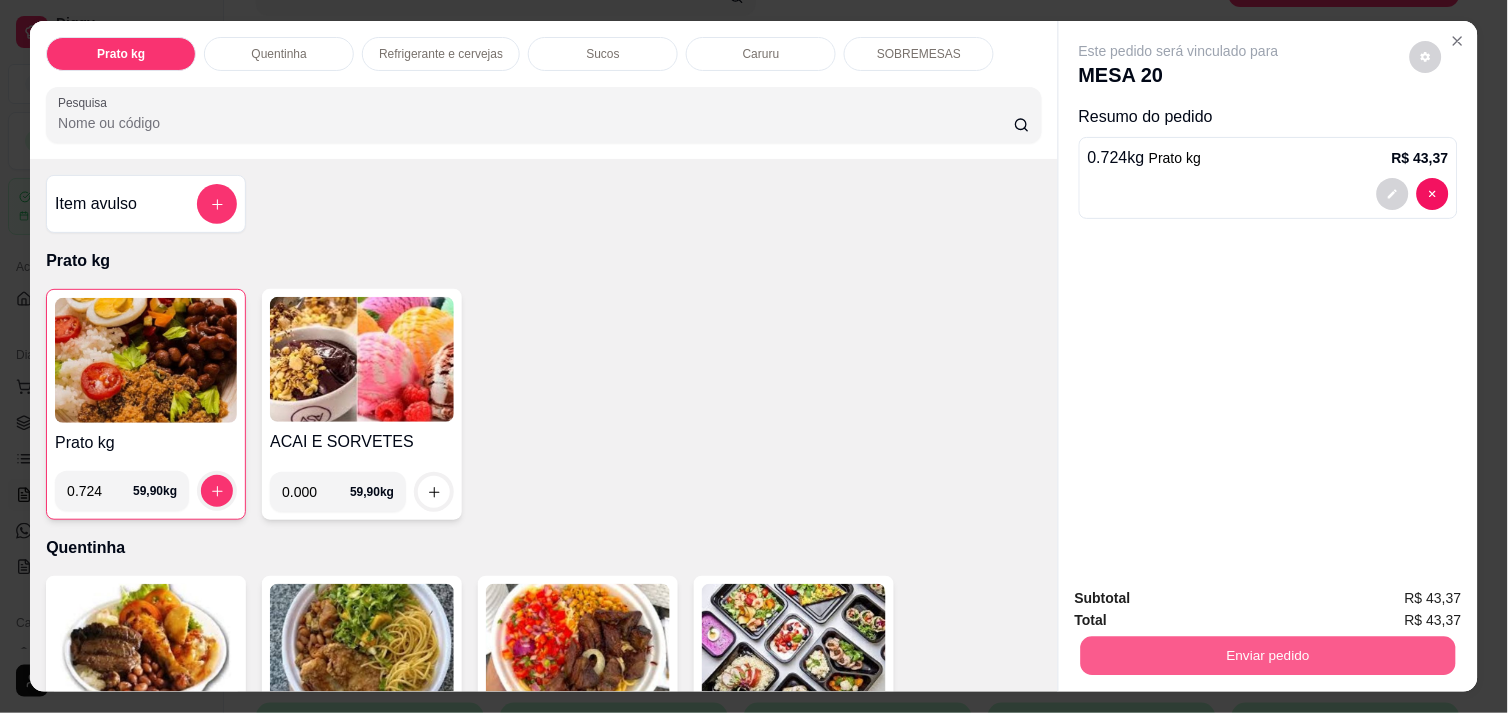 click on "Enviar pedido" at bounding box center (1268, 655) 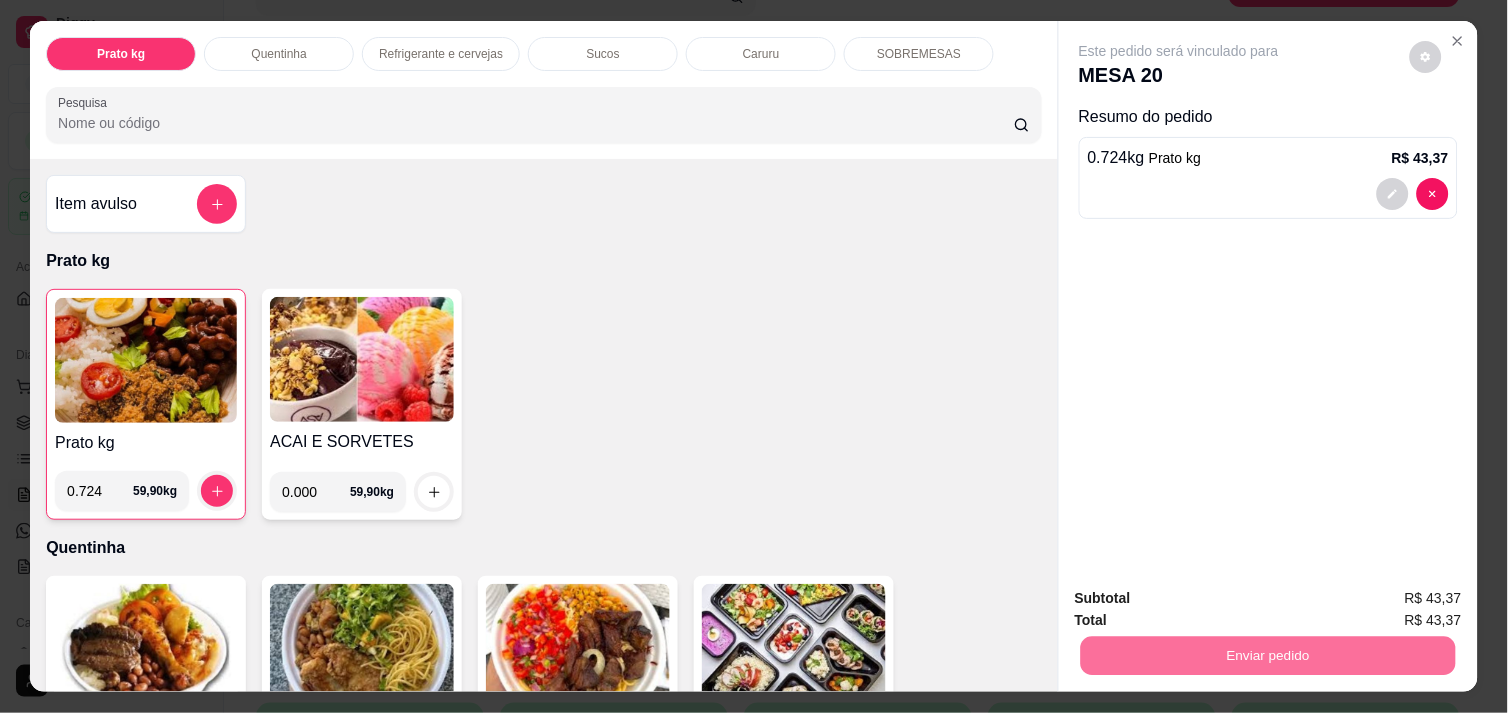 click on "Não registrar e enviar pedido" at bounding box center (1202, 598) 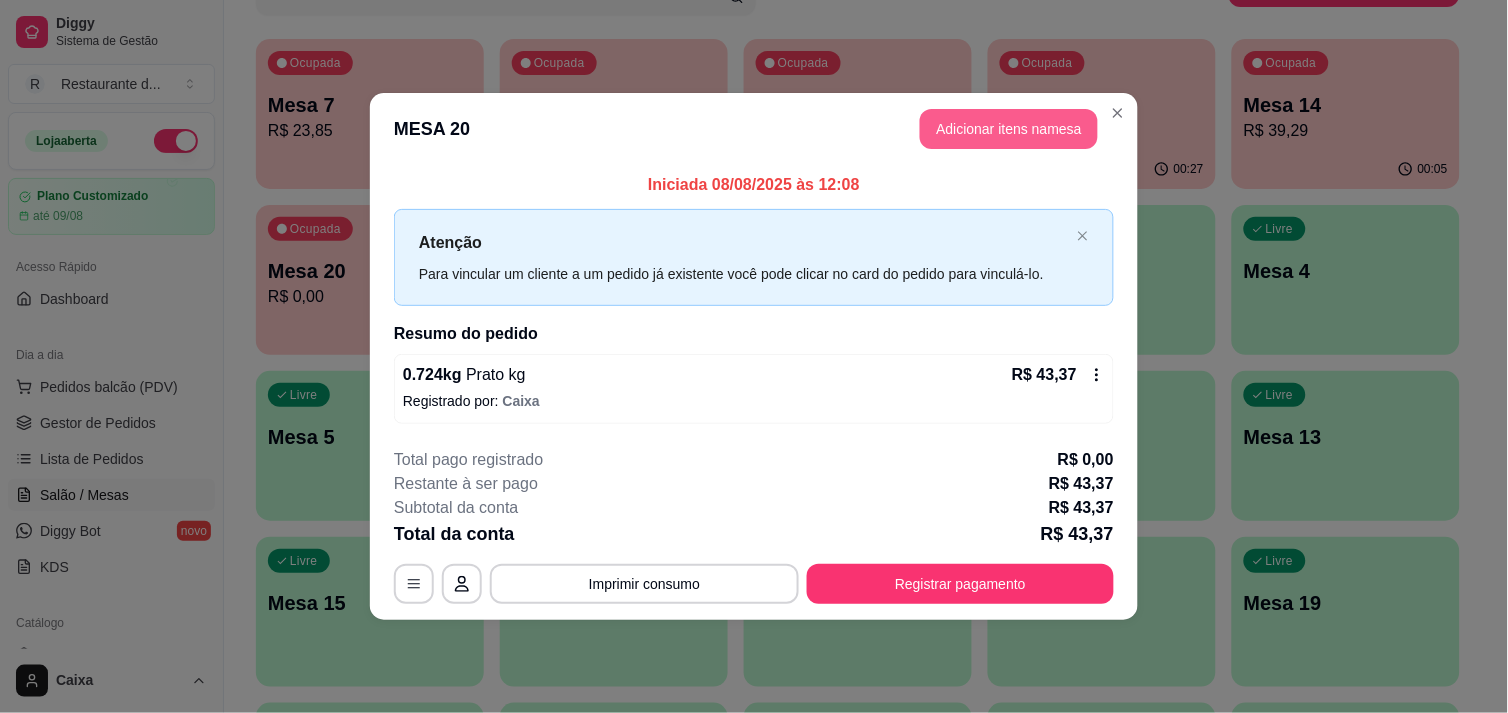 click on "Adicionar itens na  mesa" at bounding box center [1009, 129] 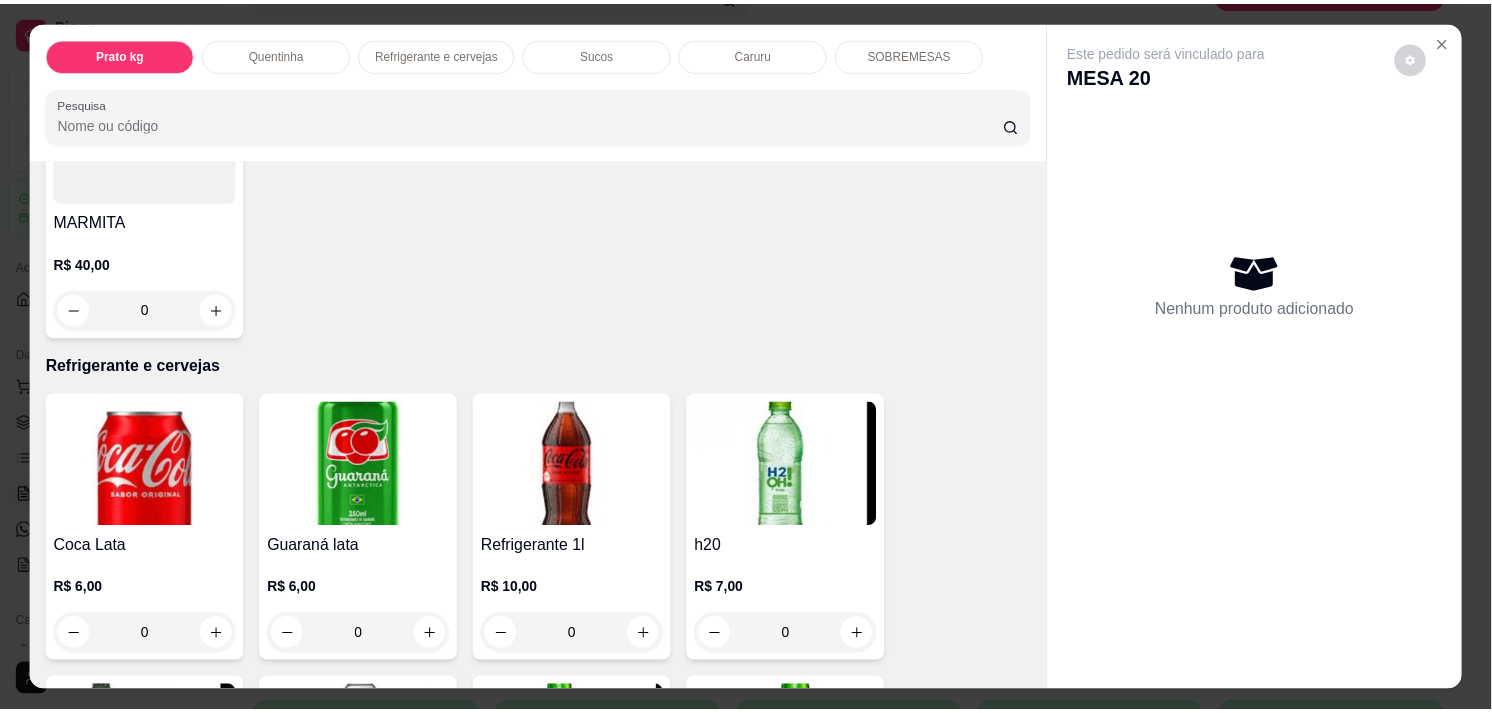 scroll, scrollTop: 800, scrollLeft: 0, axis: vertical 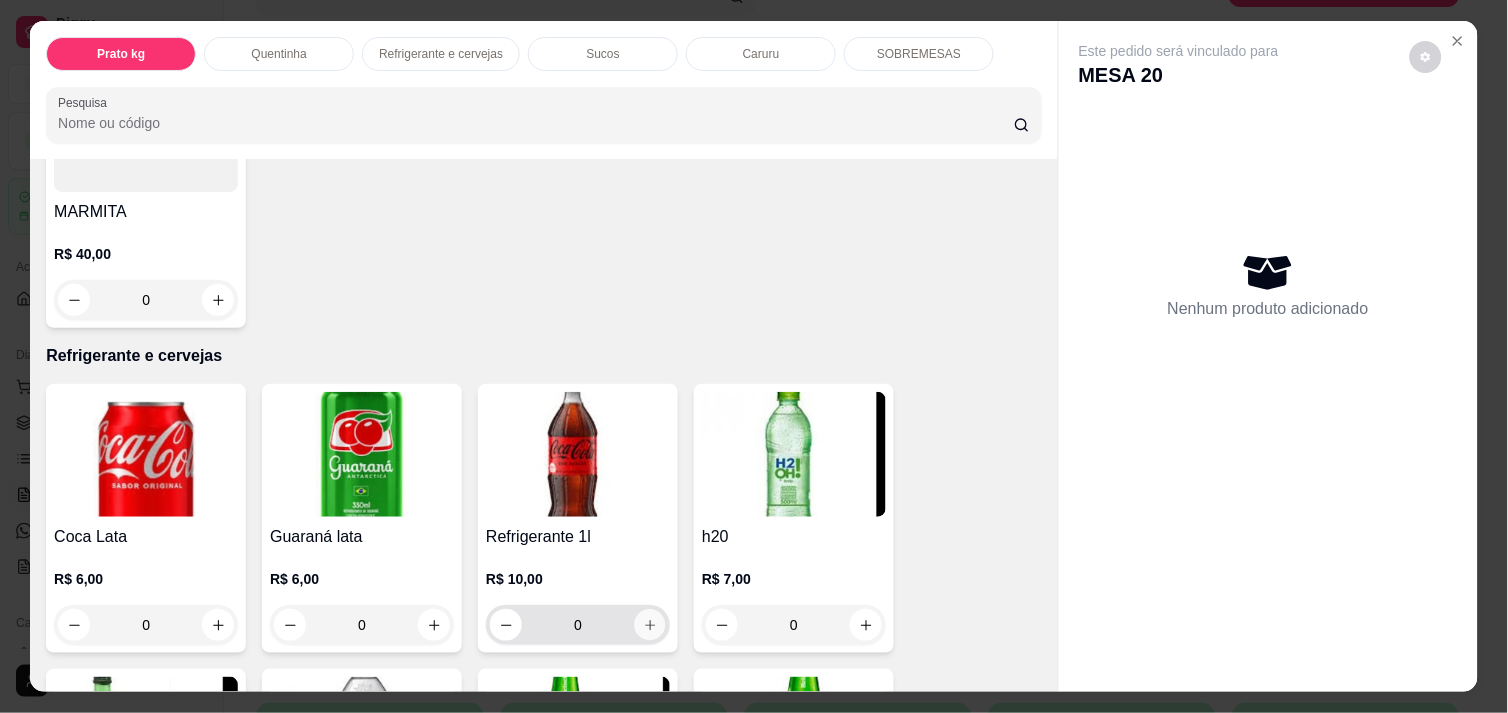 click 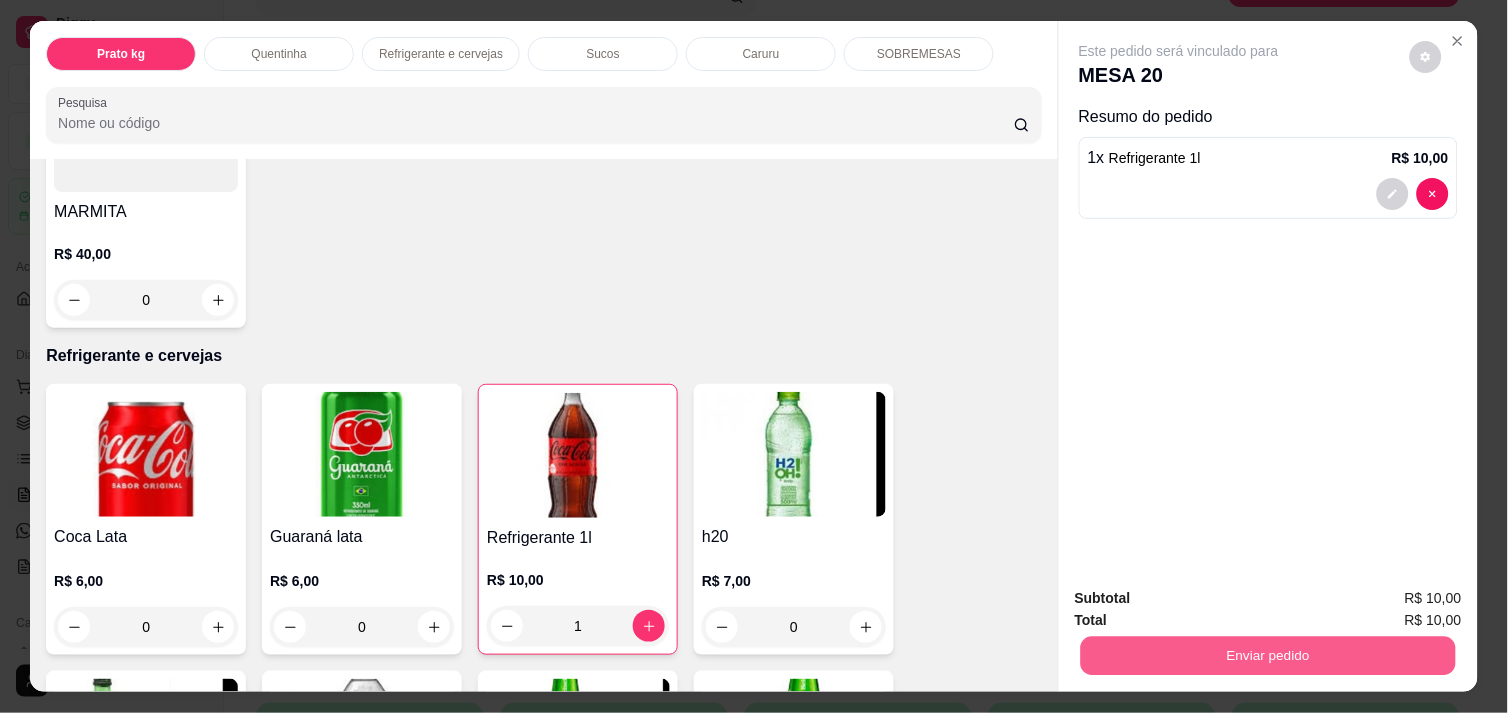 click on "Enviar pedido" at bounding box center [1268, 655] 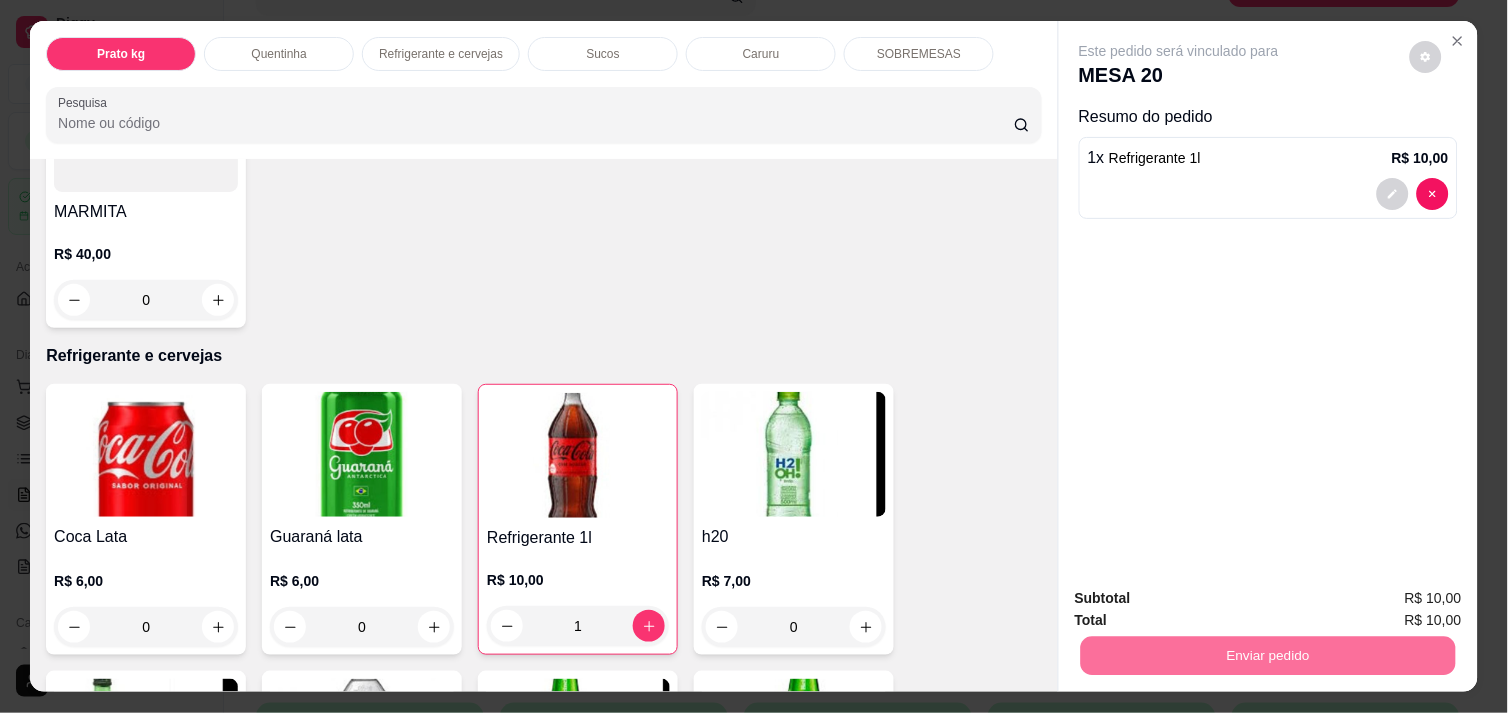click on "Não registrar e enviar pedido" at bounding box center (1202, 598) 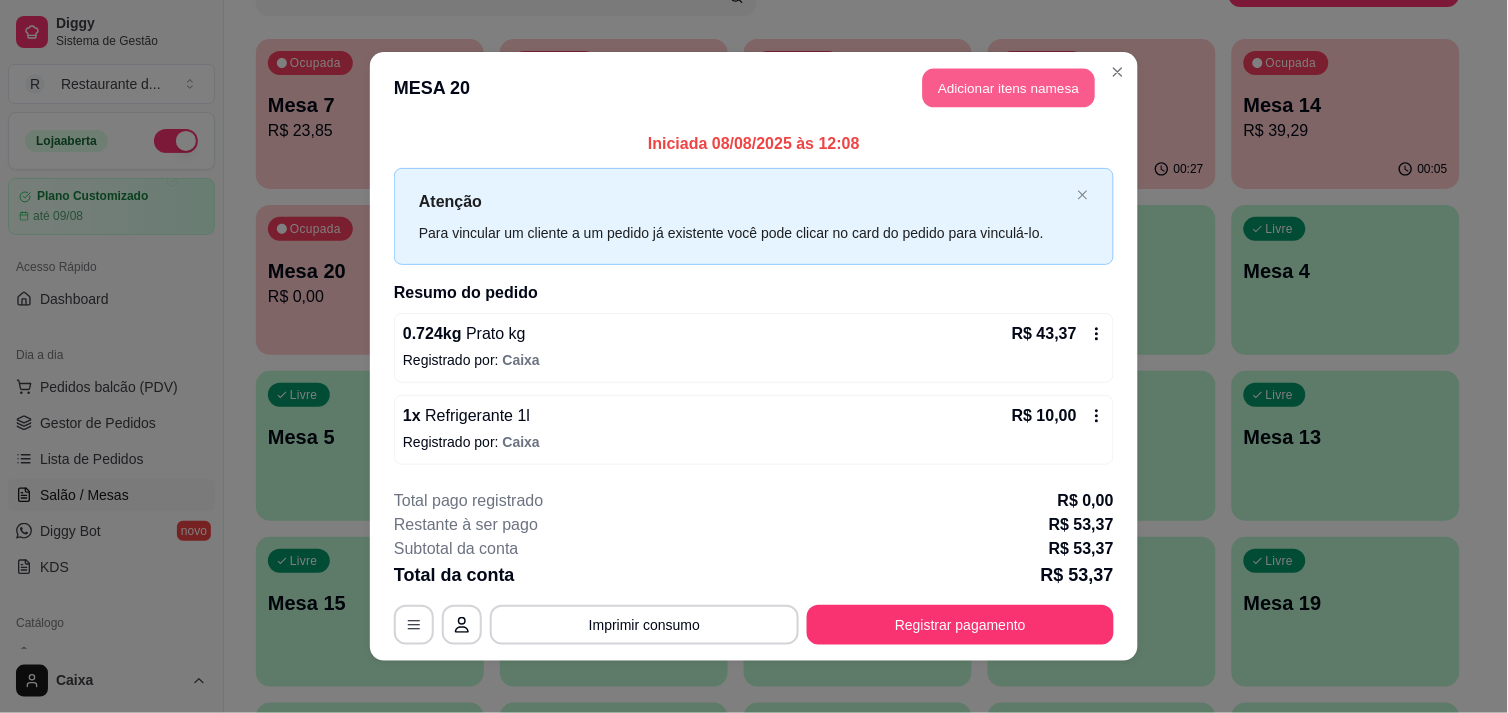 click on "Adicionar itens na  mesa" at bounding box center (1009, 88) 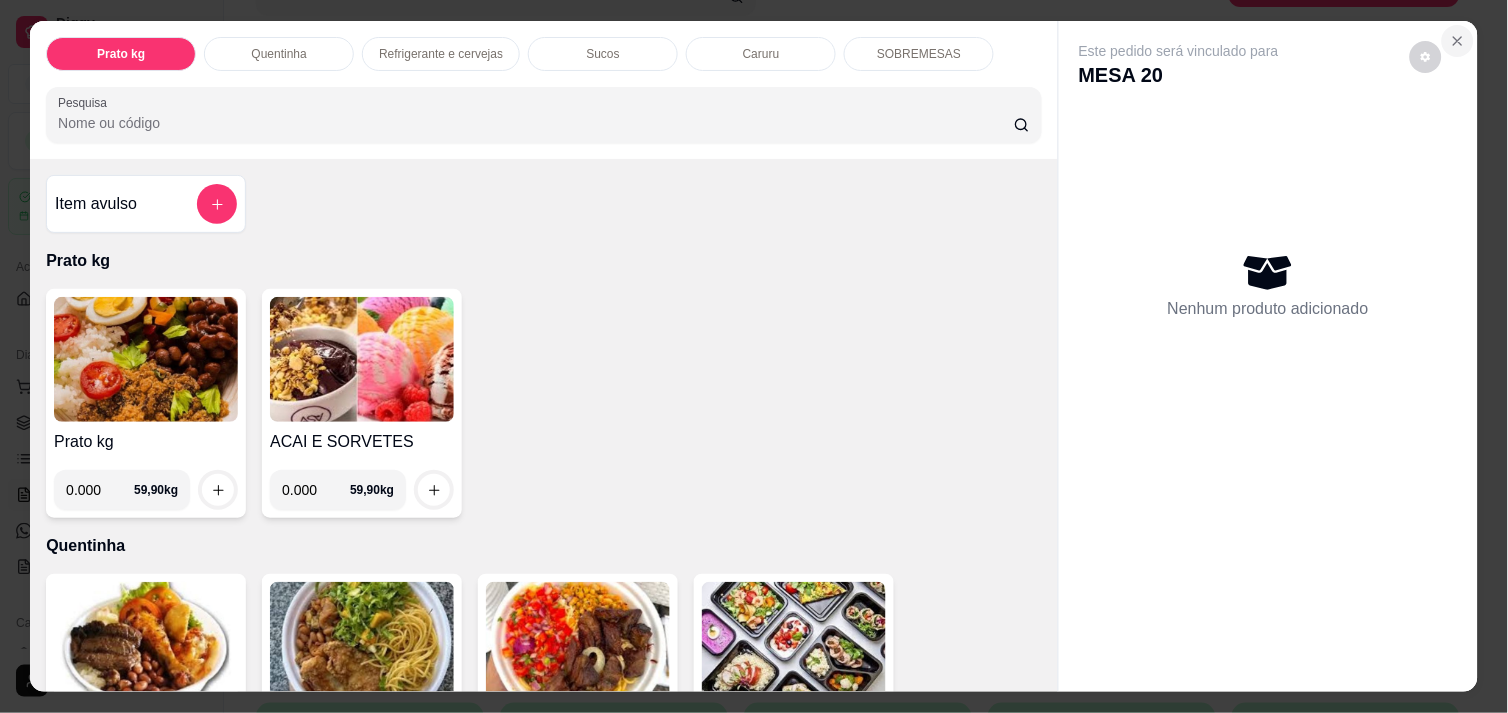 click 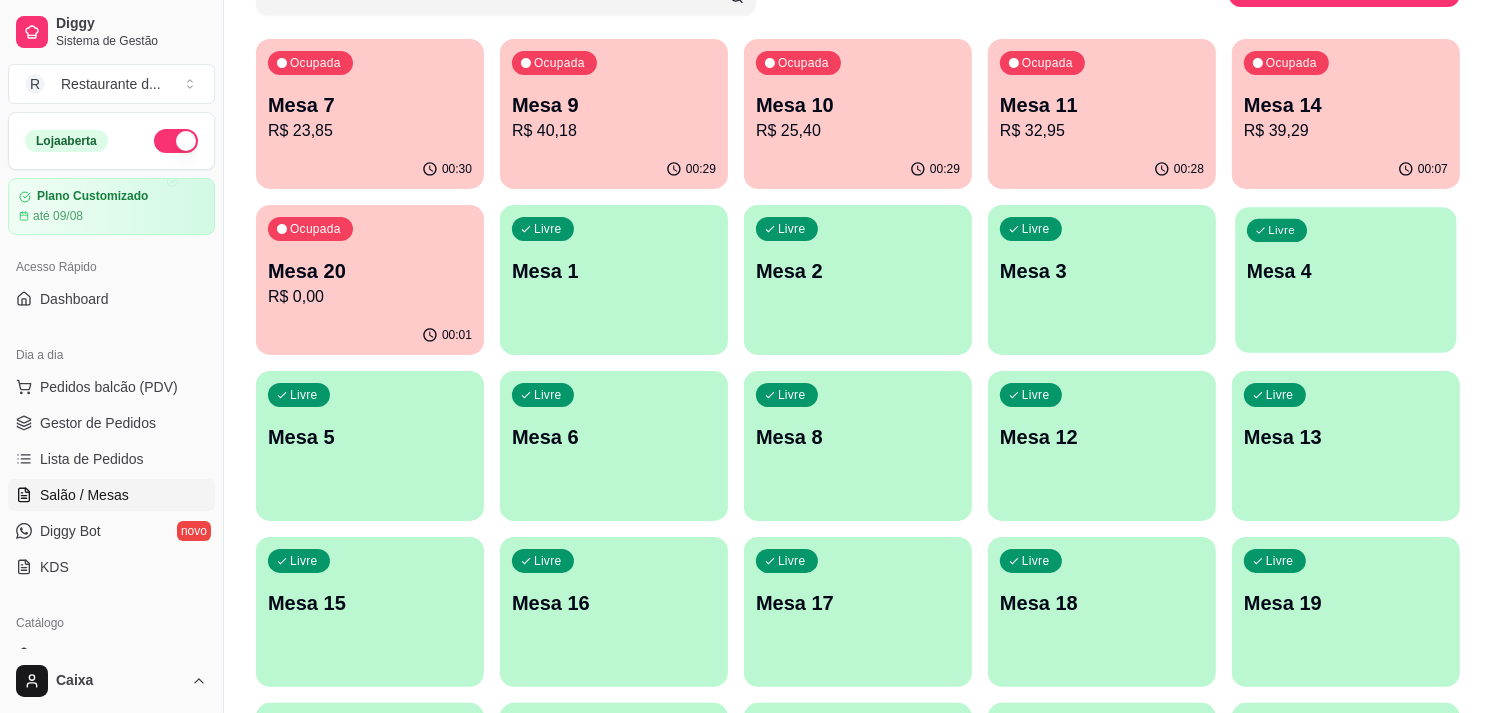 click on "Mesa 4" at bounding box center [1346, 271] 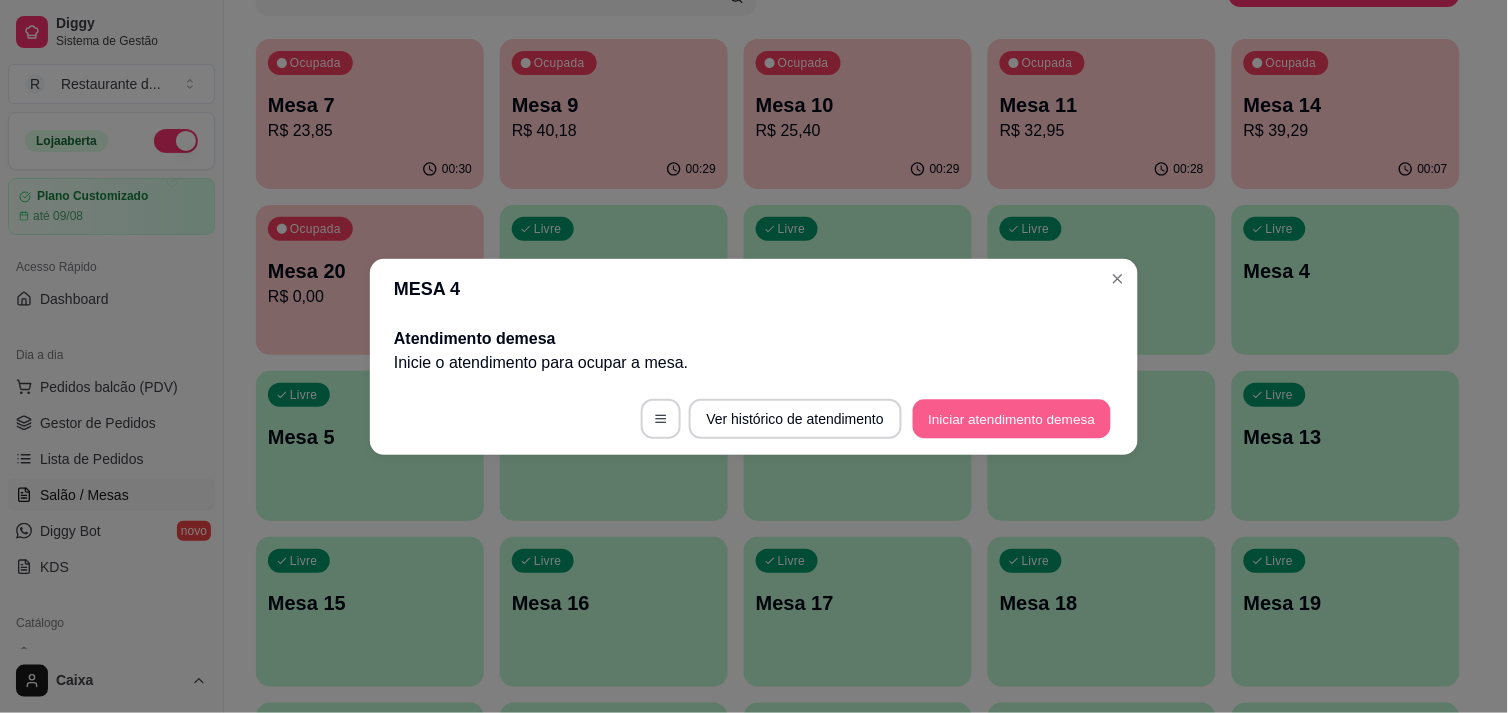 click on "Iniciar atendimento de  mesa" at bounding box center [1012, 418] 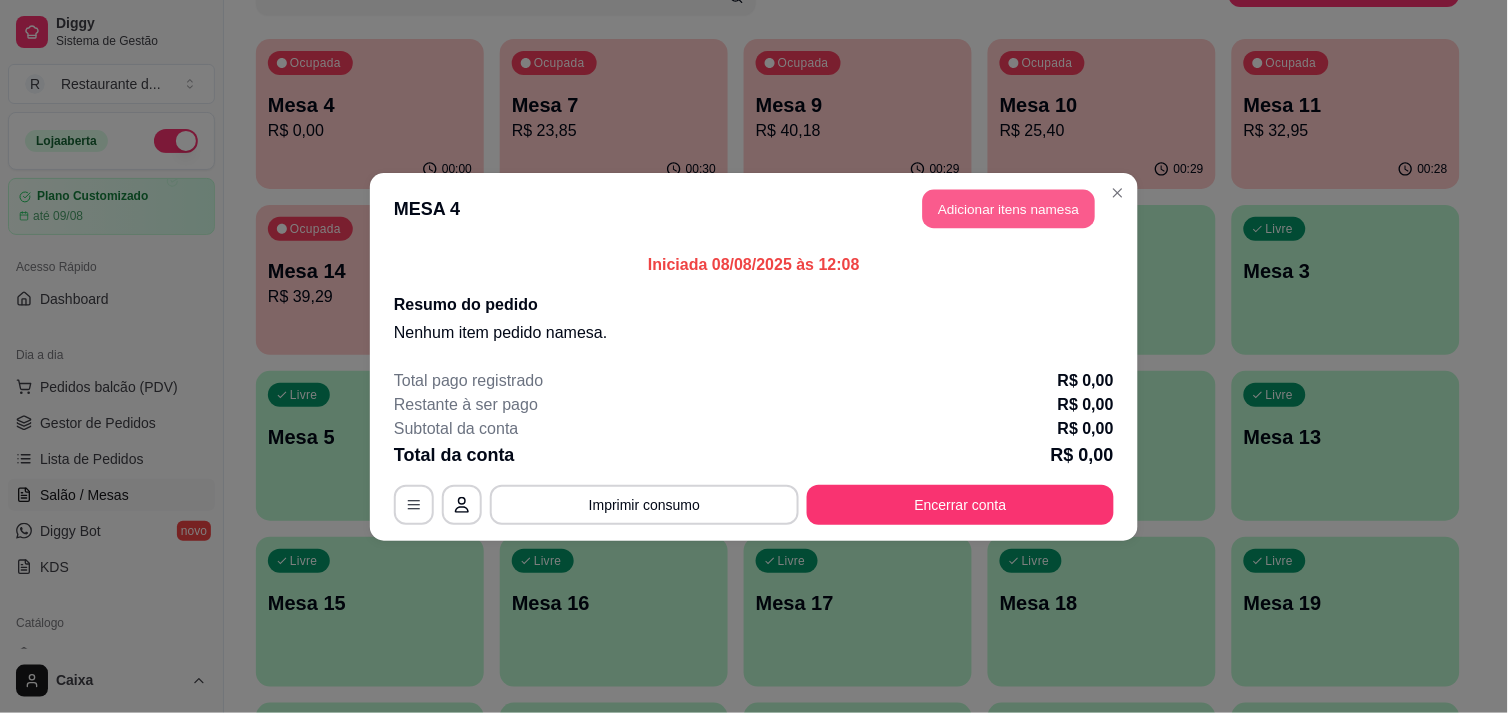click on "Adicionar itens na  mesa" at bounding box center [1009, 208] 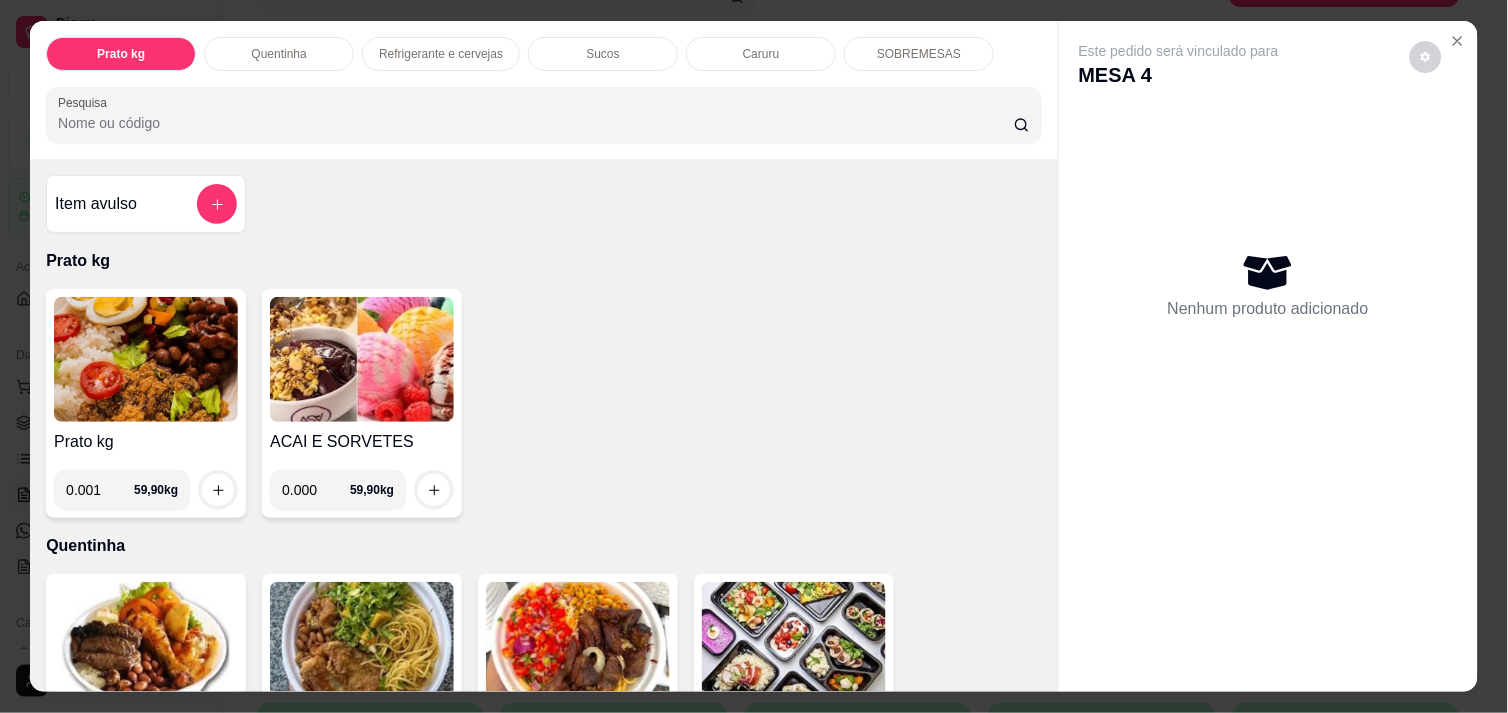 click on "0.001" at bounding box center [100, 490] 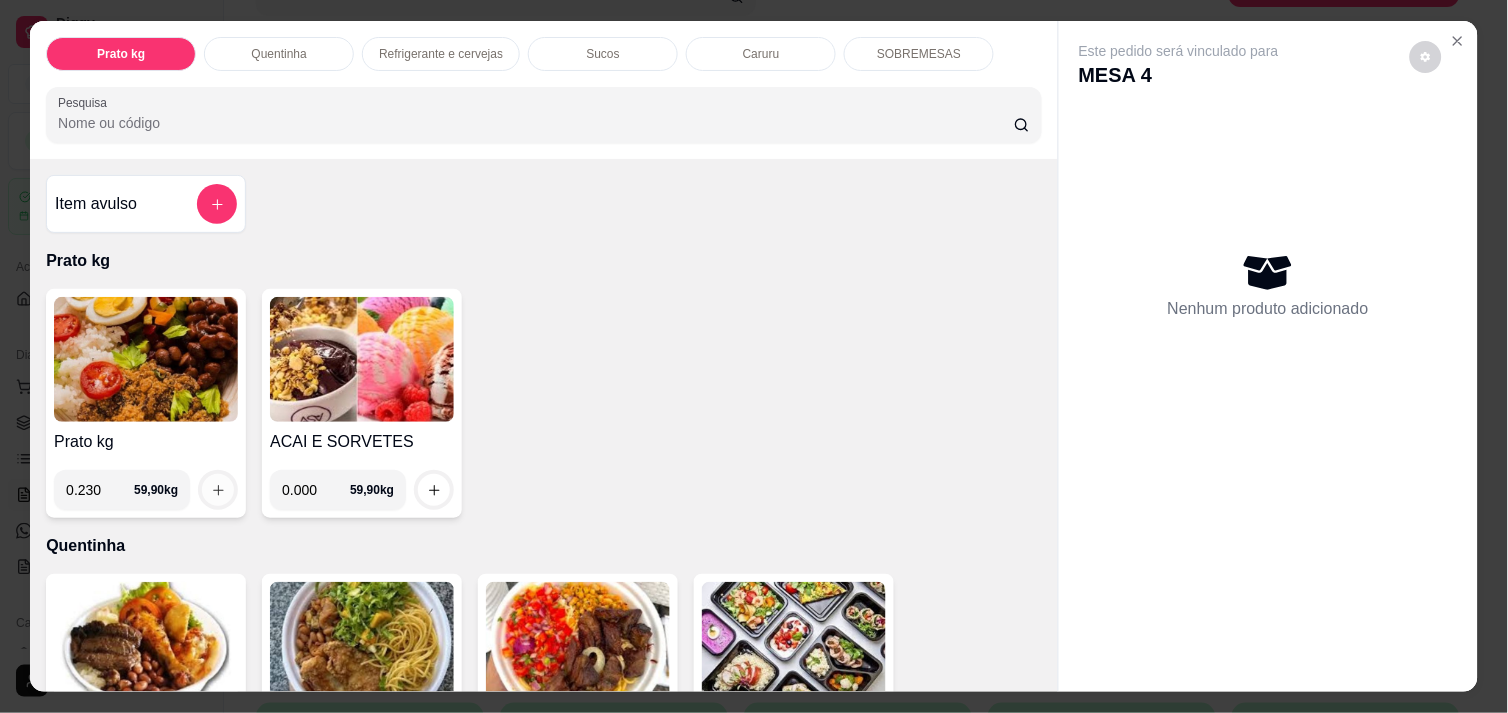 type on "0.230" 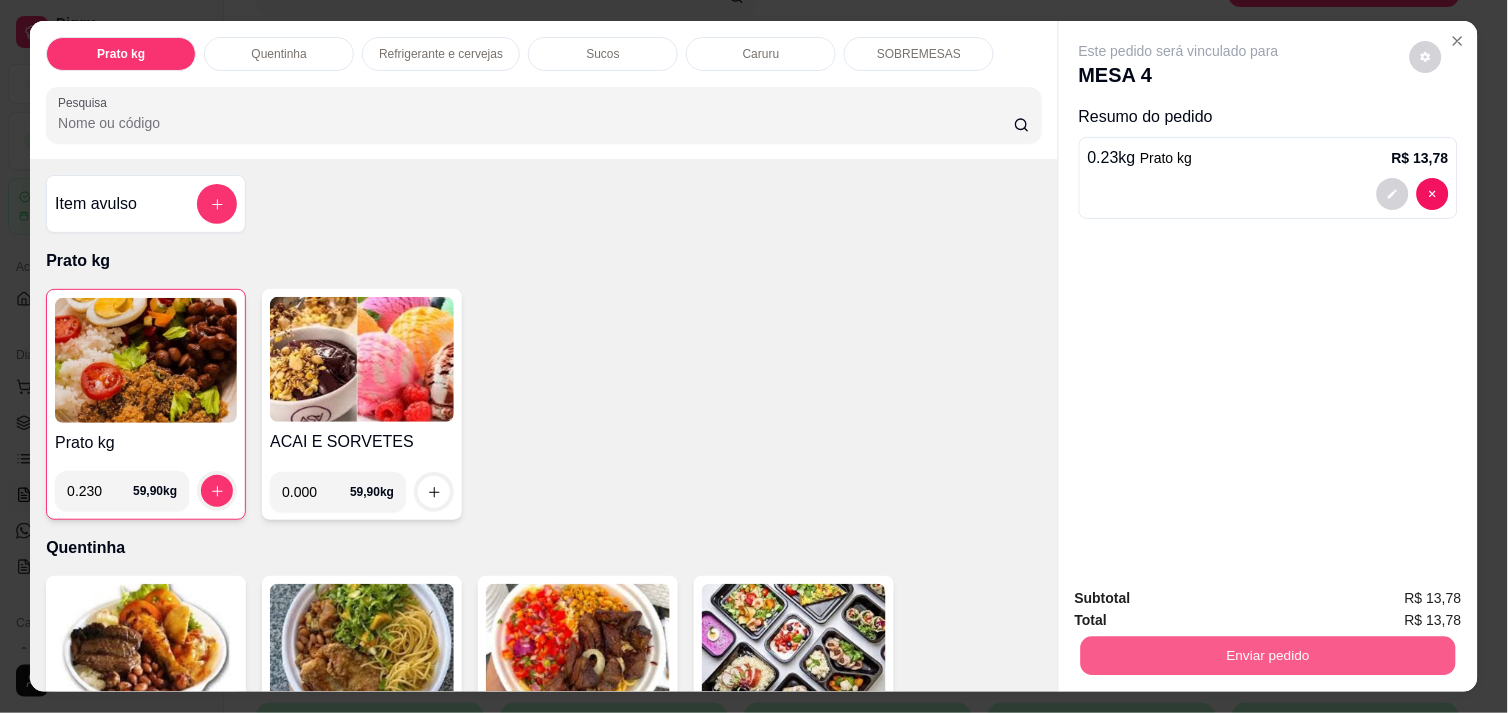 click on "Enviar pedido" at bounding box center [1268, 655] 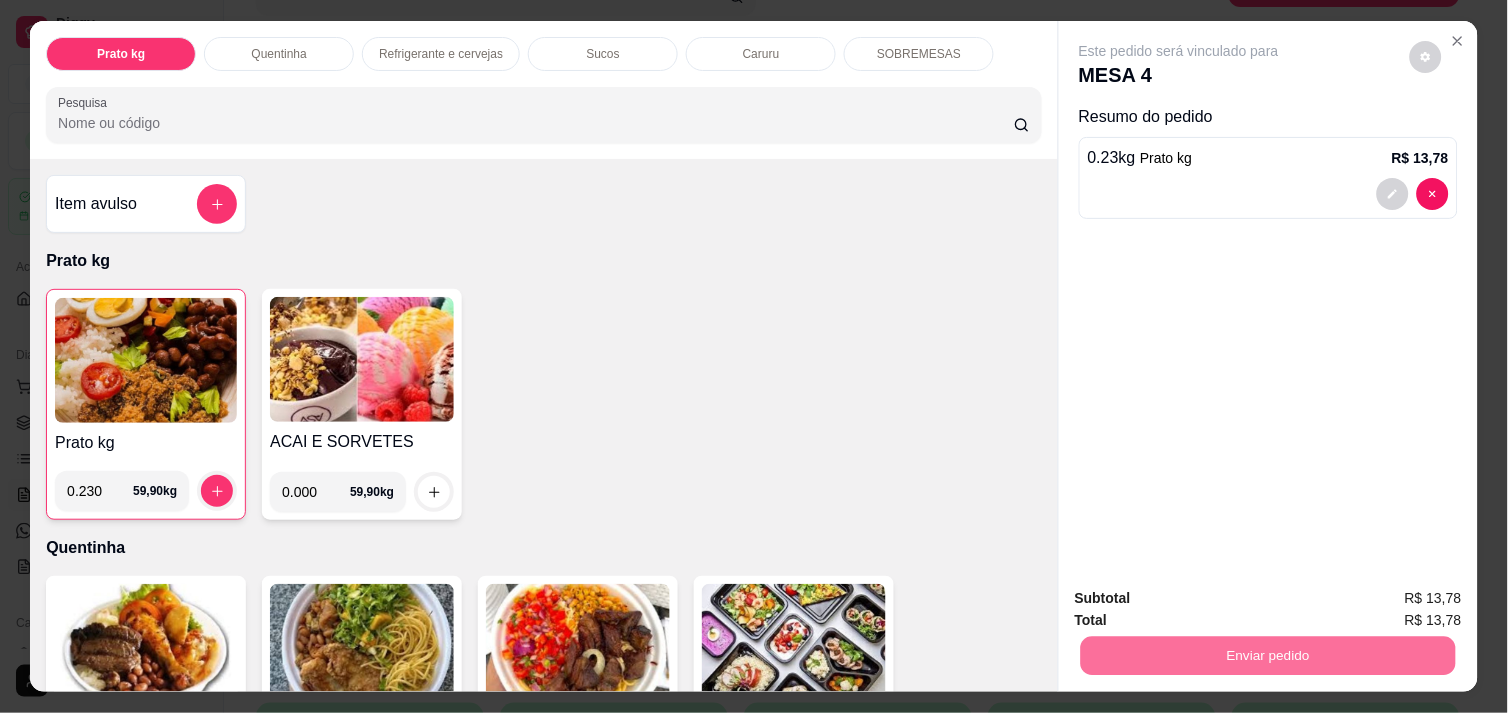 click on "Não registrar e enviar pedido" at bounding box center [1202, 598] 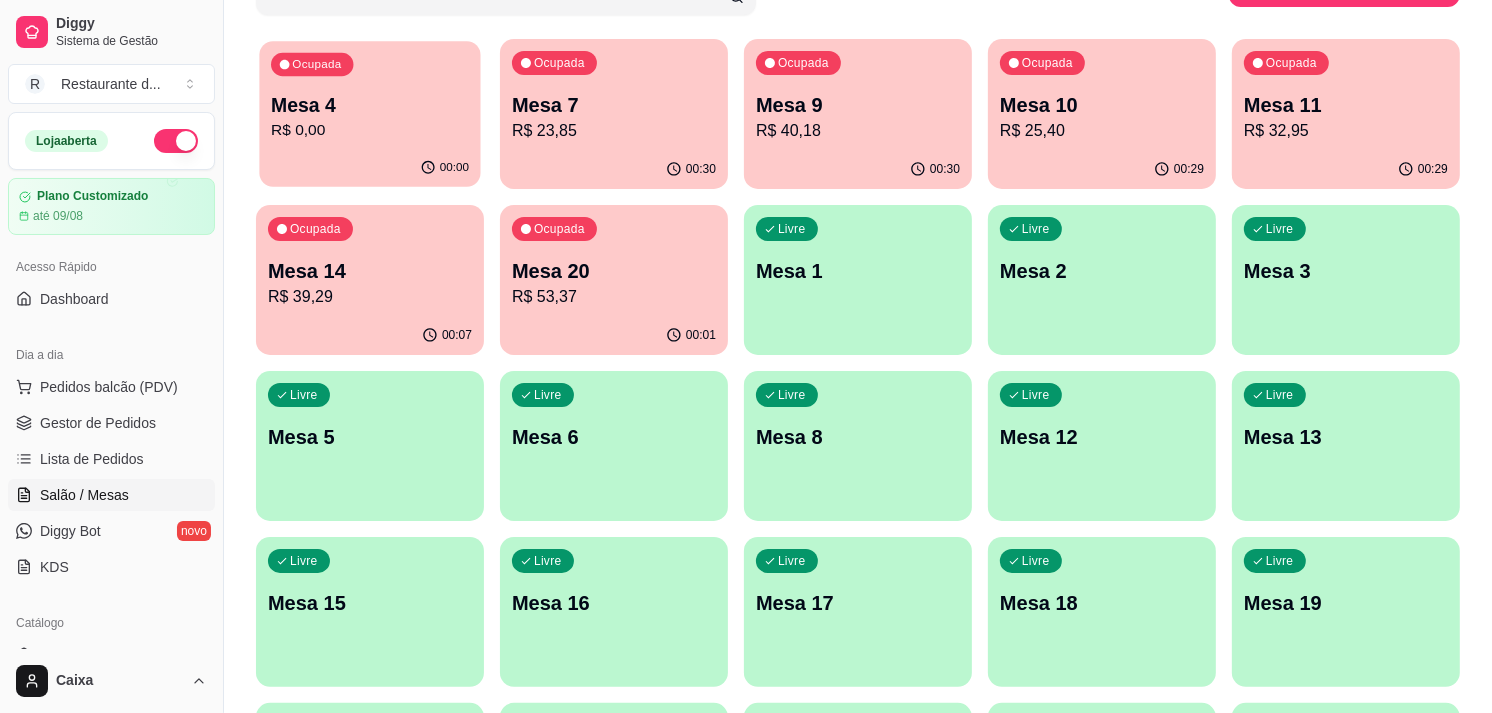 click on "Ocupada Mesa 4 R$ 0,00" at bounding box center [369, 95] 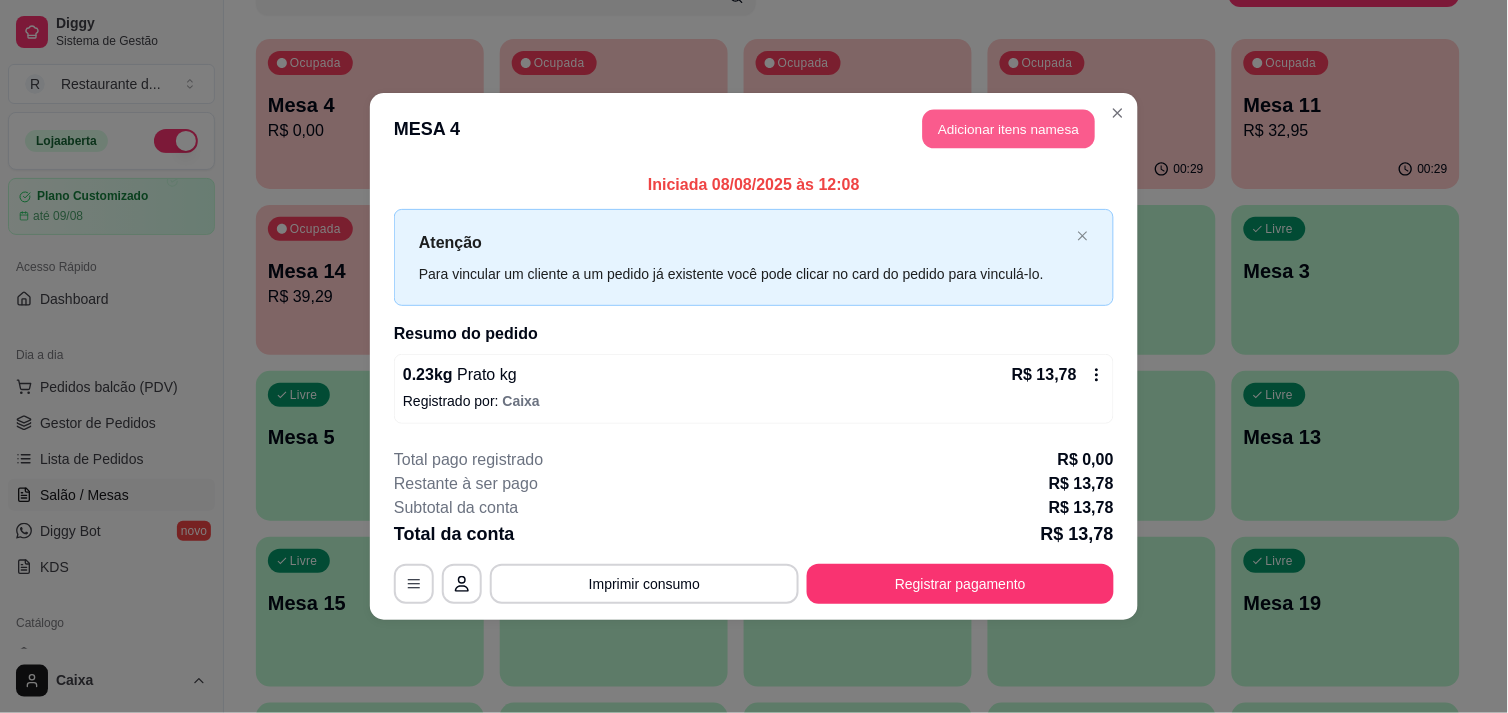 click on "Adicionar itens na  mesa" at bounding box center (1009, 129) 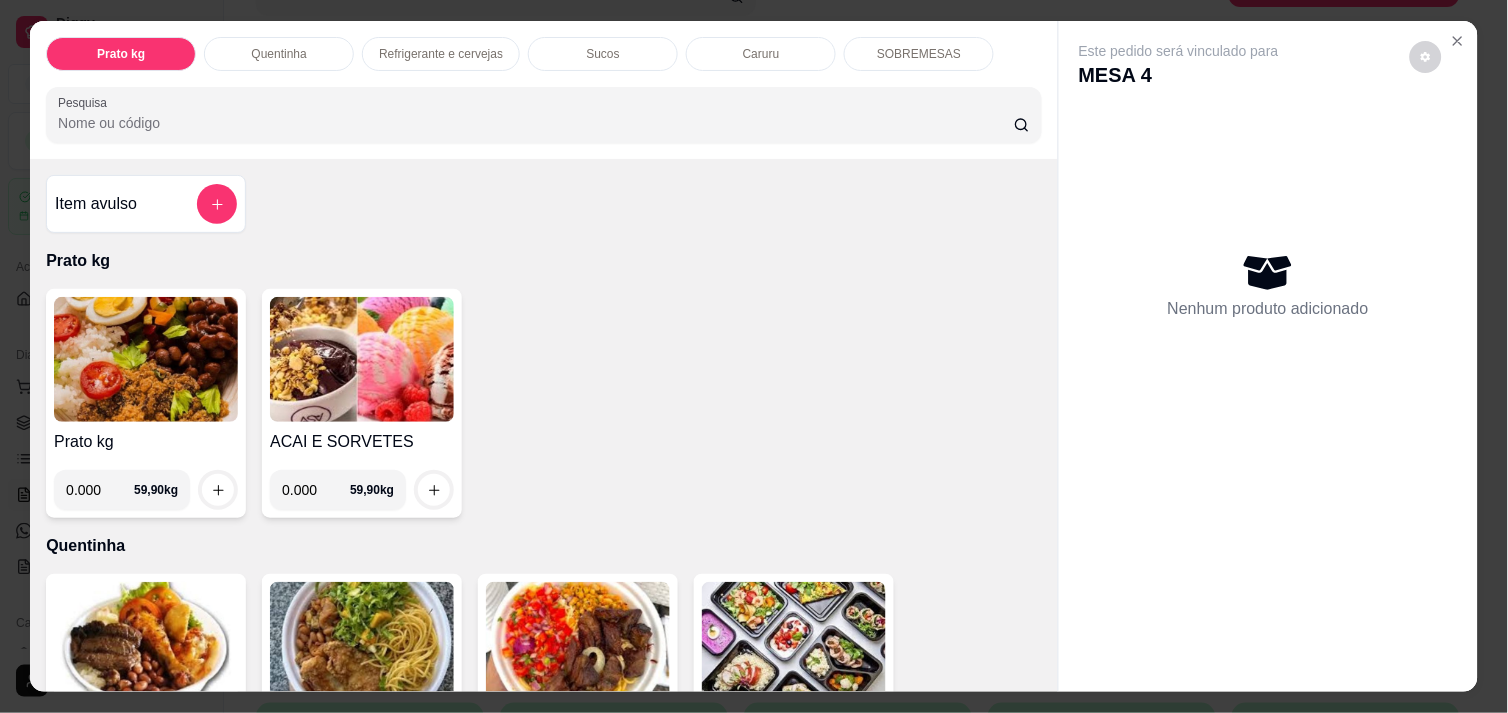click on "0.000" at bounding box center (100, 490) 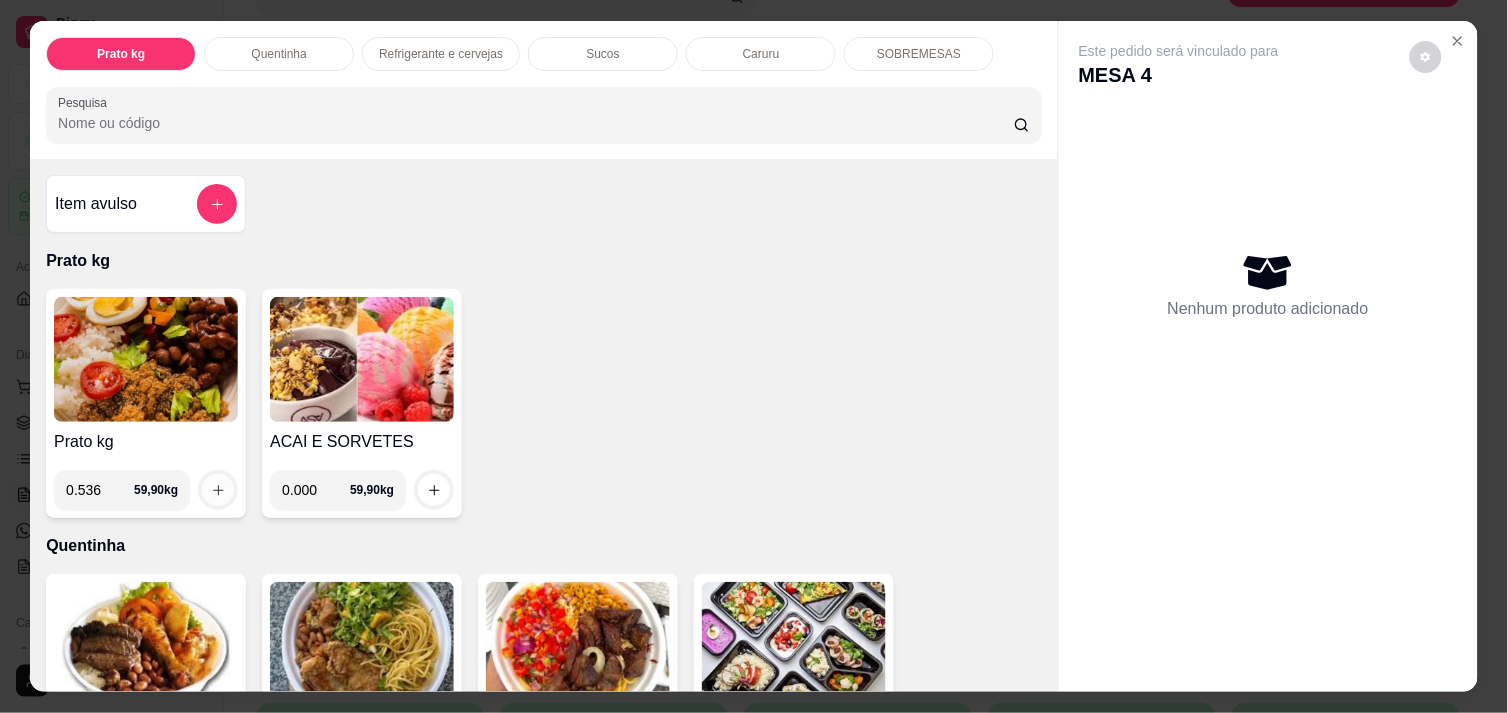 type on "0.536" 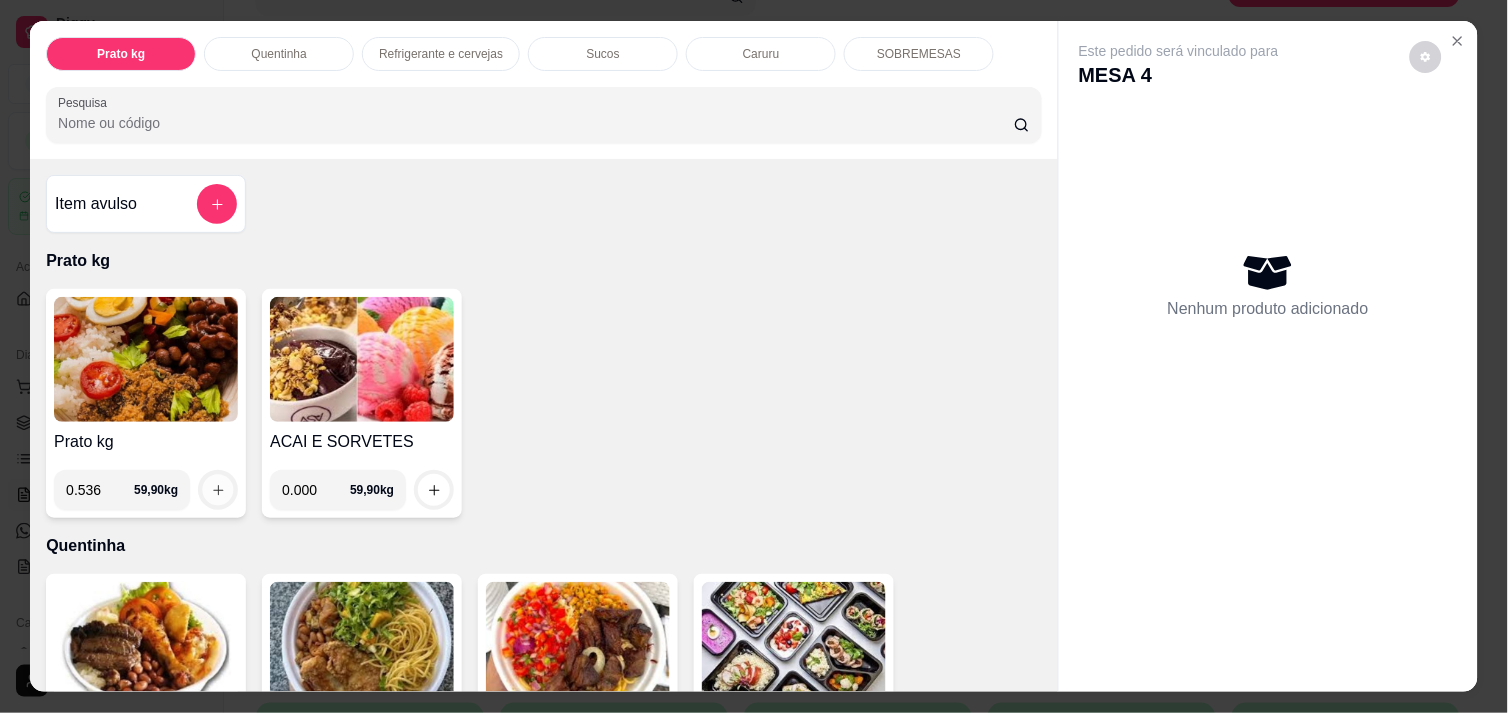 click at bounding box center [218, 490] 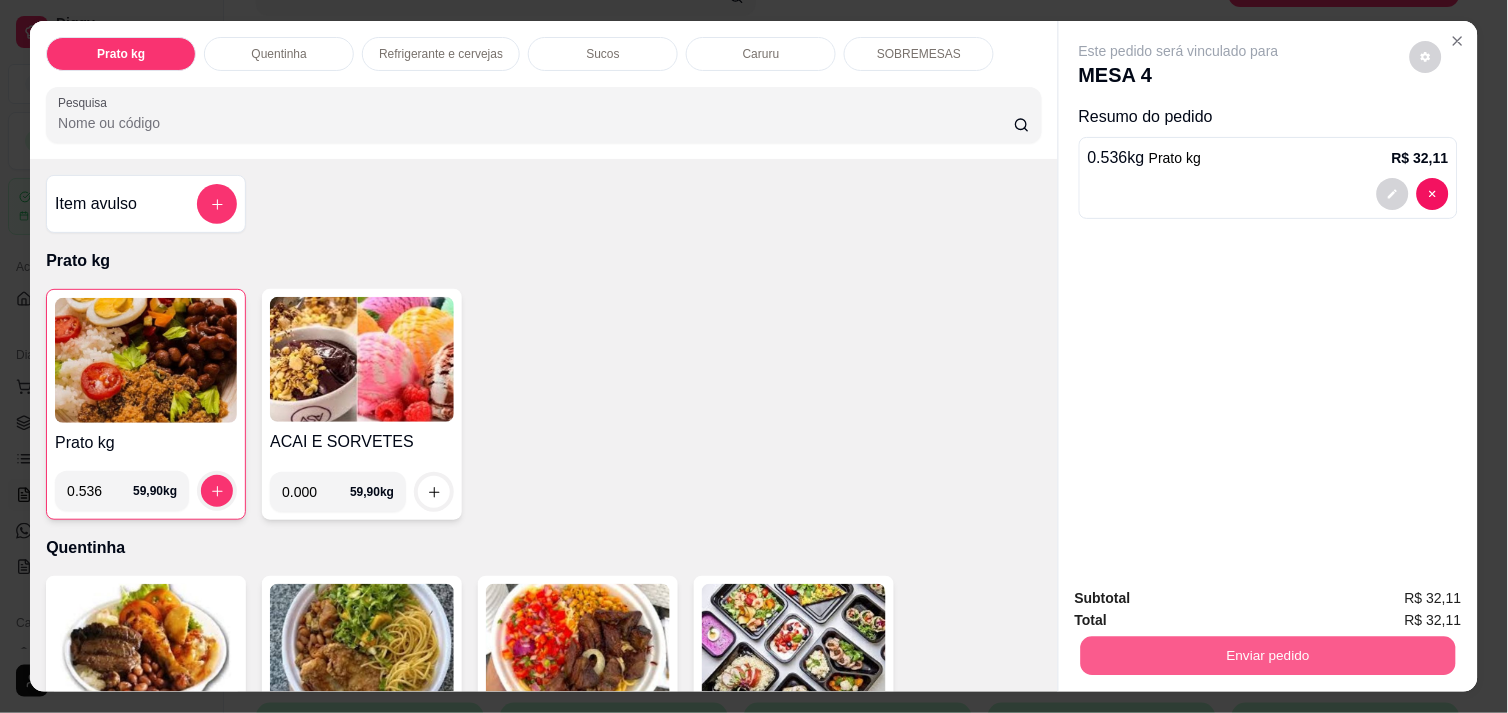 click on "Enviar pedido" at bounding box center [1268, 655] 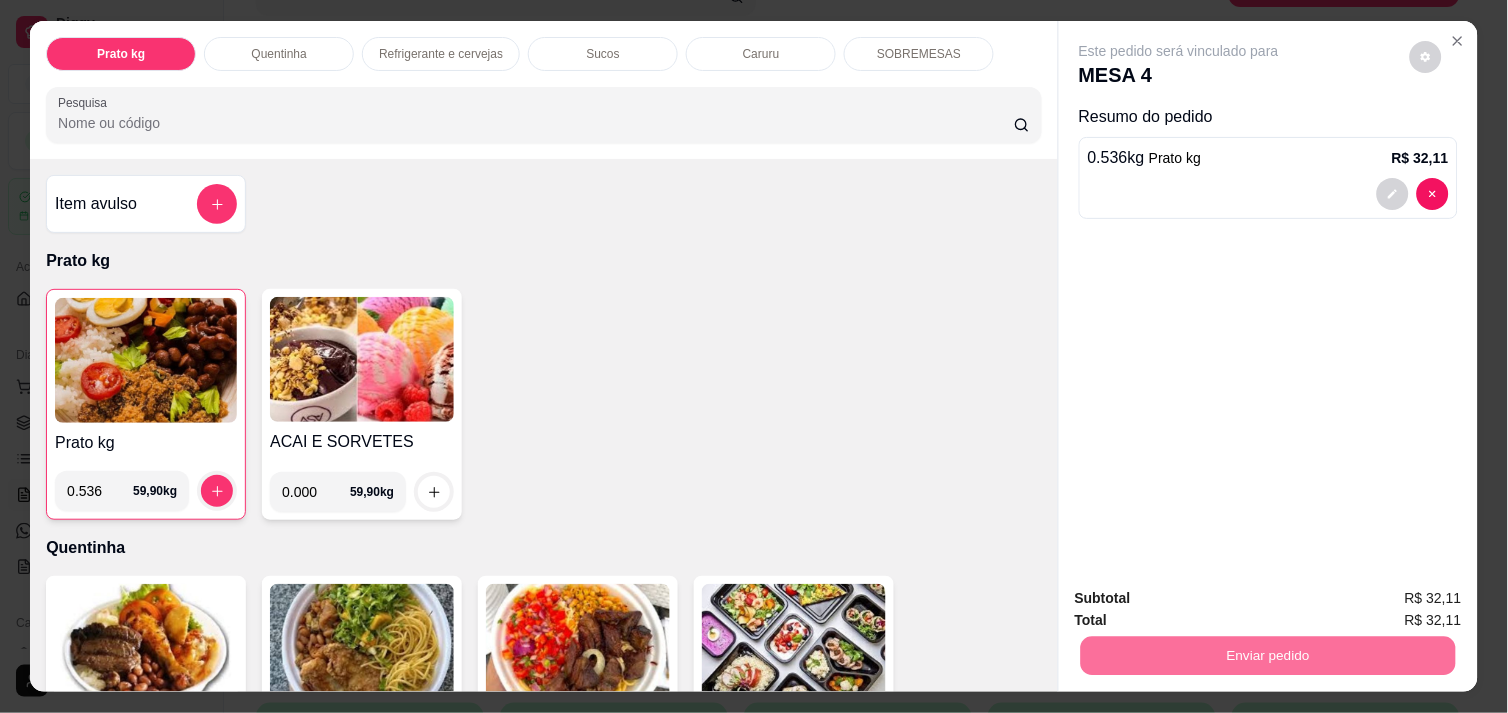 click on "Não registrar e enviar pedido" at bounding box center (1202, 598) 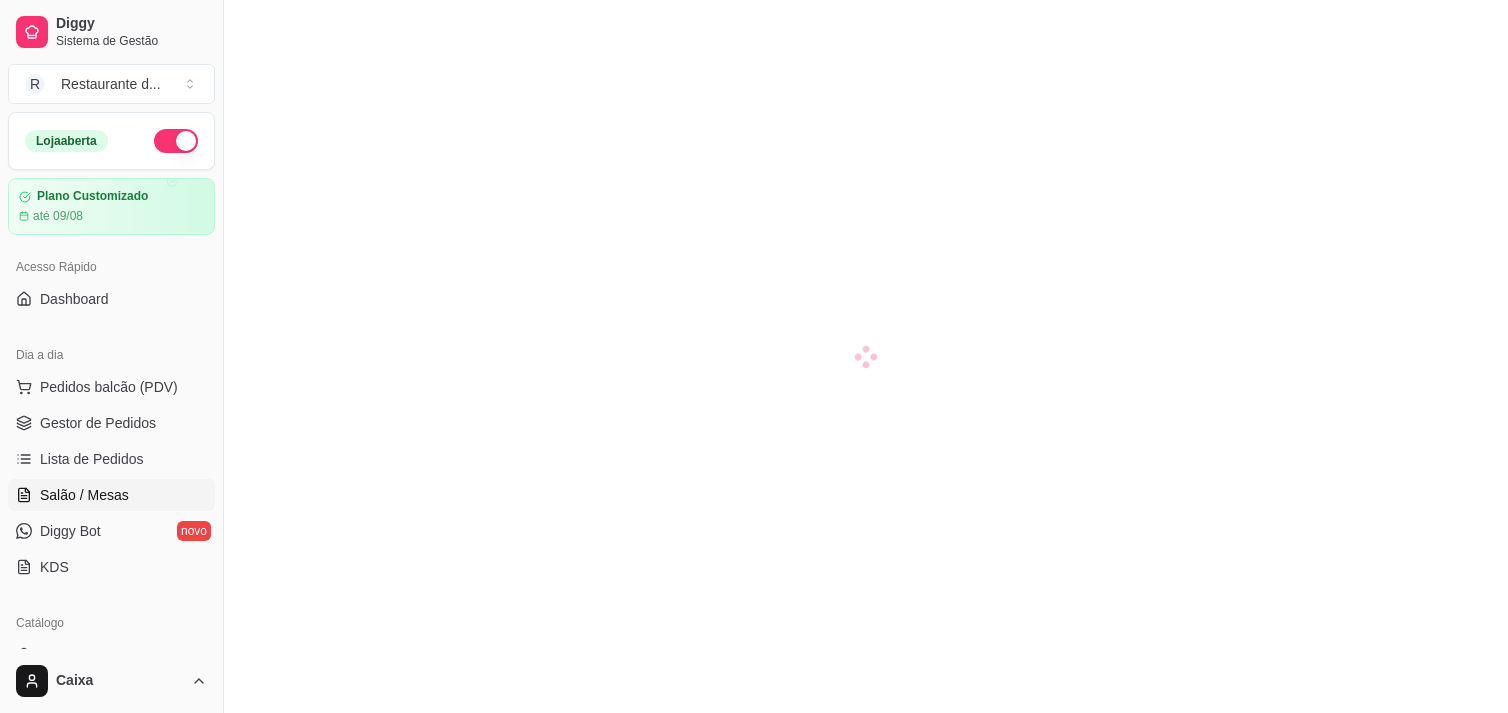 scroll, scrollTop: 0, scrollLeft: 0, axis: both 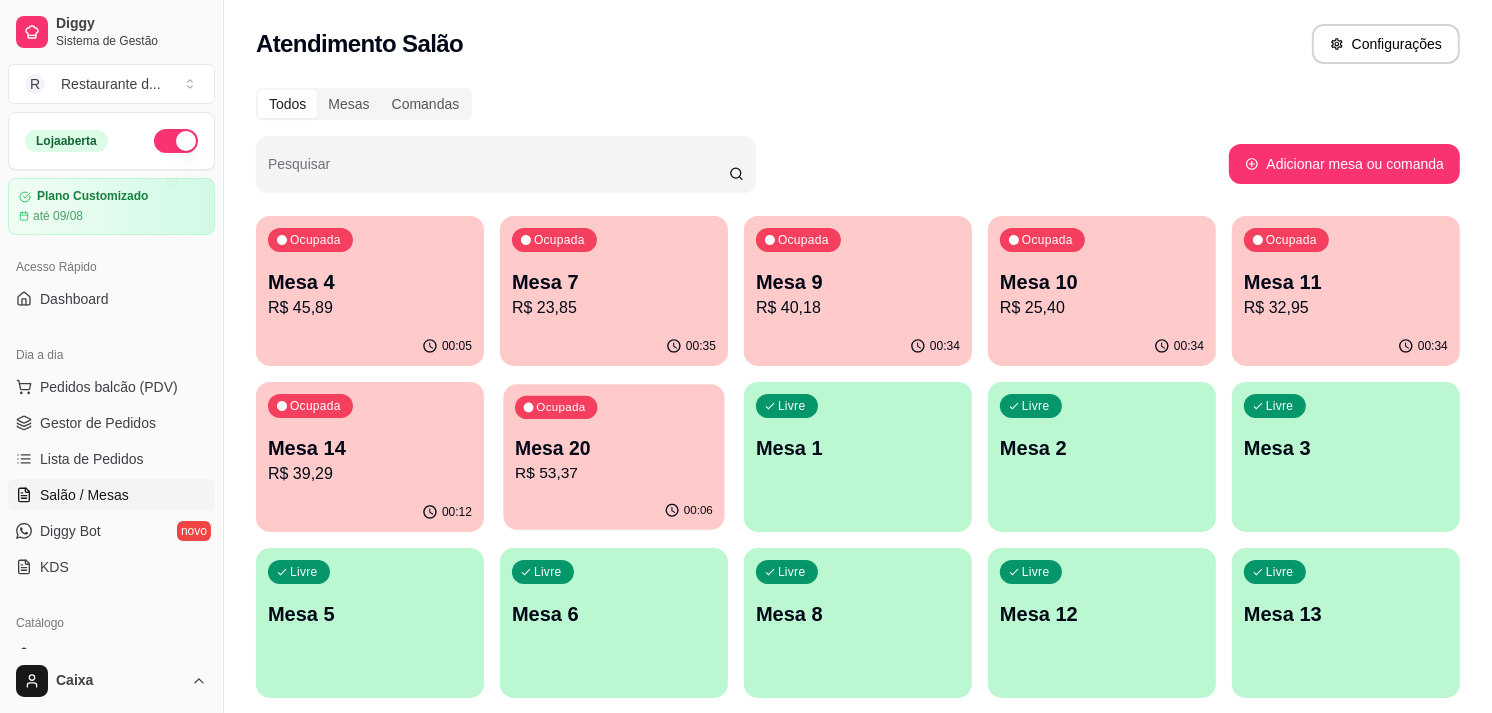 click on "Mesa 20" at bounding box center (614, 448) 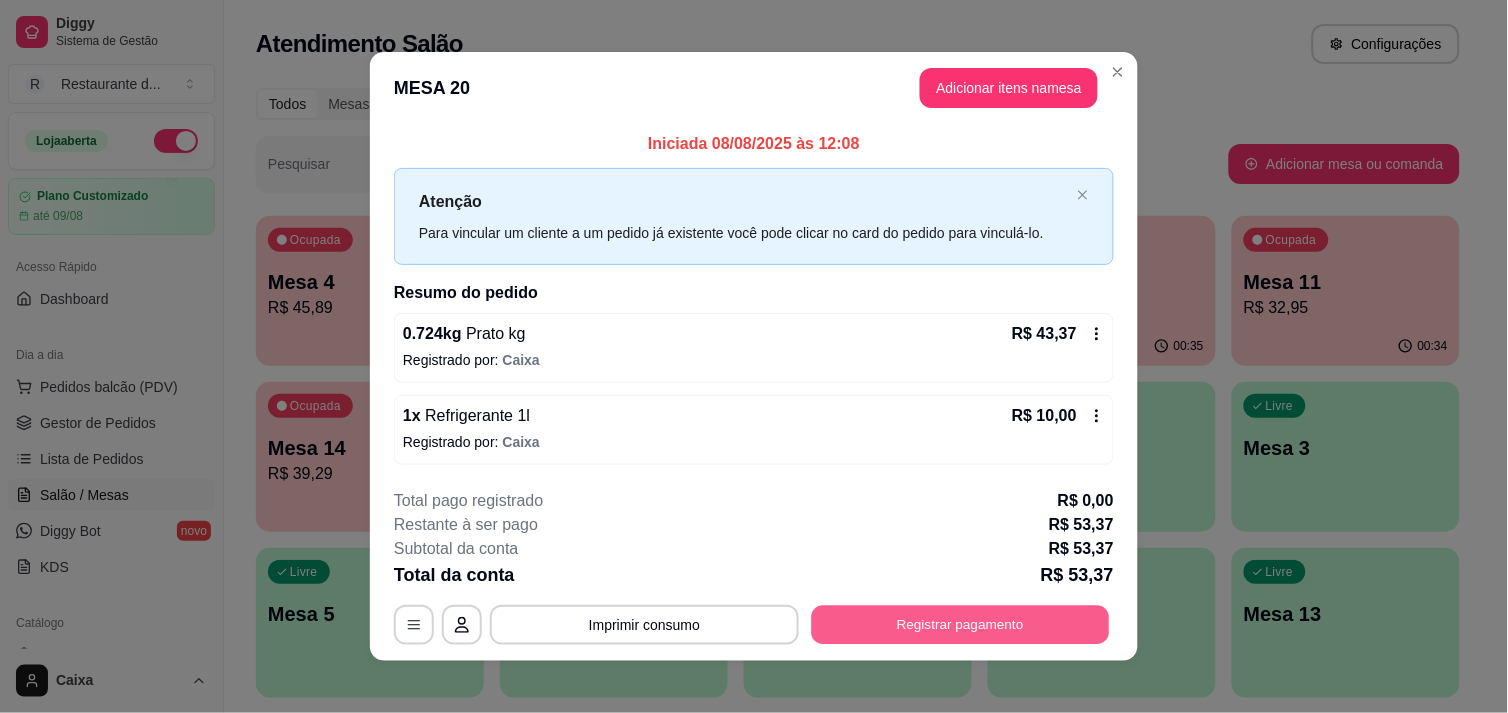 click on "Registrar pagamento" at bounding box center (961, 625) 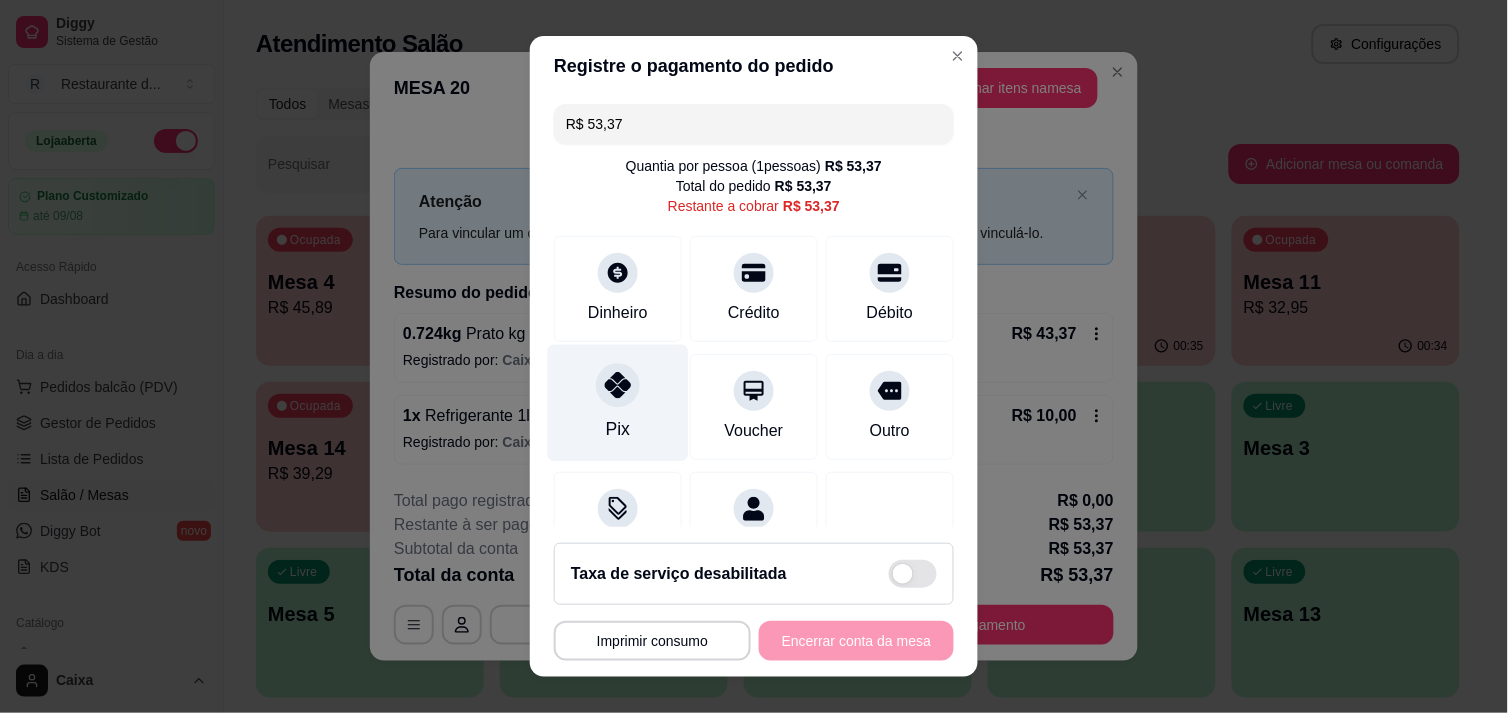 click at bounding box center [618, 385] 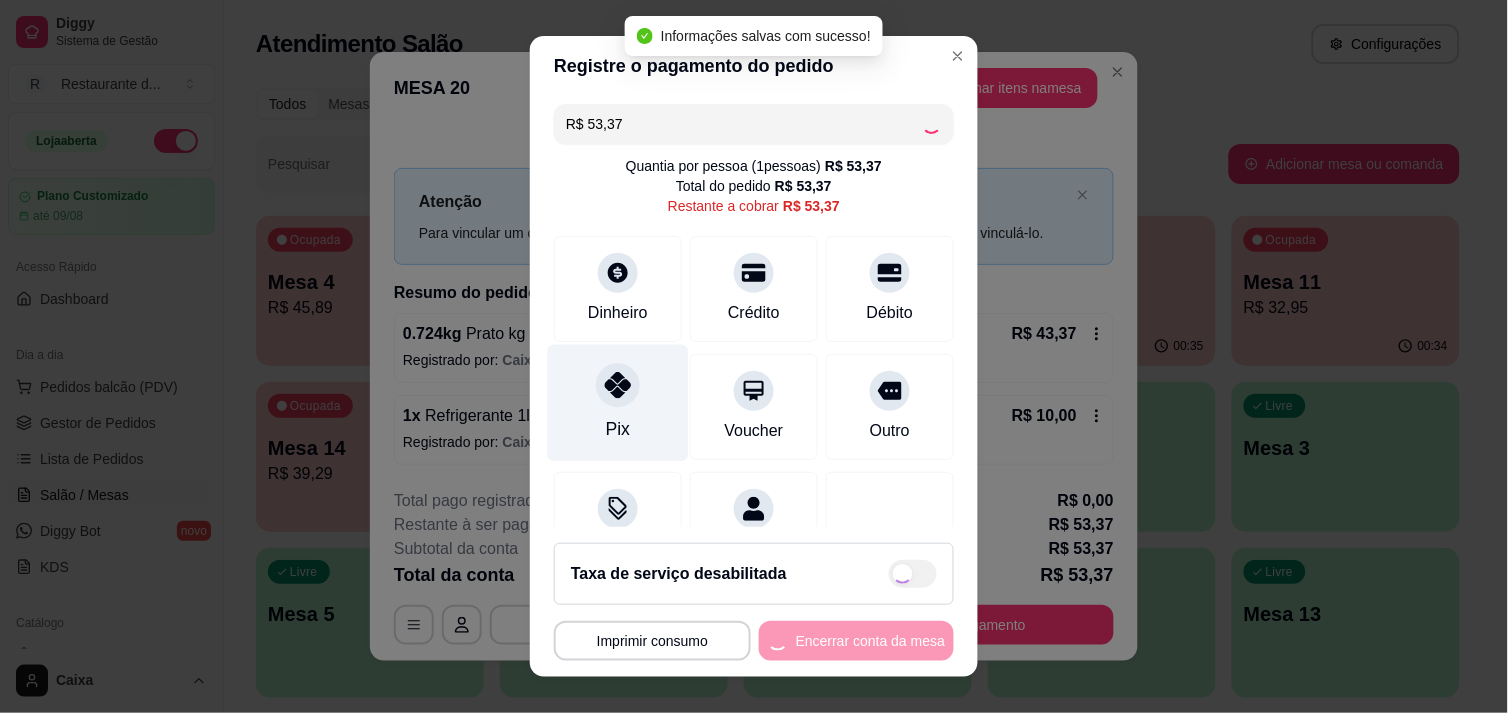 type on "R$ 0,00" 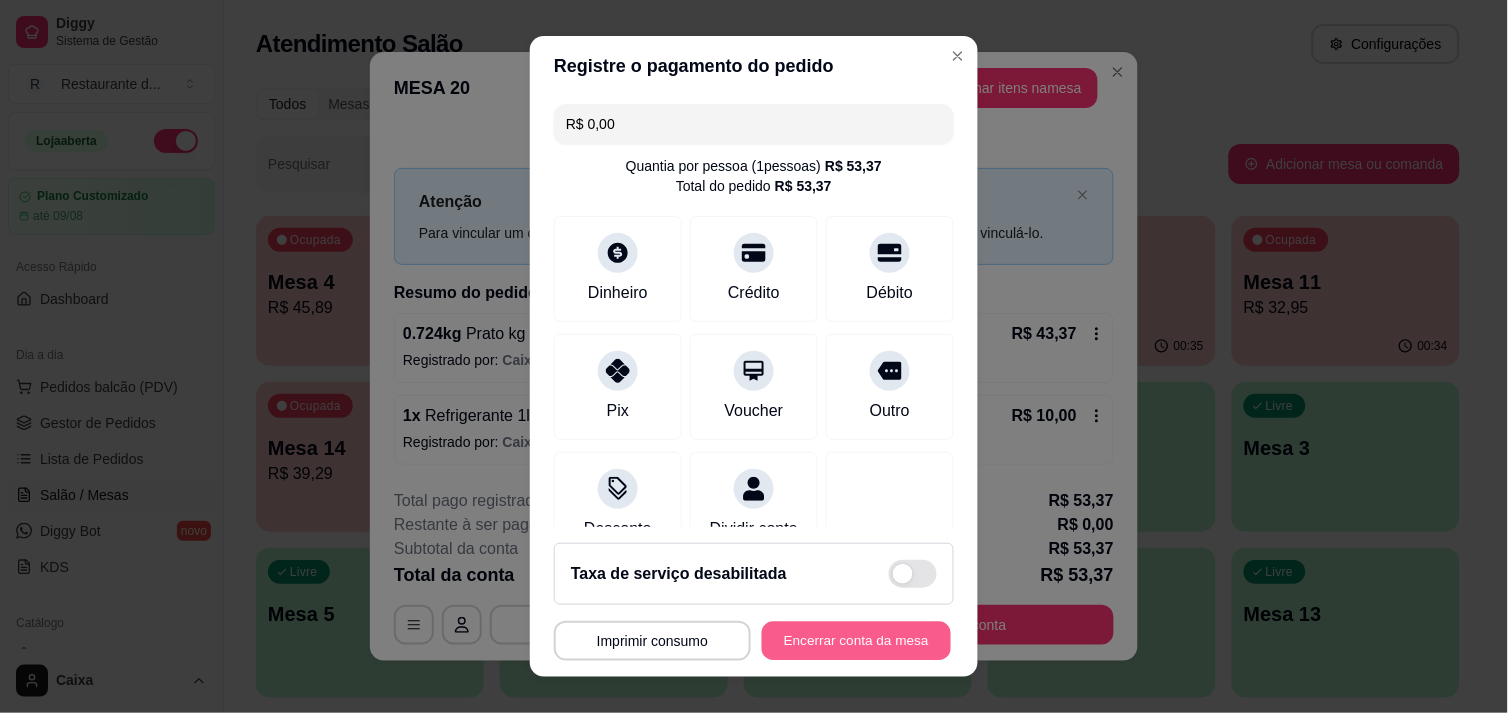 click on "Encerrar conta da mesa" at bounding box center (856, 641) 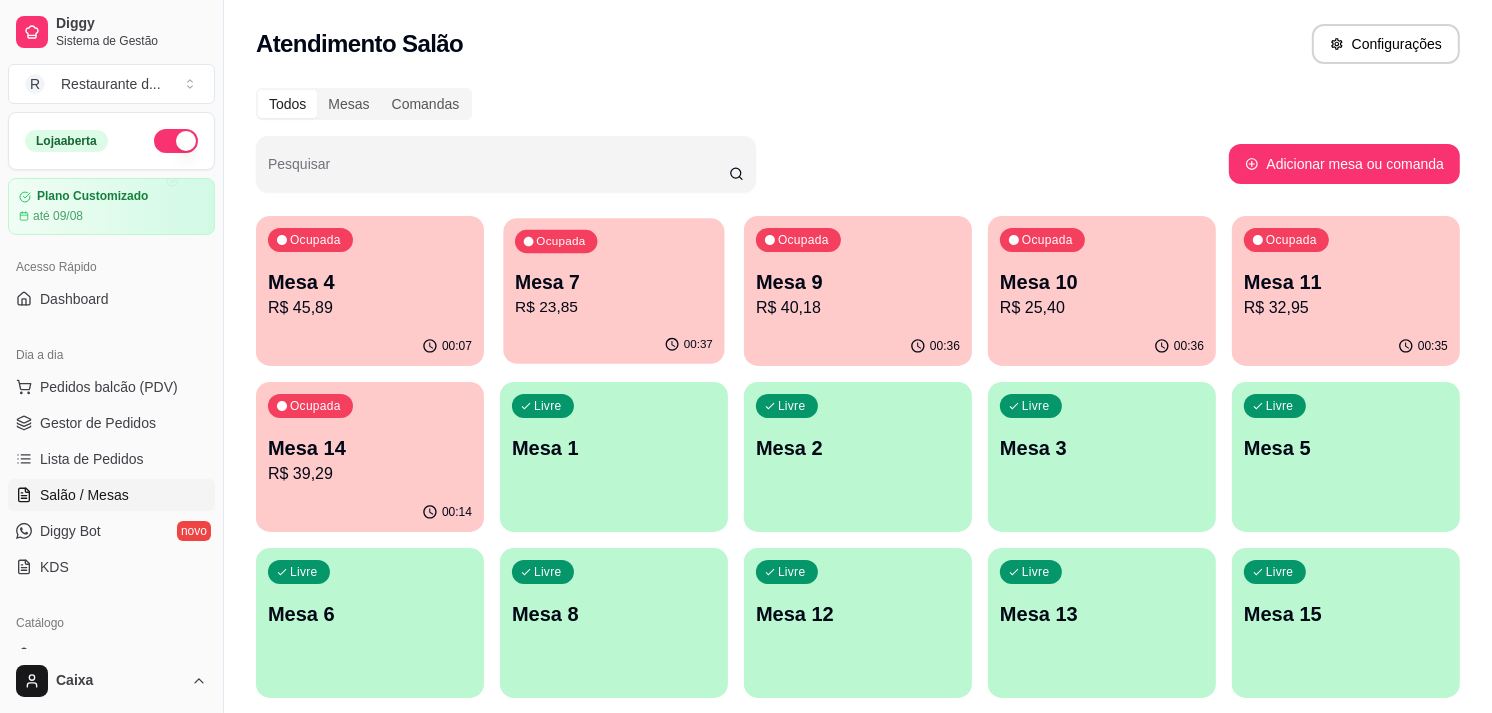 click on "Mesa 7" at bounding box center (614, 282) 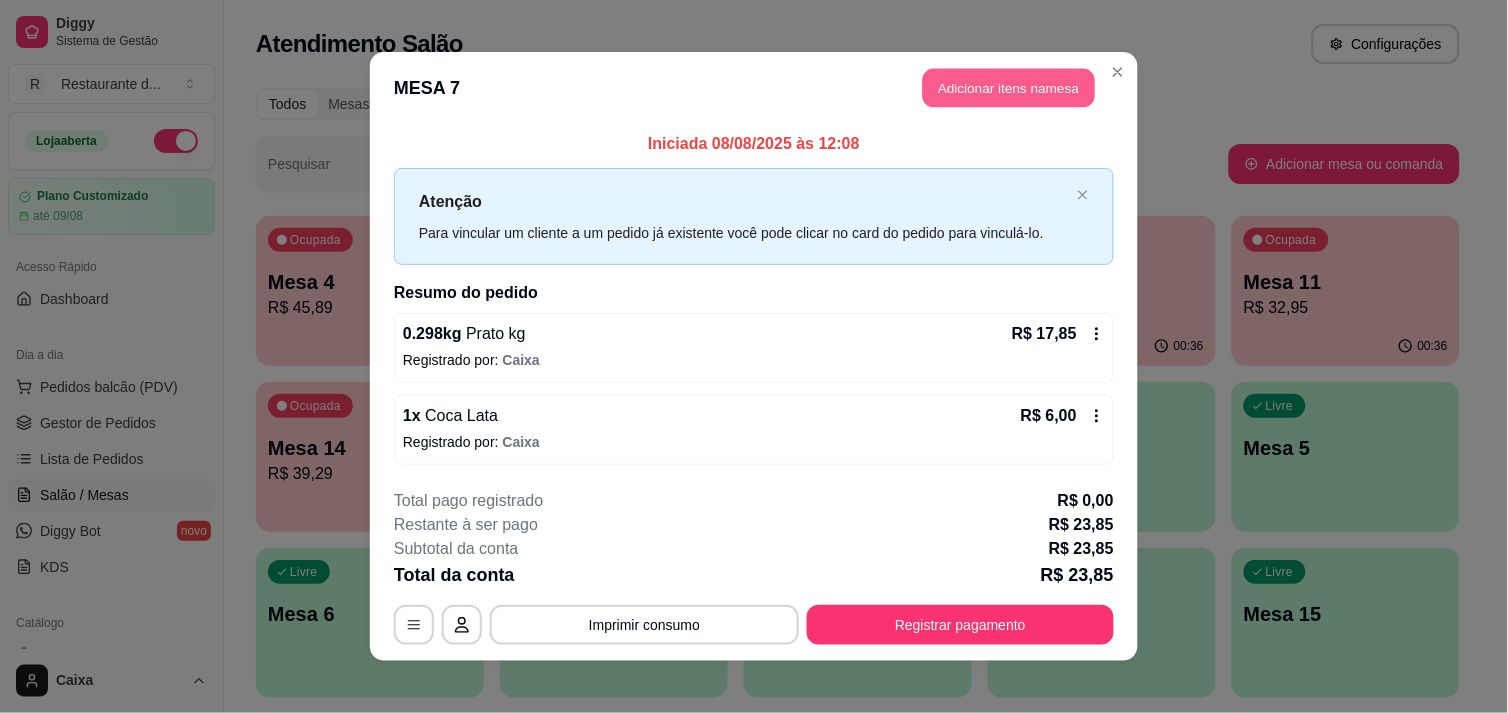 click on "Adicionar itens na  mesa" at bounding box center (1009, 88) 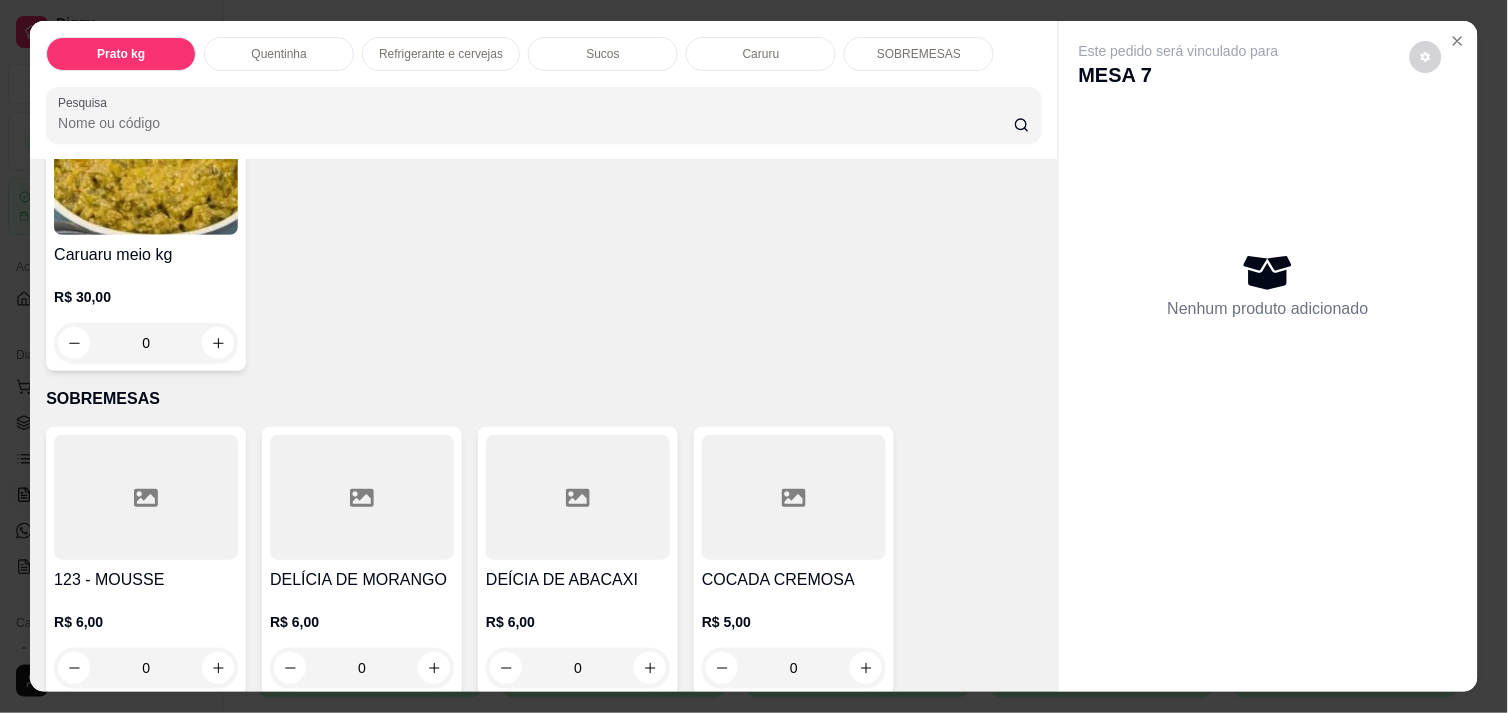 scroll, scrollTop: 2311, scrollLeft: 0, axis: vertical 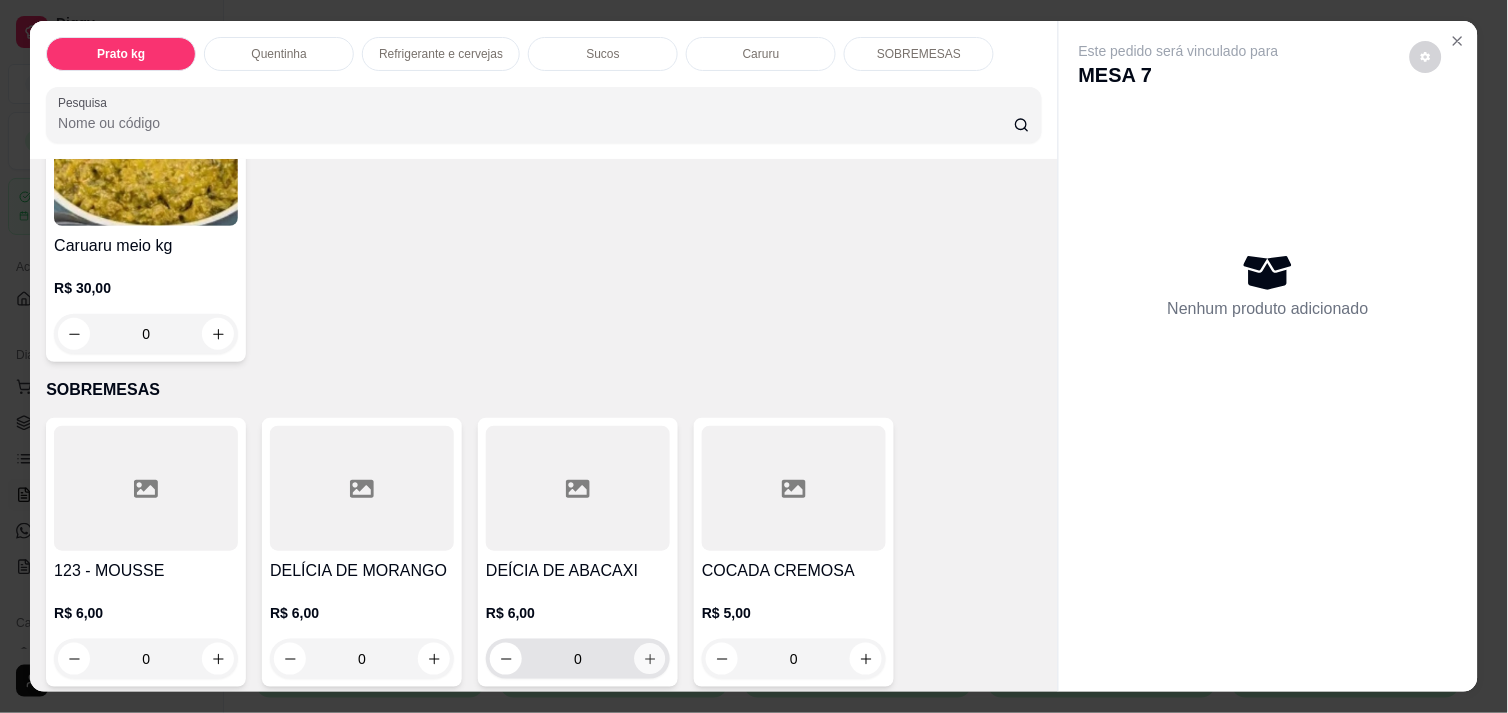 click 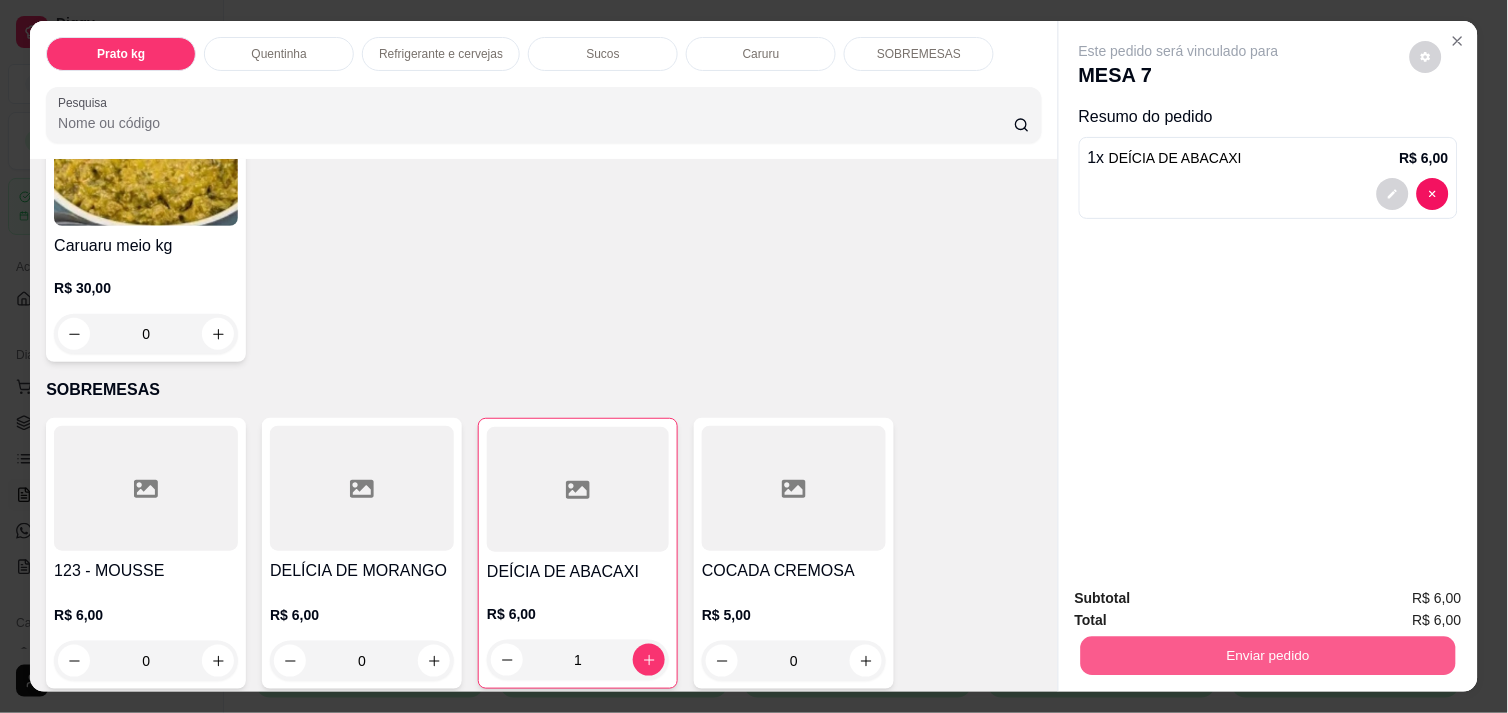 click on "Enviar pedido" at bounding box center (1268, 655) 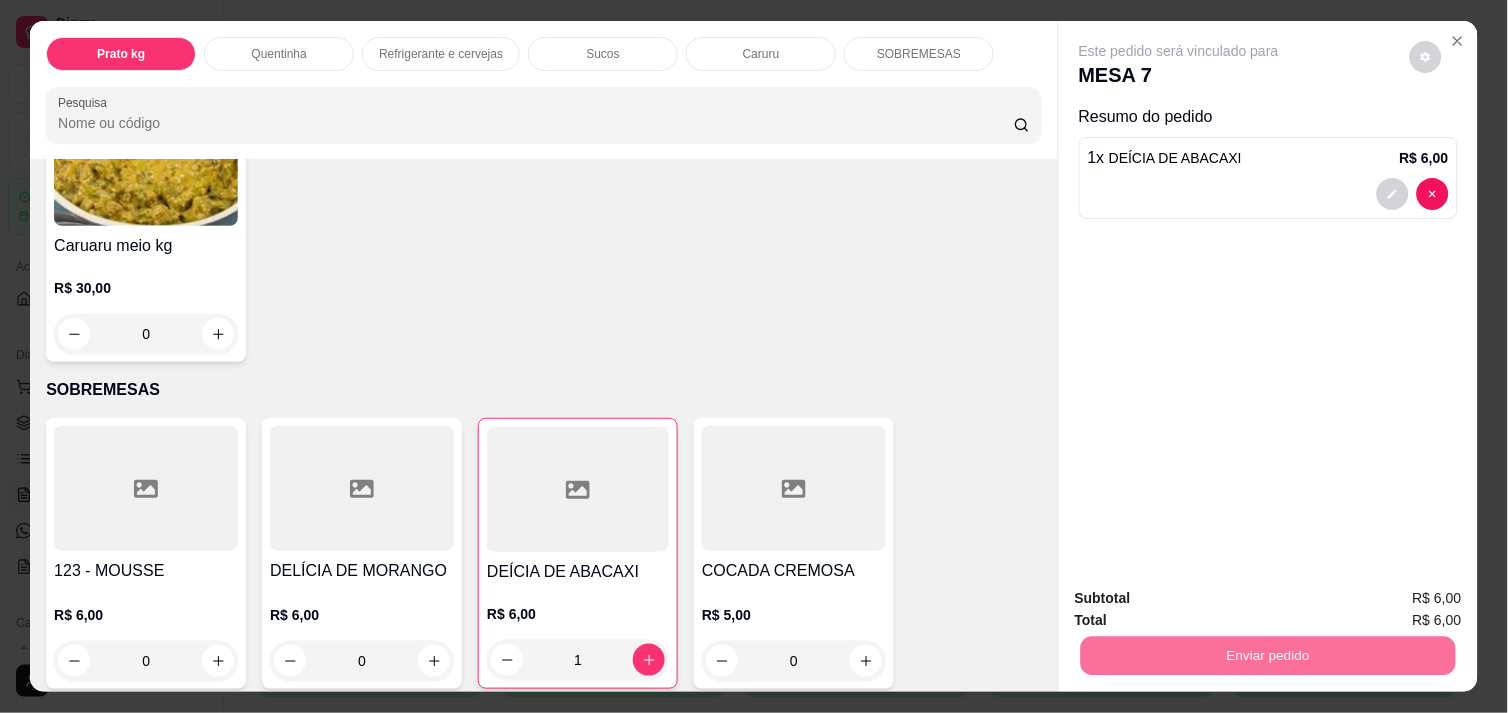 click on "Não registrar e enviar pedido" at bounding box center (1202, 598) 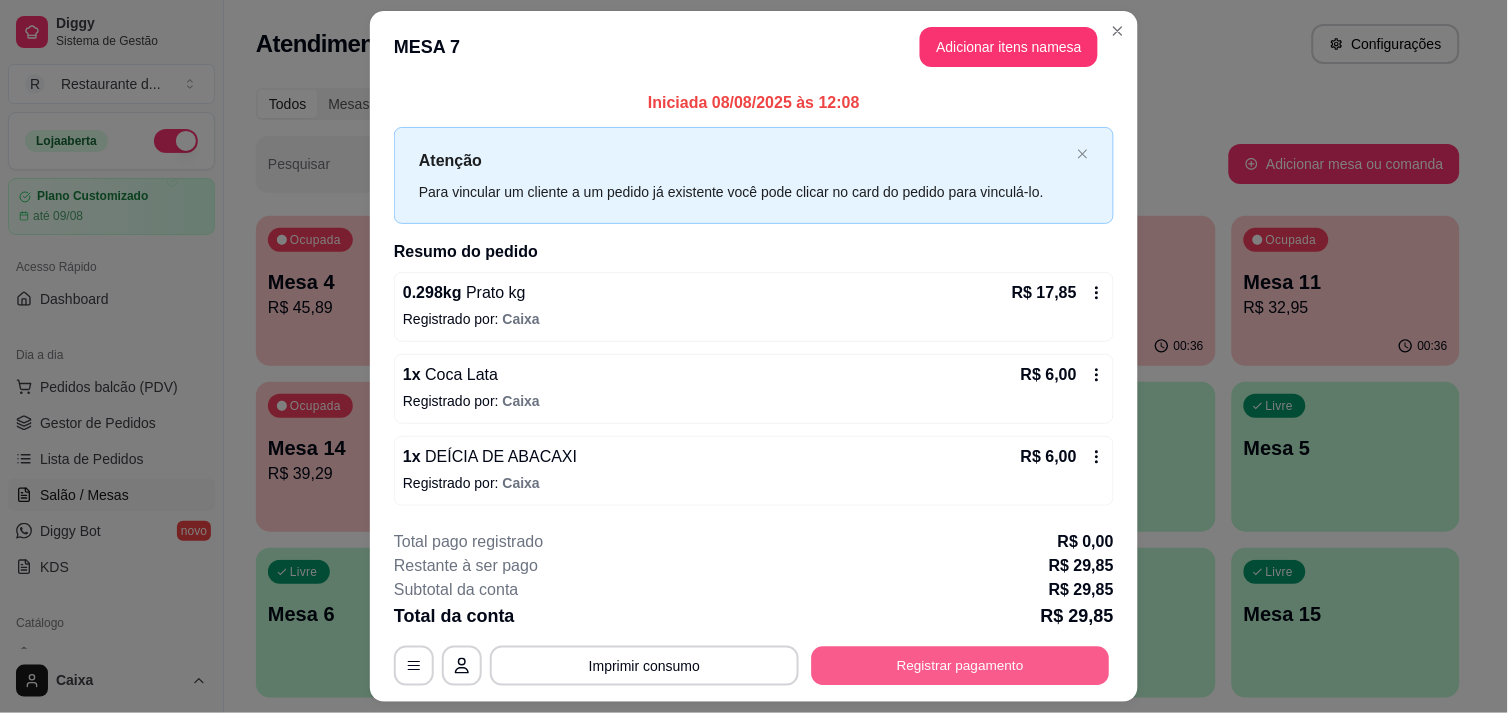 click on "Registrar pagamento" at bounding box center (961, 666) 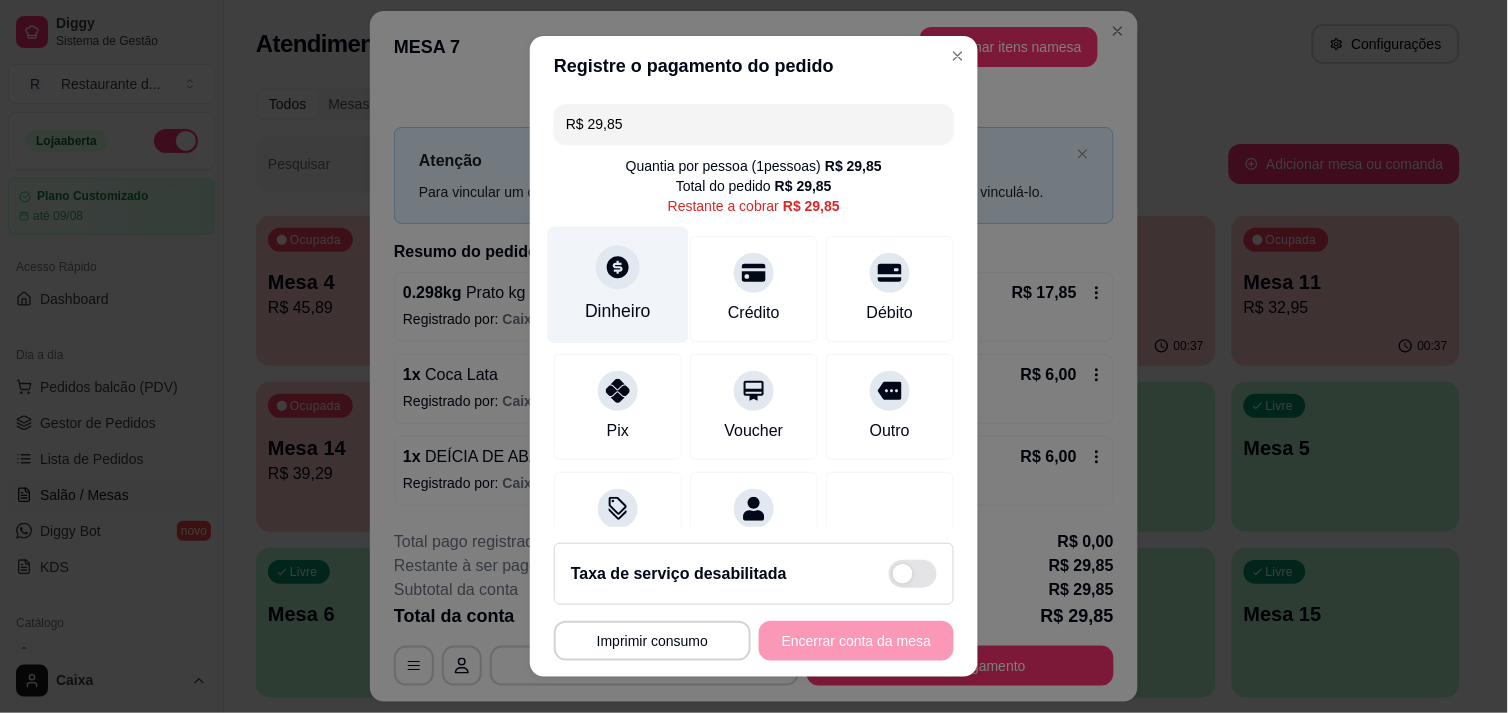 click 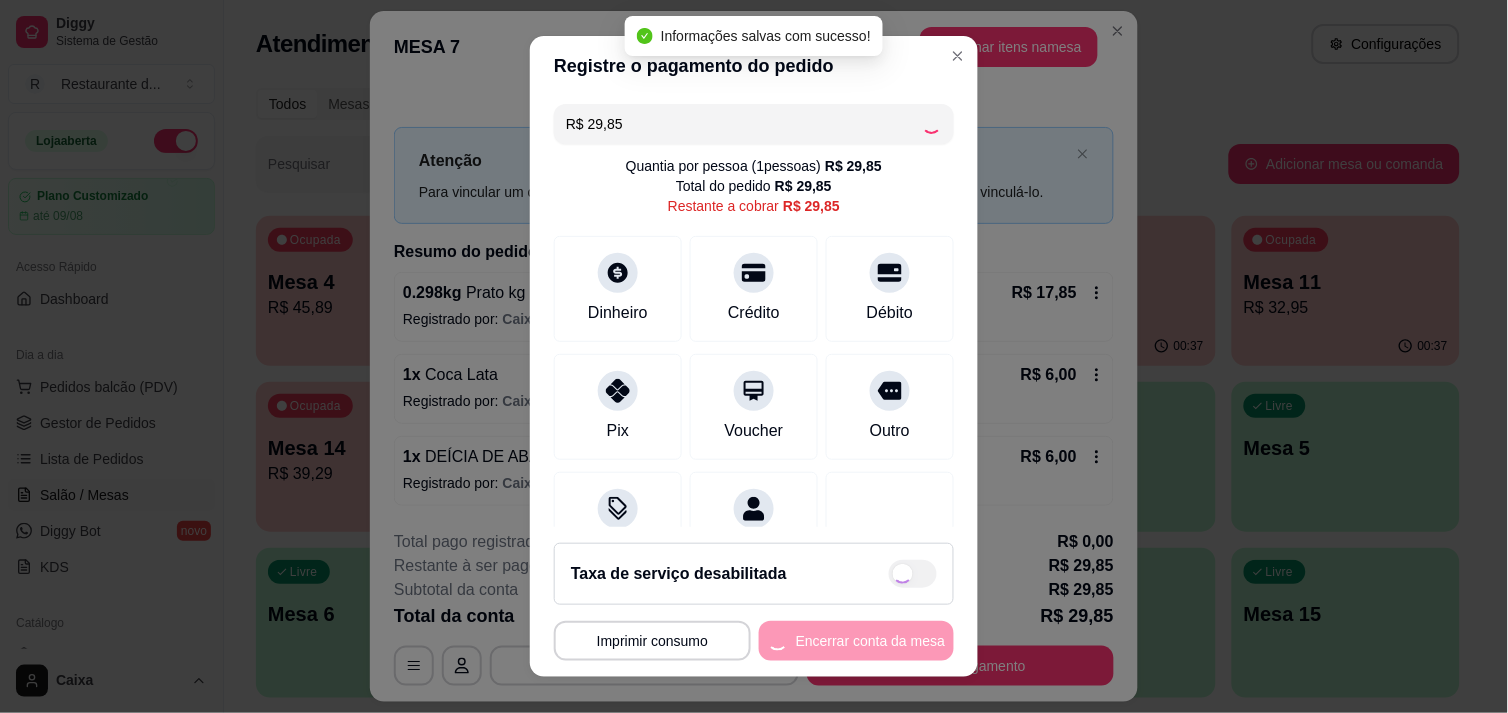 type on "R$ 0,00" 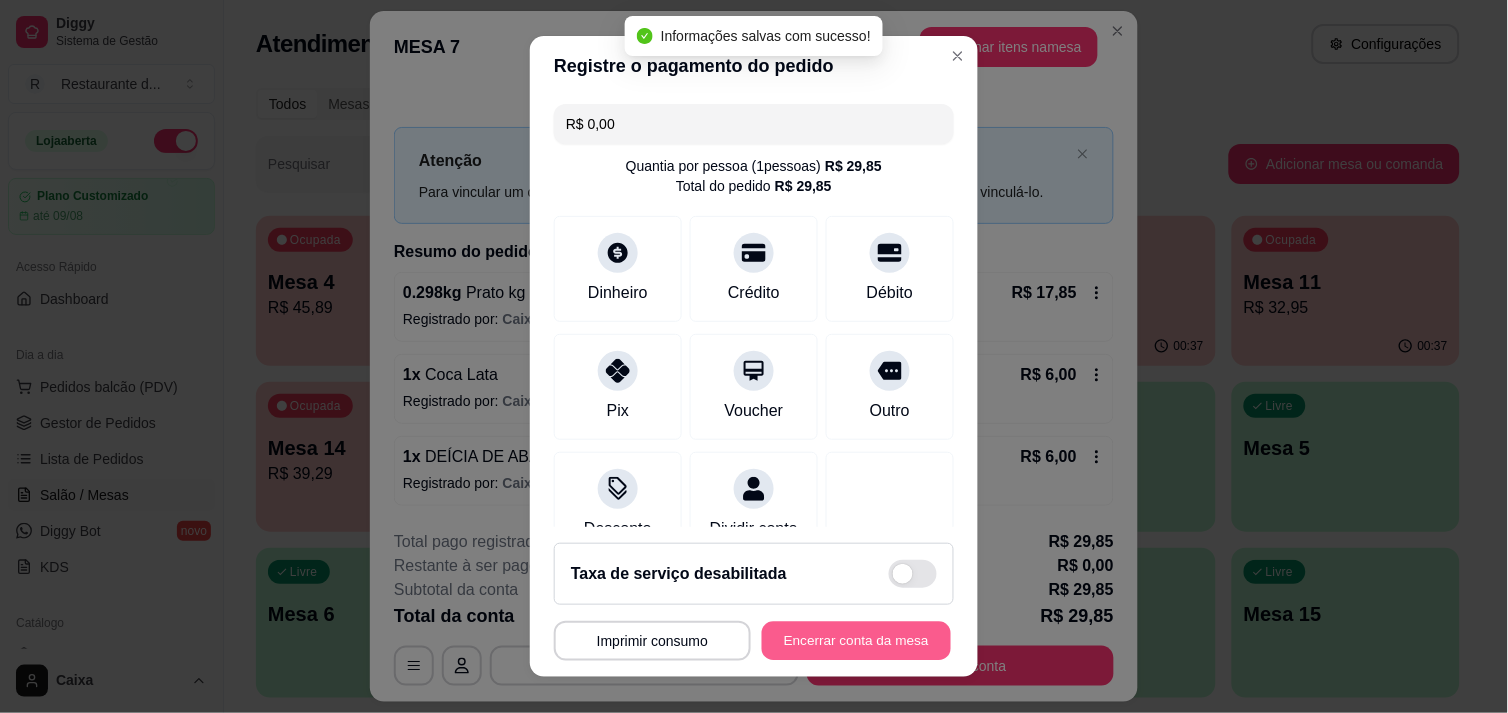 click on "Encerrar conta da mesa" at bounding box center (856, 641) 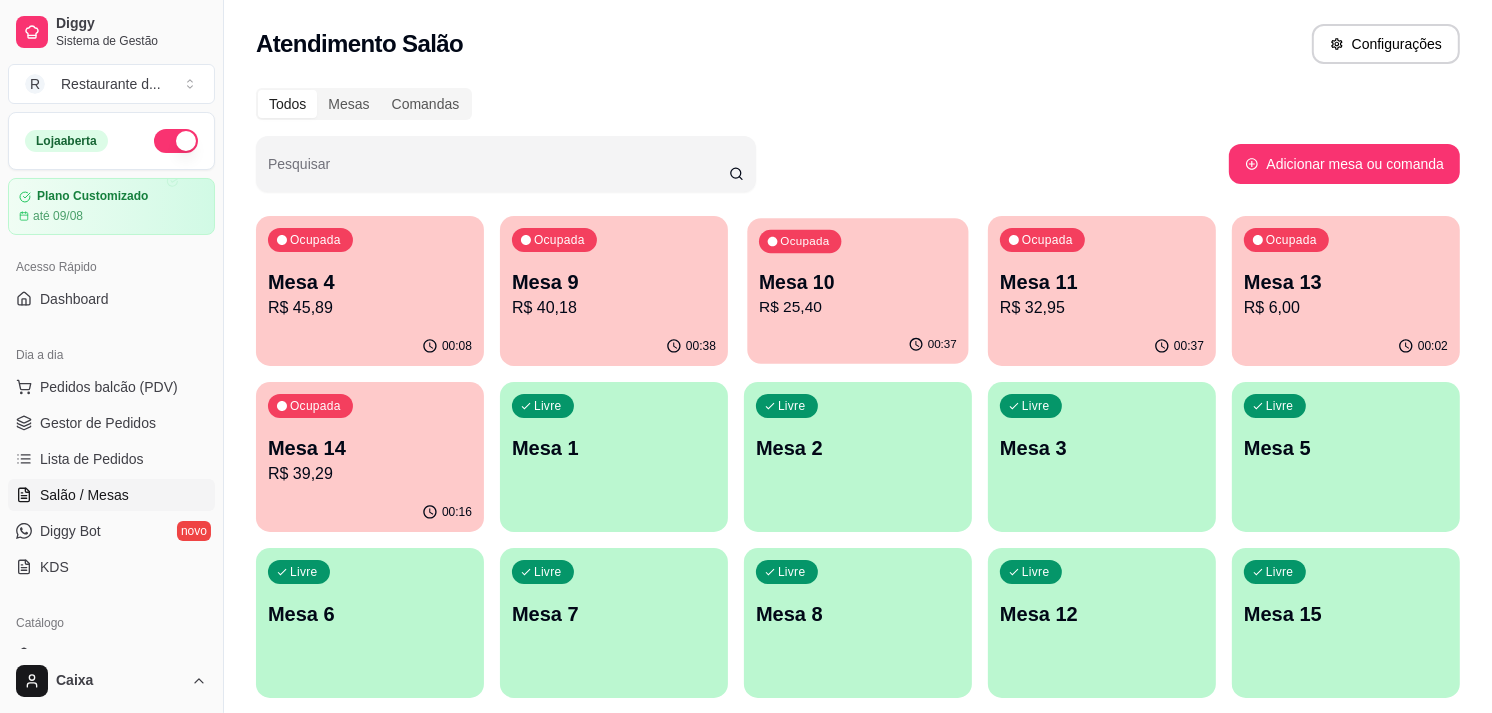 click on "00:37" at bounding box center [857, 345] 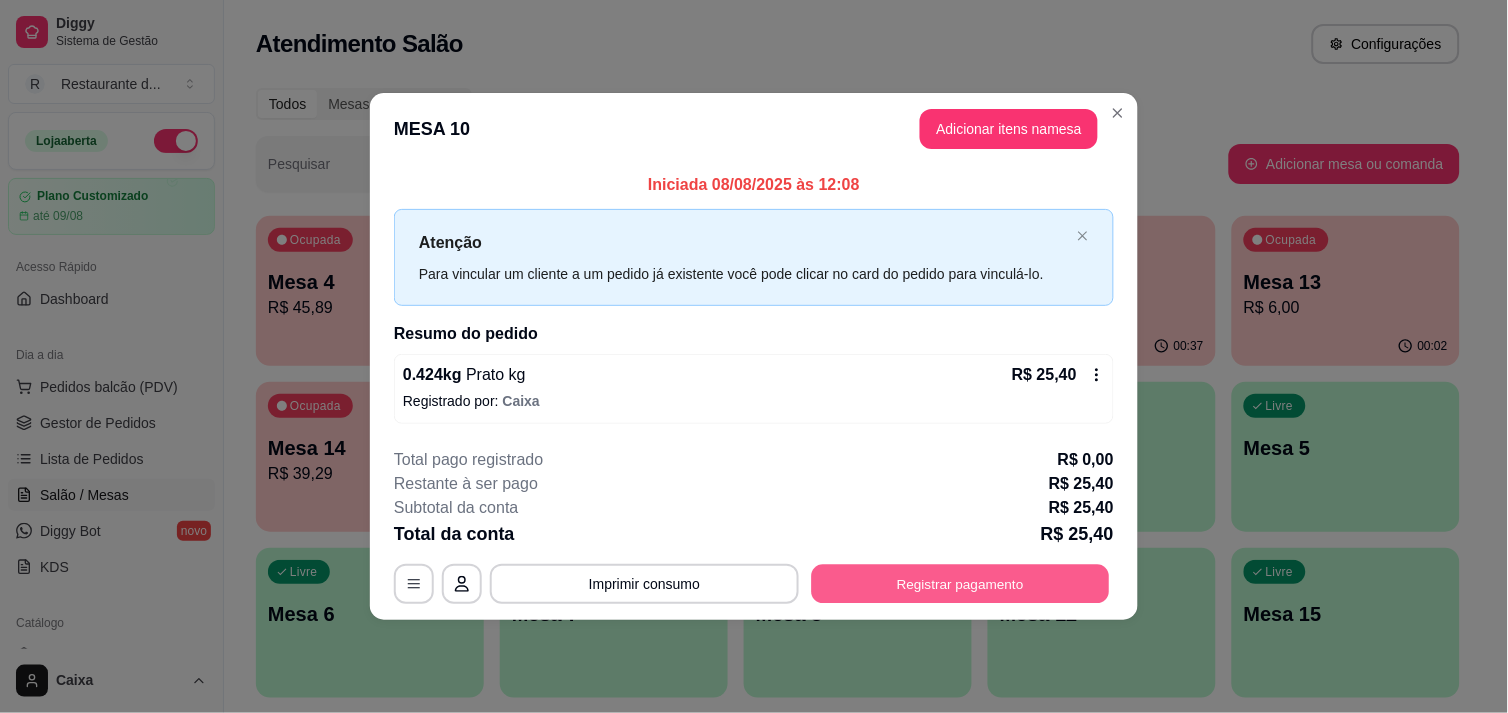 click on "Registrar pagamento" at bounding box center (961, 584) 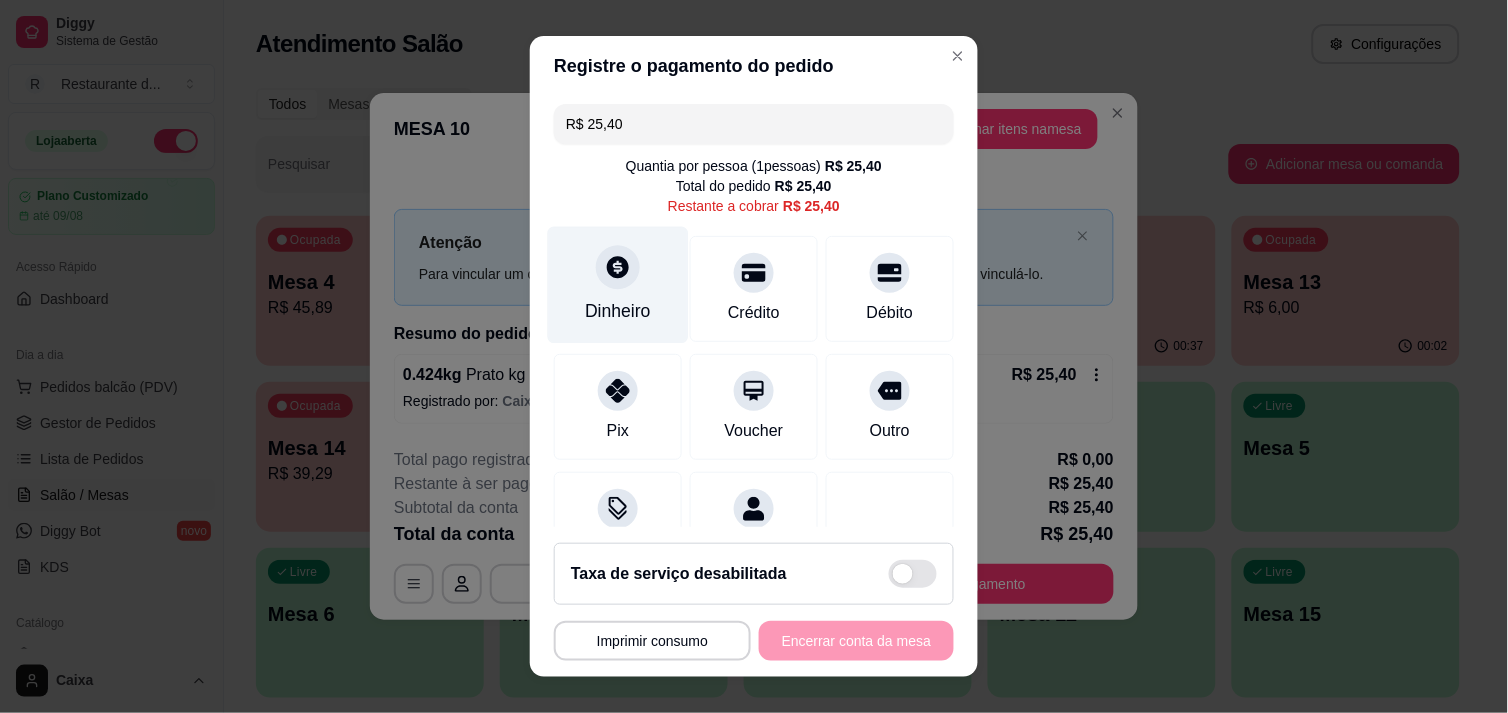 click 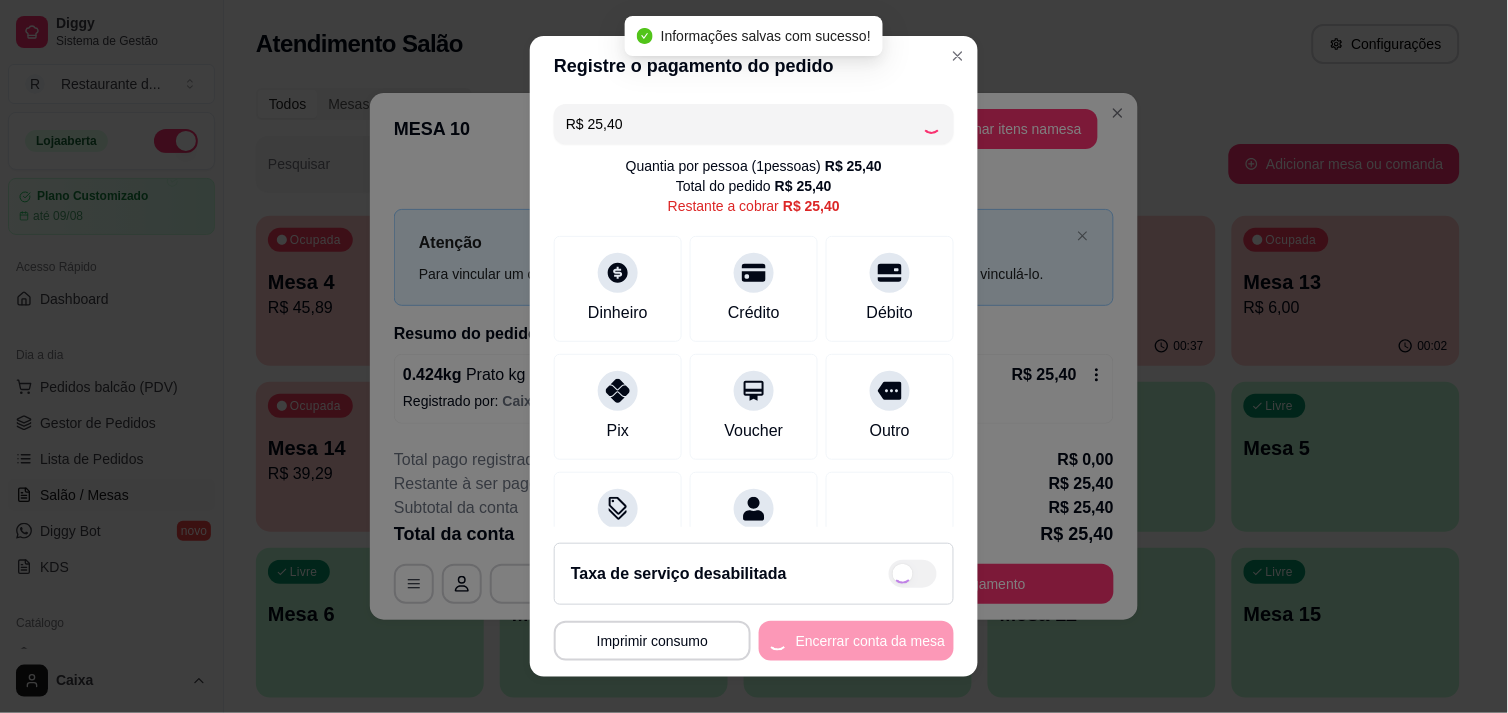 type on "R$ 0,00" 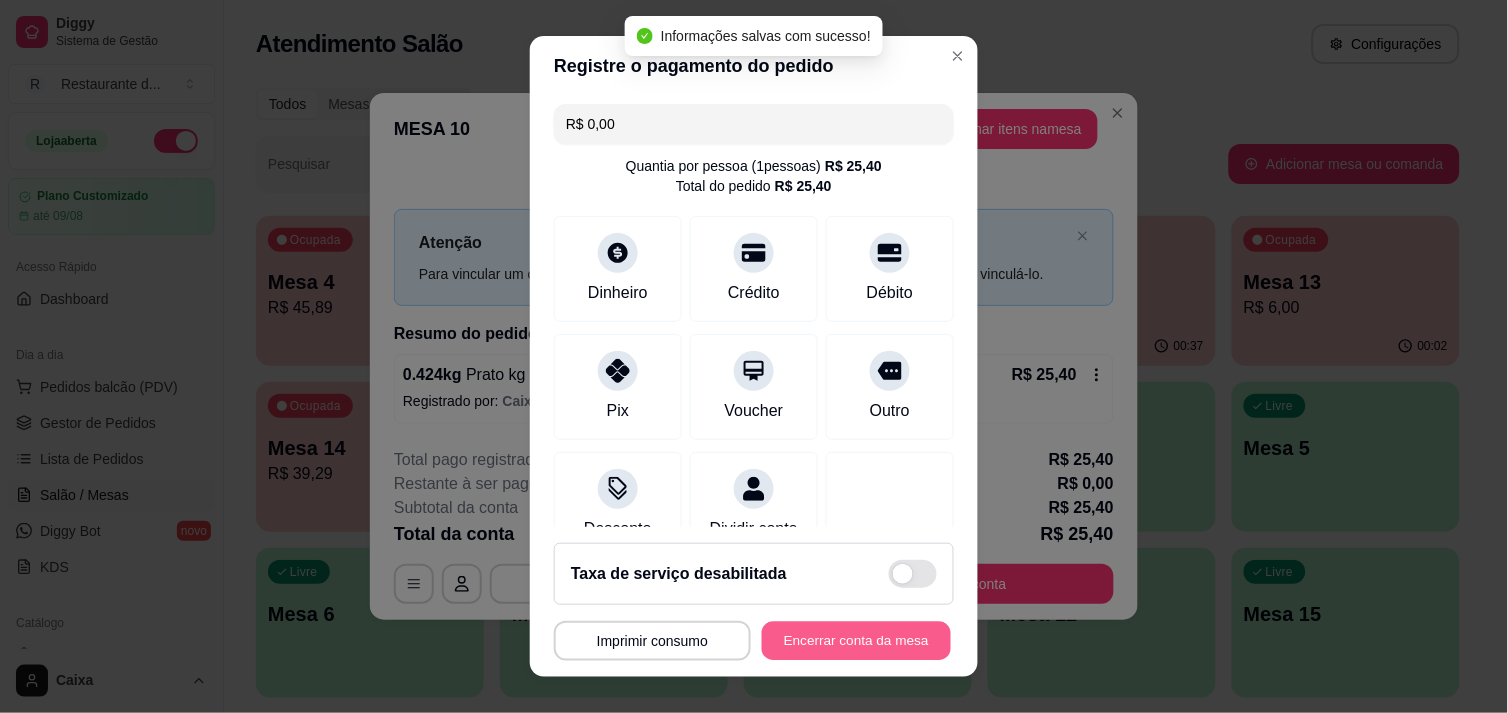 click on "Encerrar conta da mesa" at bounding box center [856, 641] 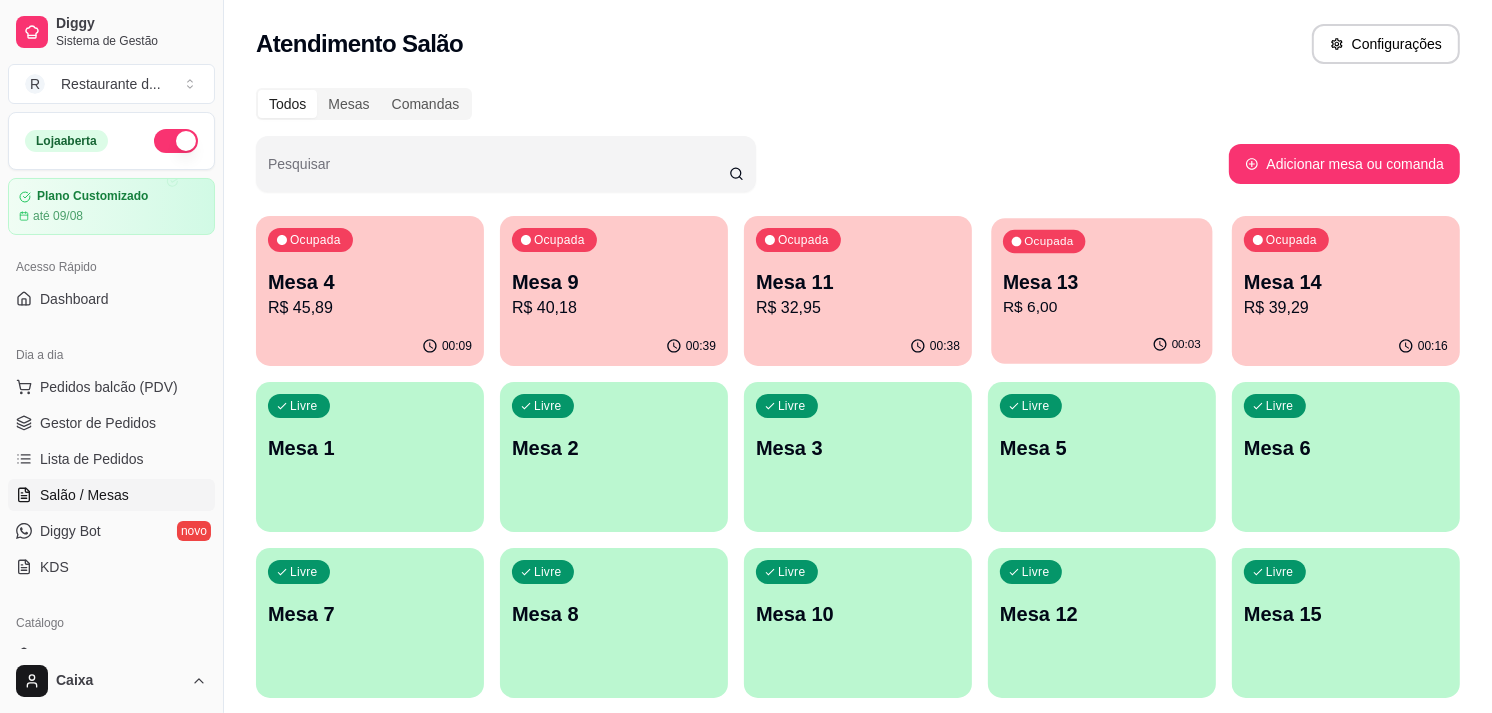 click on "R$ 6,00" at bounding box center (1102, 307) 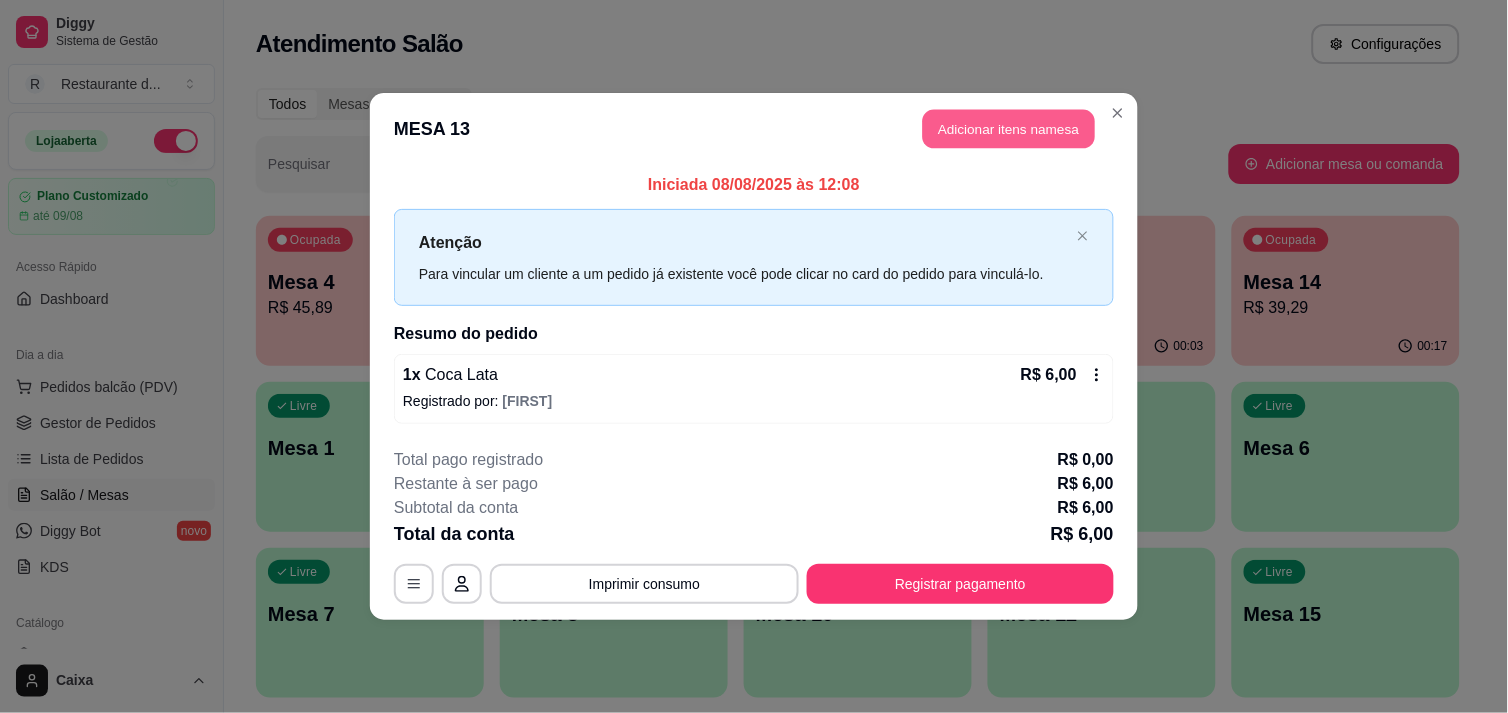 click on "Adicionar itens na  mesa" at bounding box center (1009, 129) 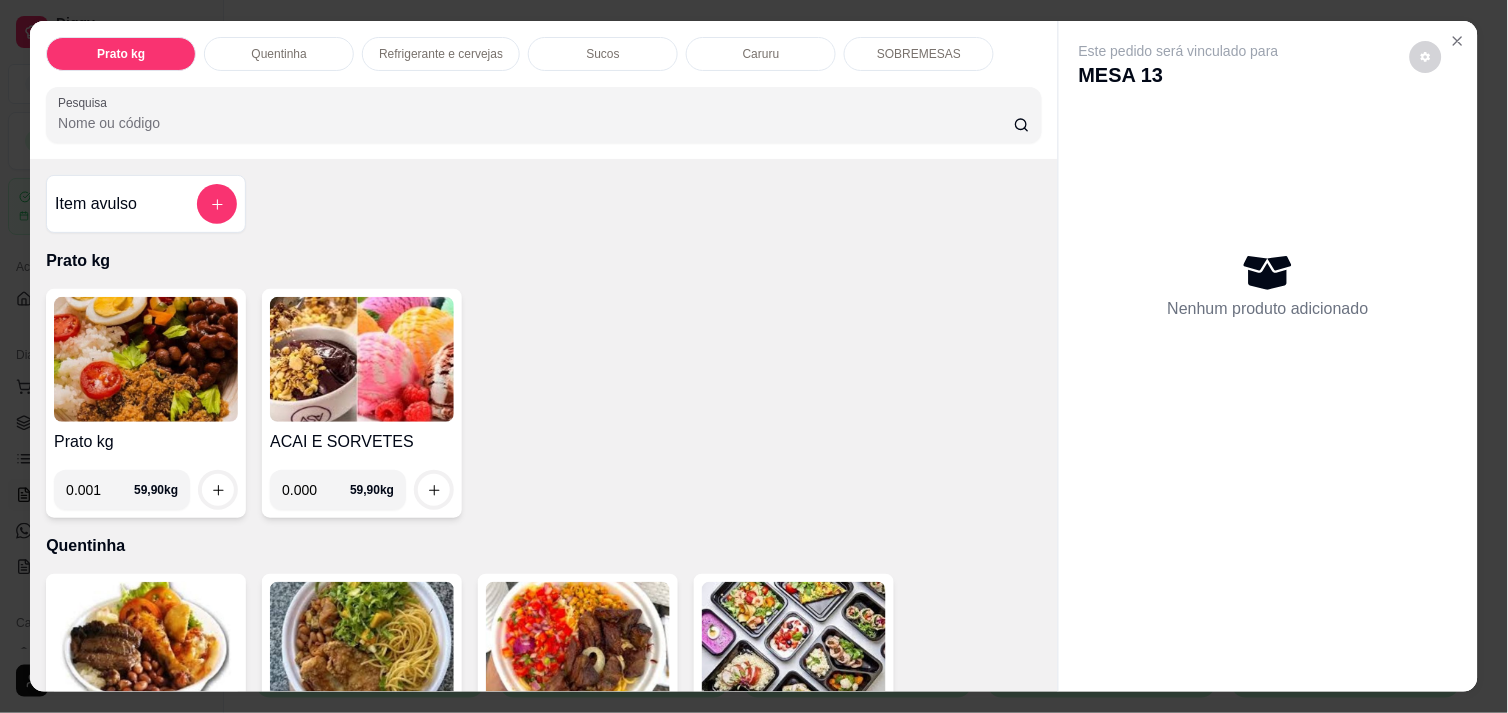 click on "0.001" at bounding box center [100, 490] 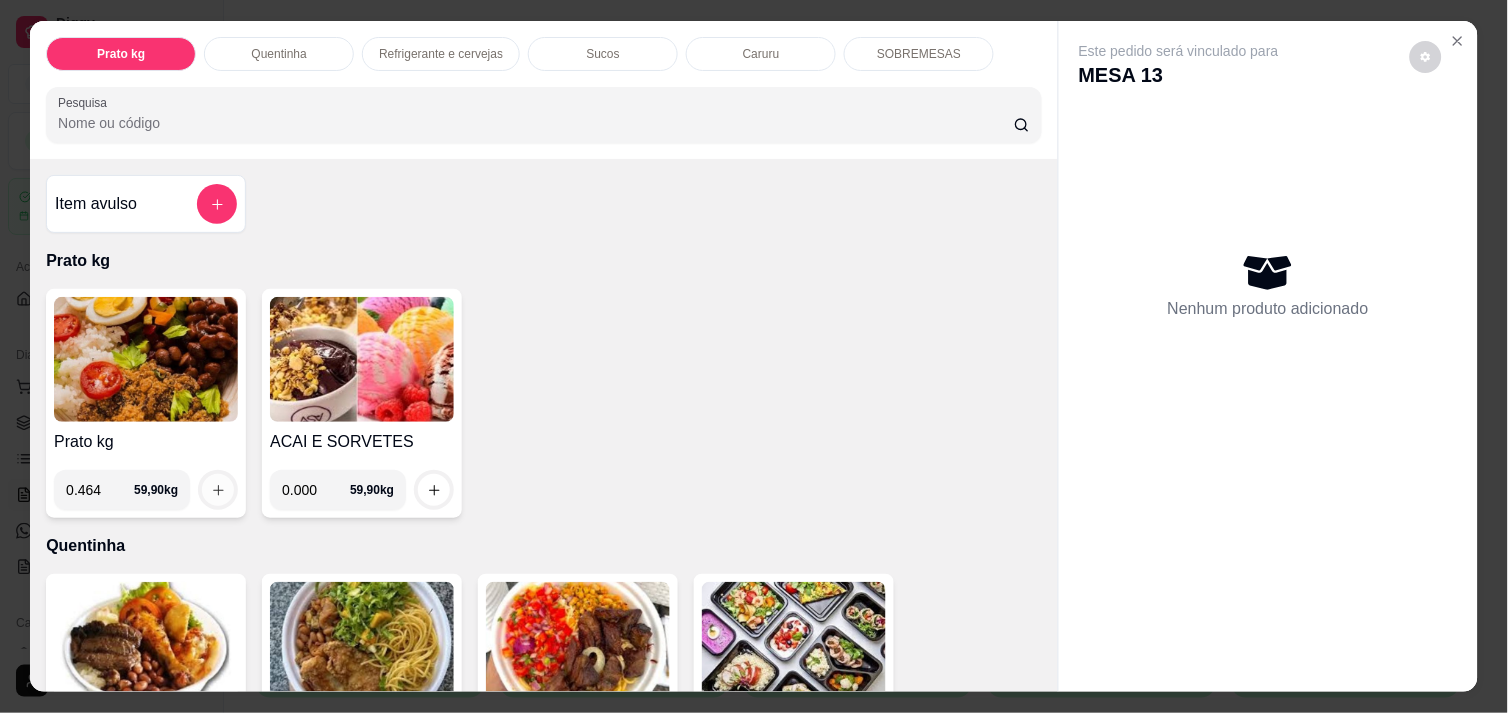 type on "0.464" 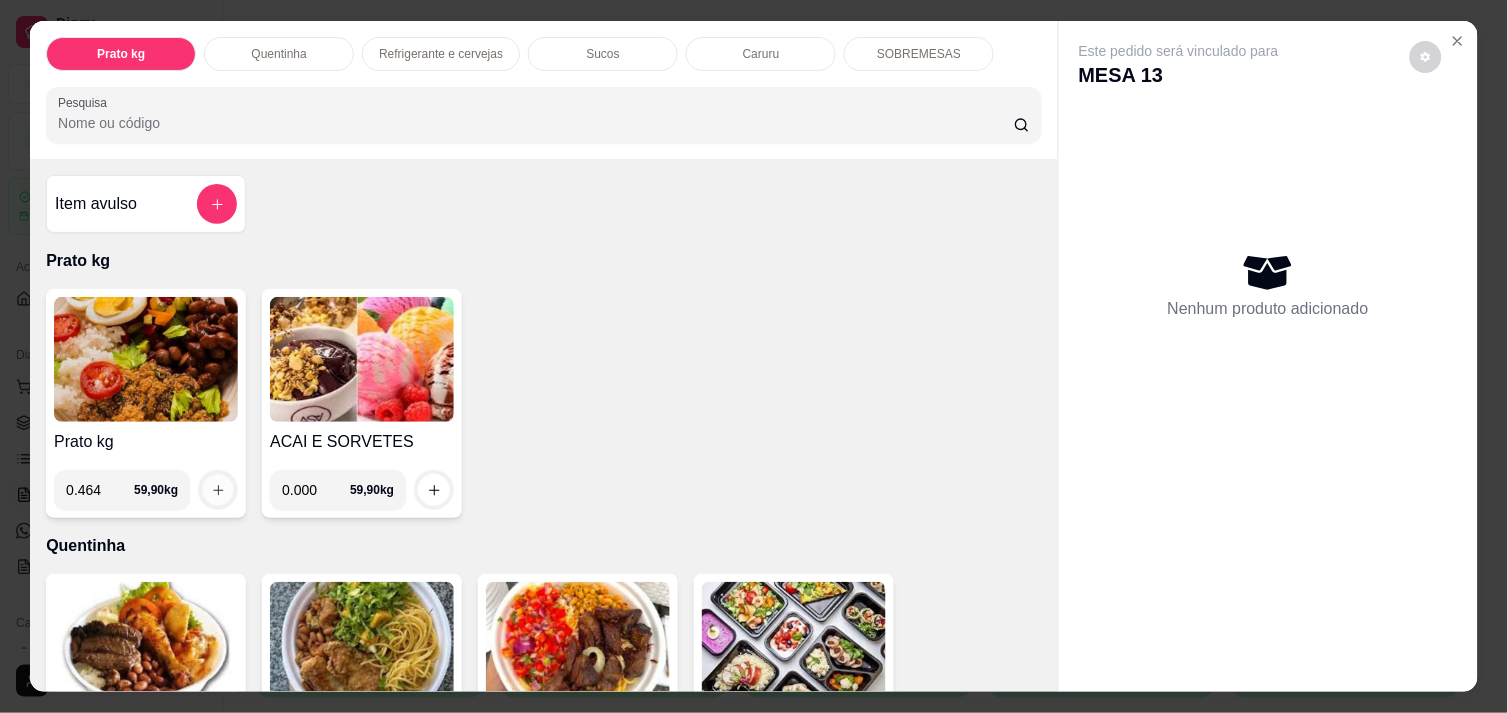 click at bounding box center [218, 490] 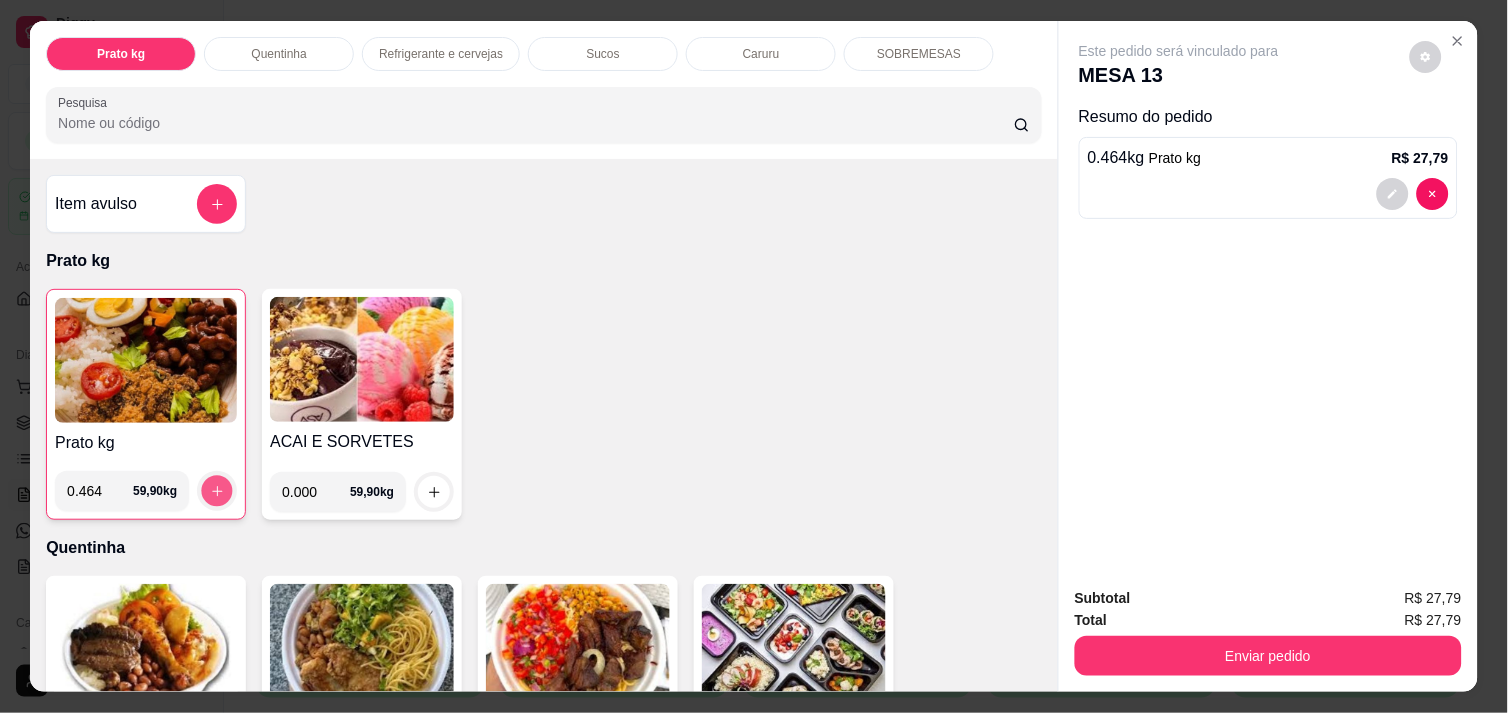 click at bounding box center [217, 491] 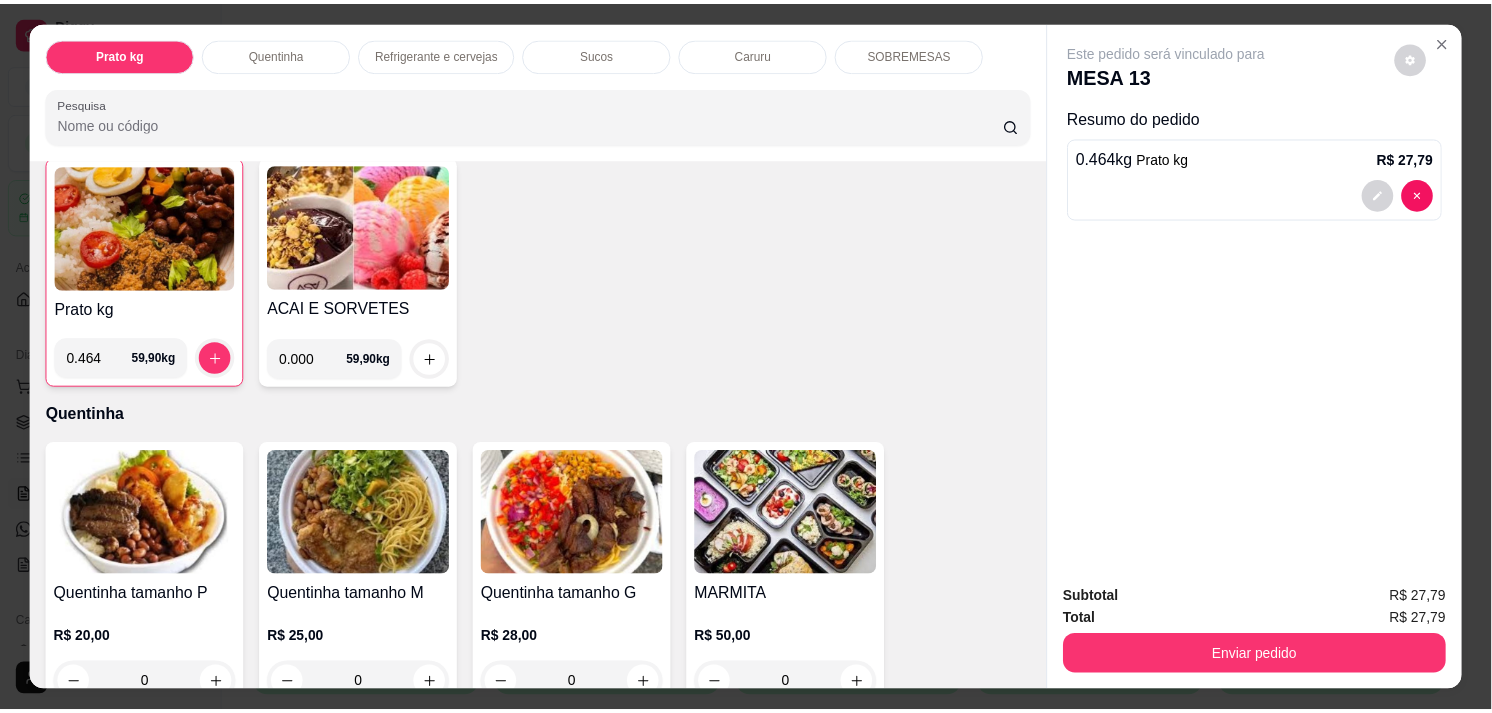 scroll, scrollTop: 177, scrollLeft: 0, axis: vertical 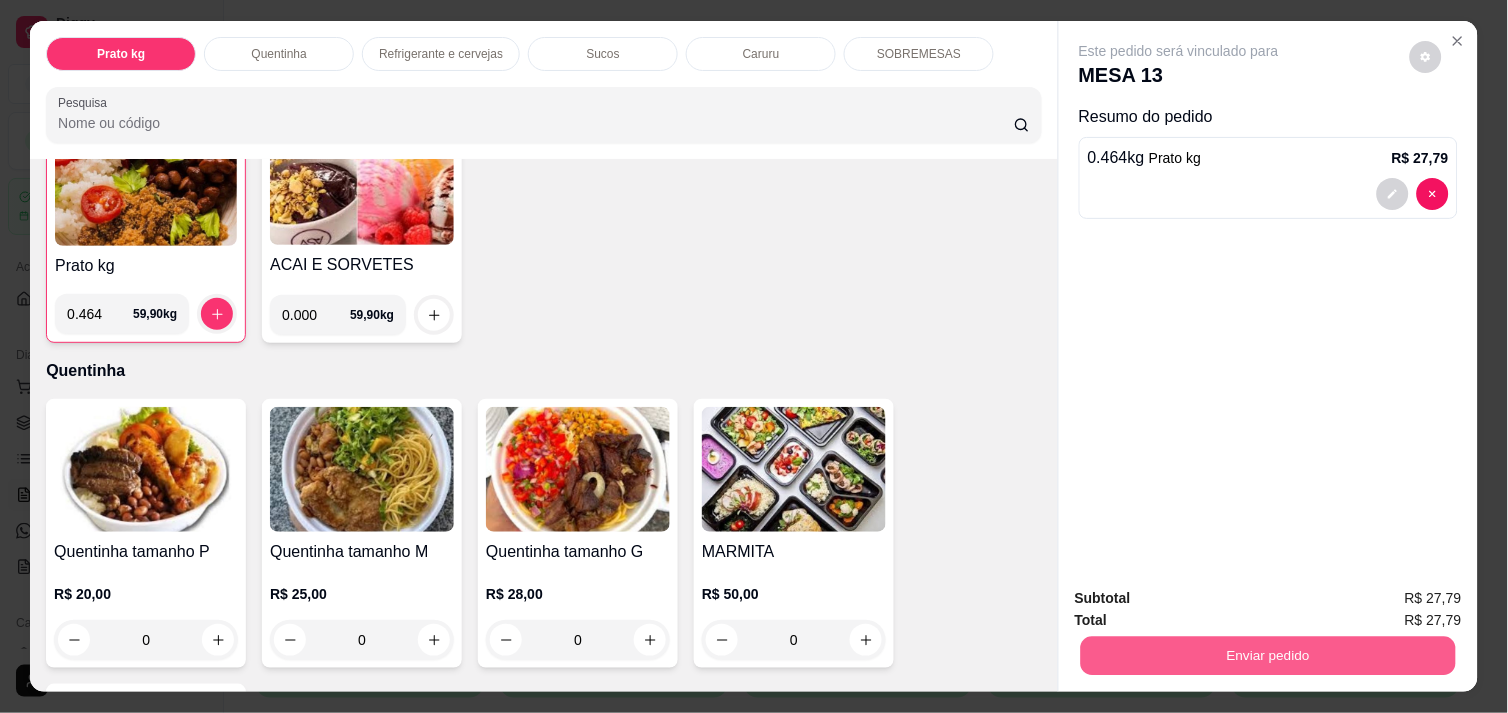 click on "Enviar pedido" at bounding box center [1268, 655] 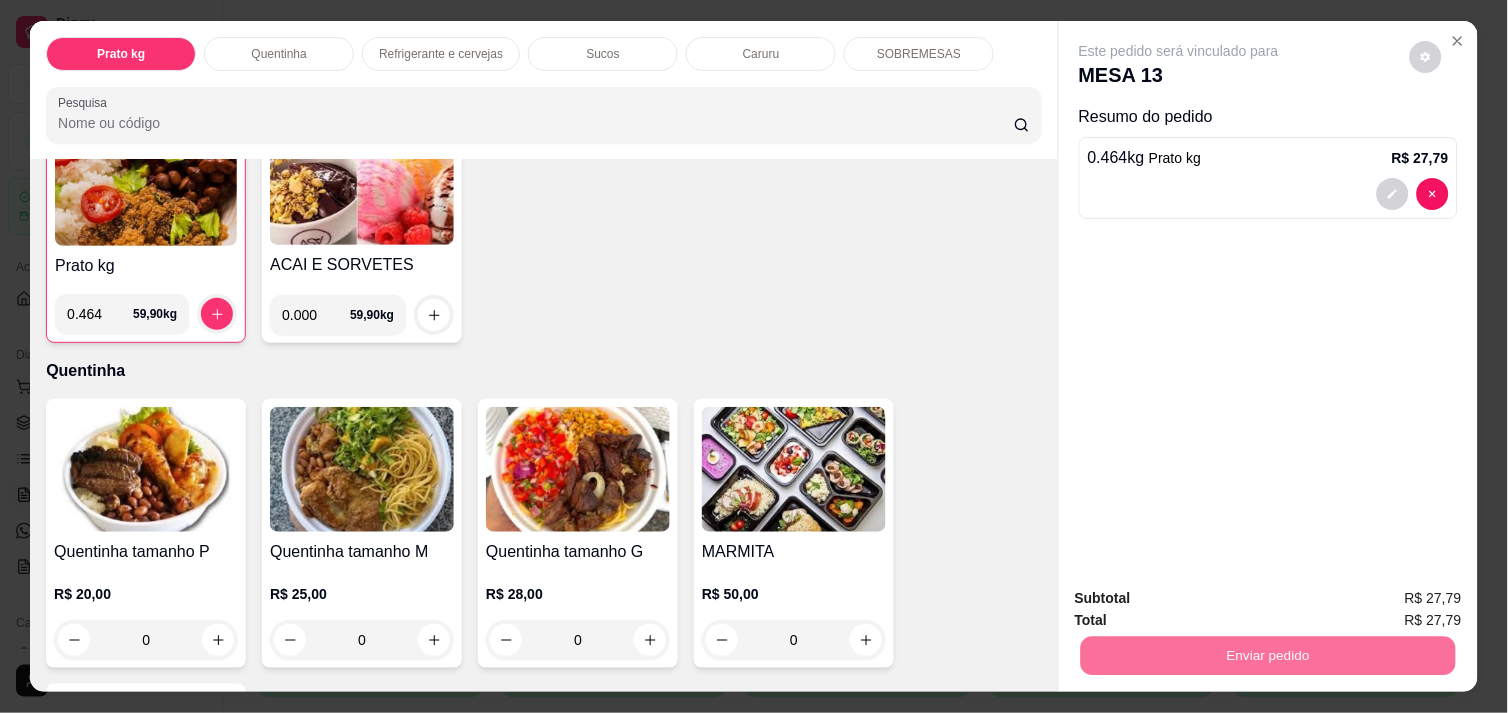 click on "Não registrar e enviar pedido" at bounding box center (1202, 598) 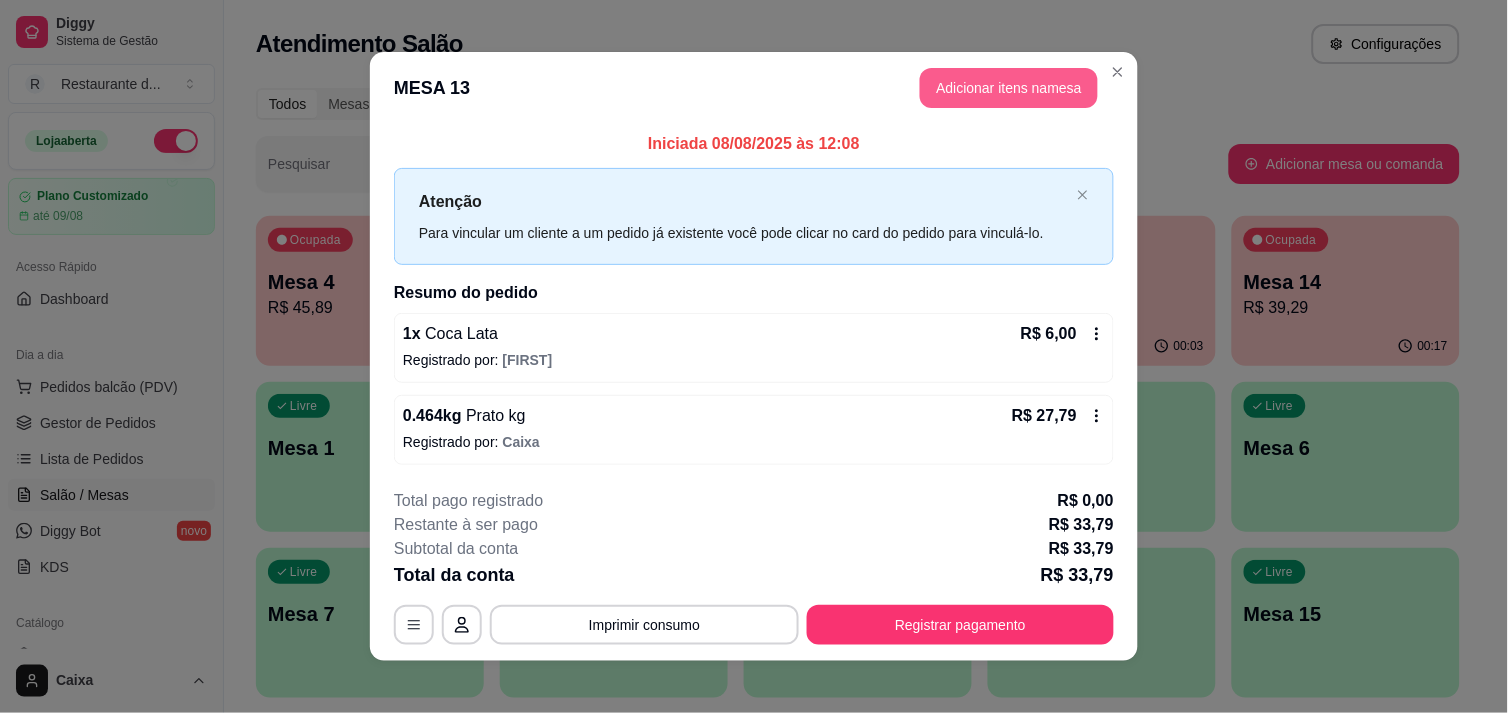 click on "Adicionar itens na  mesa" at bounding box center [1009, 88] 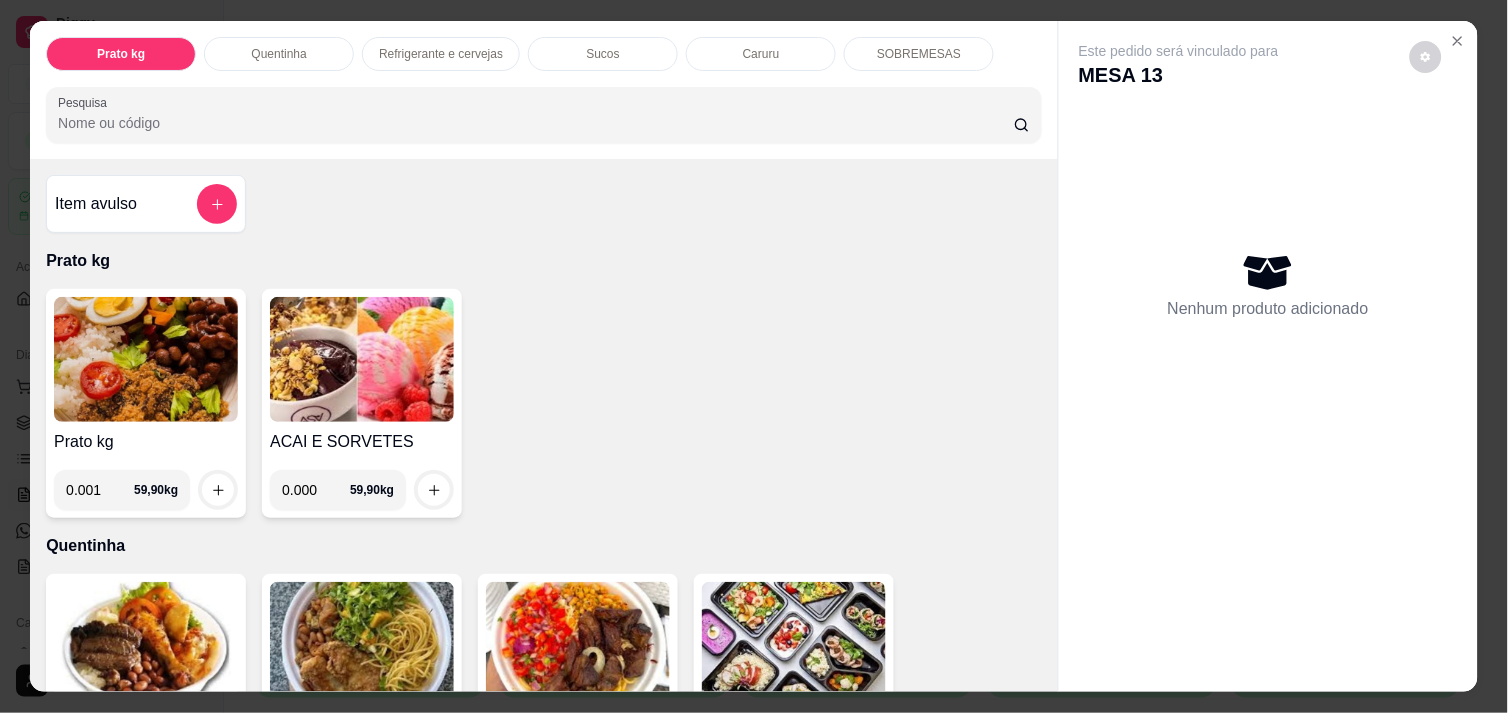 click on "0.001" at bounding box center [100, 490] 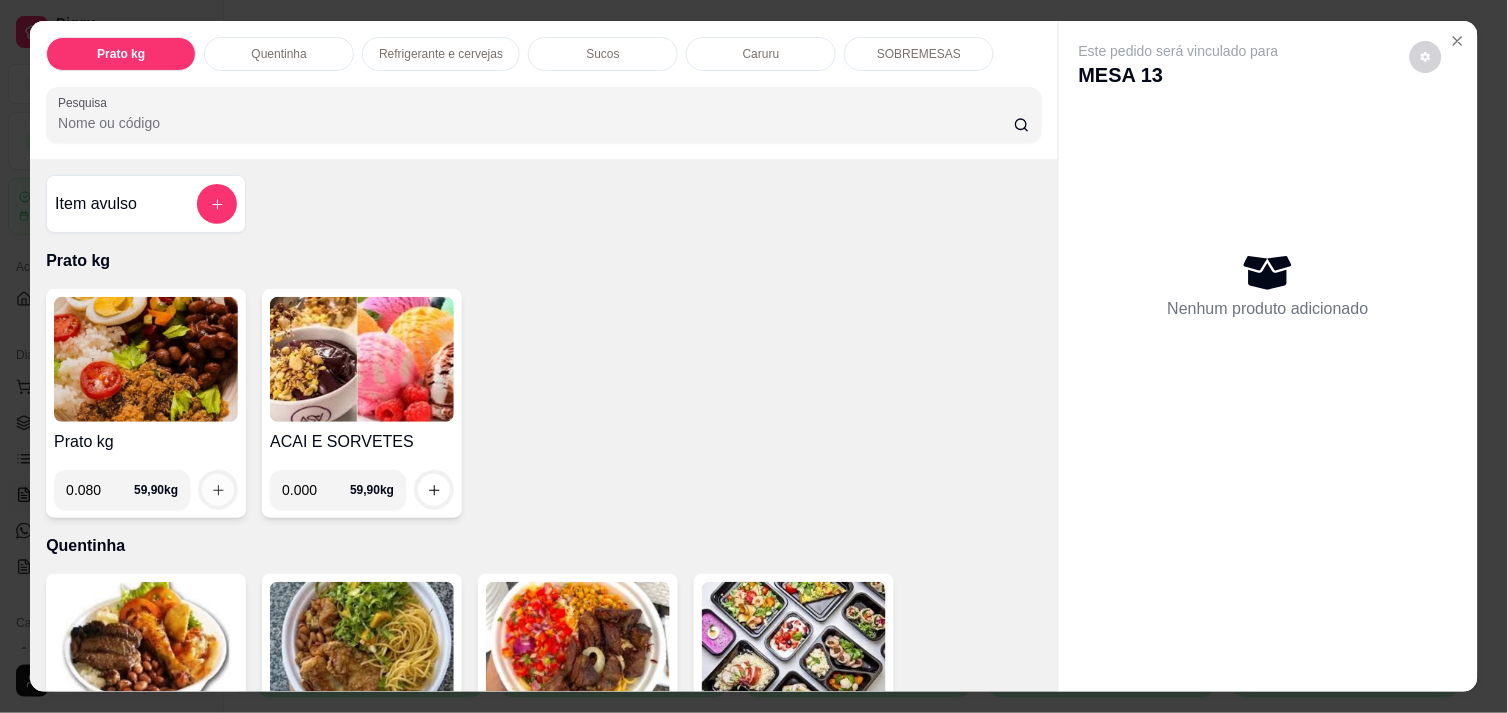 type on "0.080" 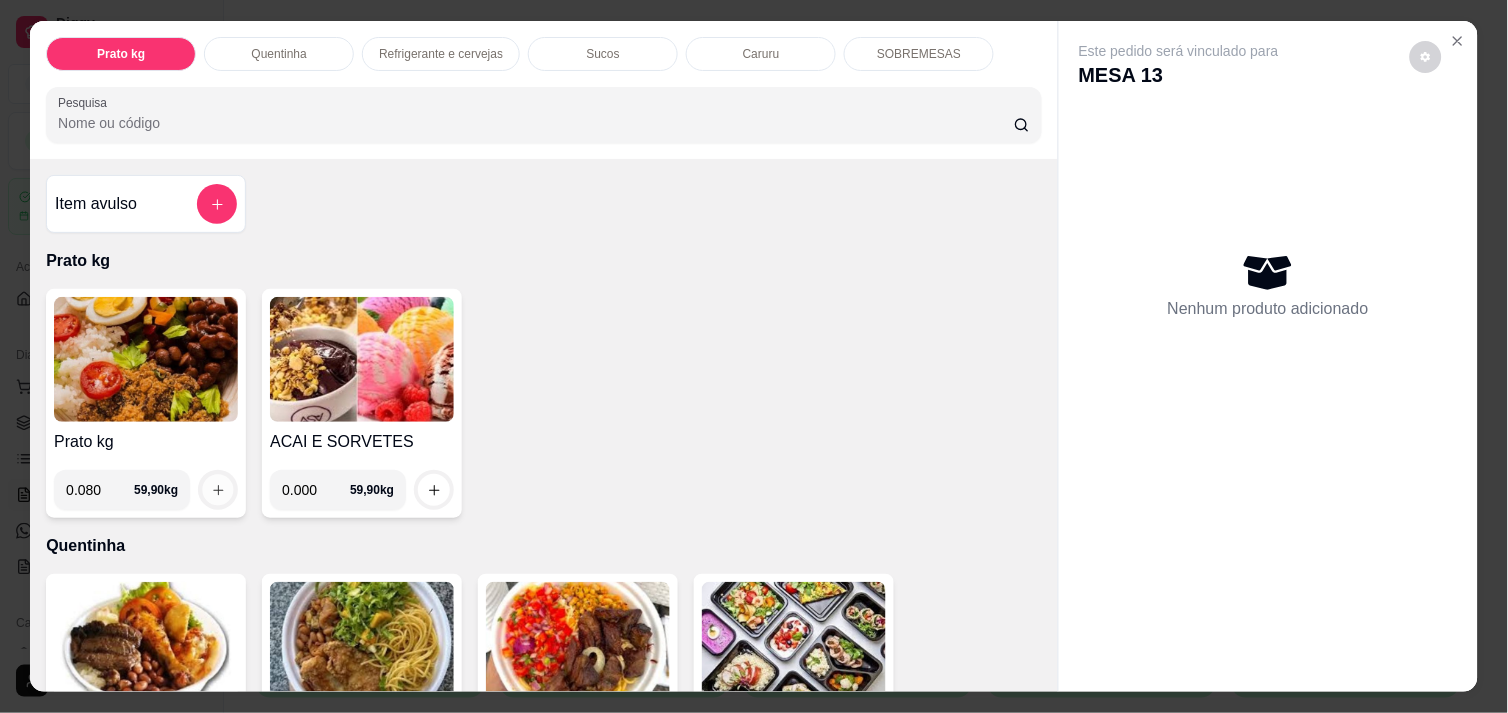 click 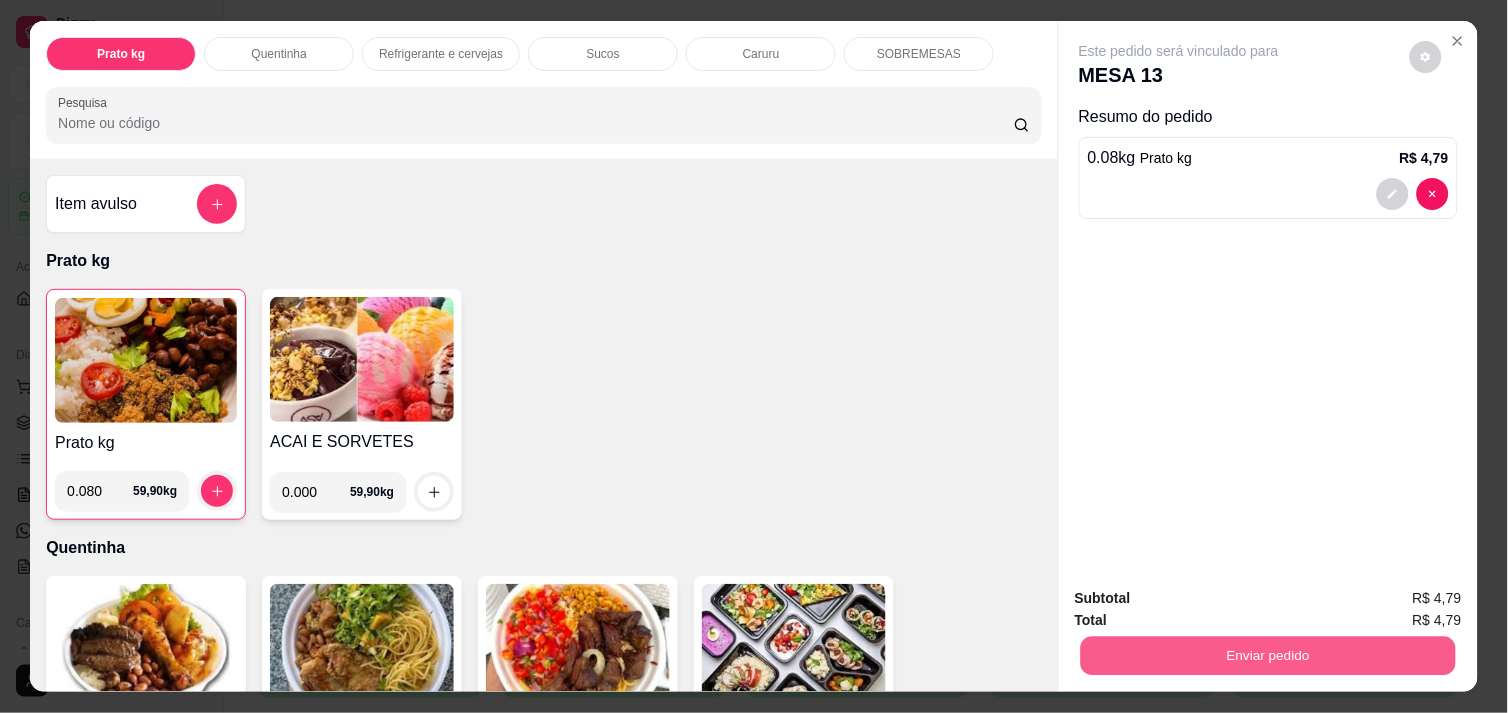 click on "Enviar pedido" at bounding box center (1268, 655) 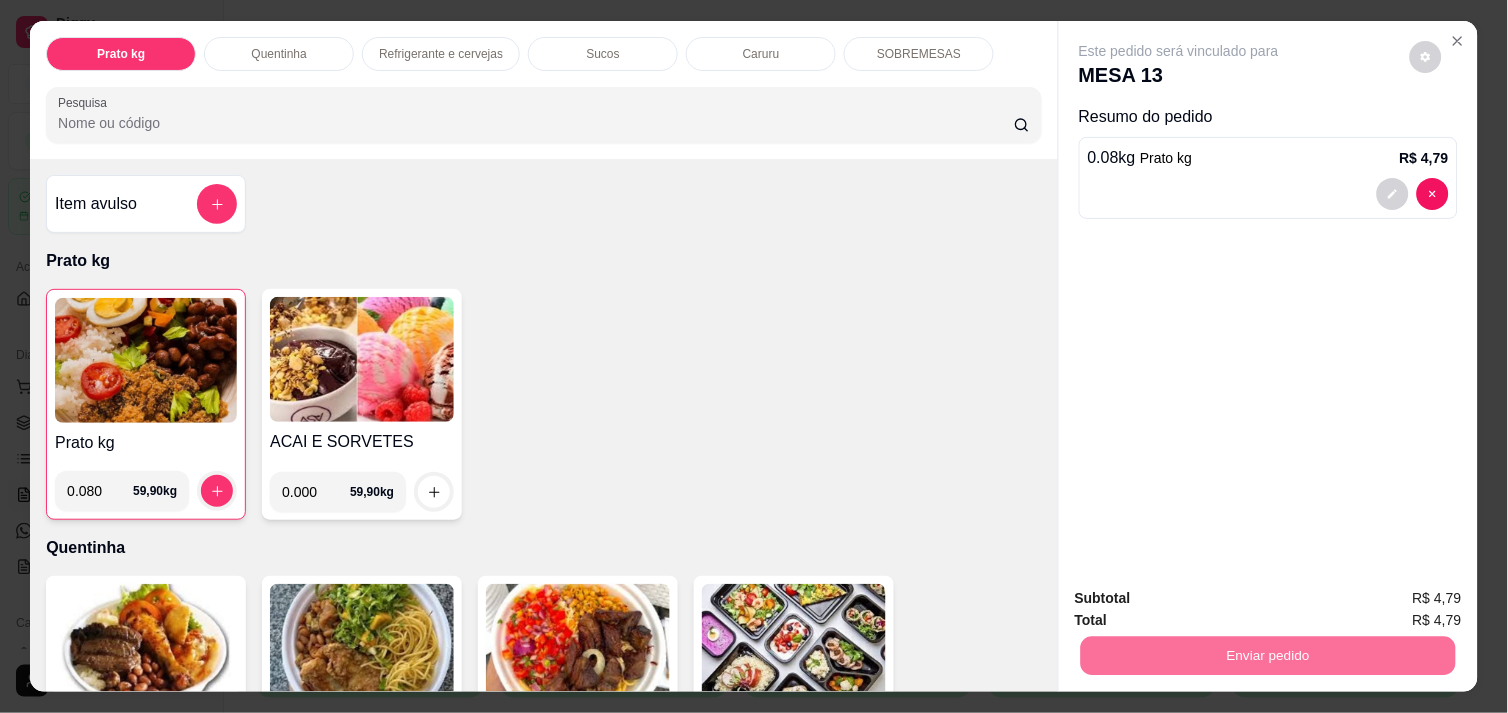 click on "Não registrar e enviar pedido" at bounding box center [1202, 598] 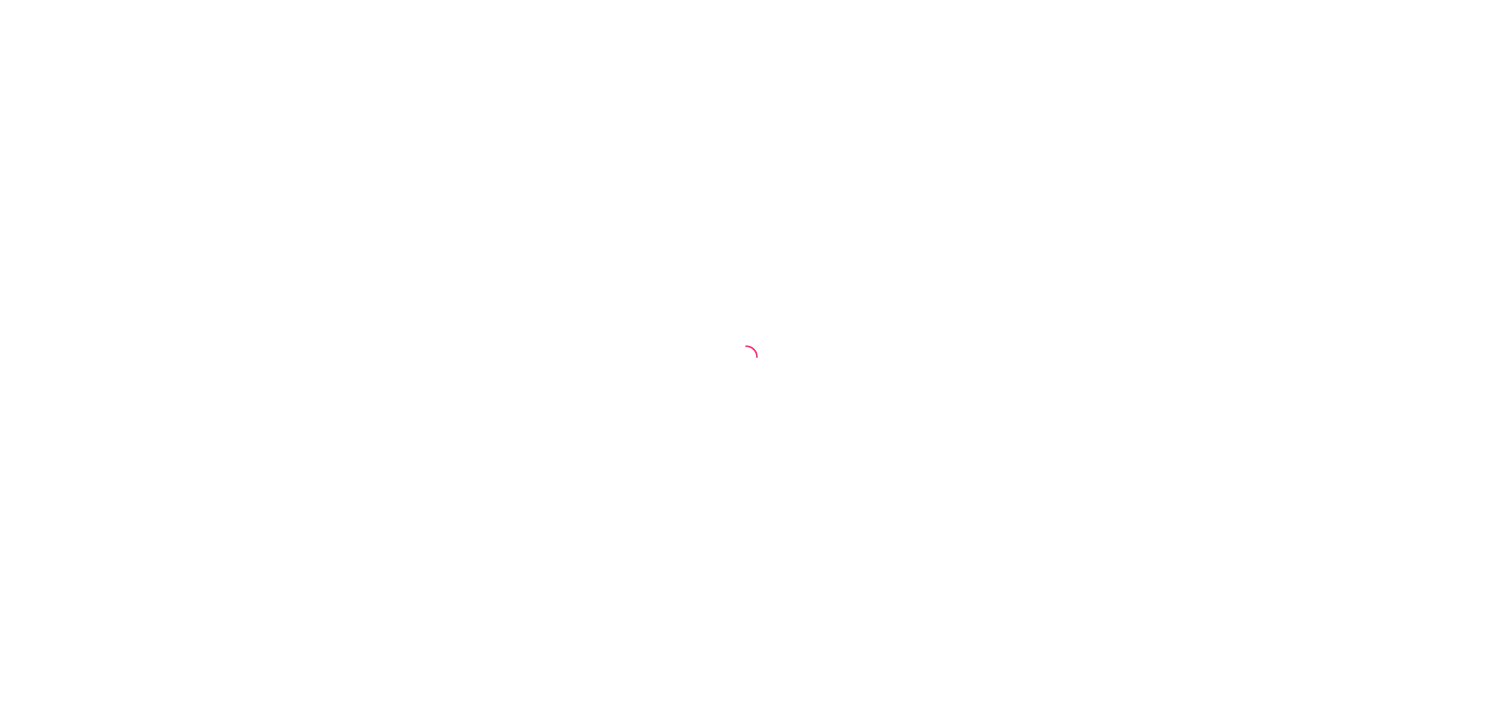 scroll, scrollTop: 0, scrollLeft: 0, axis: both 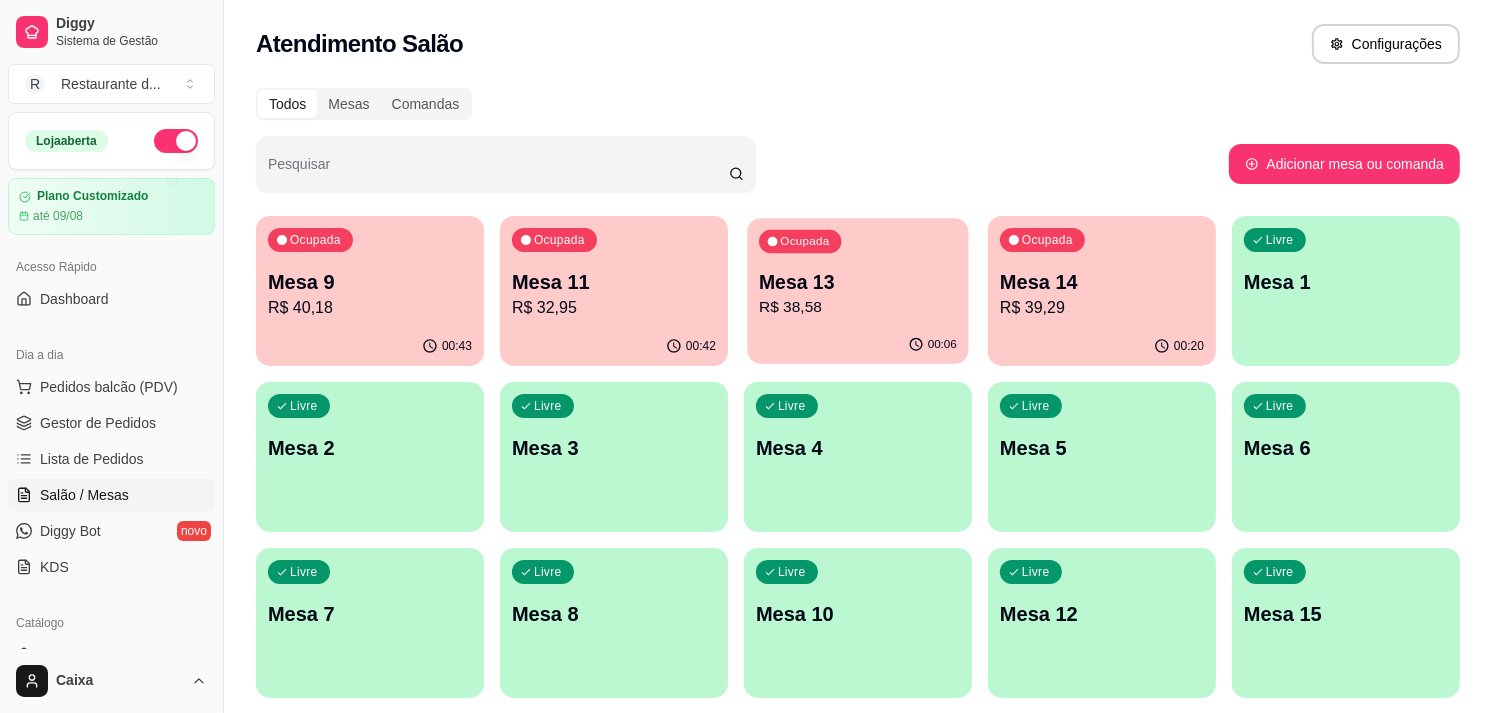click on "Ocupada Mesa 13 R$ 38,58" at bounding box center (857, 272) 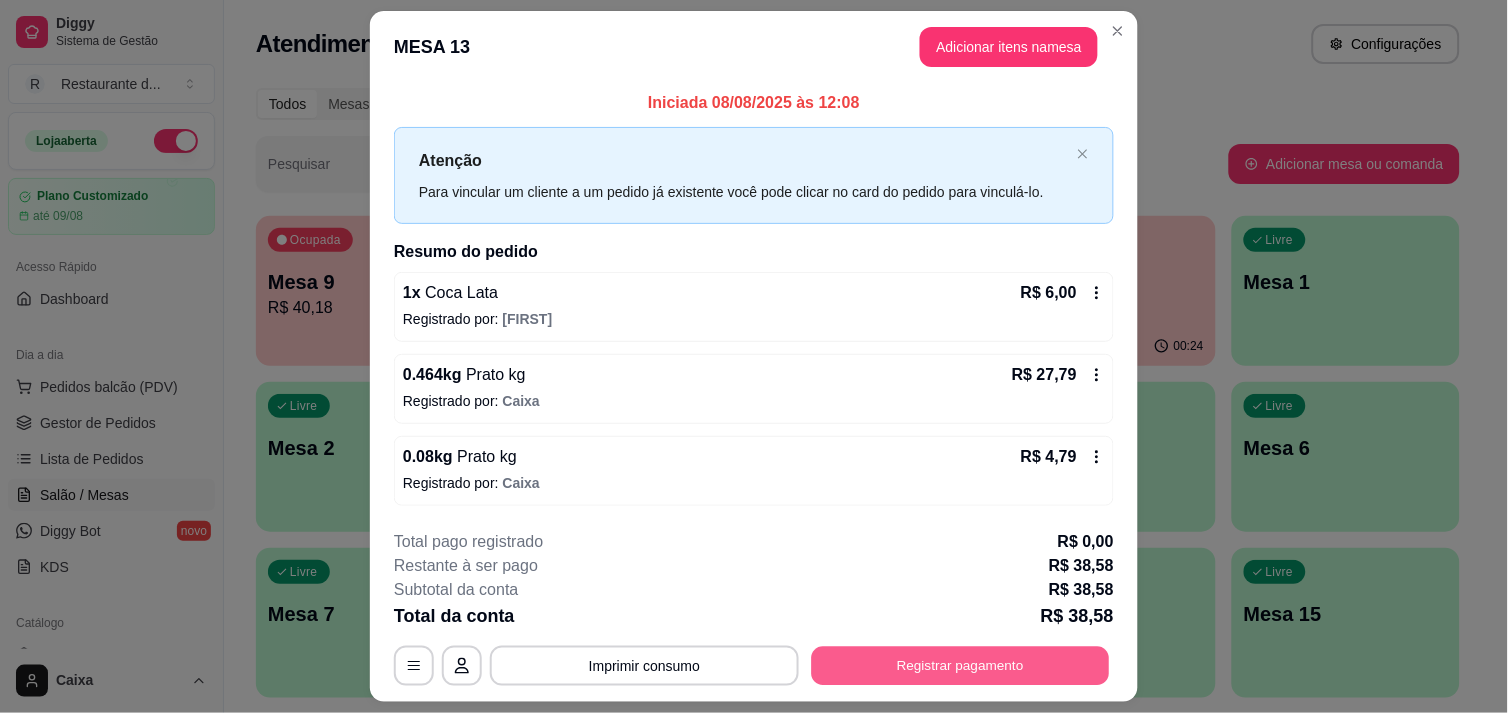 click on "Registrar pagamento" at bounding box center [961, 666] 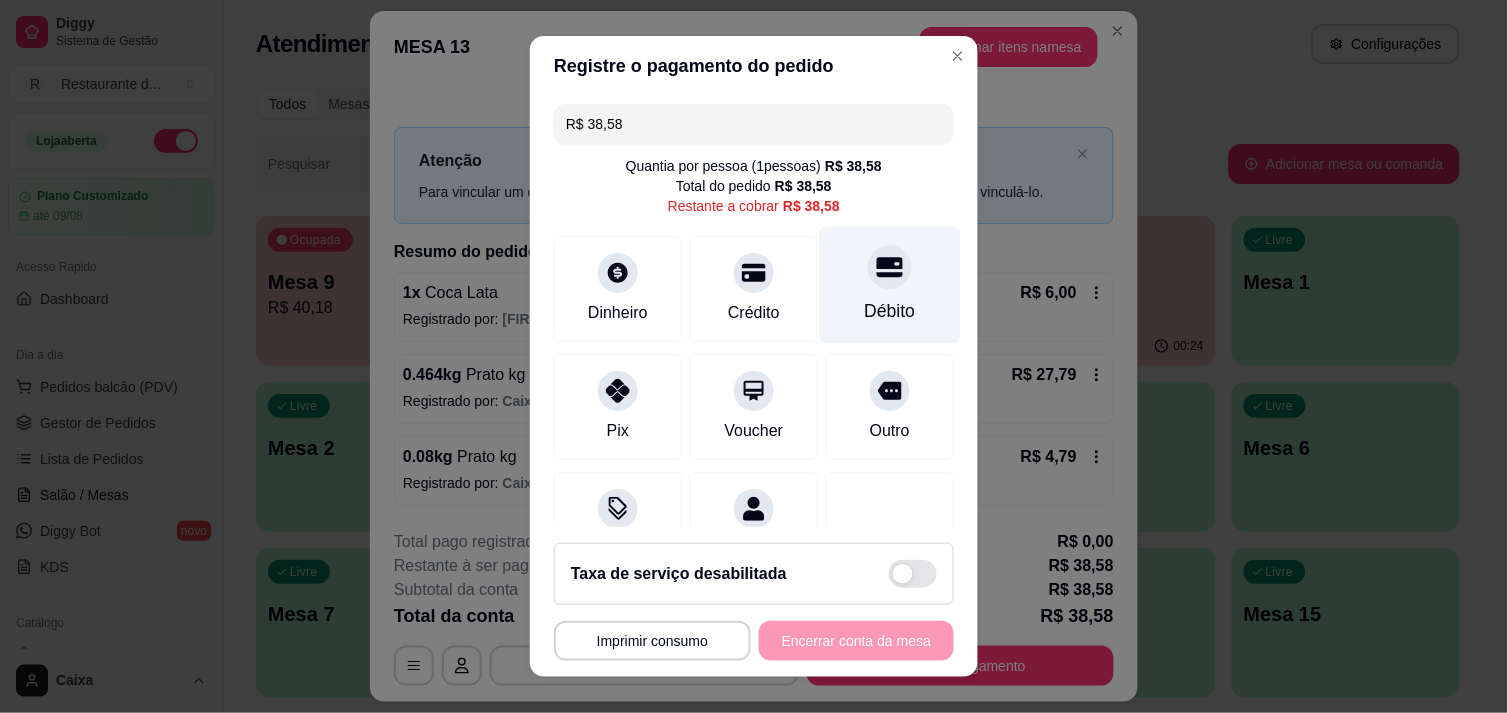click on "Débito" at bounding box center [890, 284] 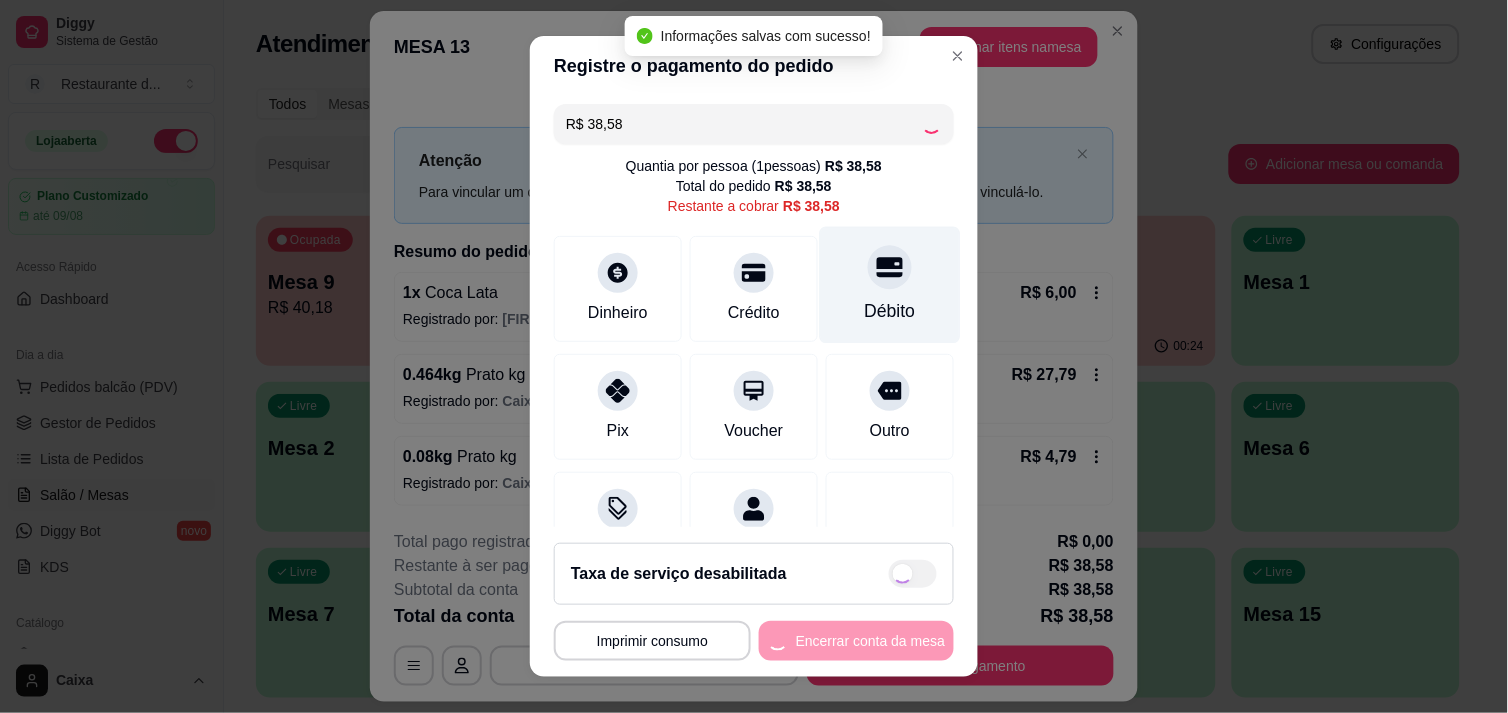 type on "R$ 0,00" 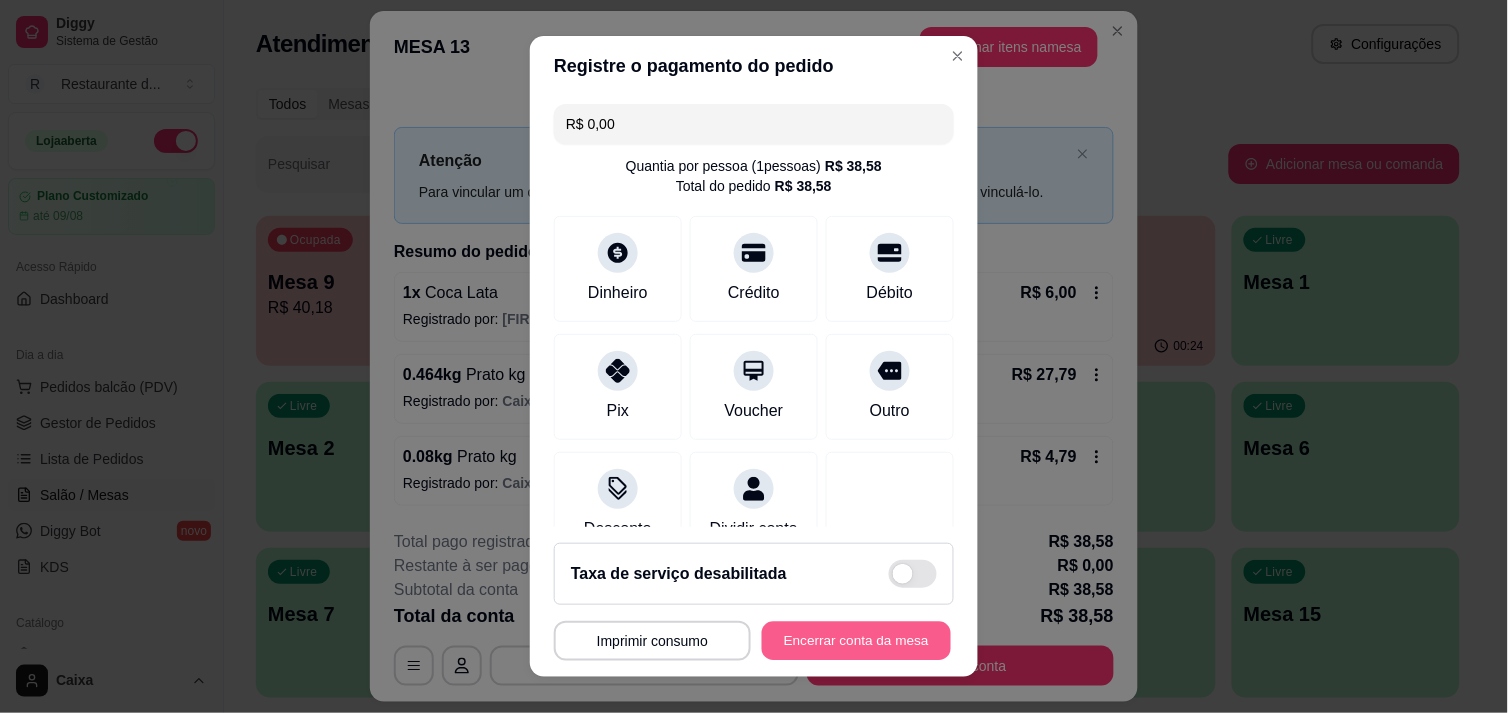 click on "Encerrar conta da mesa" at bounding box center [856, 641] 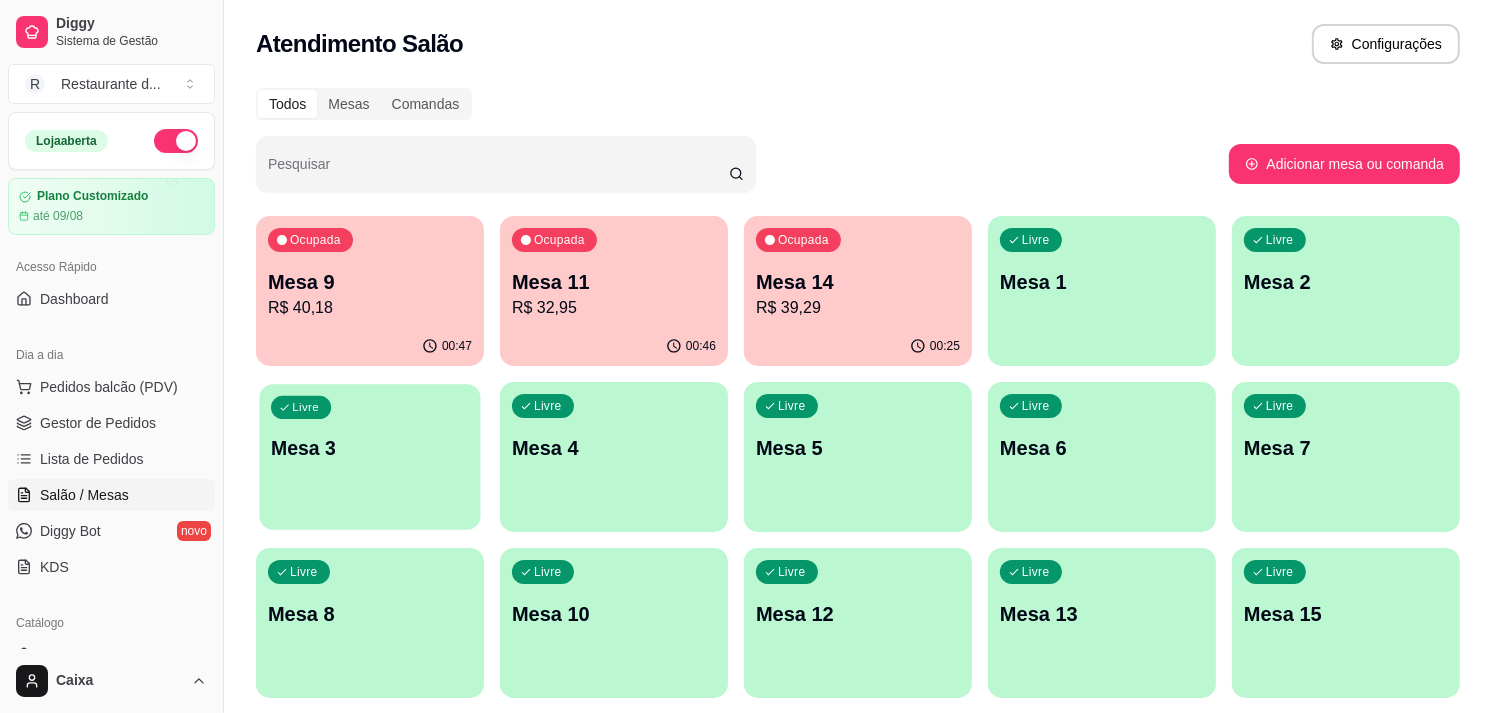 click on "Livre Mesa 3" at bounding box center [369, 445] 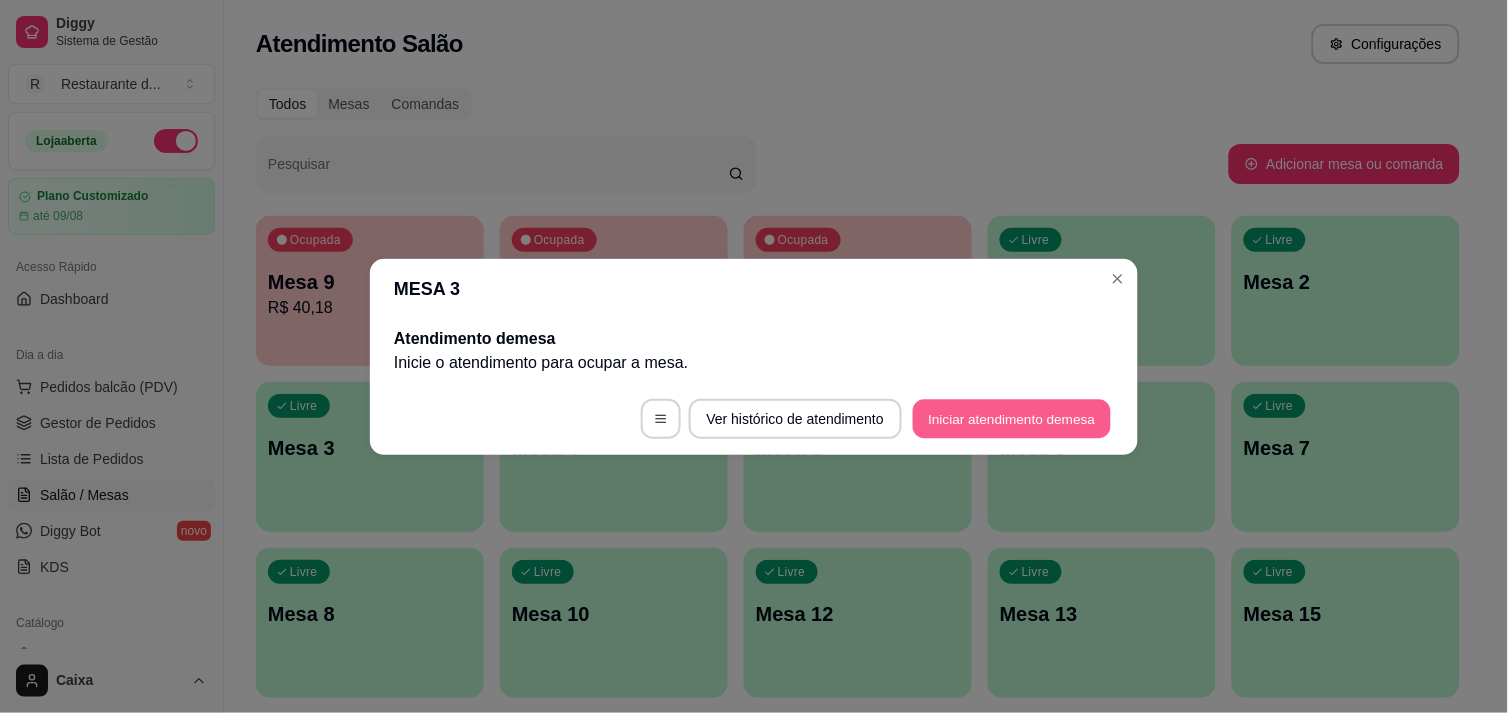 click on "Iniciar atendimento de  mesa" at bounding box center (1012, 418) 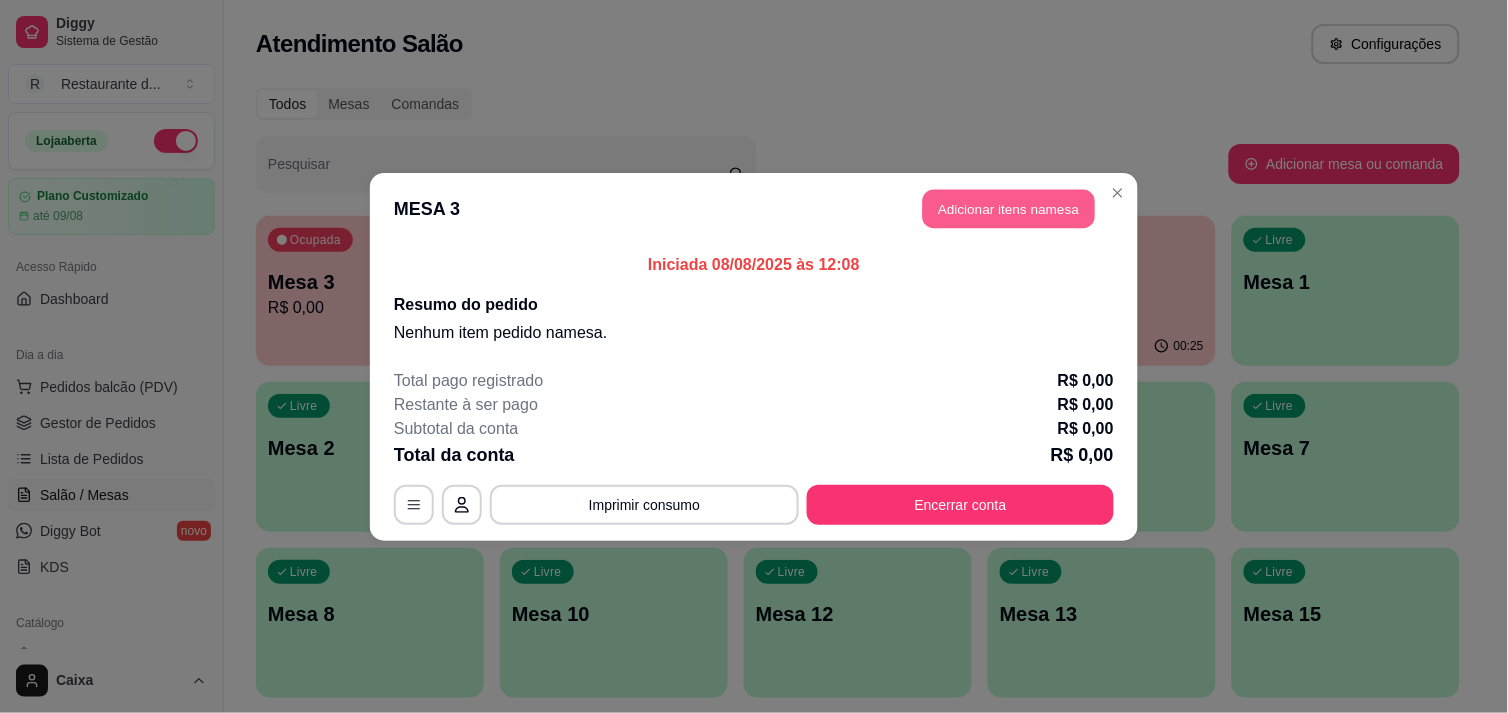 click on "Adicionar itens na  mesa" at bounding box center (1009, 208) 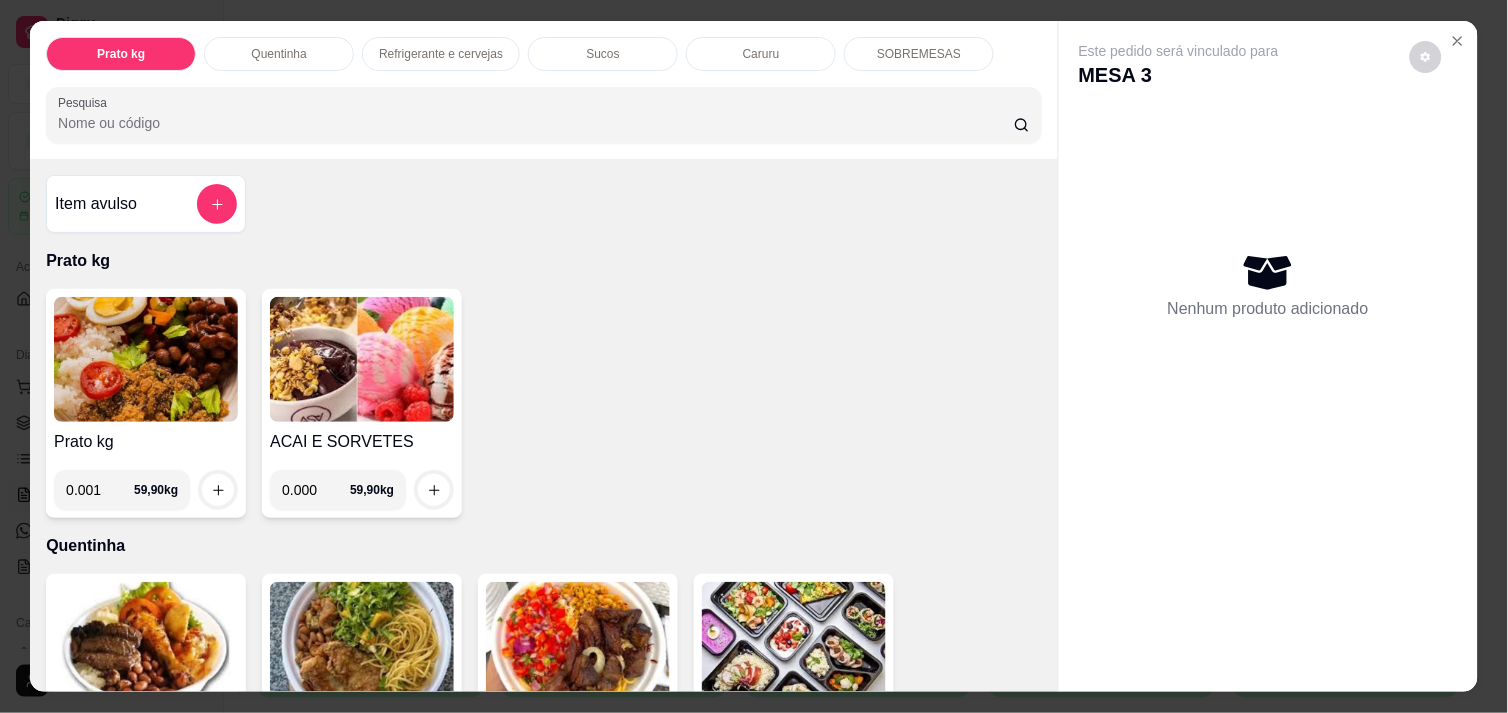click on "0.001" at bounding box center (100, 490) 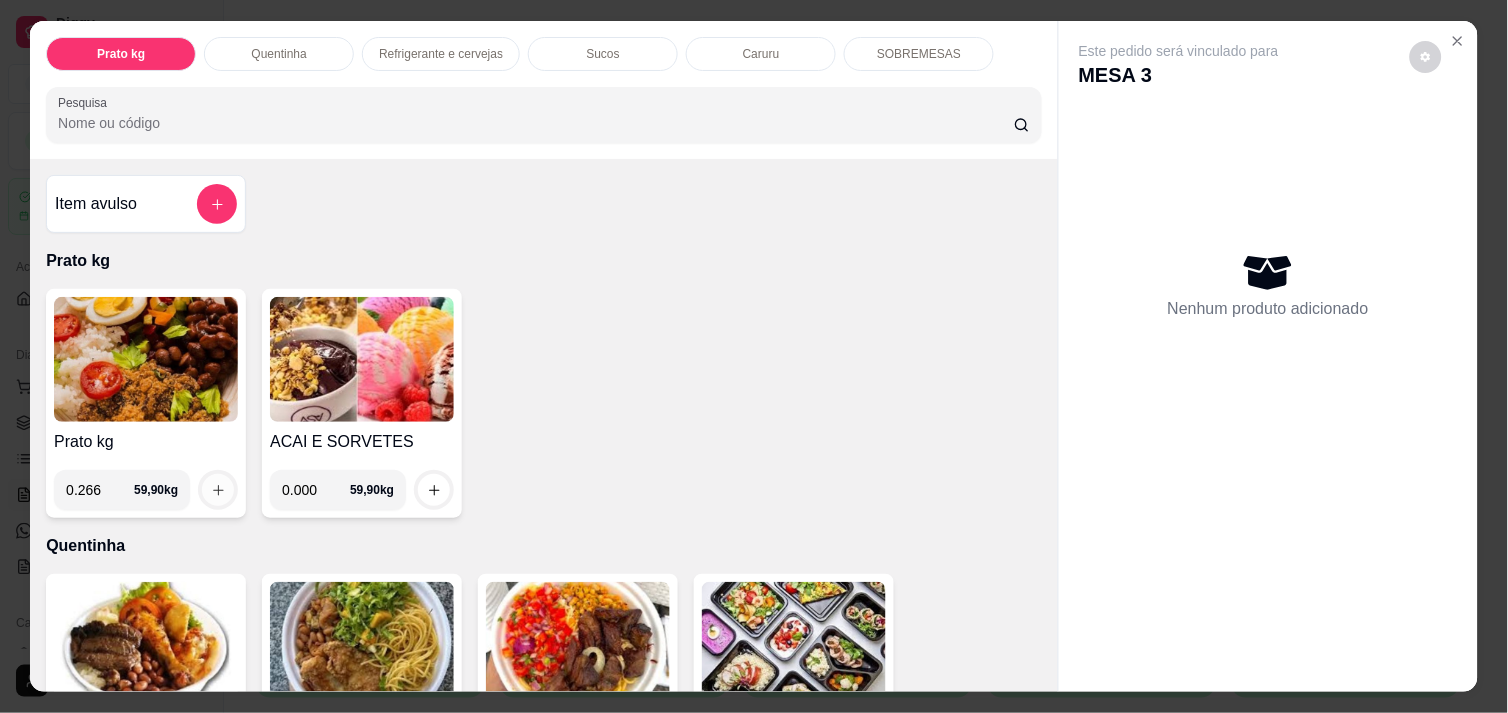 type on "0.266" 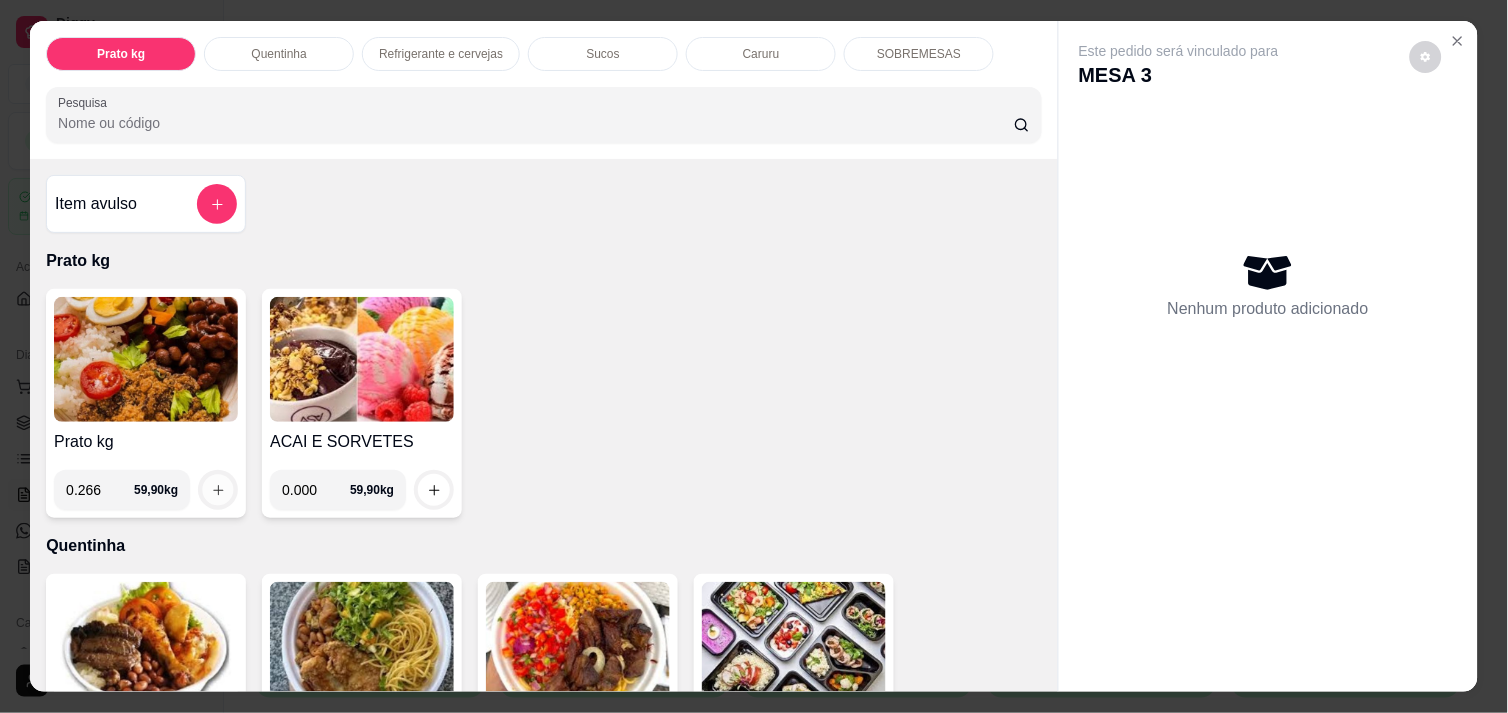 click at bounding box center (218, 490) 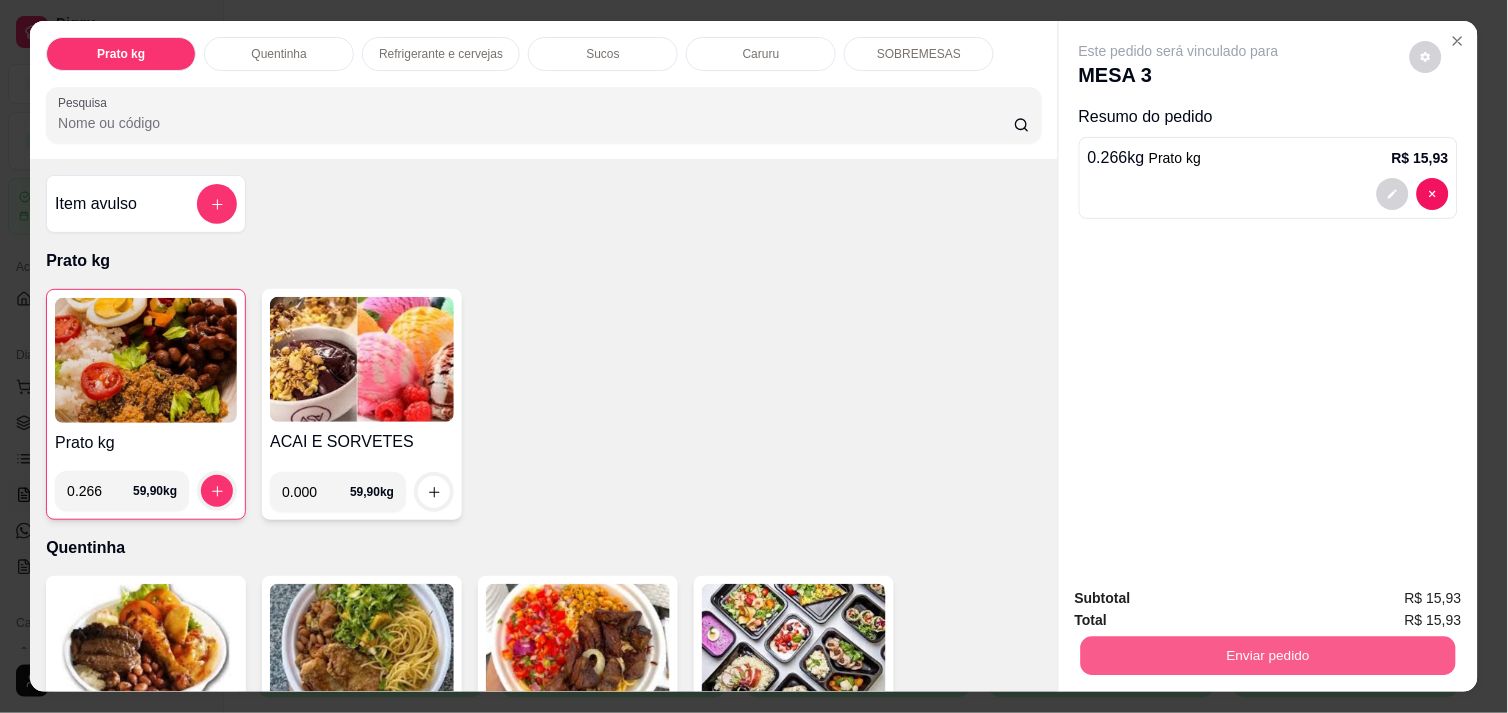 click on "Enviar pedido" at bounding box center (1268, 655) 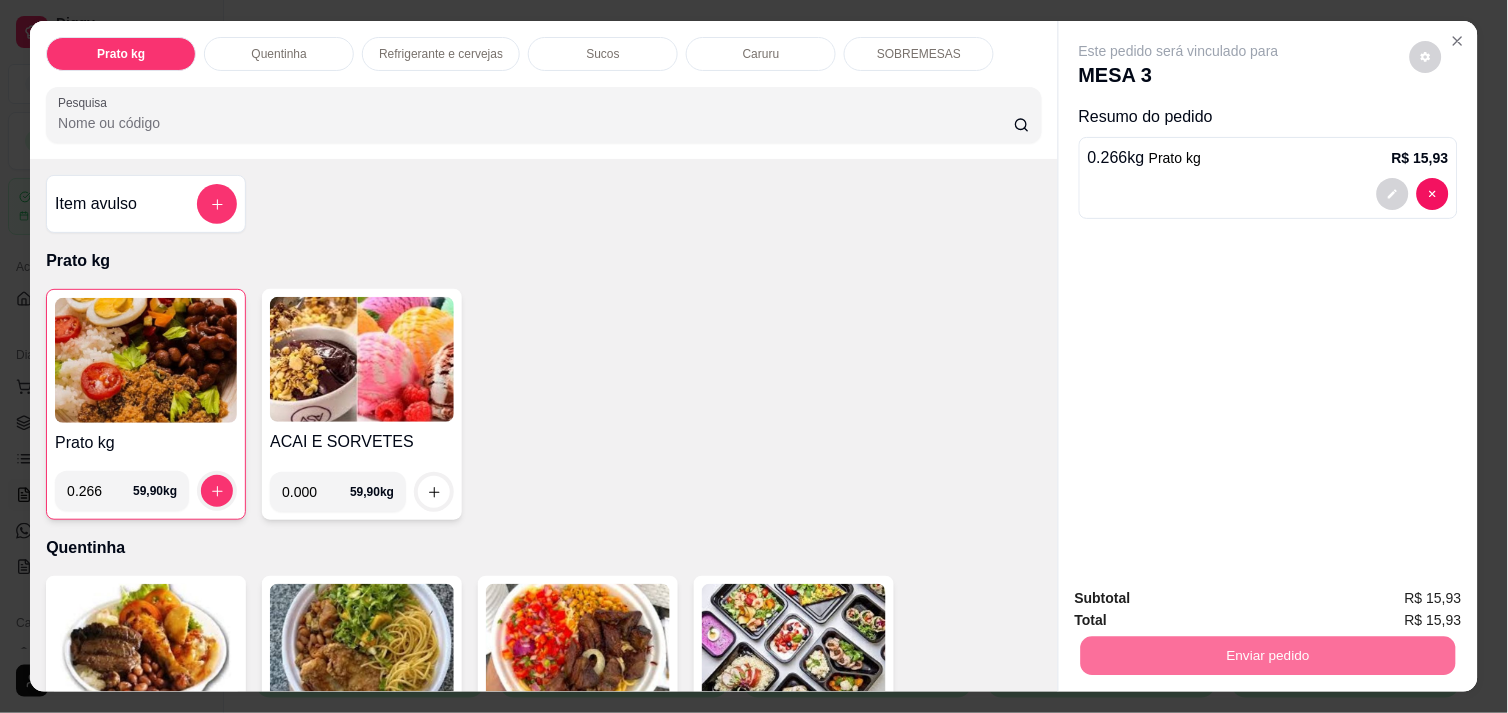 click on "Não registrar e enviar pedido" at bounding box center (1202, 599) 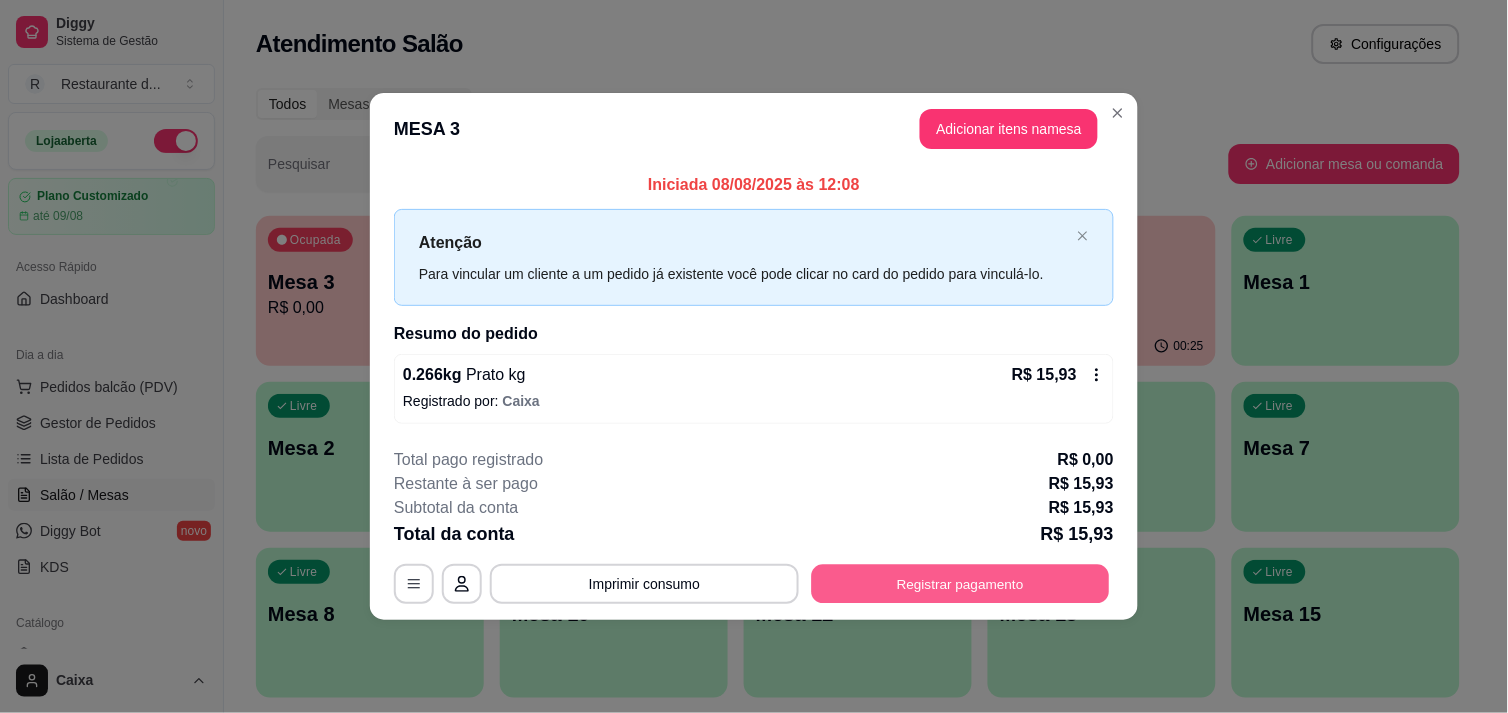 click on "Registrar pagamento" at bounding box center (961, 584) 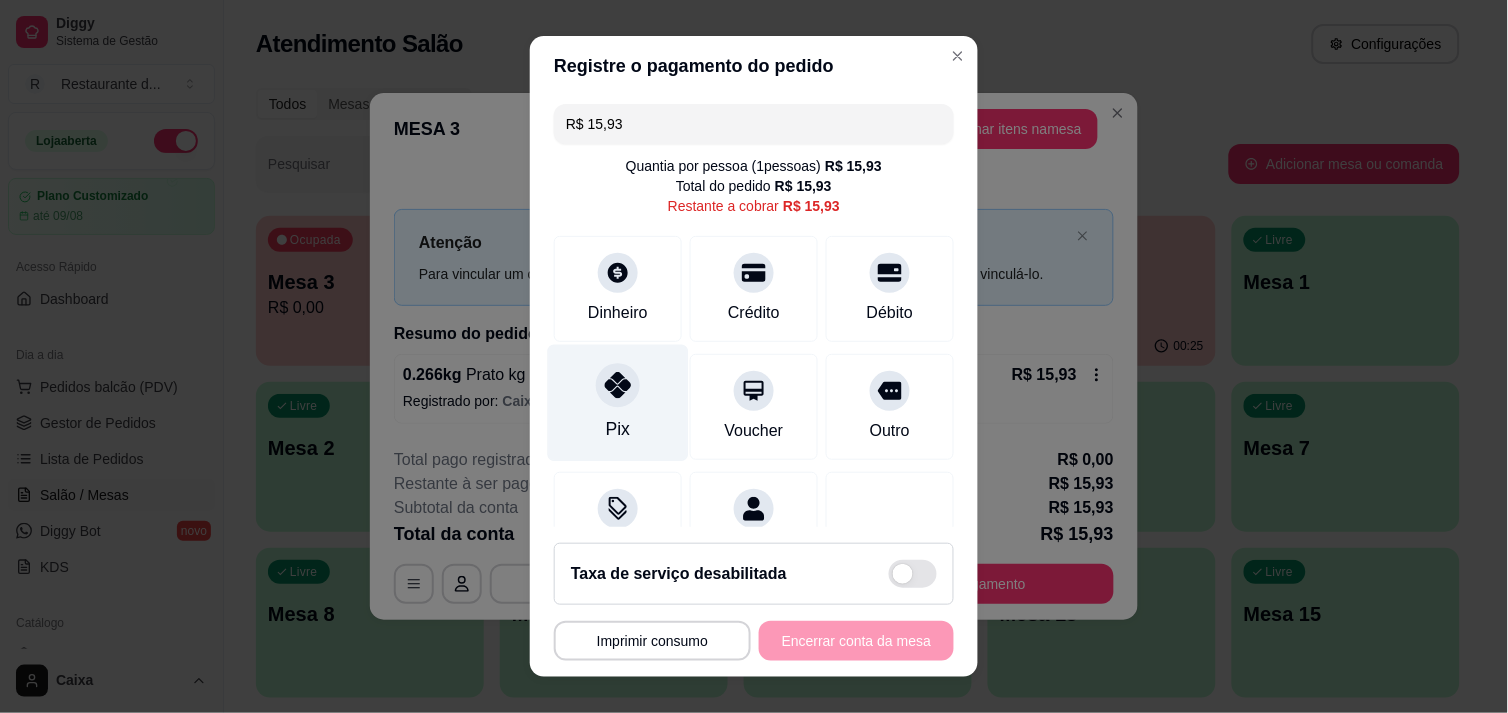click 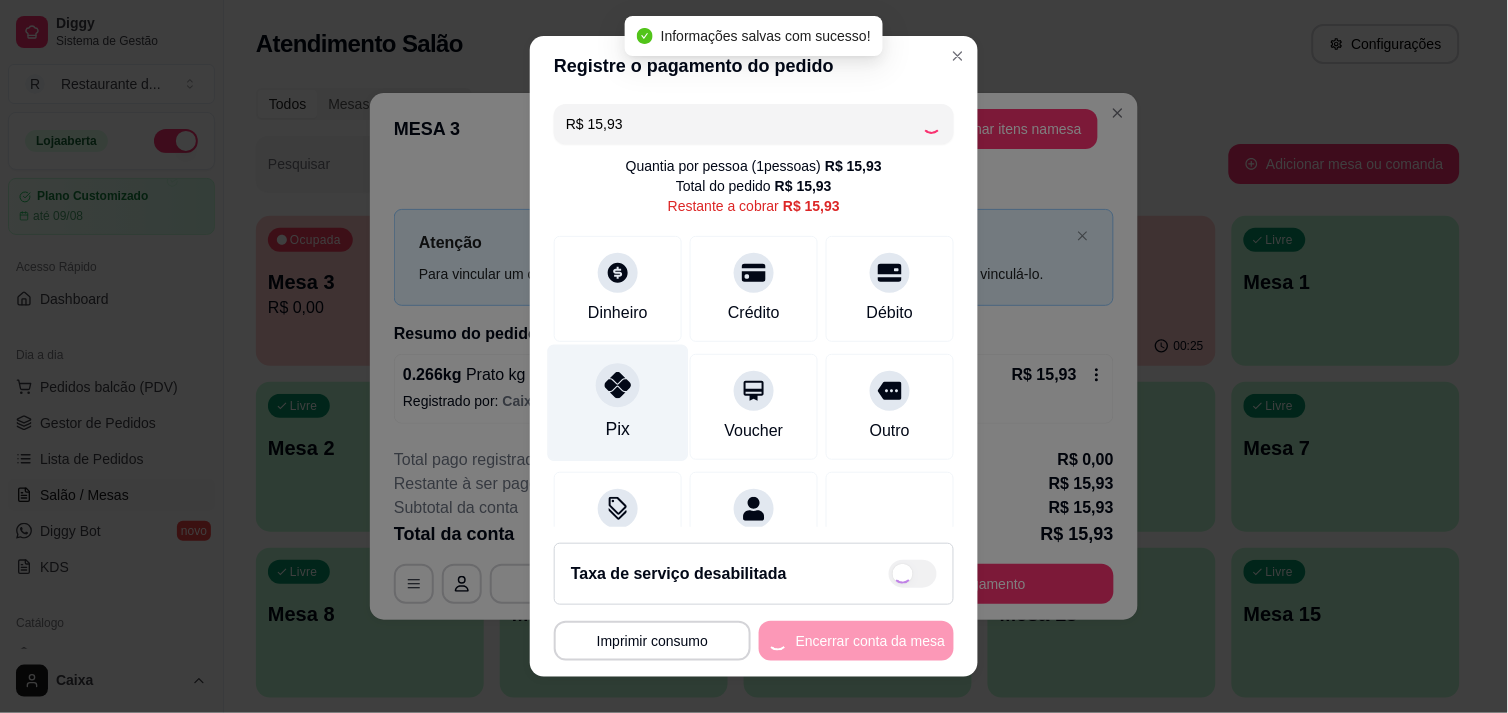 type on "R$ 0,00" 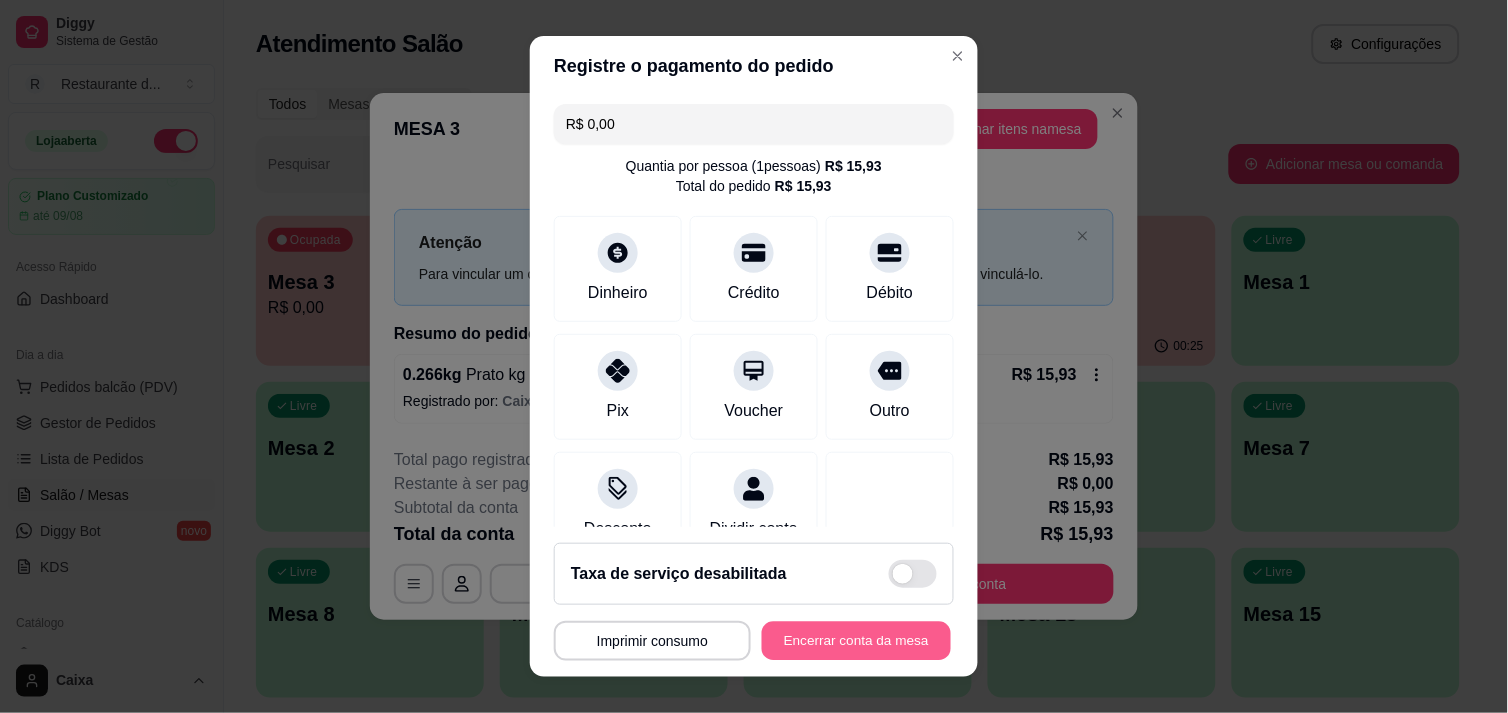 click on "Encerrar conta da mesa" at bounding box center (856, 641) 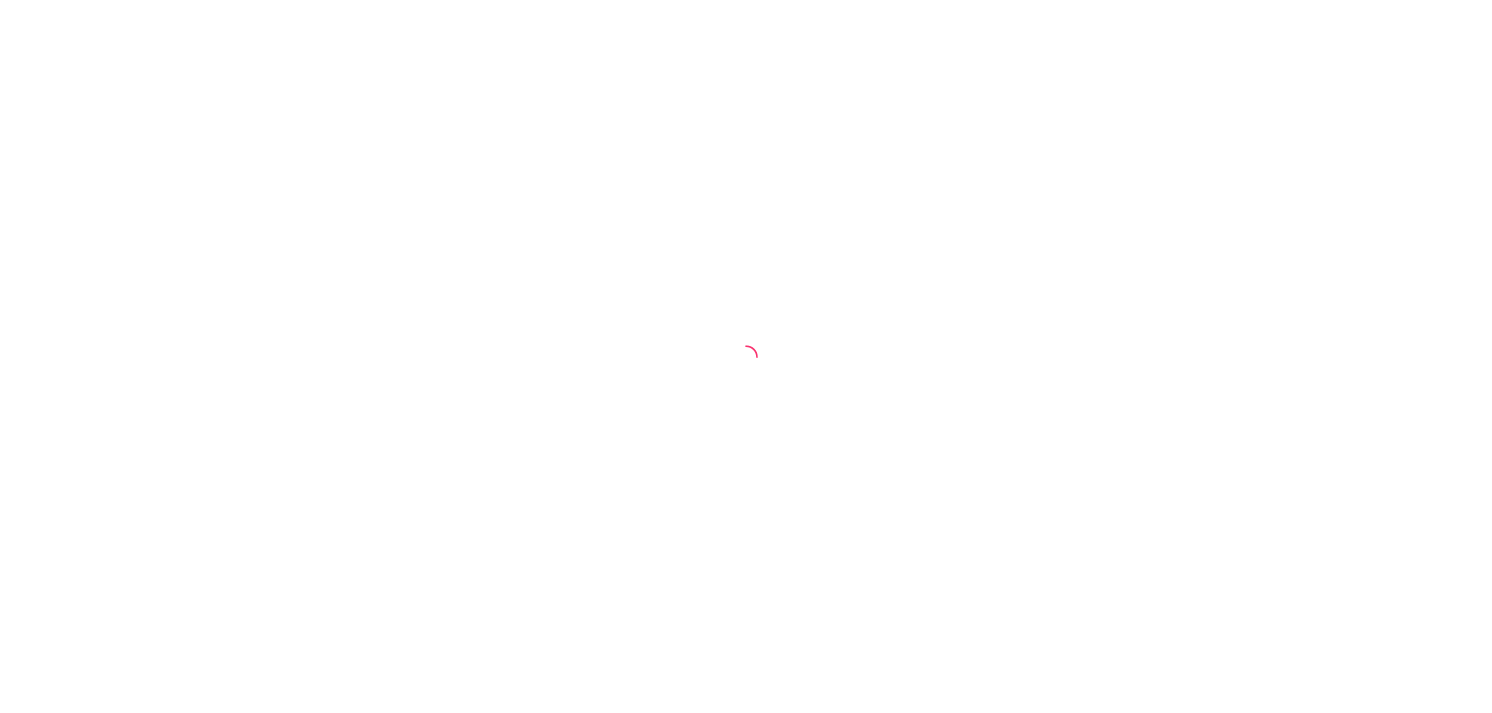 scroll, scrollTop: 0, scrollLeft: 0, axis: both 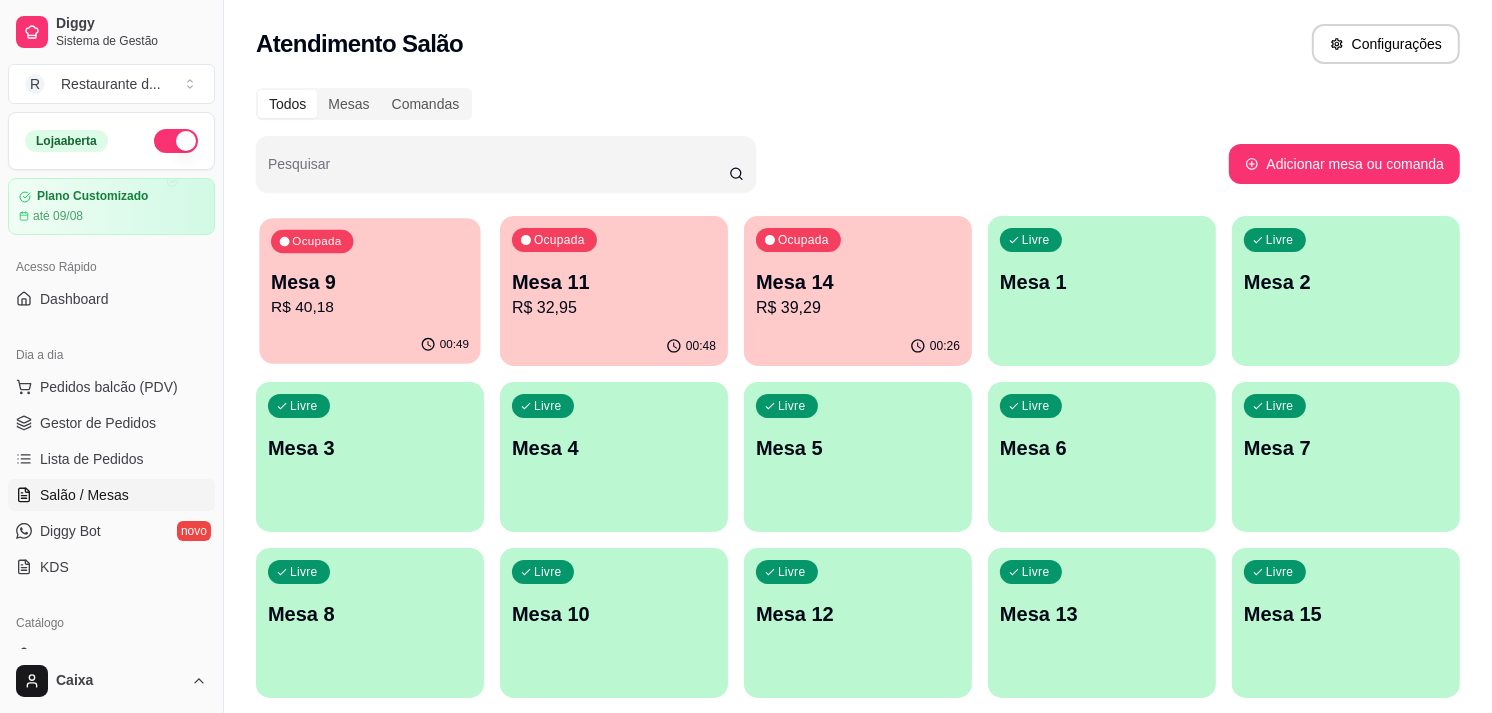 click on "Mesa 9" at bounding box center [370, 282] 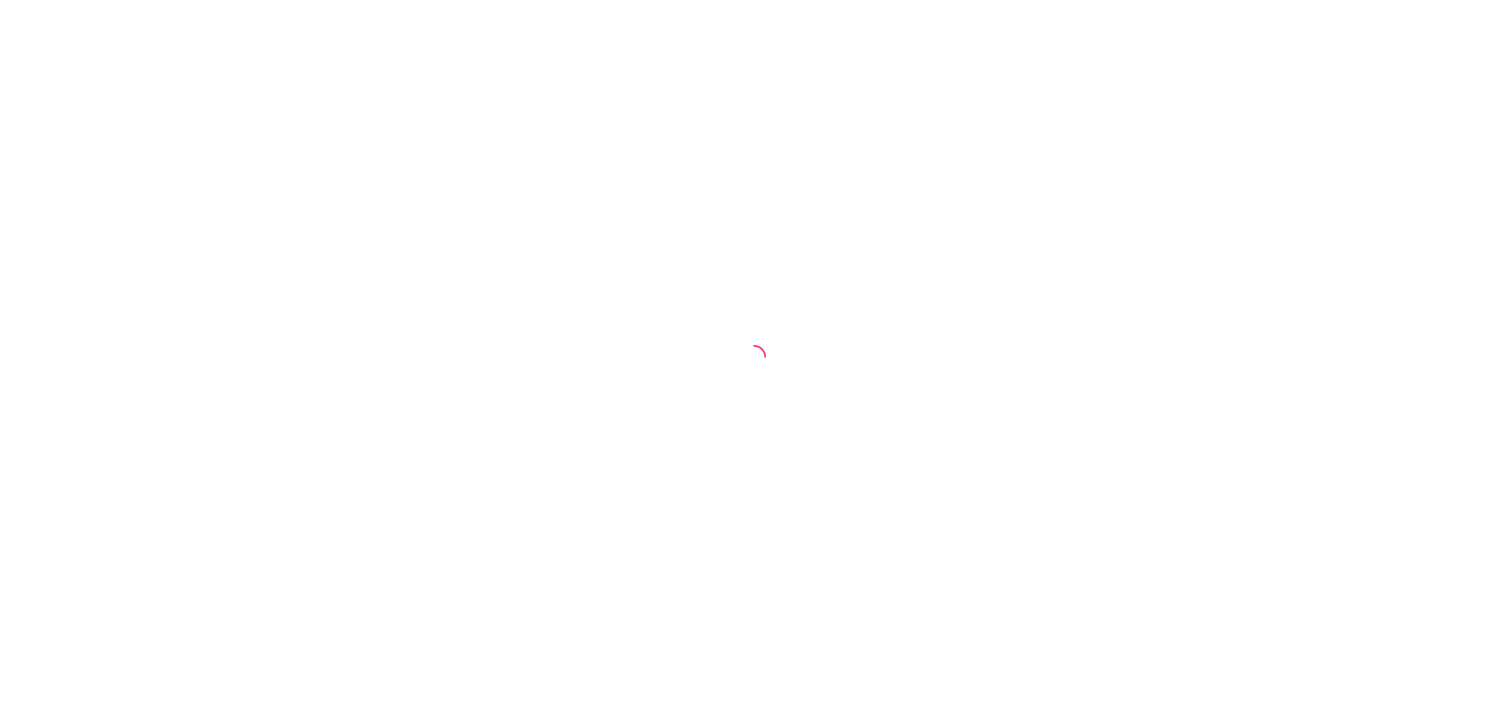 scroll, scrollTop: 0, scrollLeft: 0, axis: both 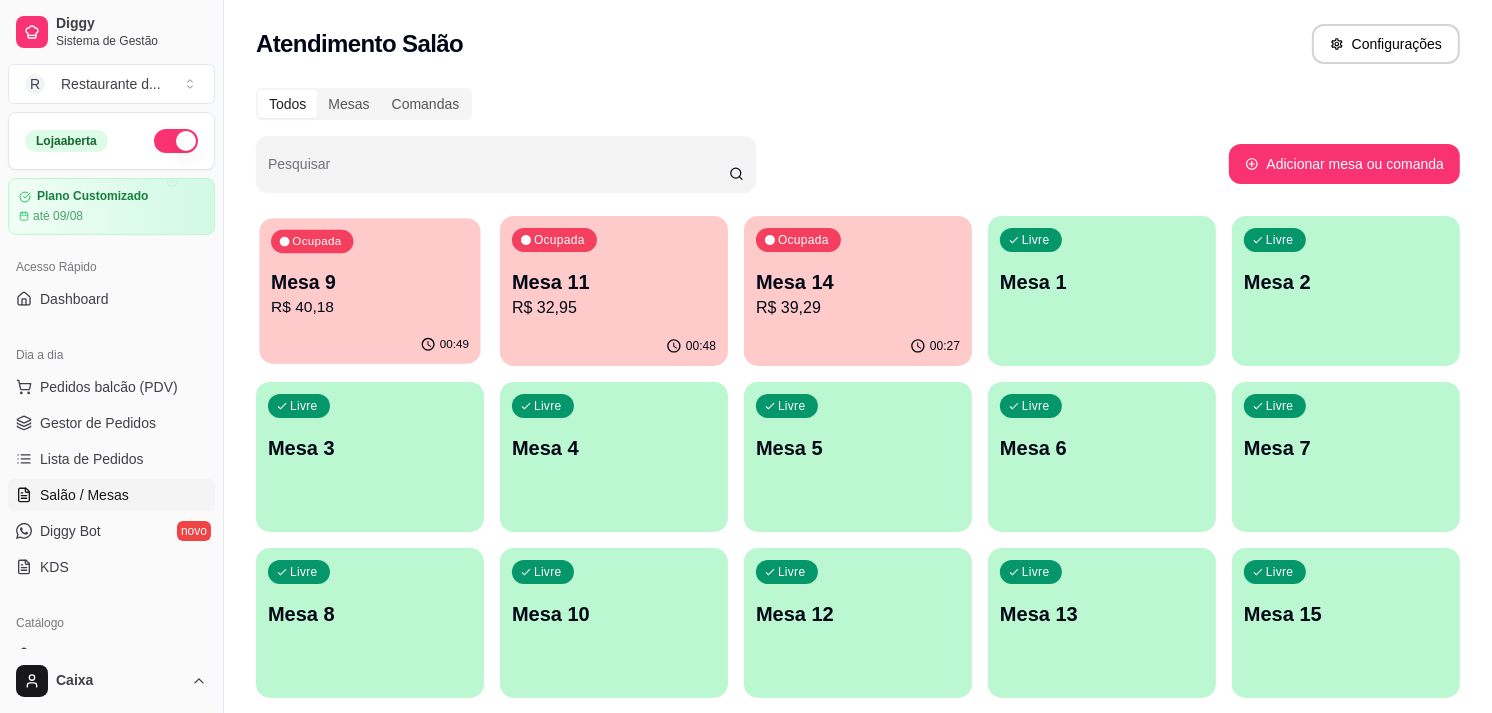 click on "R$ 40,18" at bounding box center [370, 307] 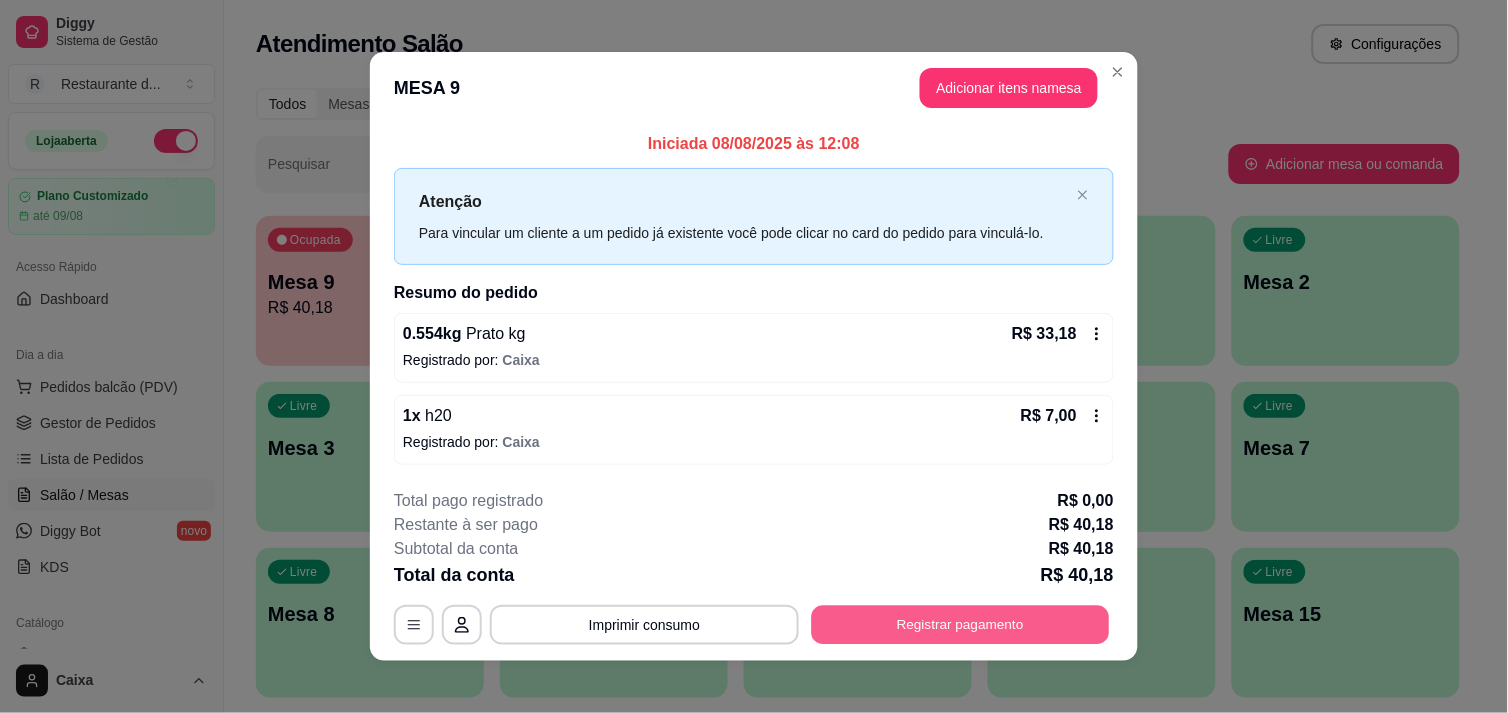 click on "Registrar pagamento" at bounding box center (961, 625) 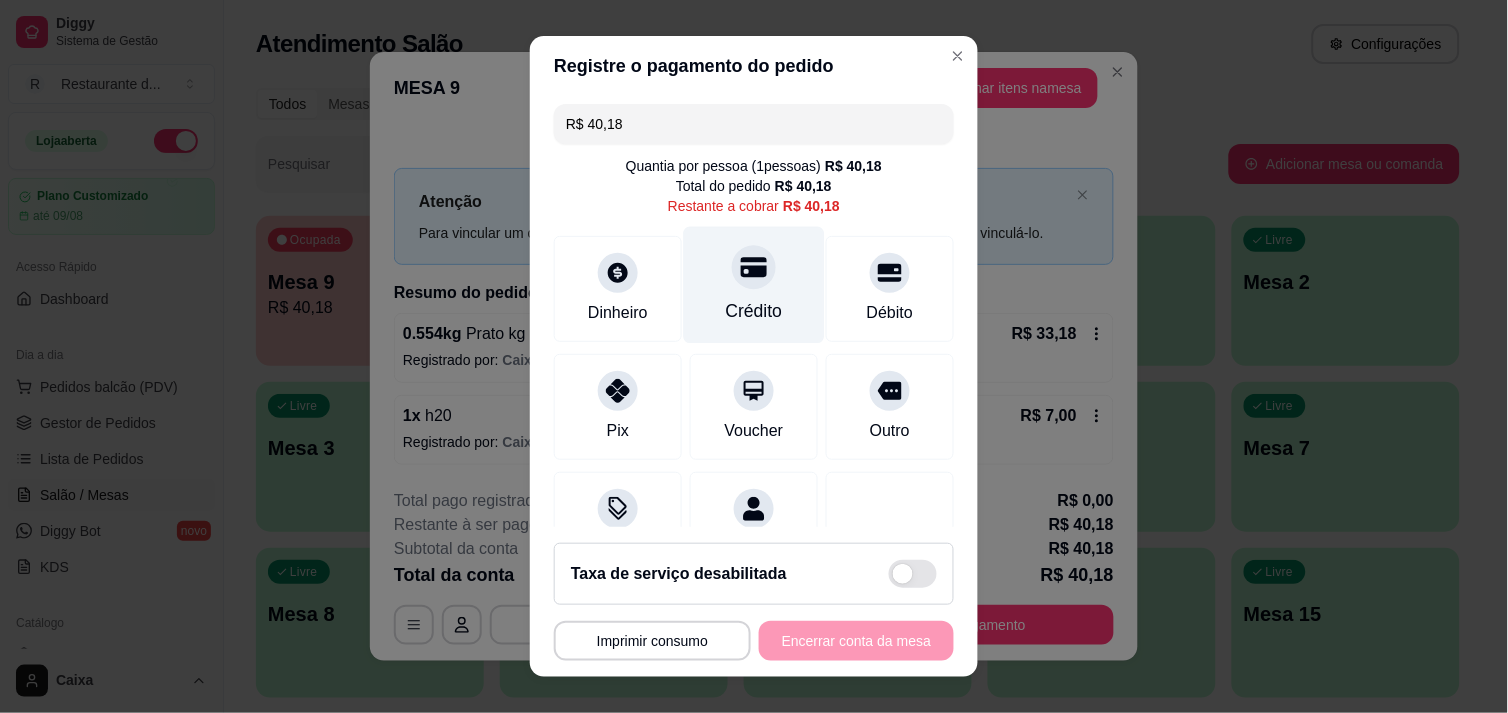 click on "Crédito" at bounding box center (754, 311) 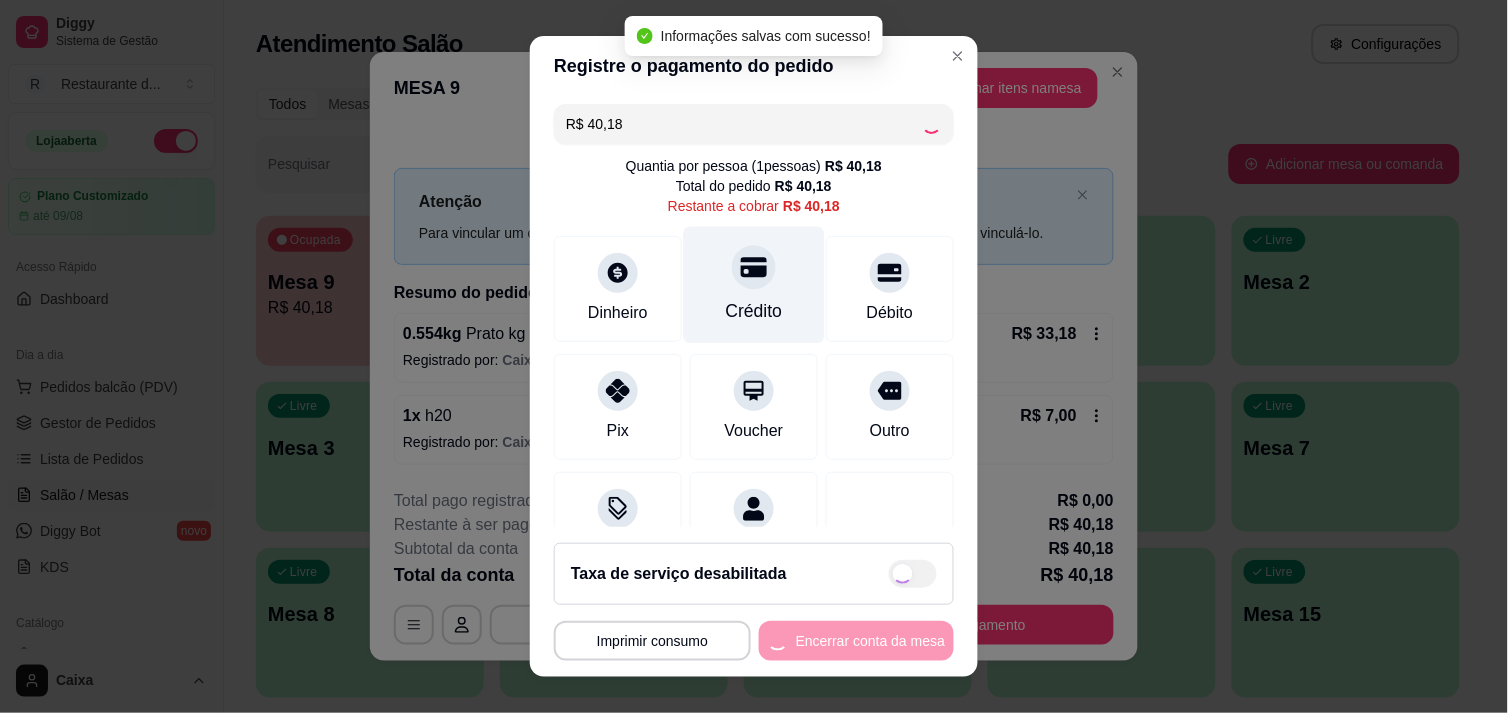type on "R$ 0,00" 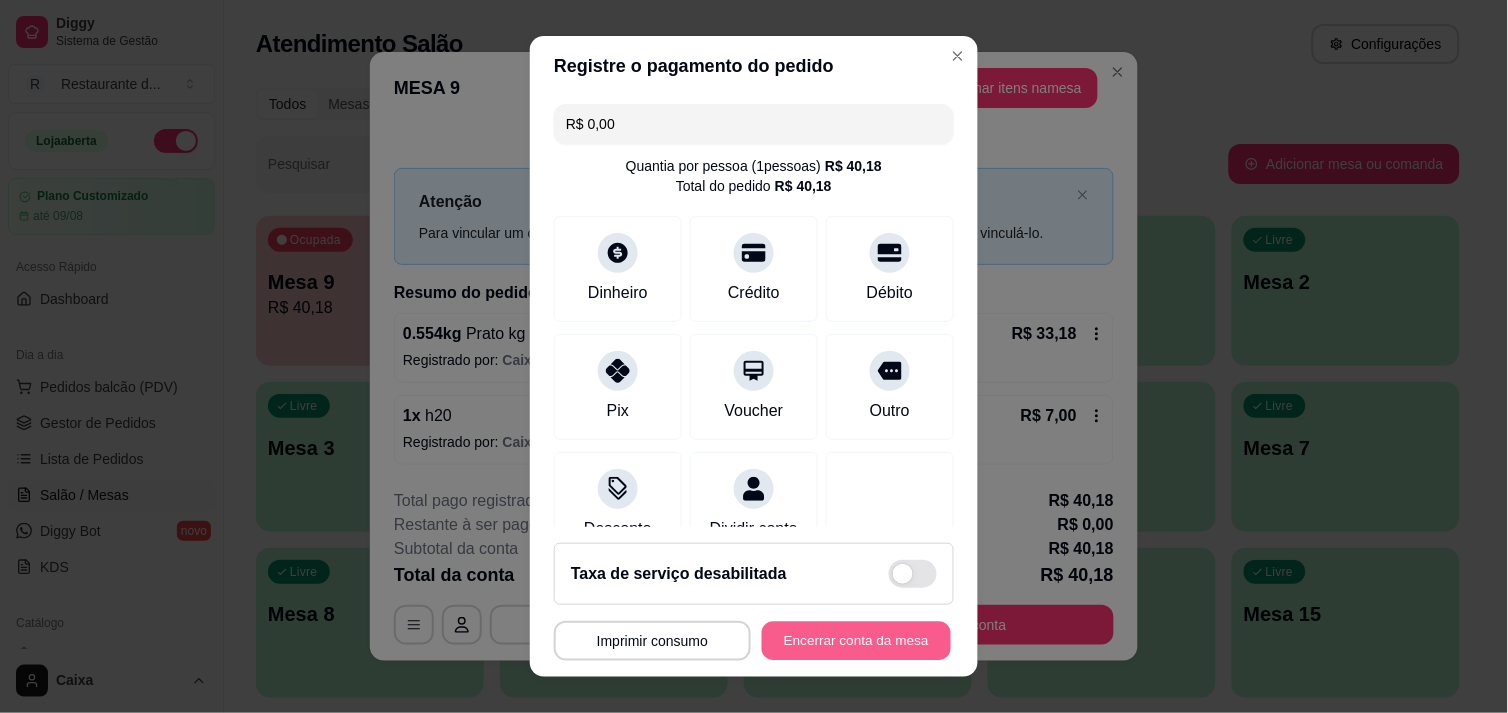 click on "Encerrar conta da mesa" at bounding box center (856, 641) 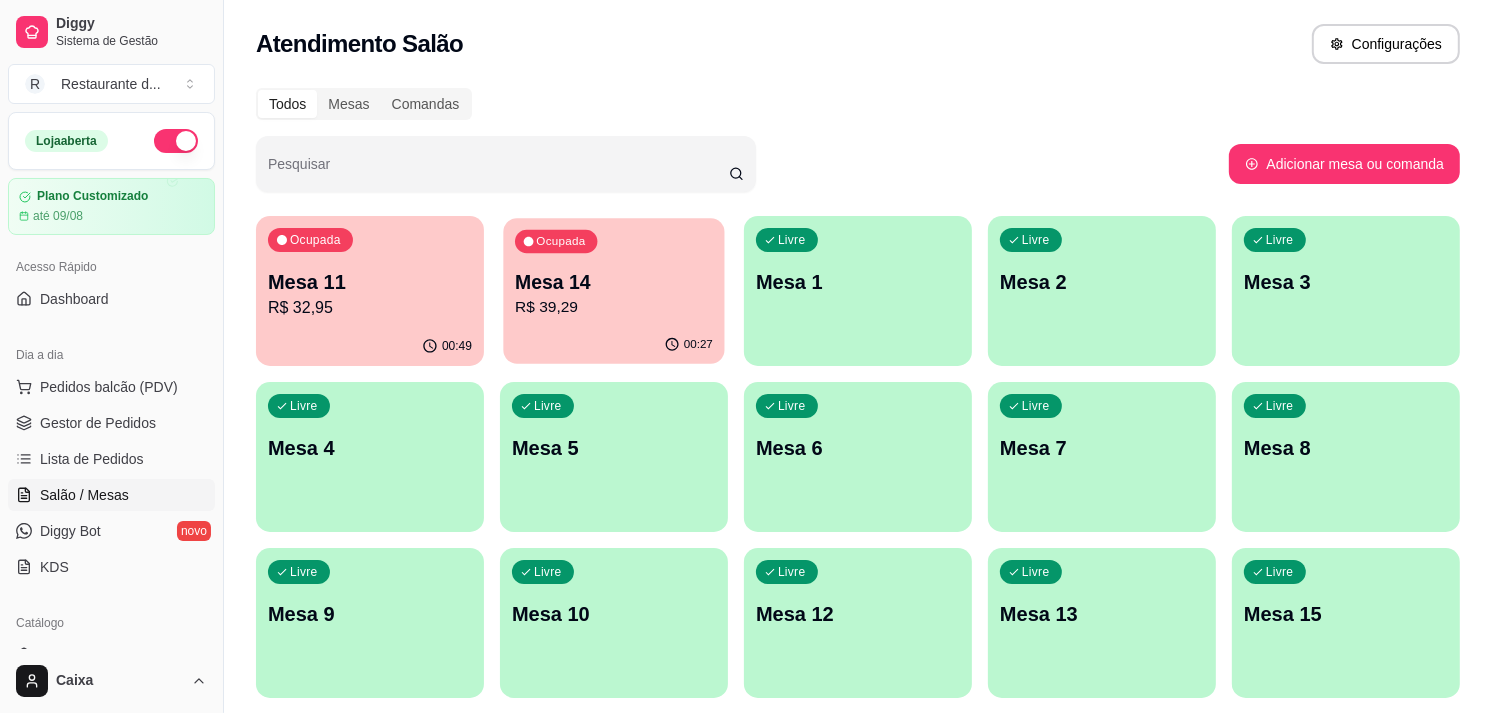 click on "R$ 39,29" at bounding box center [614, 307] 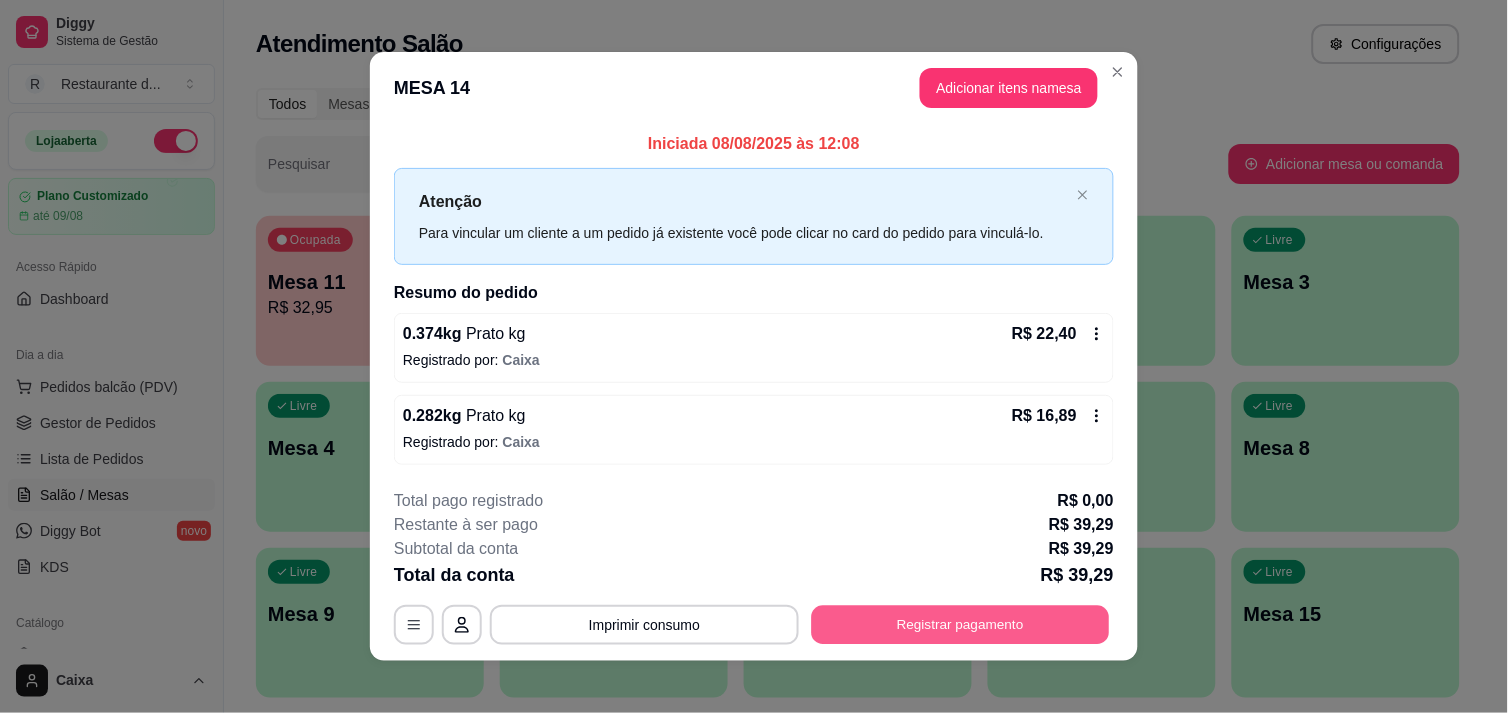 click on "Registrar pagamento" at bounding box center (961, 625) 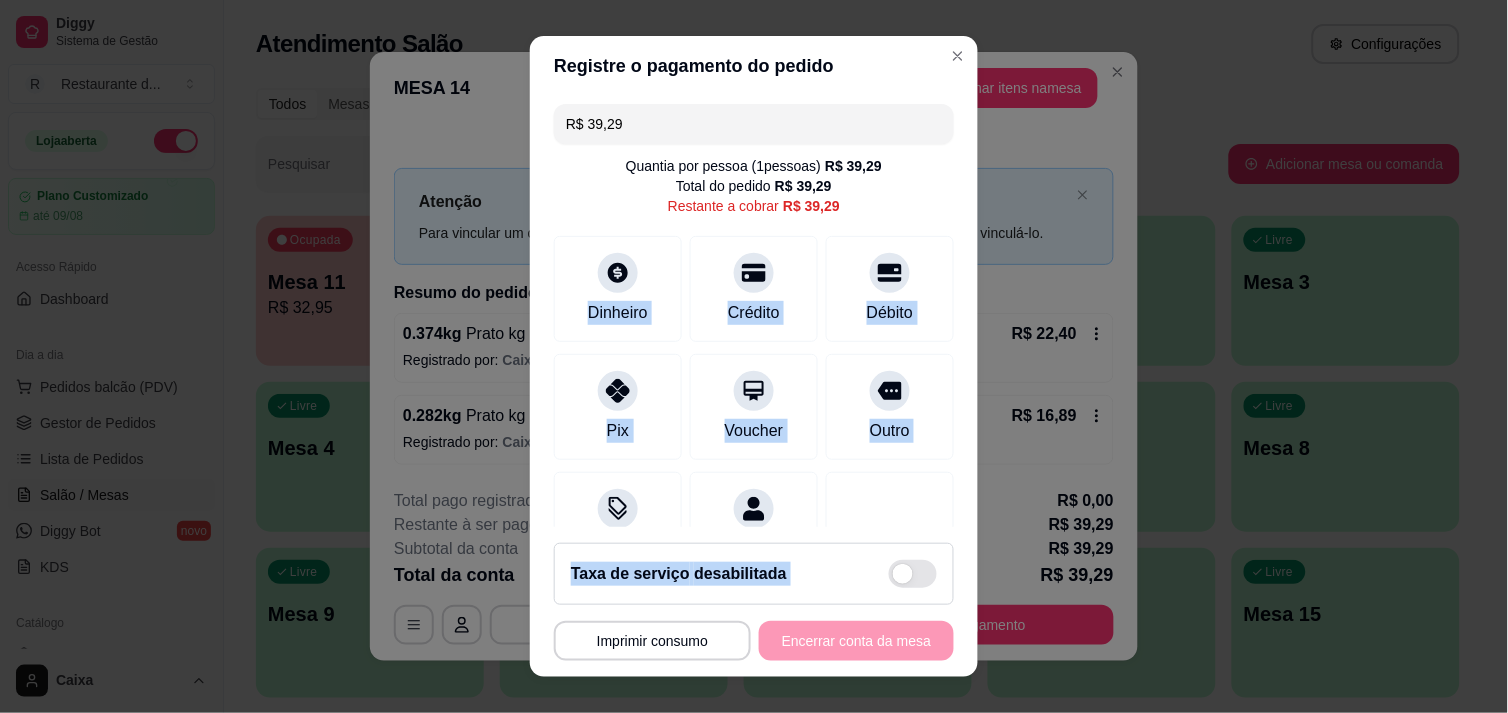 drag, startPoint x: 945, startPoint y: 623, endPoint x: 610, endPoint y: 222, distance: 522.5189 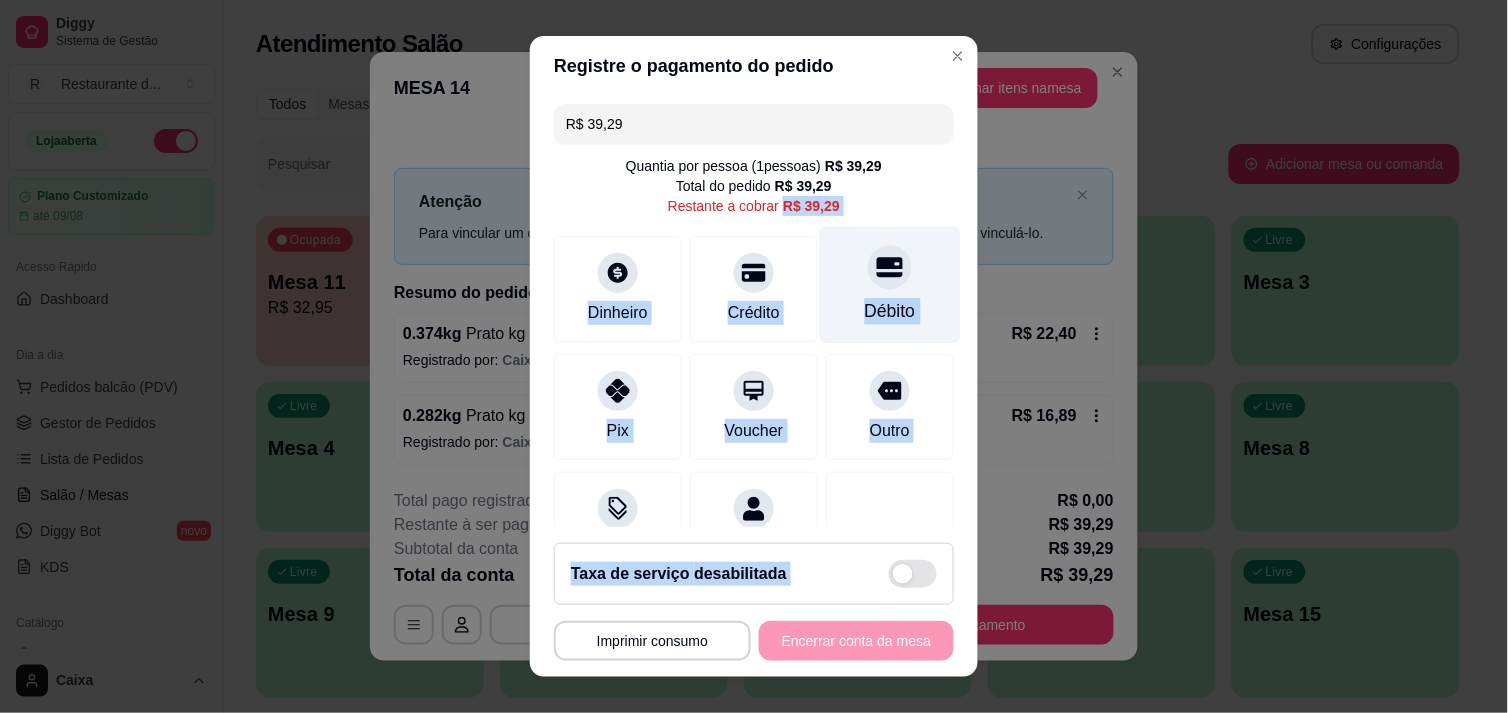 click on "Débito" at bounding box center [890, 311] 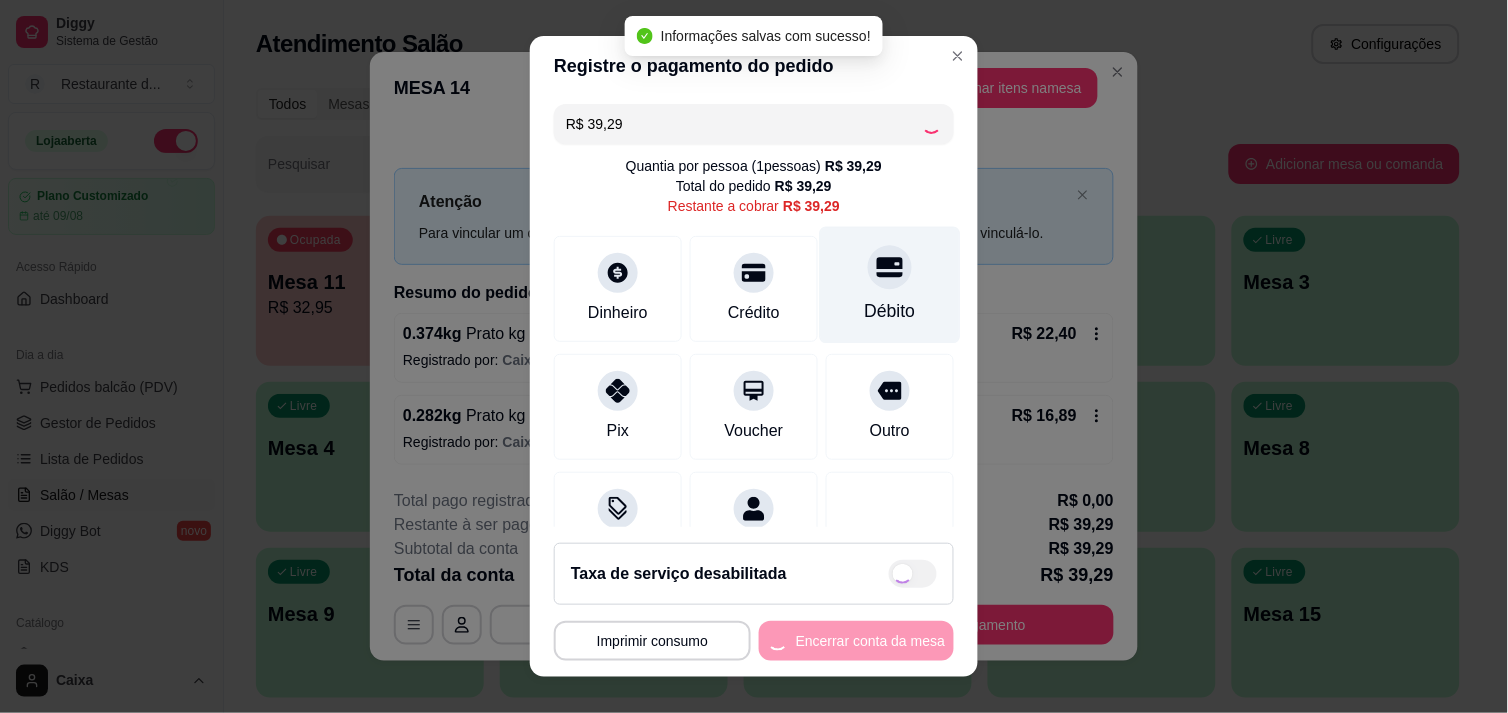 type on "R$ 0,00" 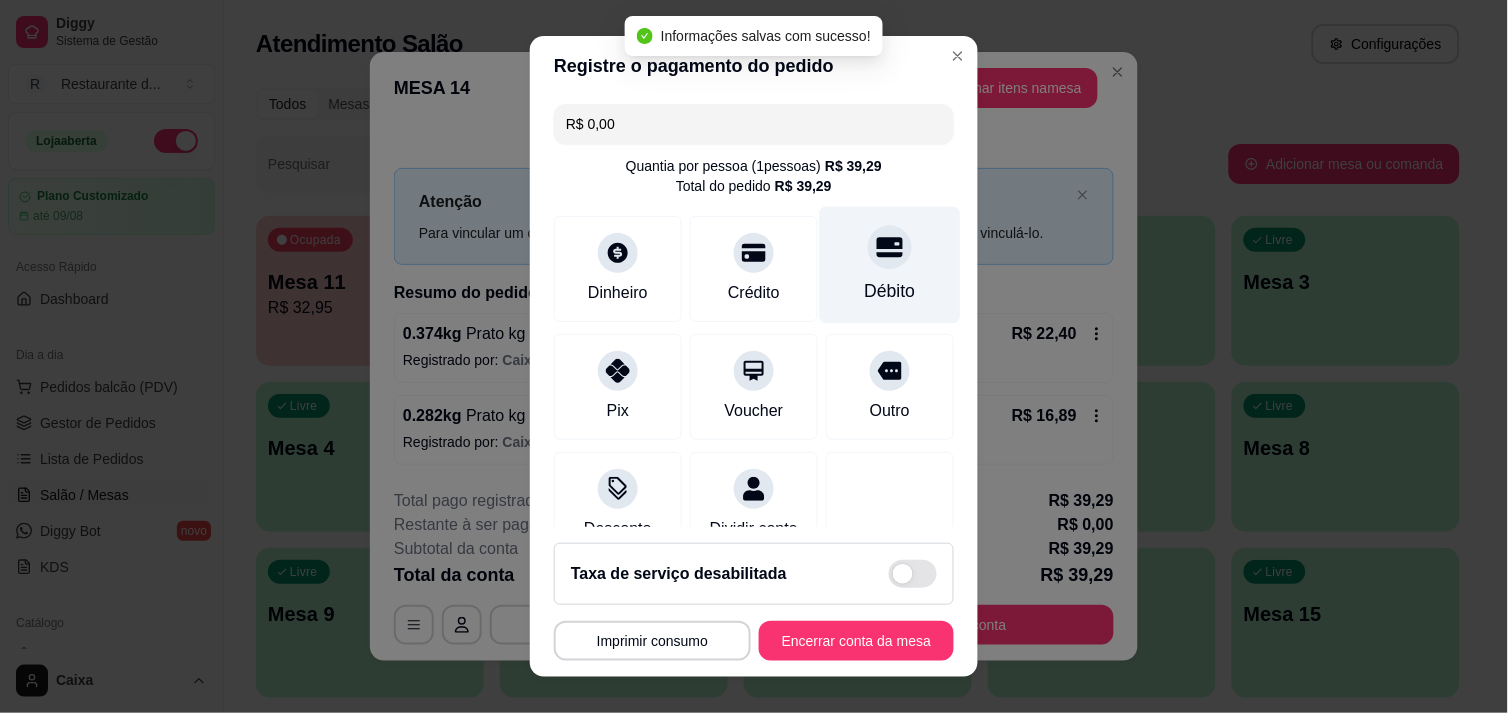 click on "Débito" at bounding box center [890, 291] 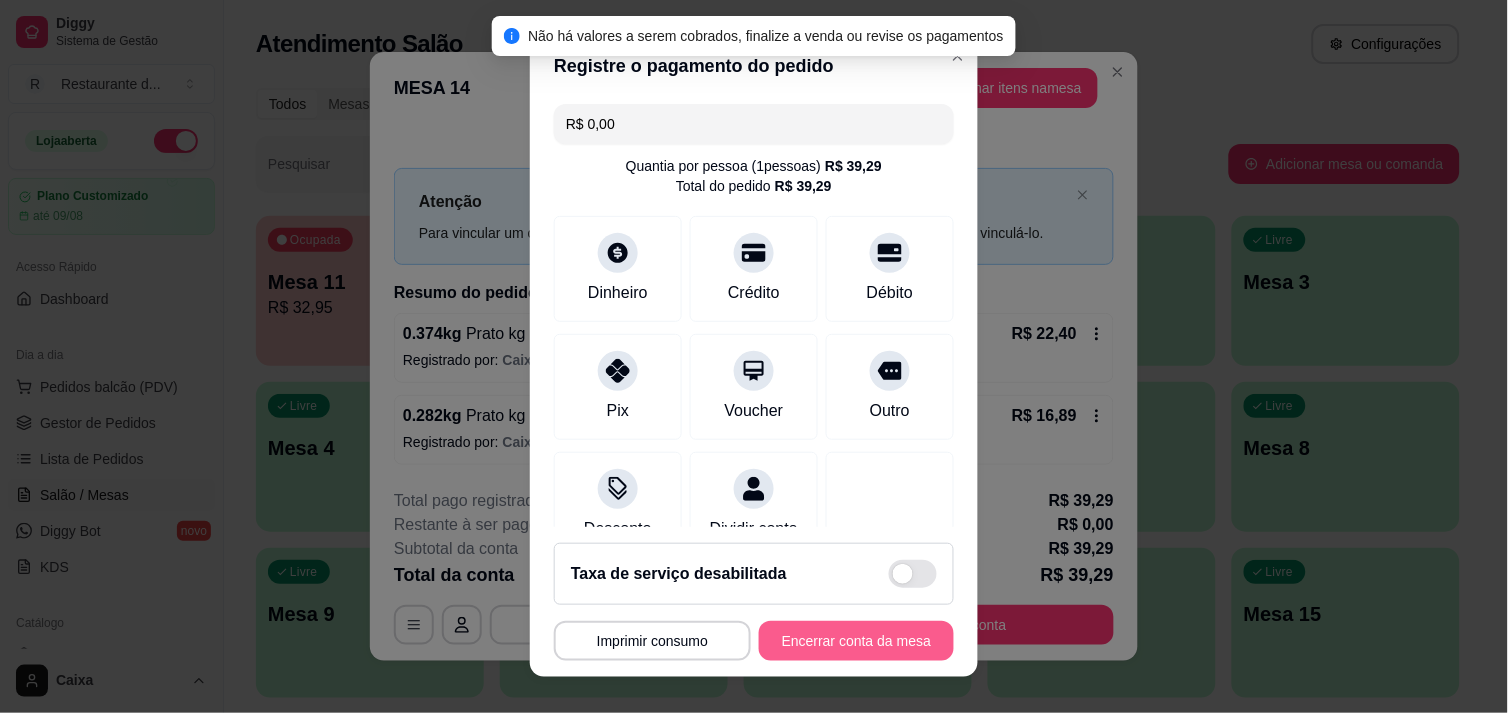 click on "Encerrar conta da mesa" at bounding box center [856, 641] 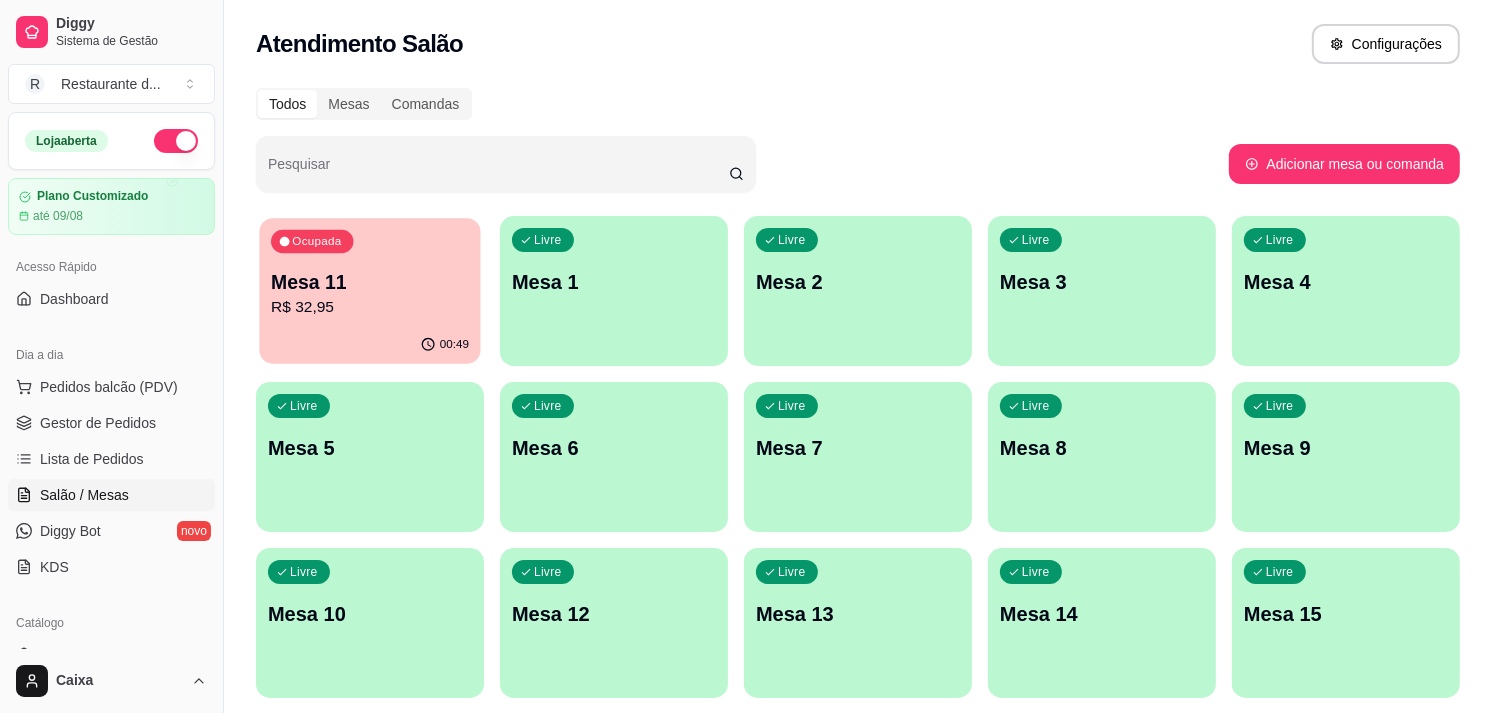 click on "R$ 32,95" at bounding box center [370, 307] 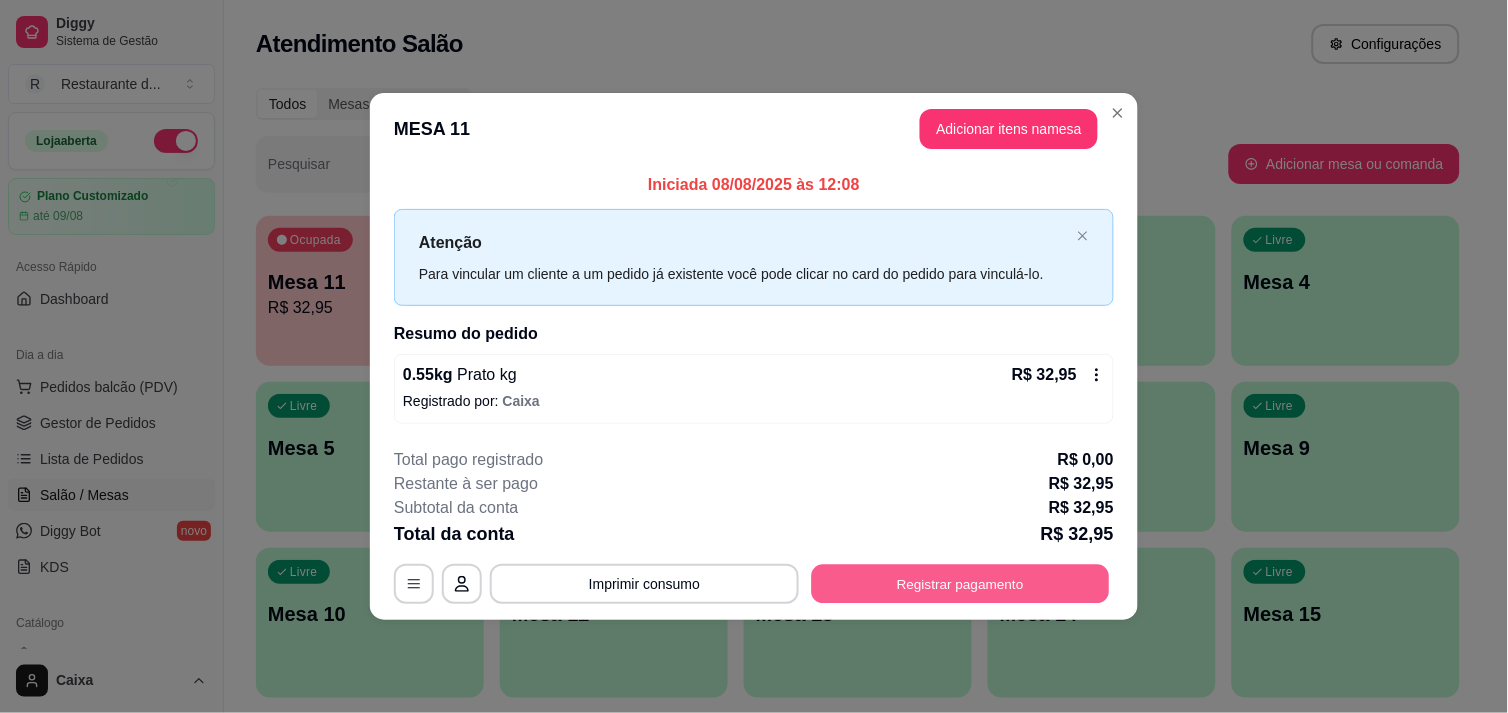 click on "Registrar pagamento" at bounding box center (961, 584) 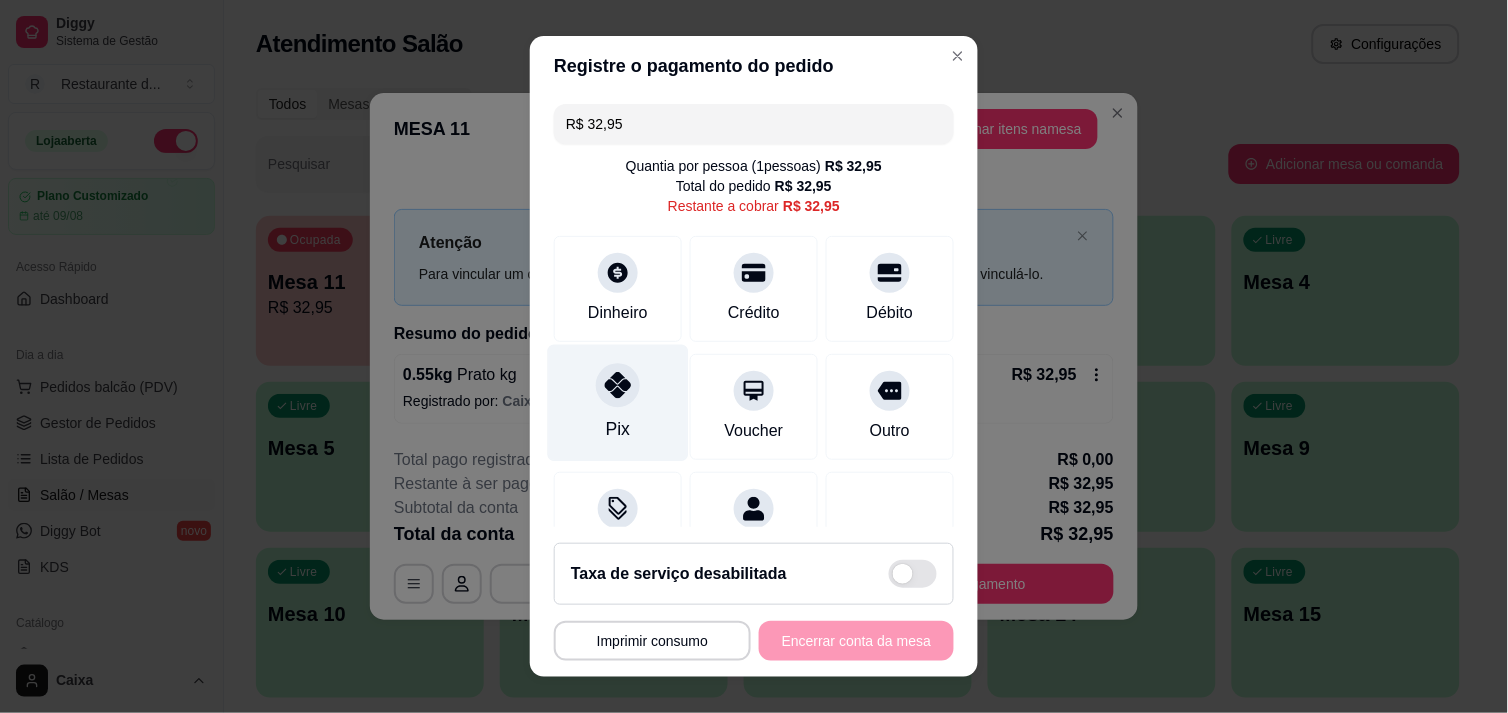 click on "Pix" at bounding box center [618, 402] 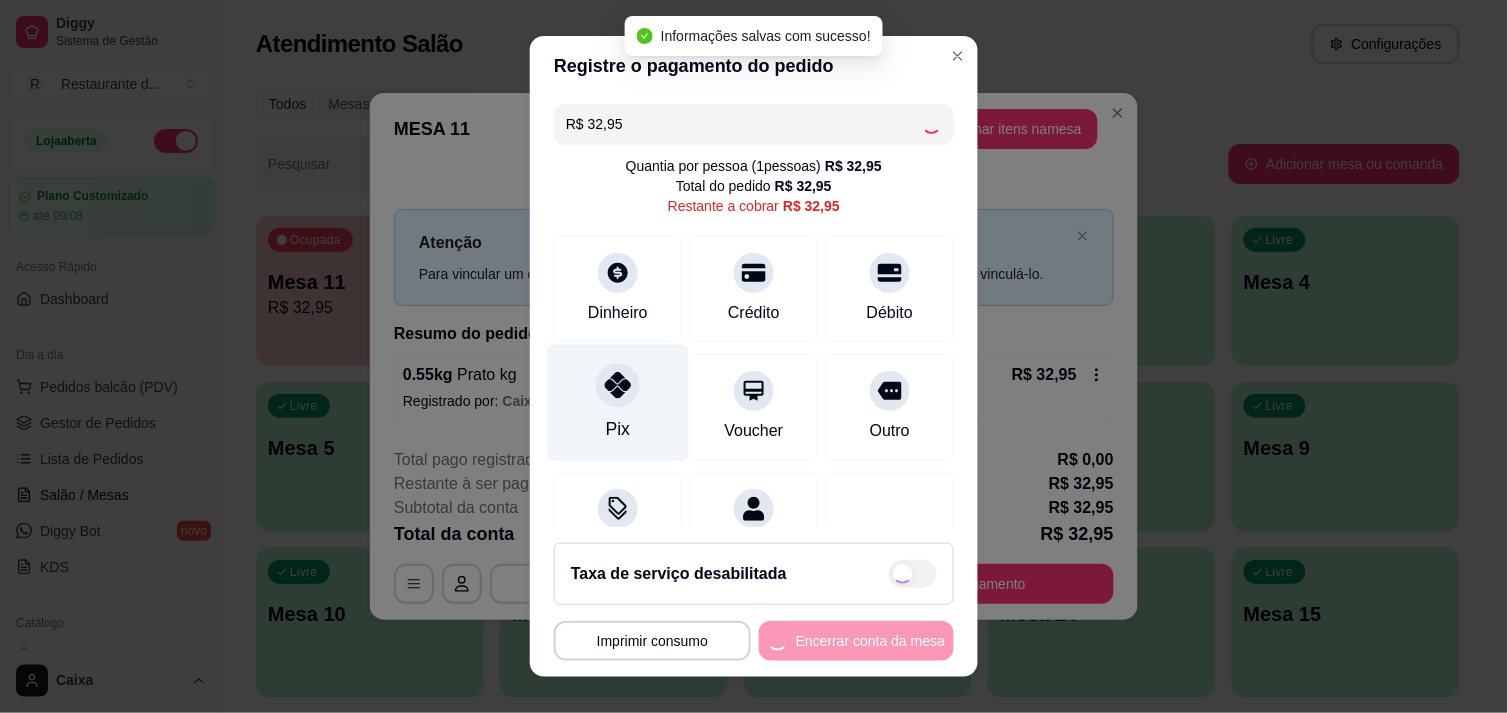 type on "R$ 0,00" 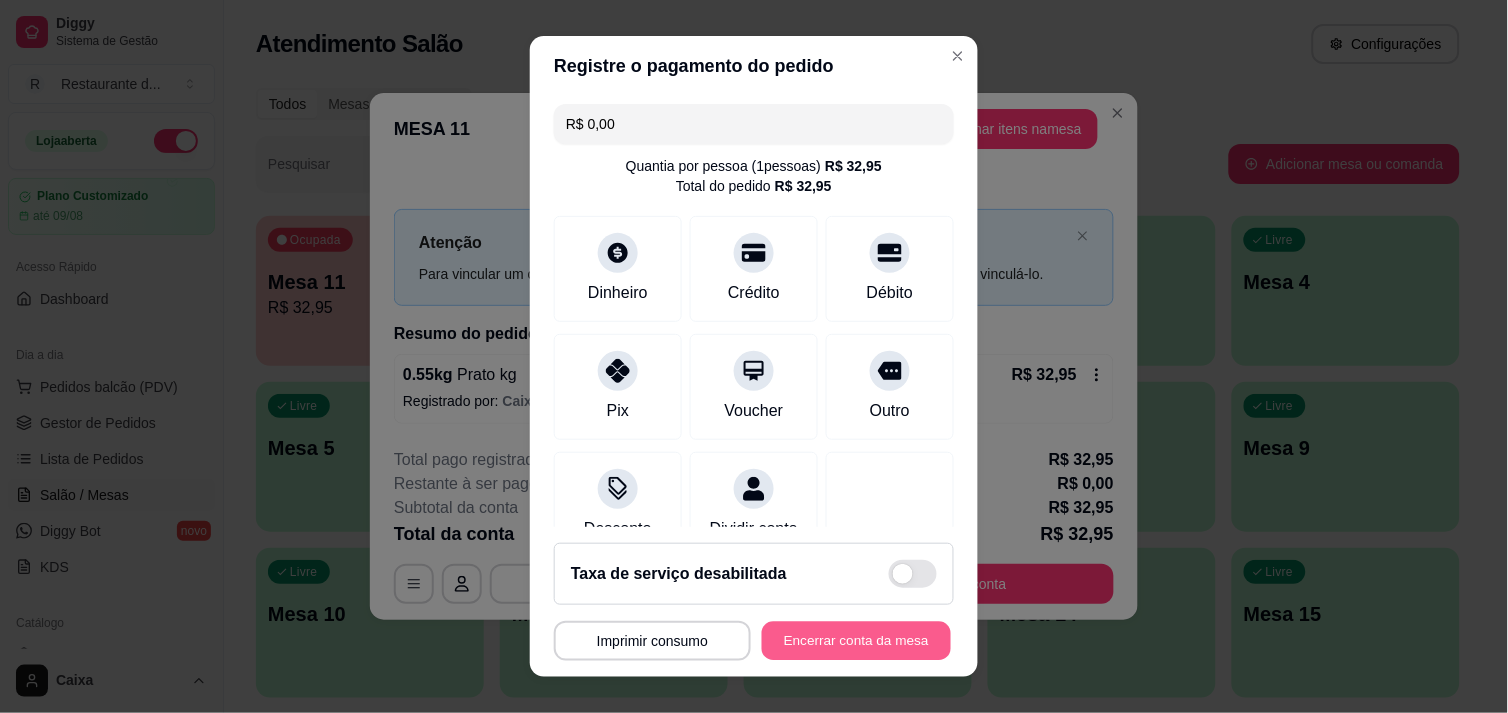 click on "Encerrar conta da mesa" at bounding box center (856, 641) 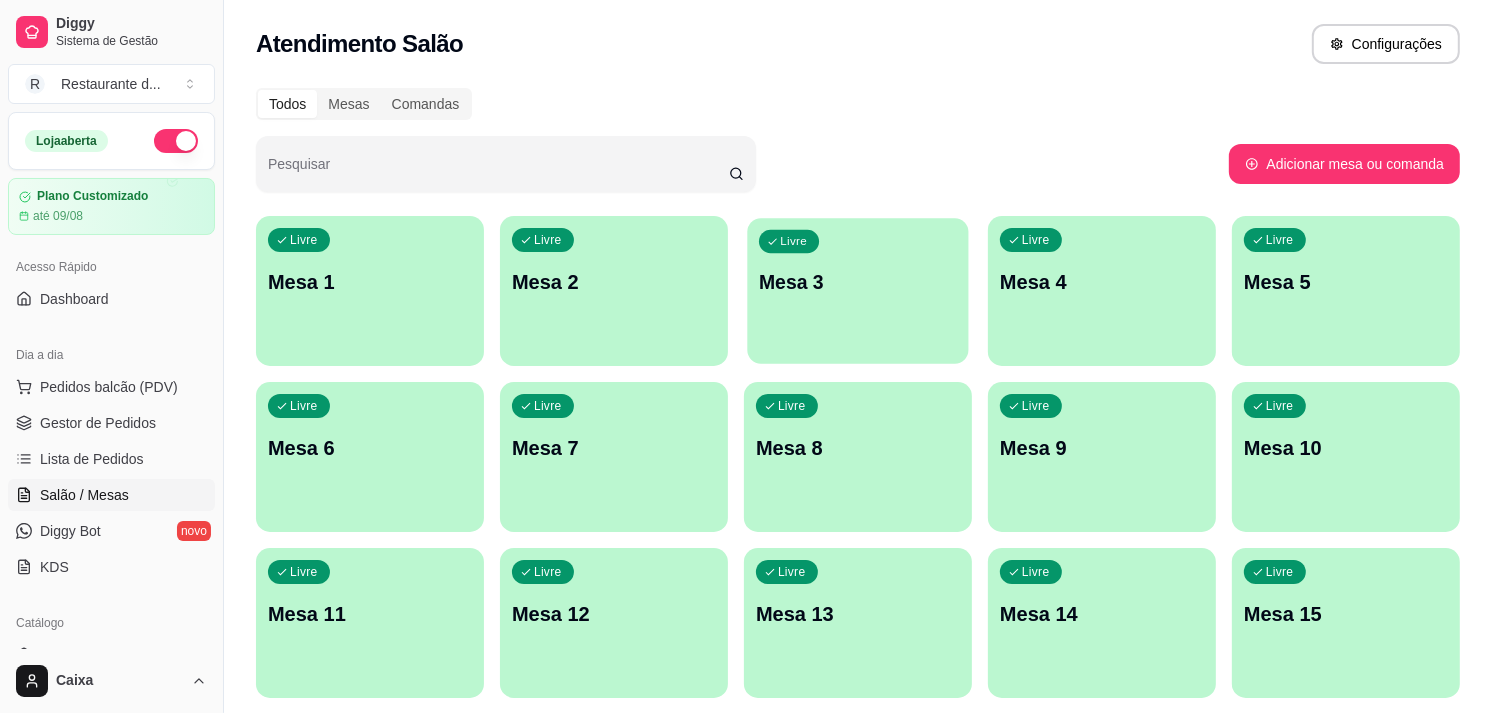 click on "Mesa 3" at bounding box center (858, 282) 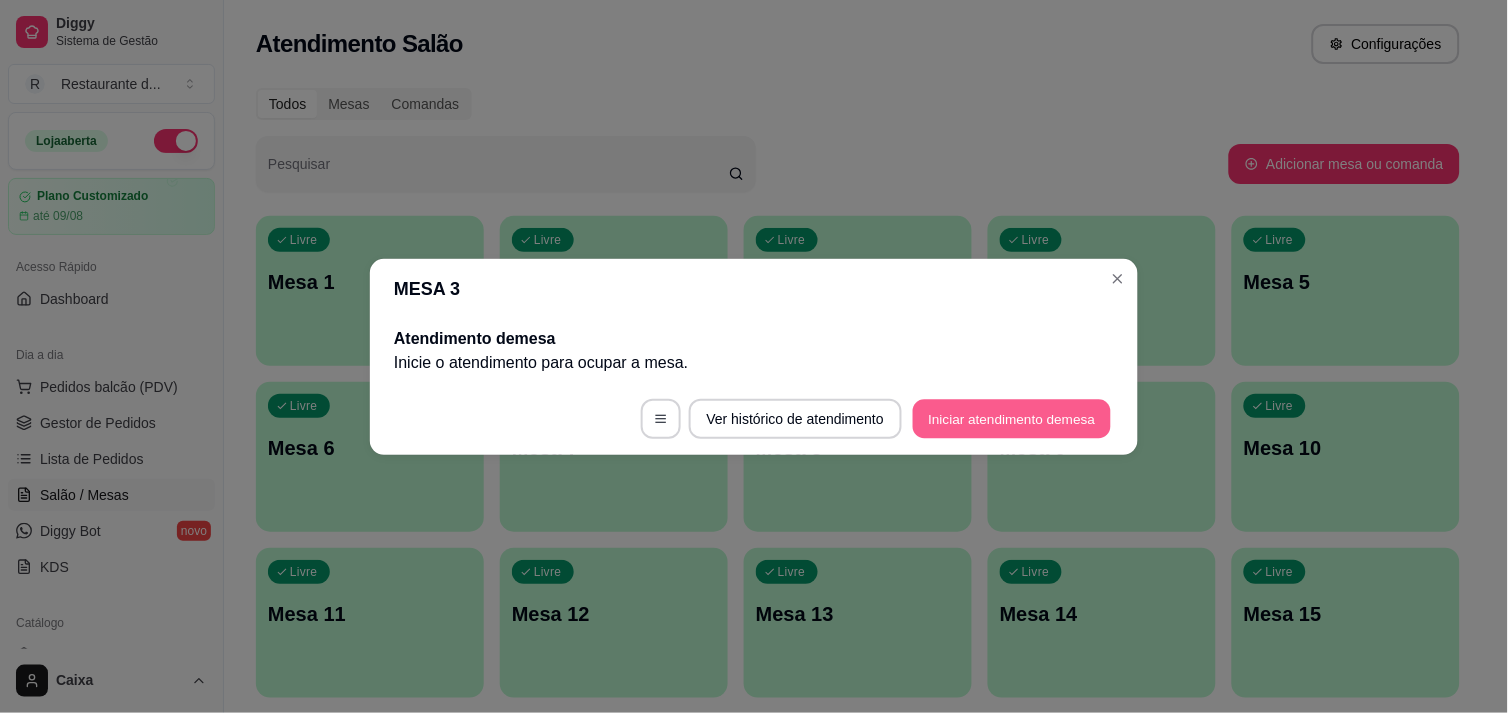 click on "Iniciar atendimento de  mesa" at bounding box center (1012, 418) 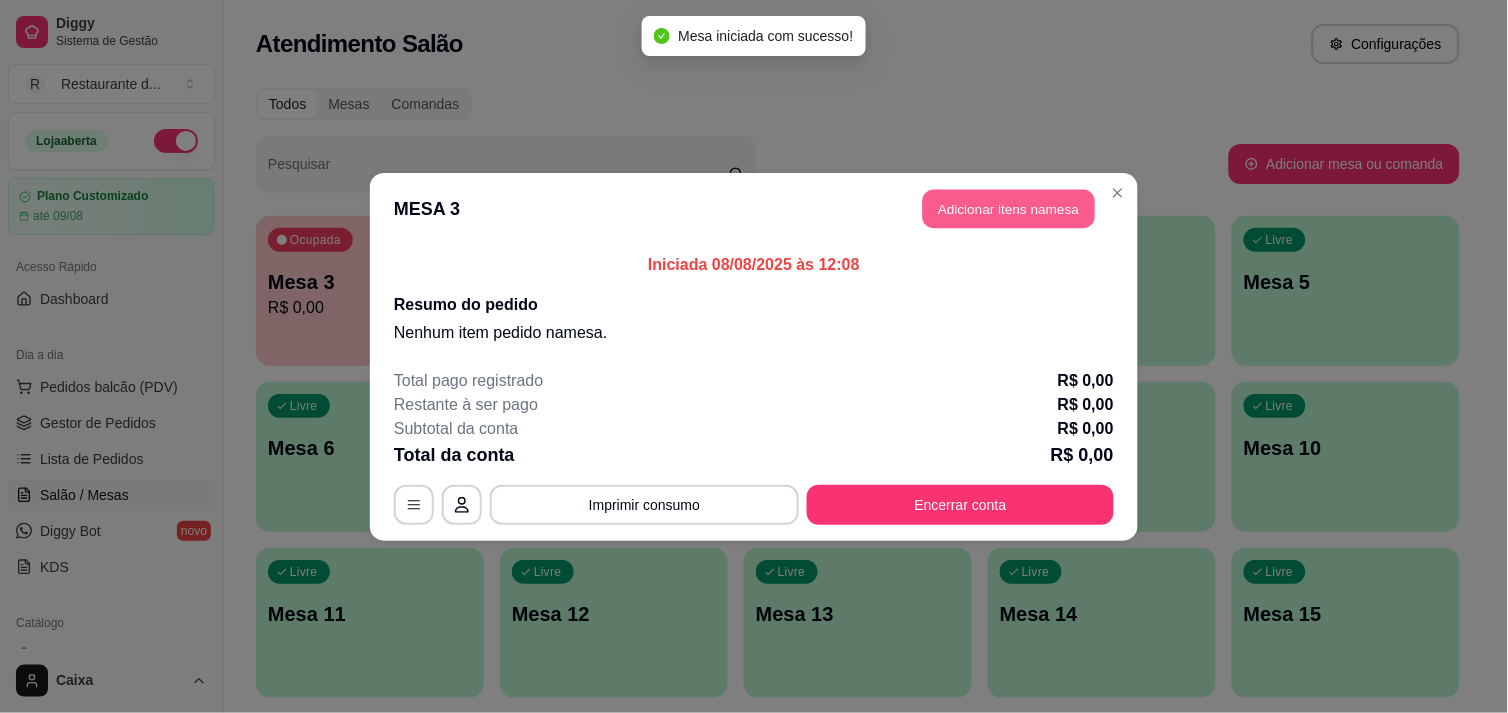 click on "Adicionar itens na  mesa" at bounding box center (1009, 208) 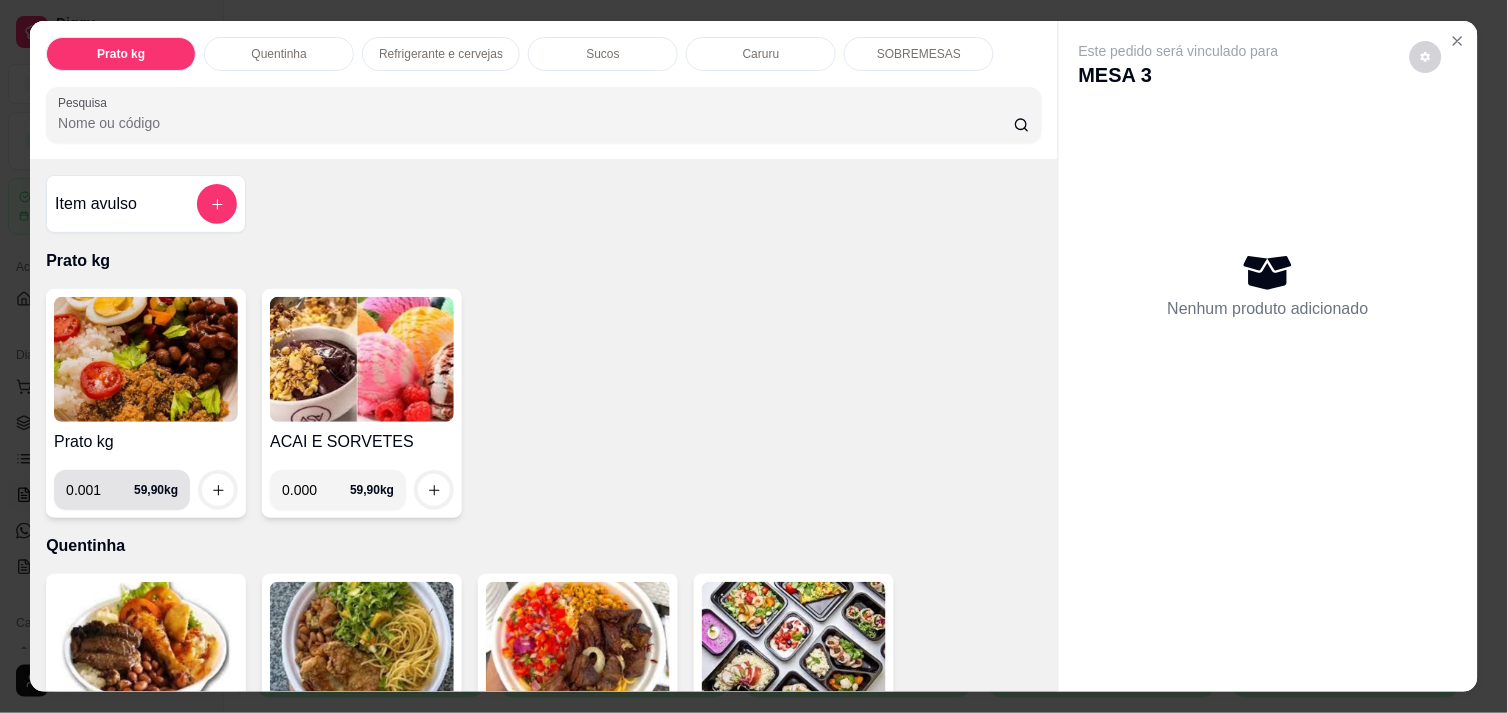 click on "0.001" at bounding box center [100, 490] 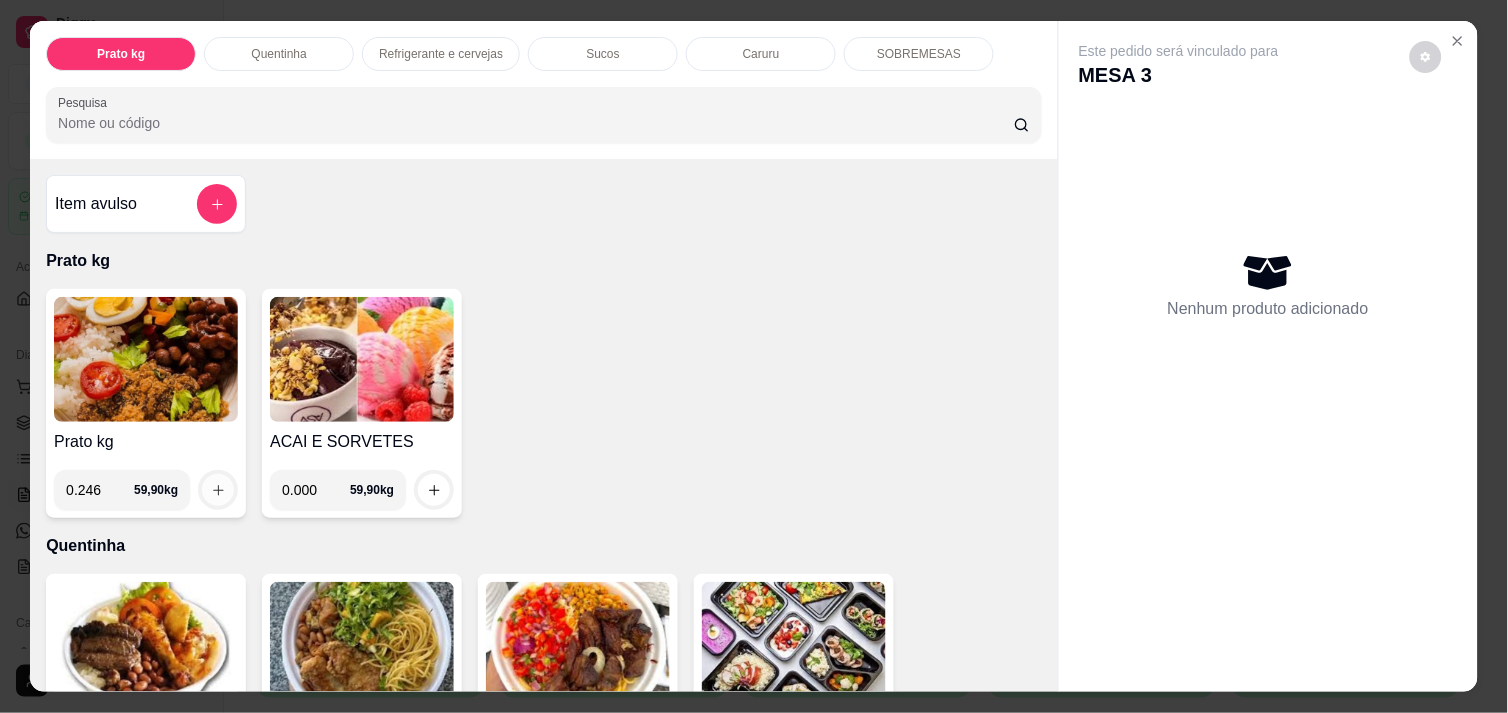 type on "0.246" 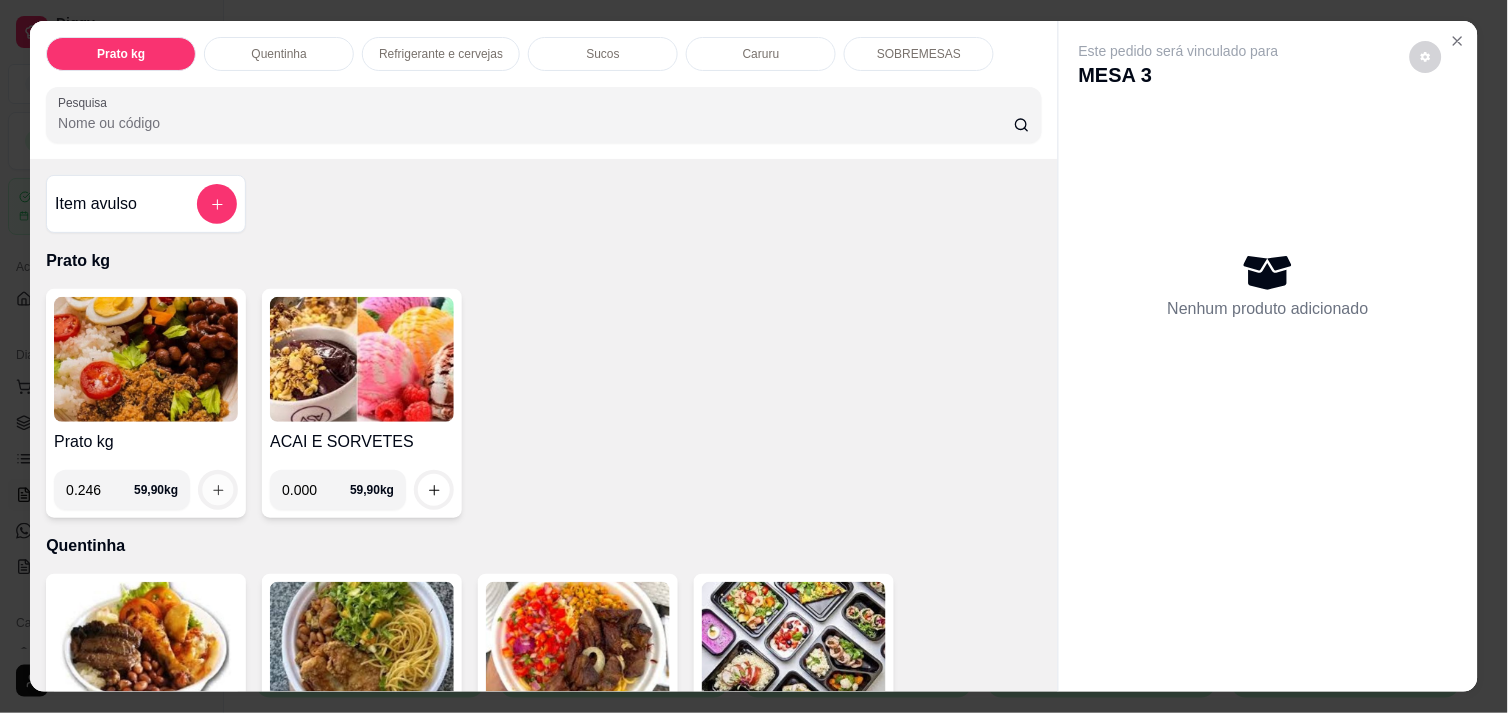 click 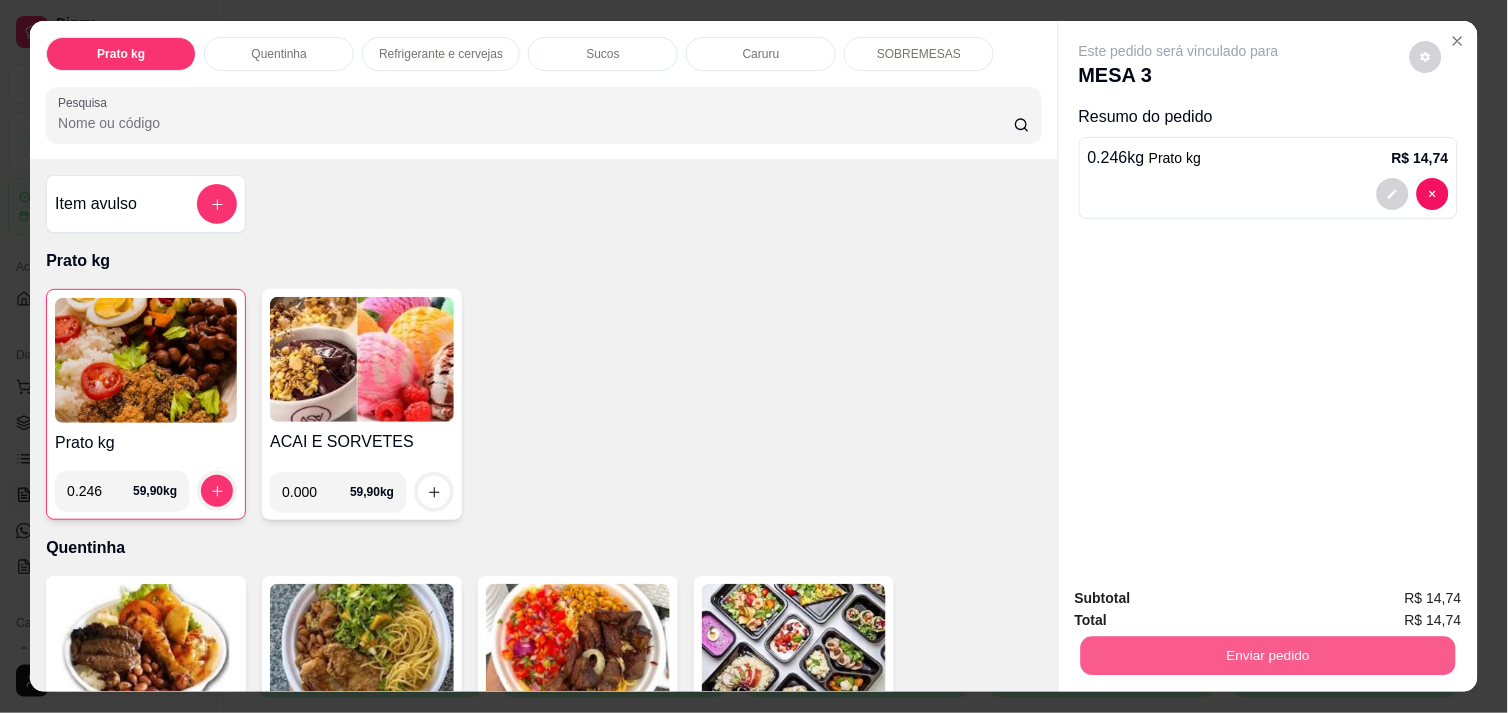 click on "Enviar pedido" at bounding box center (1268, 655) 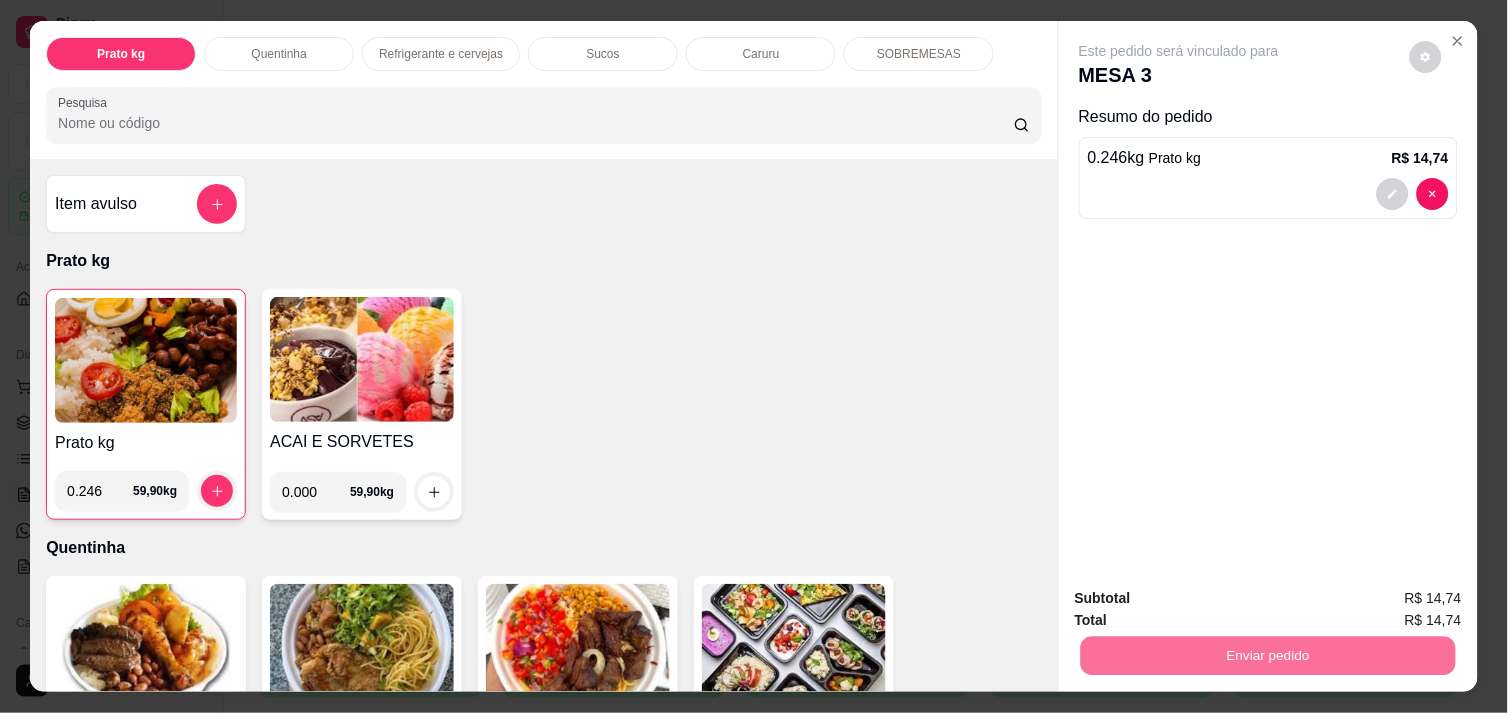 click on "Não registrar e enviar pedido" at bounding box center [1202, 598] 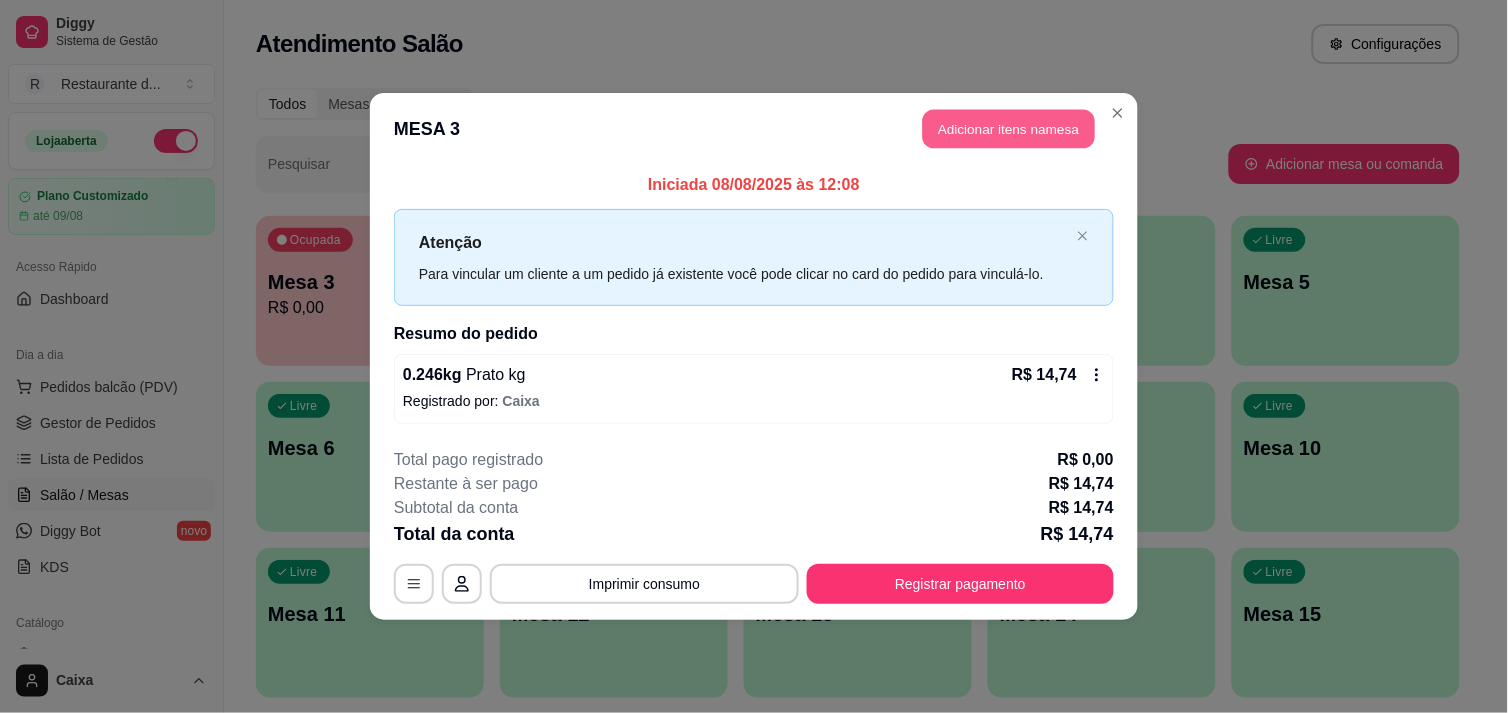 click on "Adicionar itens na  mesa" at bounding box center [1009, 129] 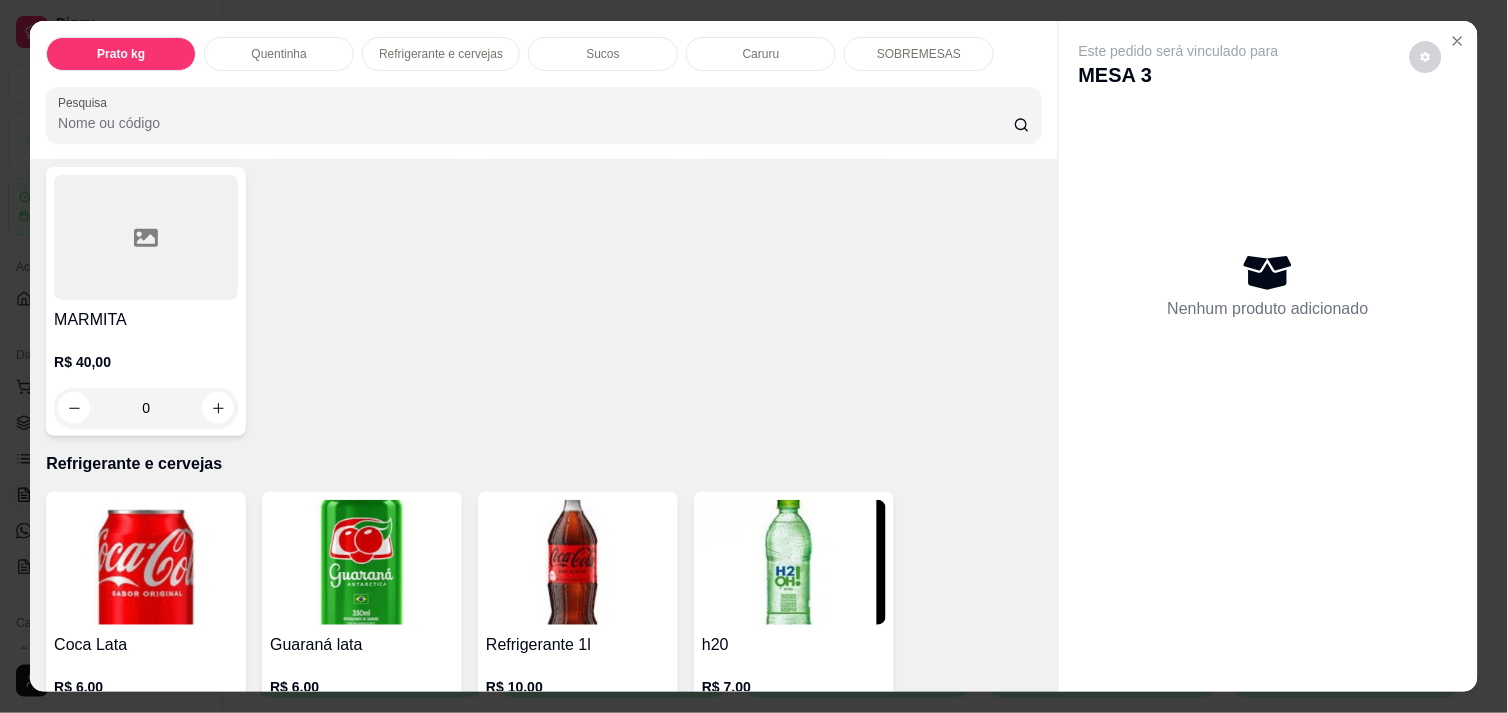 scroll, scrollTop: 755, scrollLeft: 0, axis: vertical 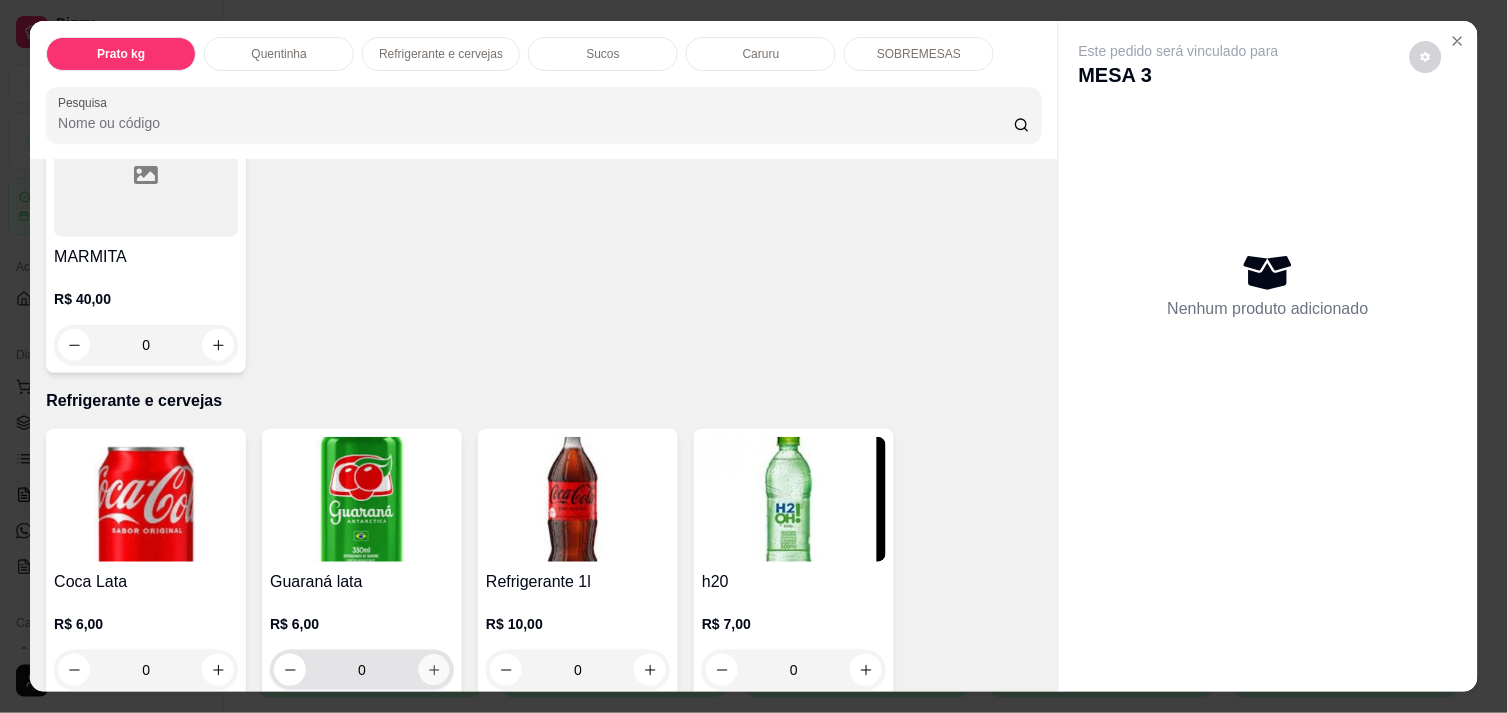 click 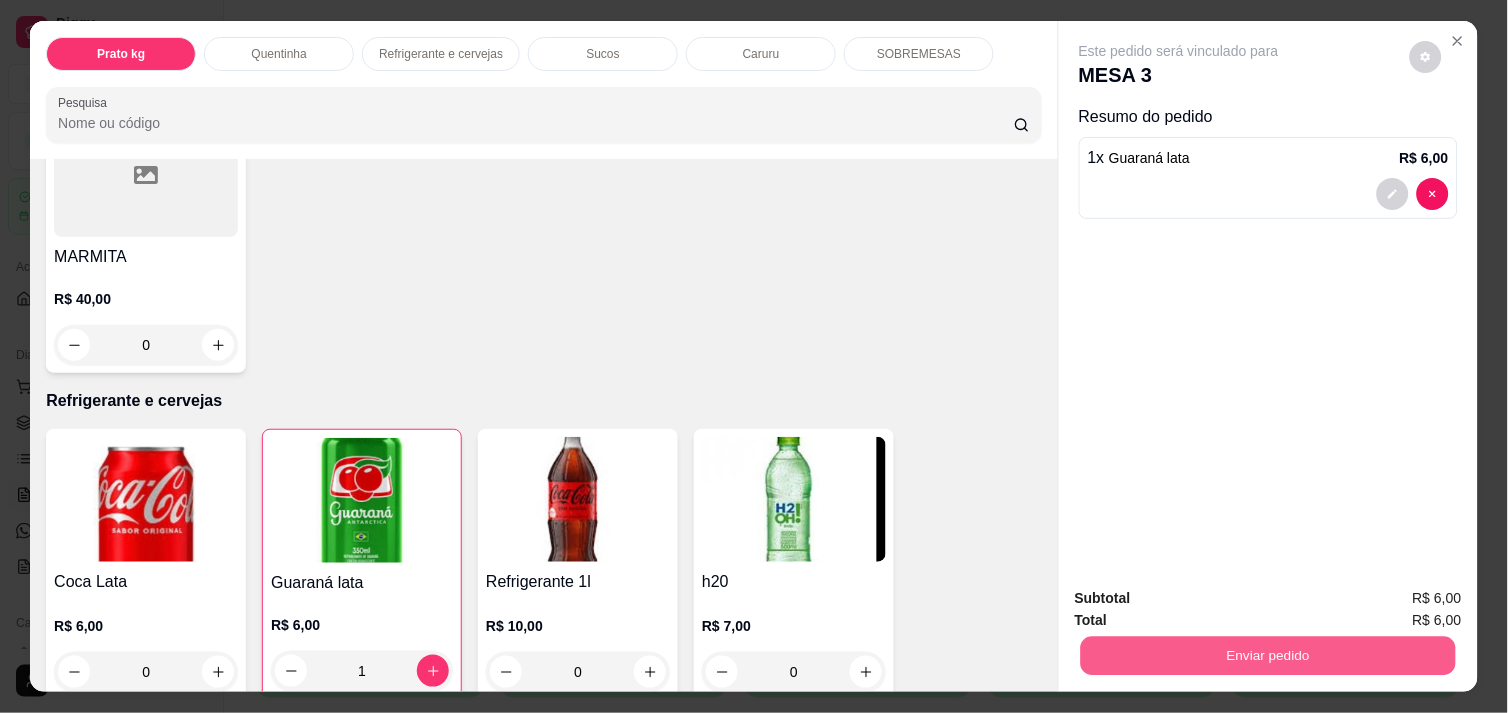 click on "Enviar pedido" at bounding box center (1268, 655) 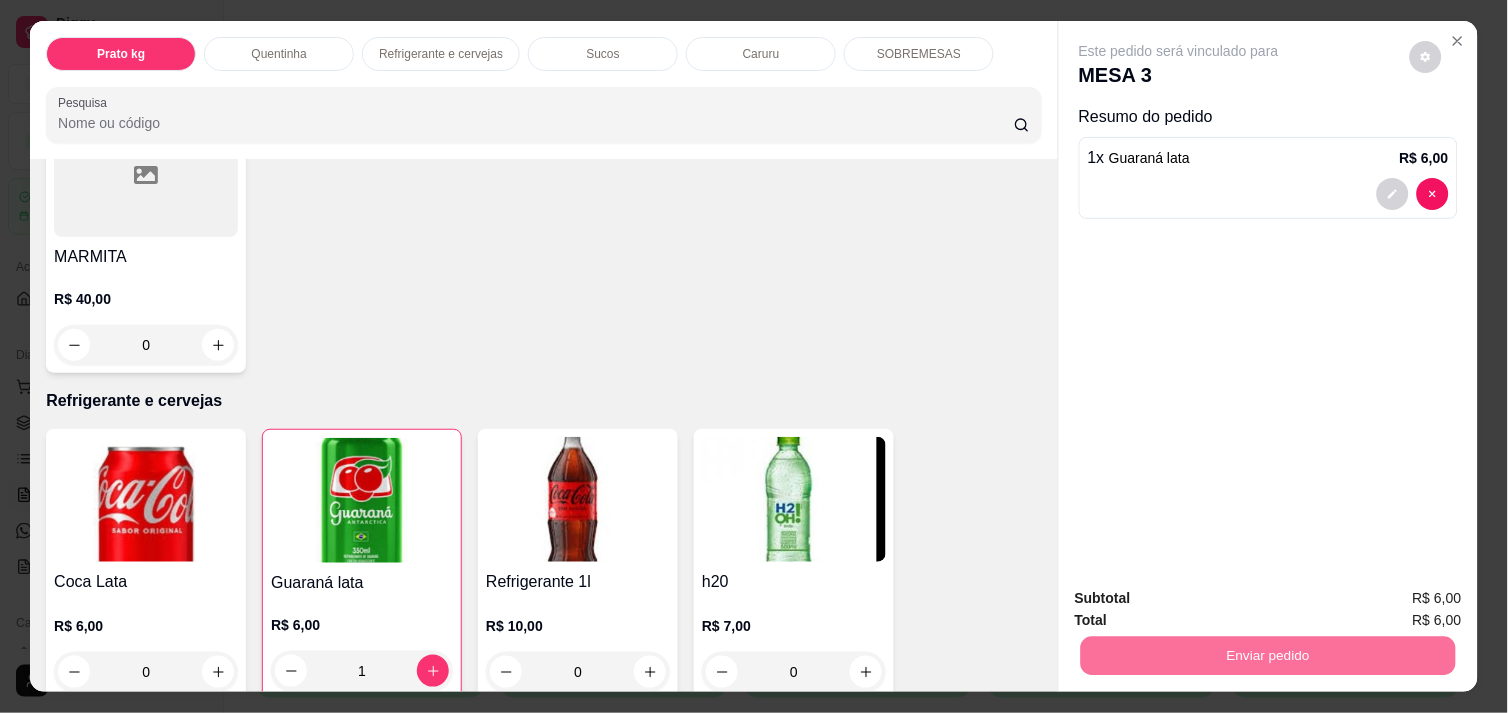 click on "Não registrar e enviar pedido" at bounding box center [1202, 598] 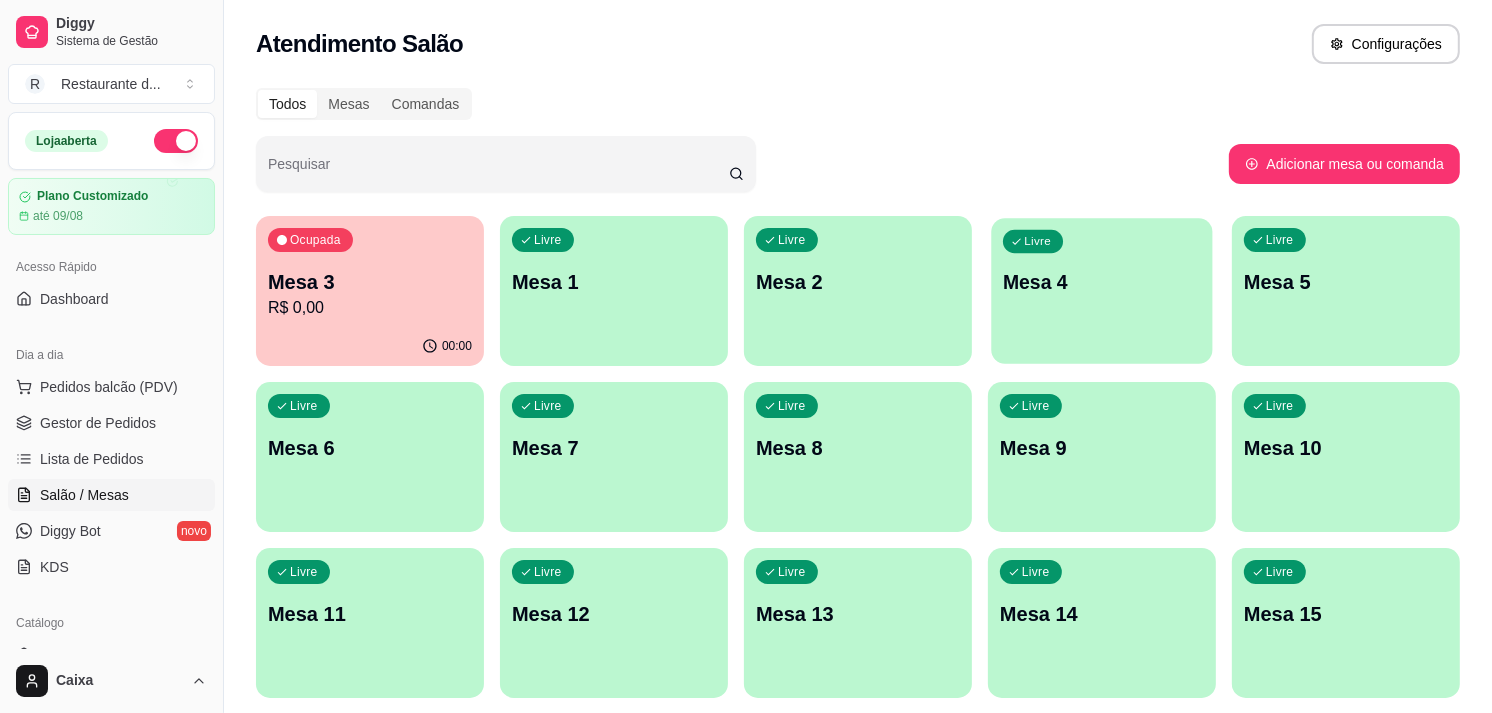 click on "Mesa 4" at bounding box center (1102, 282) 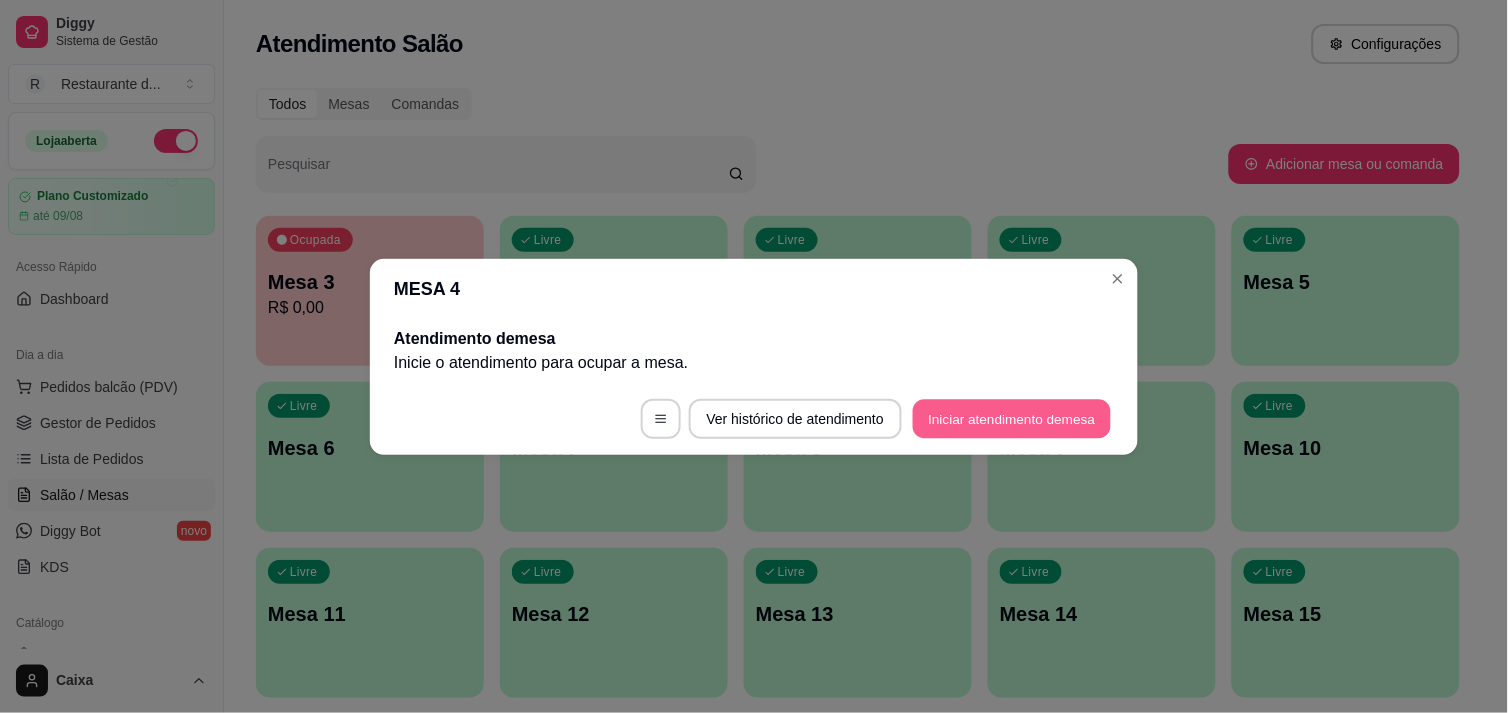 click on "Iniciar atendimento de  mesa" at bounding box center (1012, 418) 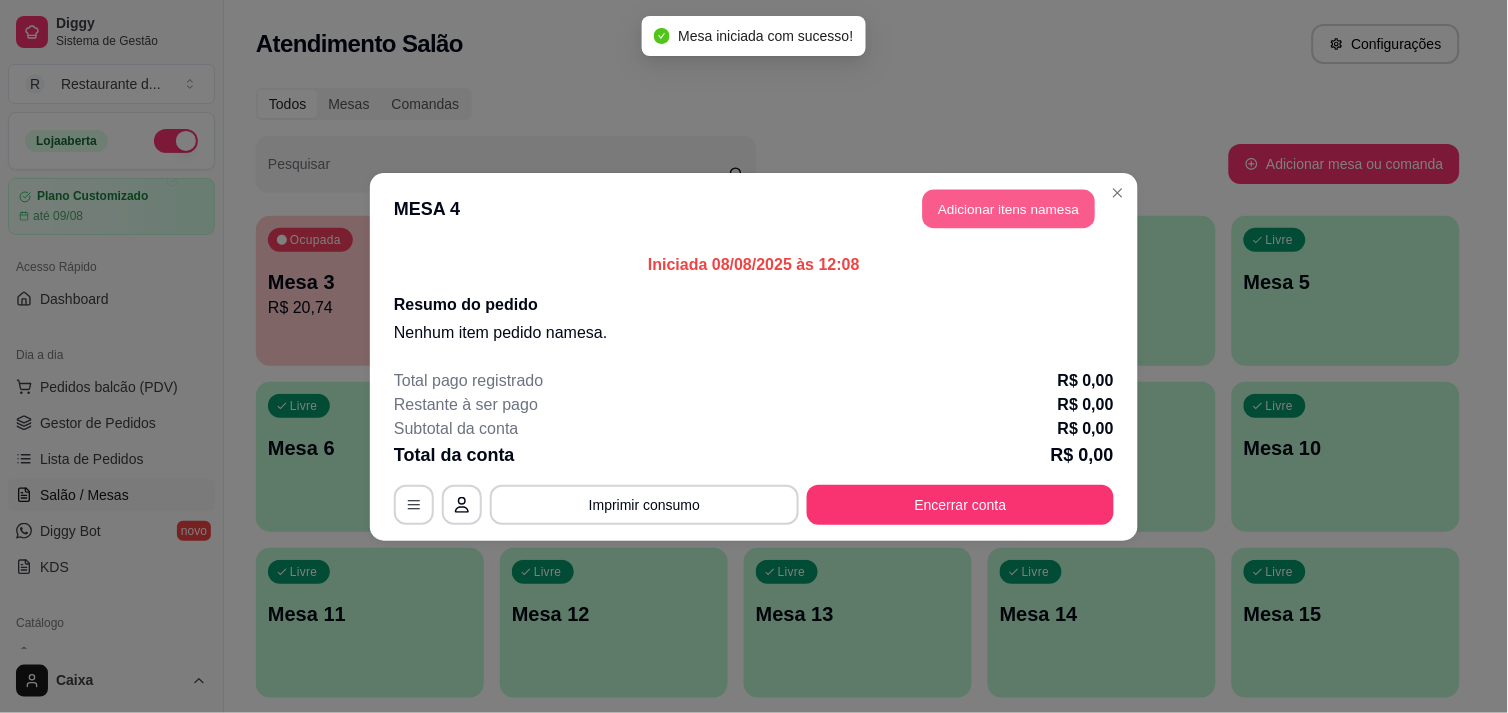 click on "Adicionar itens na  mesa" at bounding box center (1009, 208) 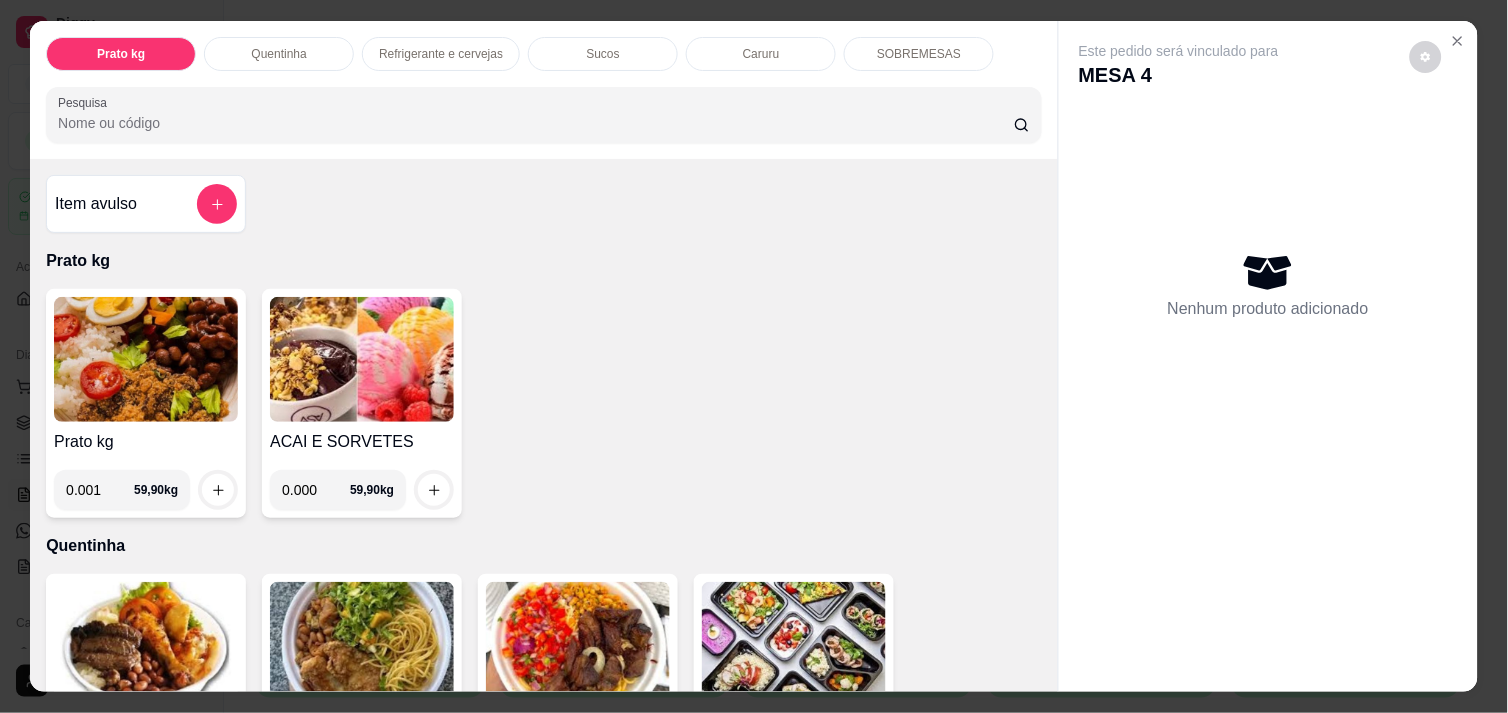 click on "0.001" at bounding box center [100, 490] 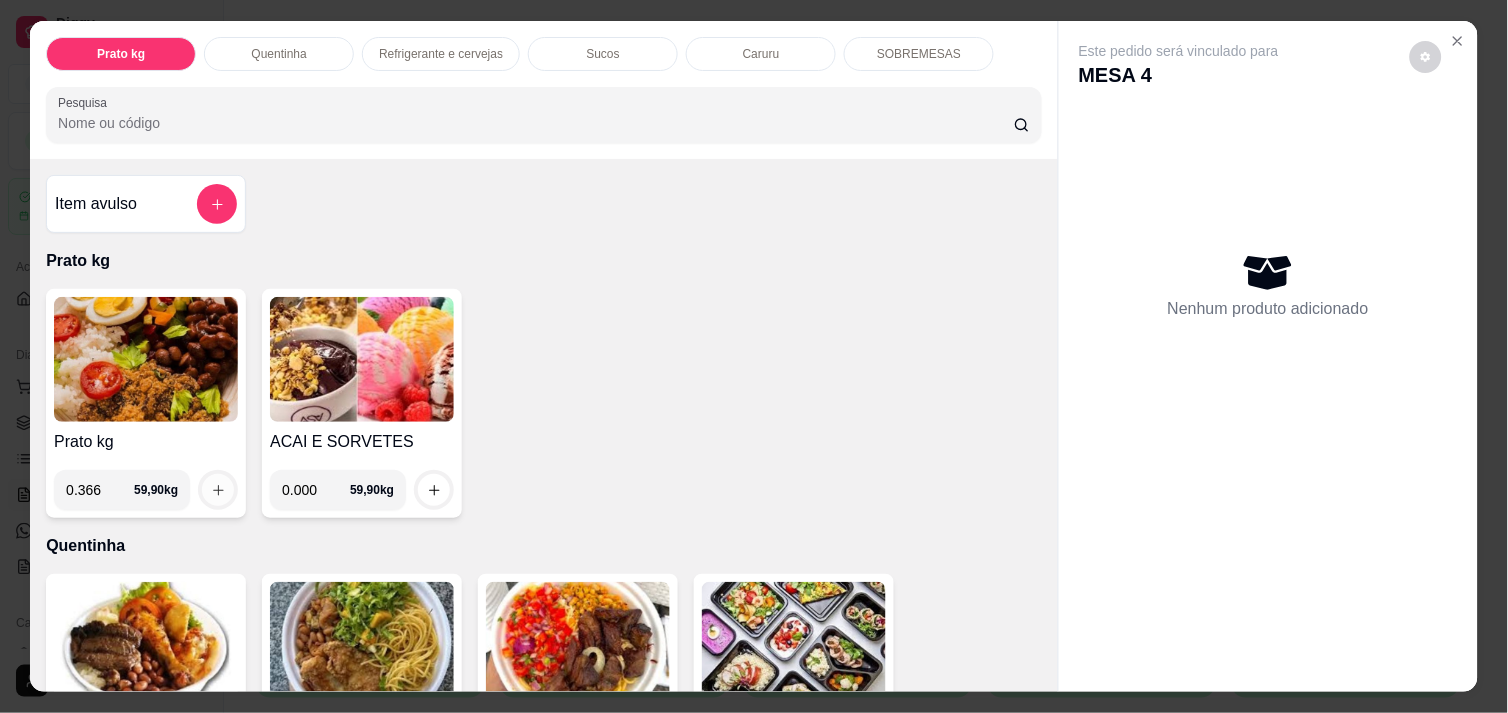 type on "0.366" 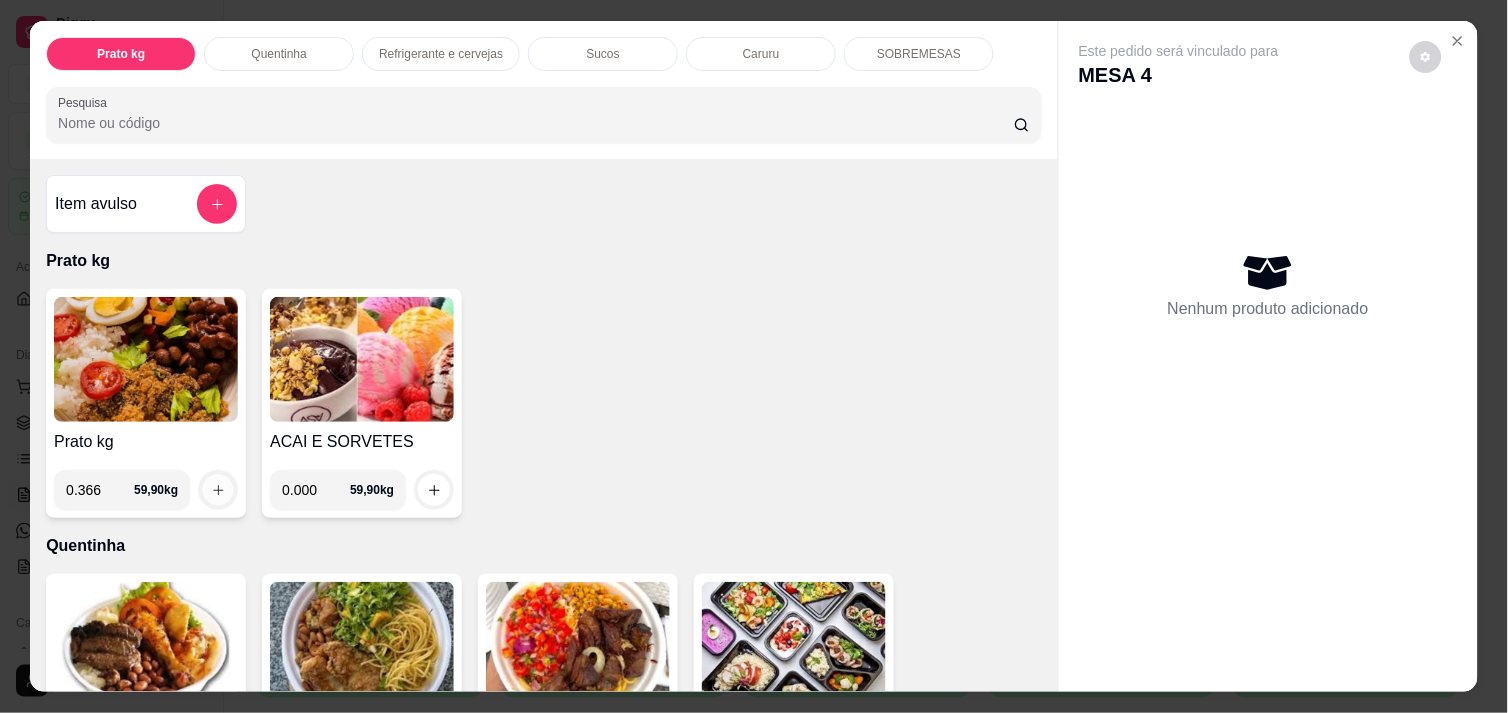 click 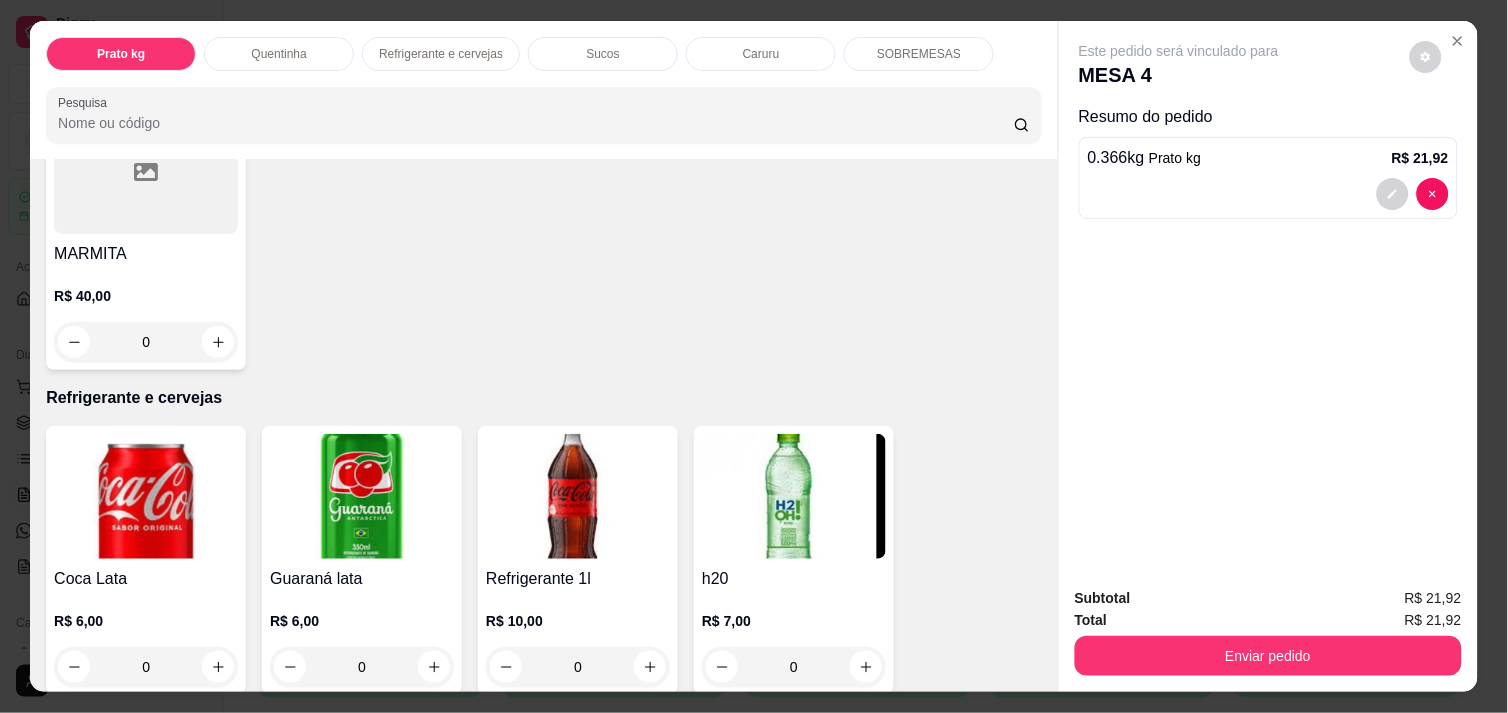 scroll, scrollTop: 800, scrollLeft: 0, axis: vertical 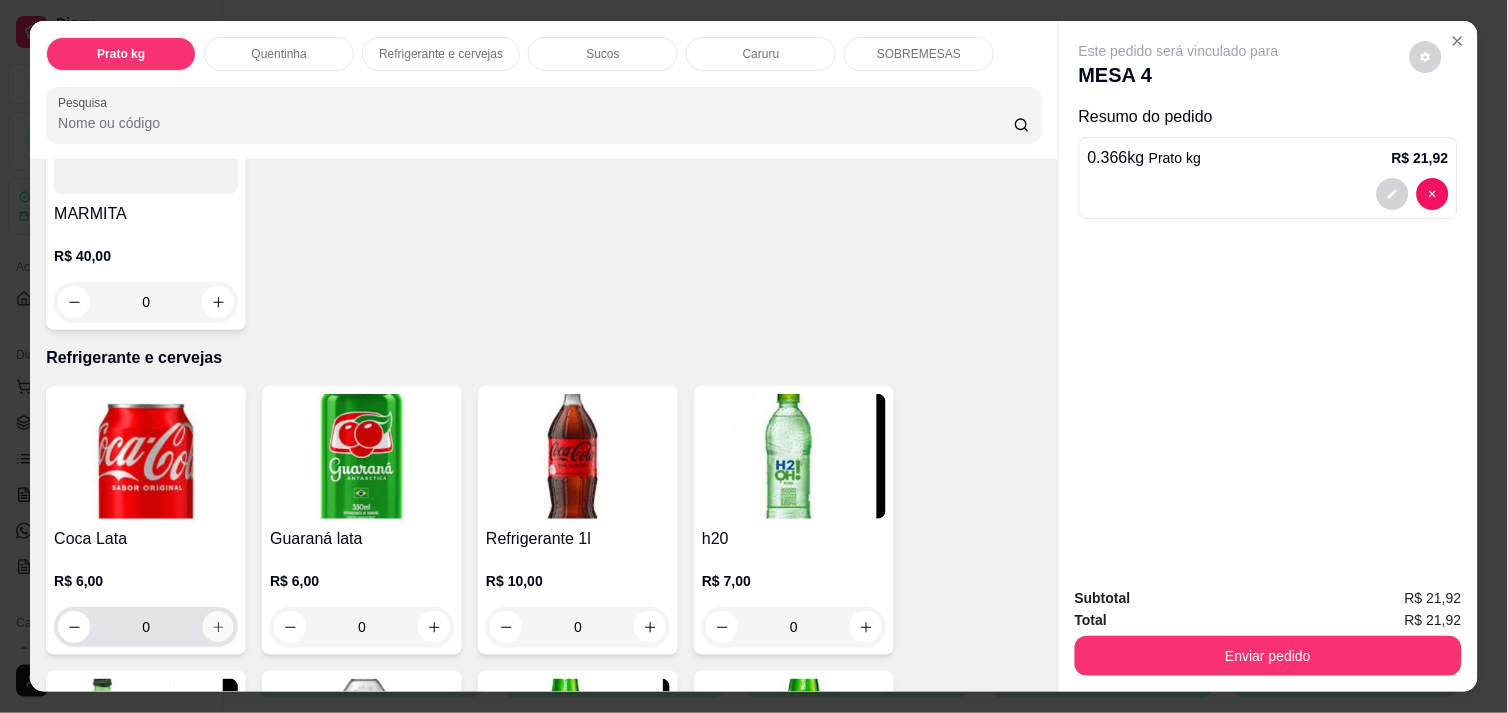 click 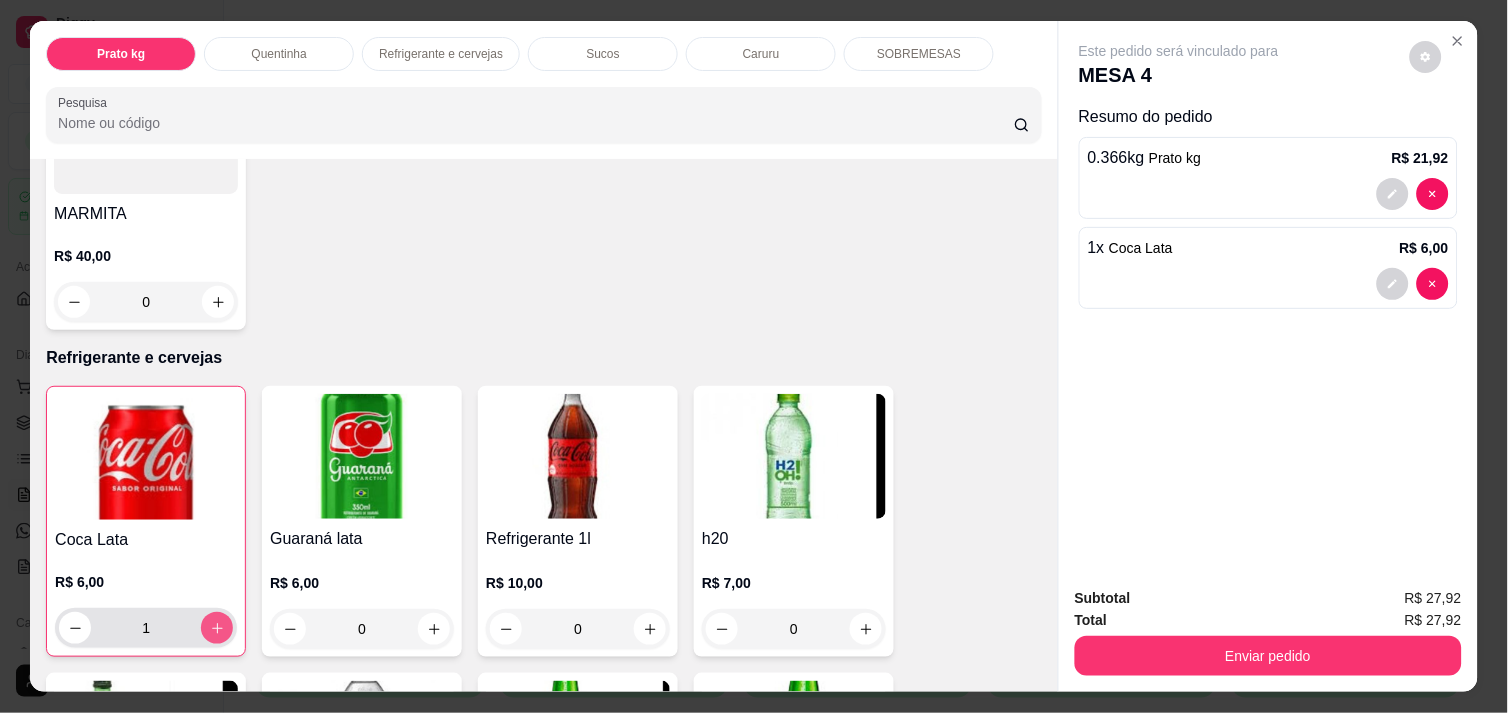 click 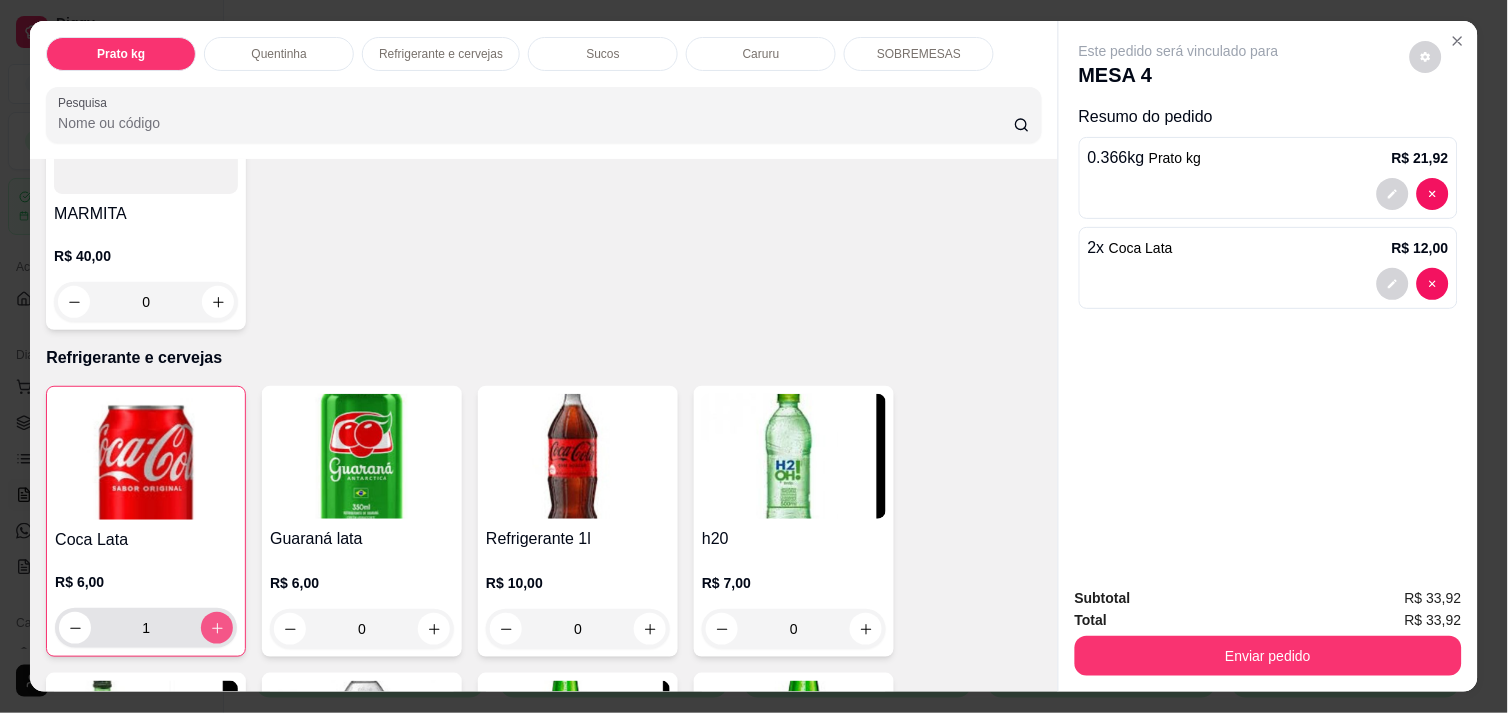 type on "2" 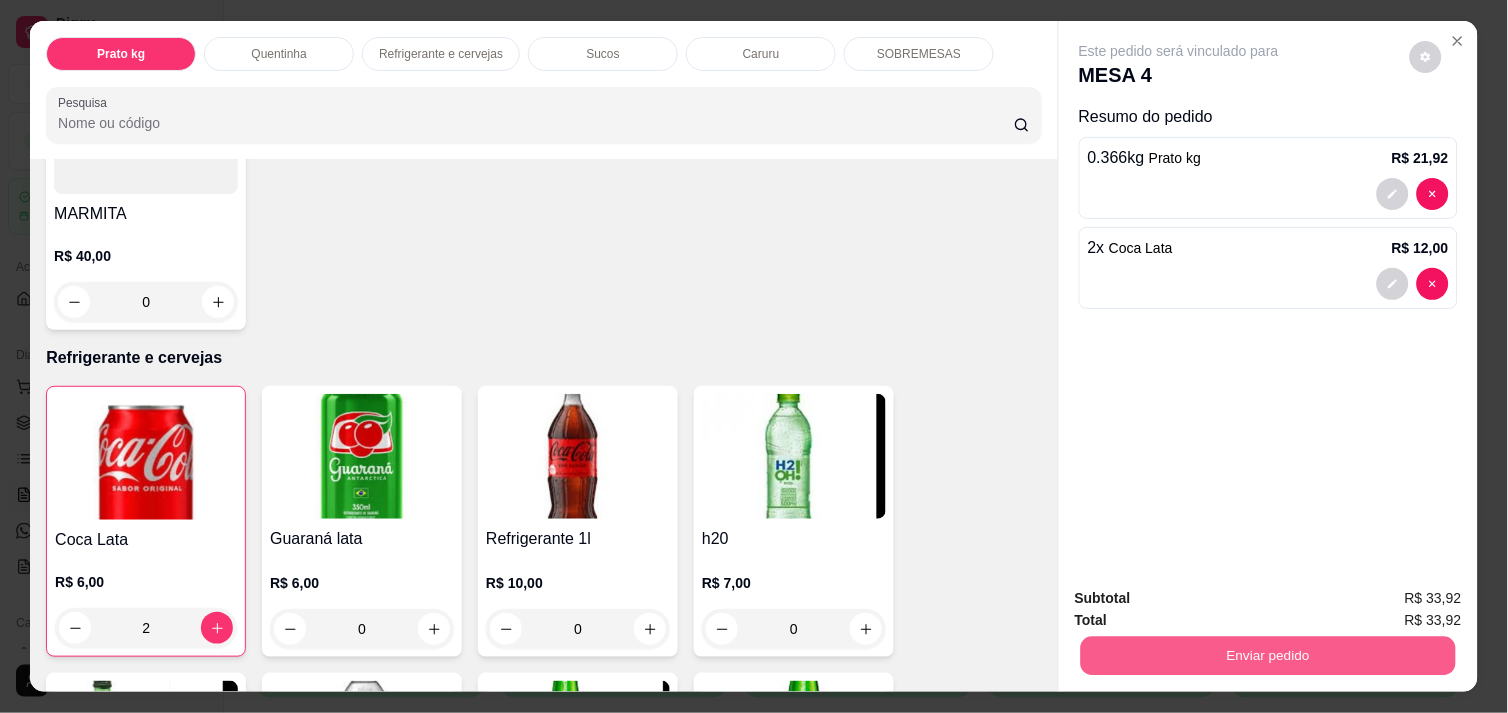 click on "Enviar pedido" at bounding box center (1268, 655) 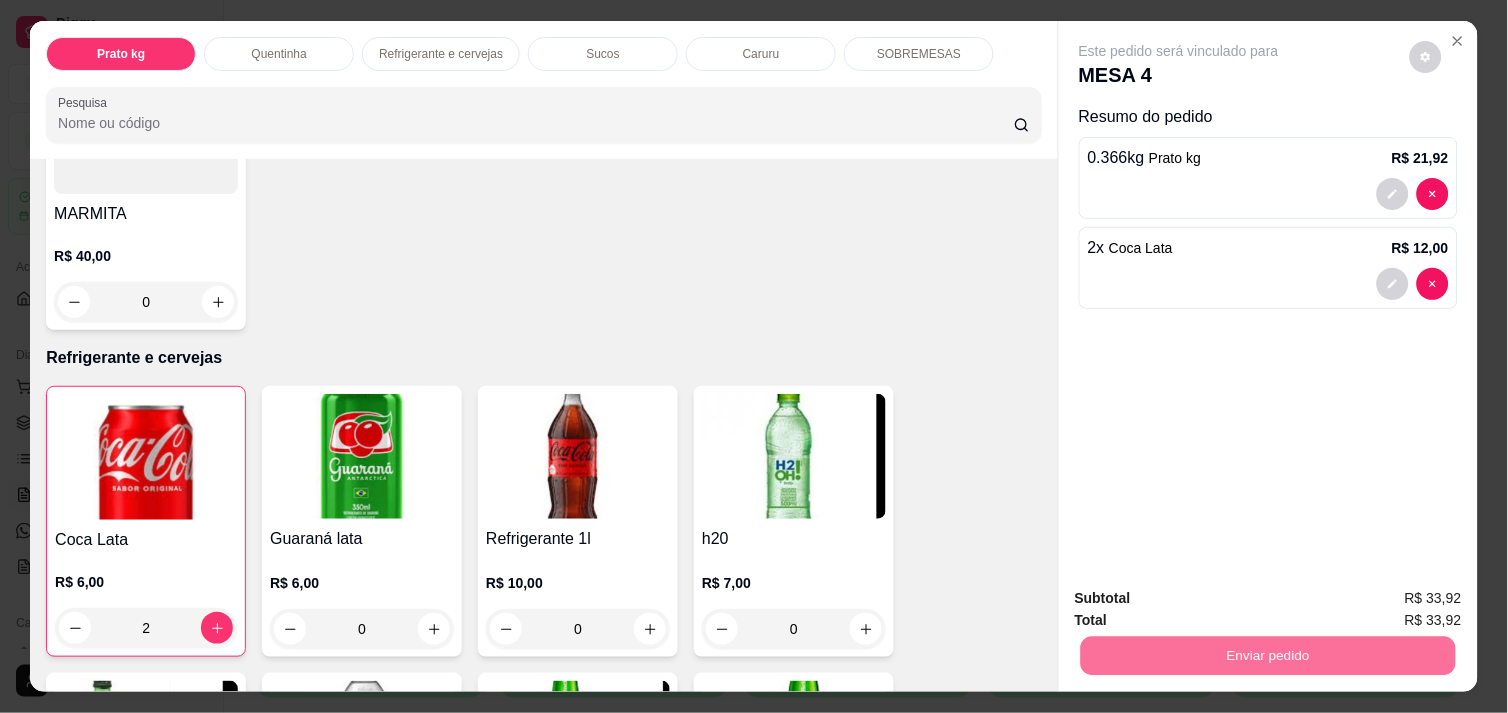click on "Não registrar e enviar pedido" at bounding box center (1202, 599) 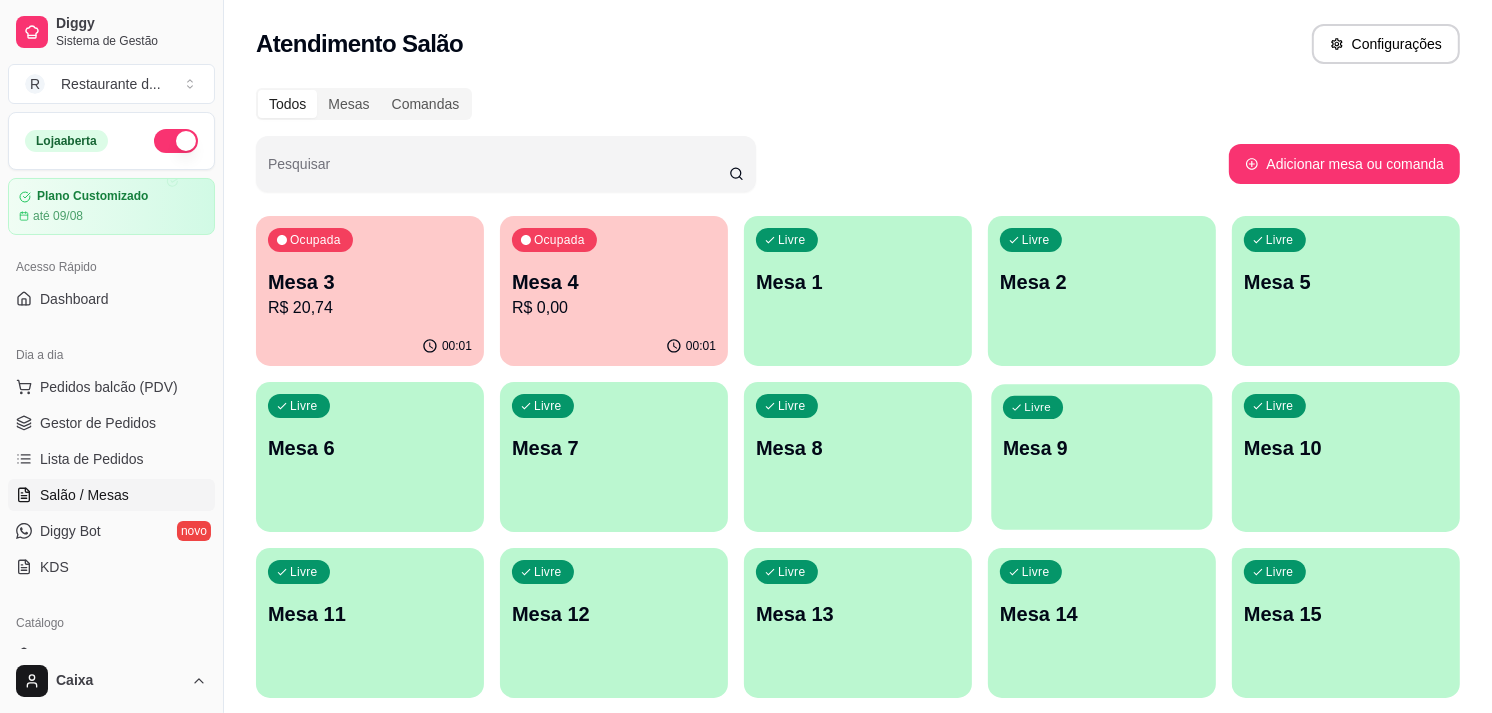 click on "Livre Mesa 9" at bounding box center (1101, 445) 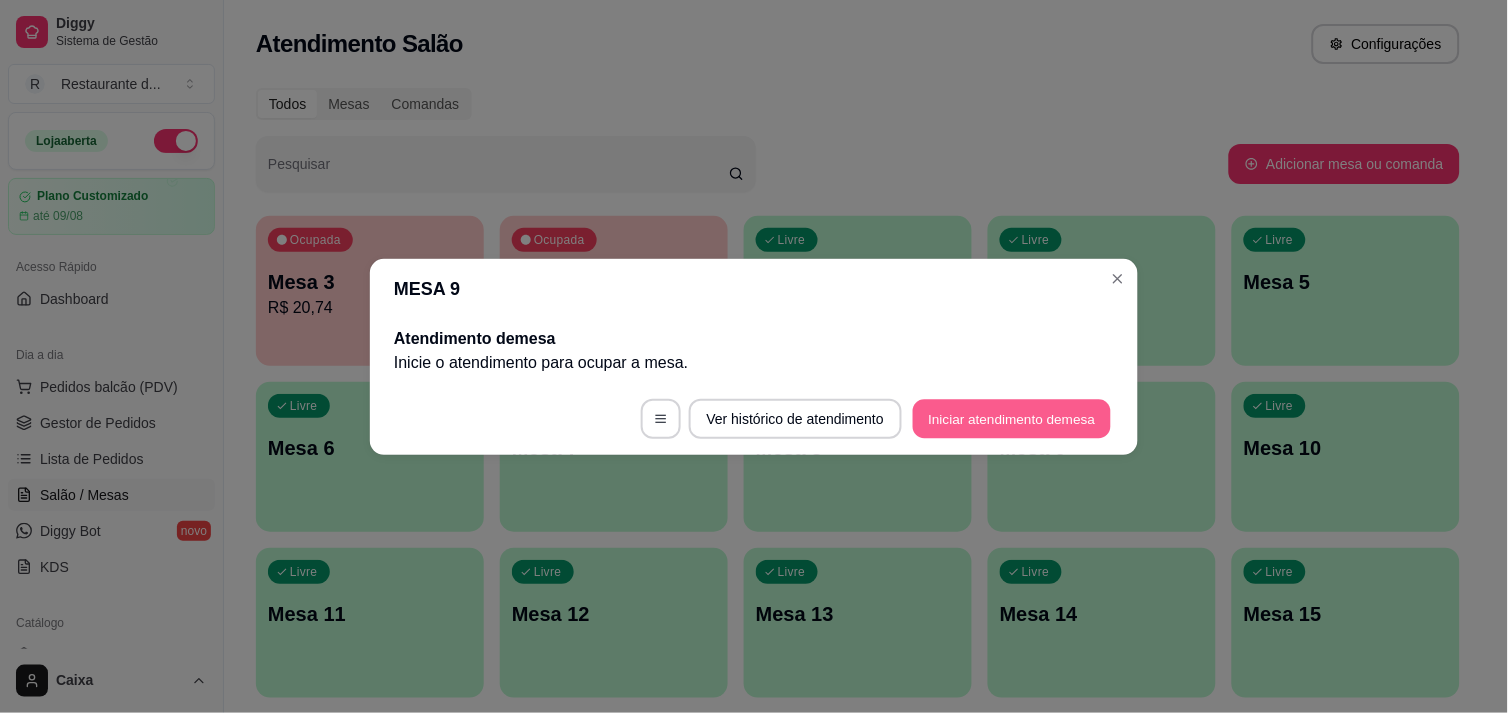 click on "Iniciar atendimento de  mesa" at bounding box center [1012, 418] 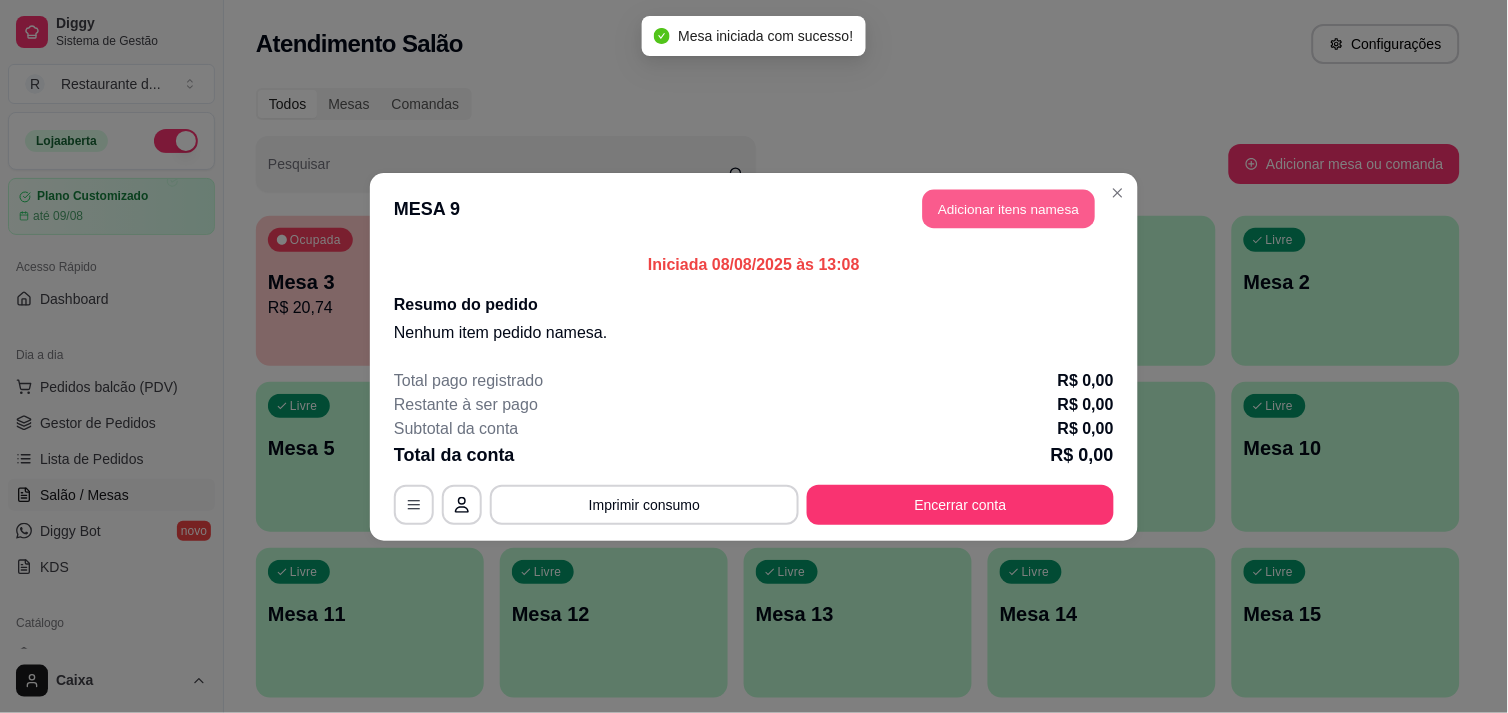 click on "Adicionar itens na  mesa" at bounding box center [1009, 208] 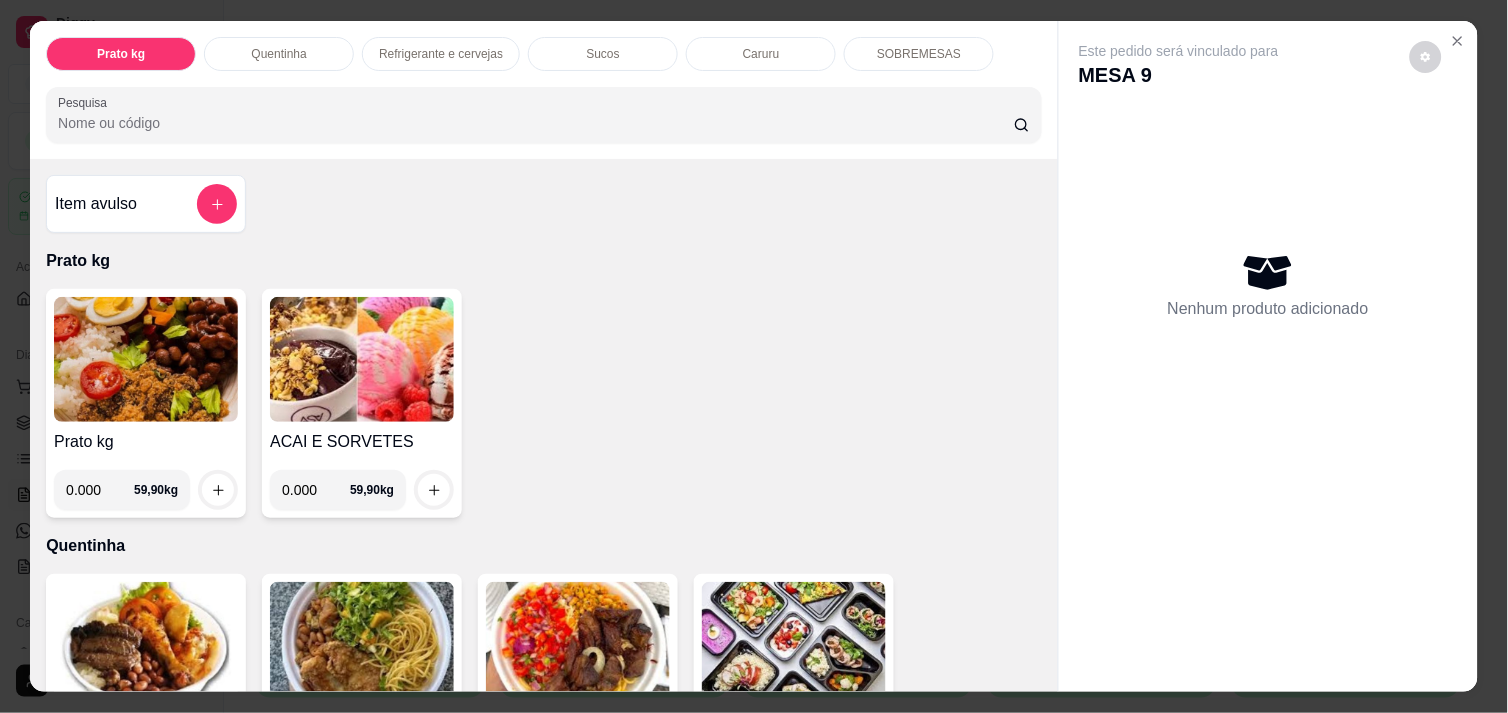 click on "0.000" at bounding box center [100, 490] 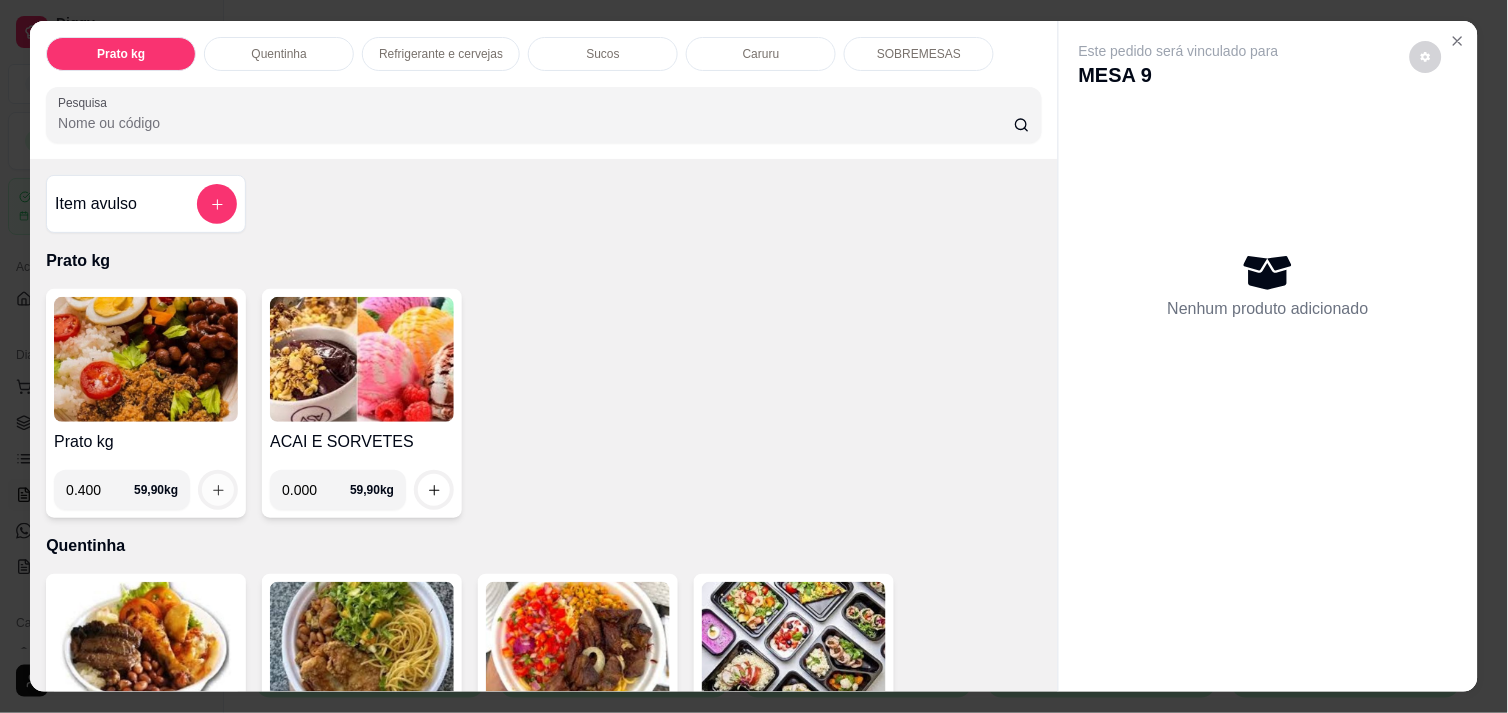 drag, startPoint x: 102, startPoint y: 484, endPoint x: 205, endPoint y: 478, distance: 103.17461 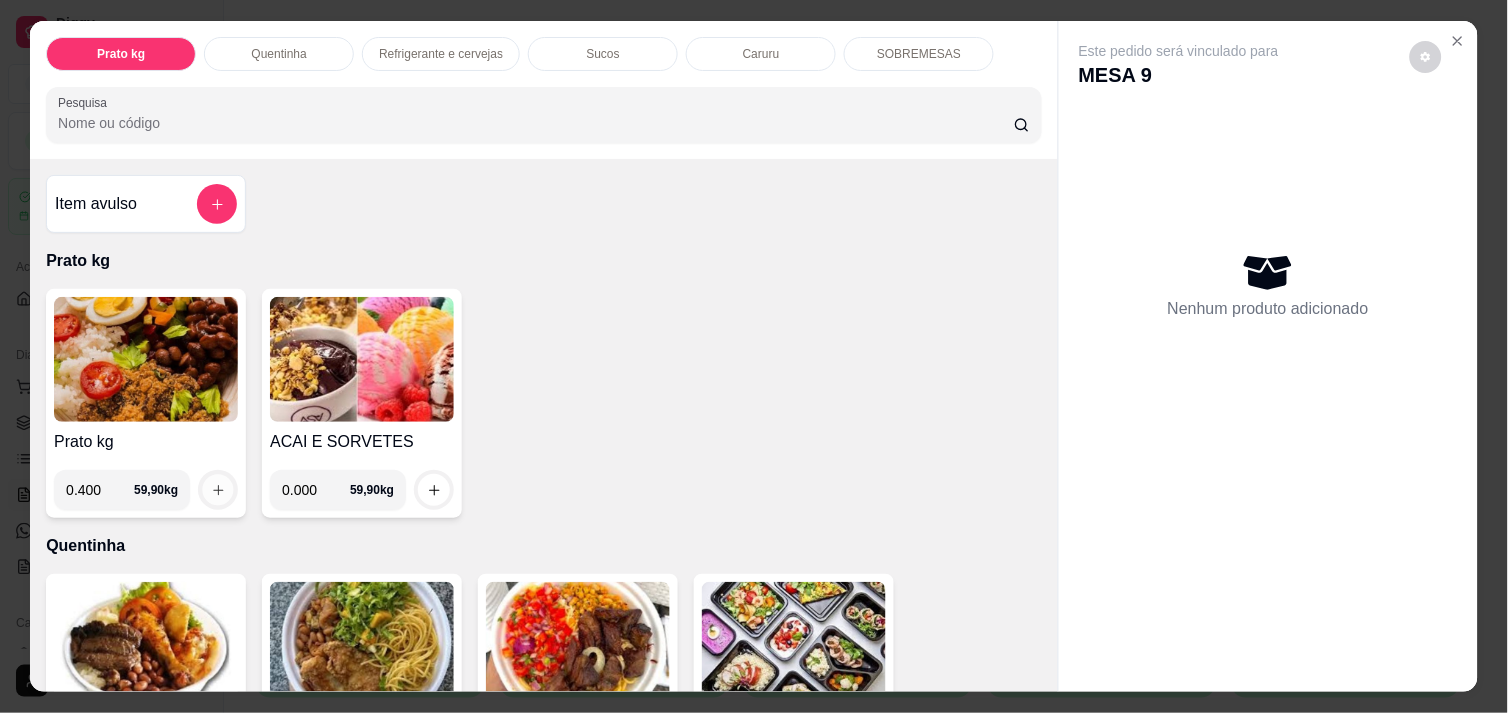 click 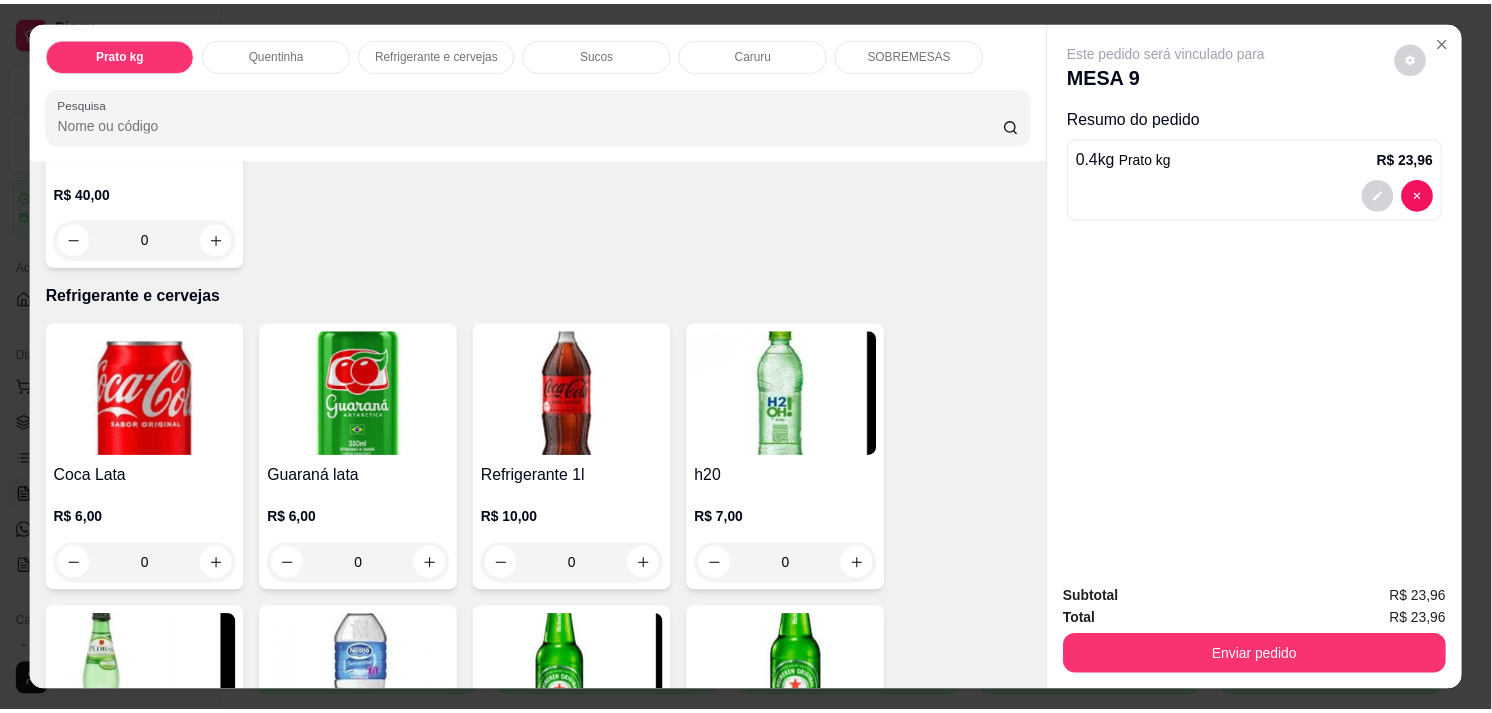 scroll, scrollTop: 888, scrollLeft: 0, axis: vertical 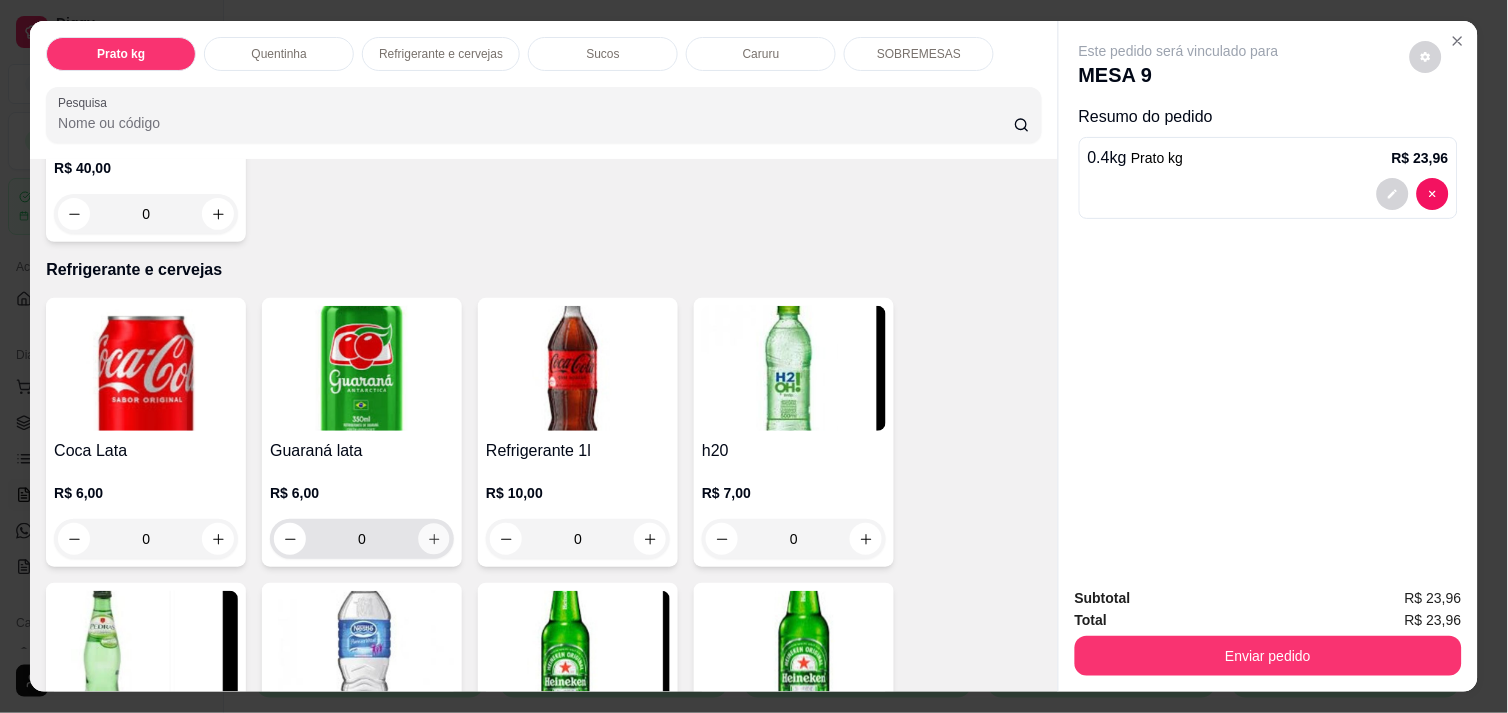 click 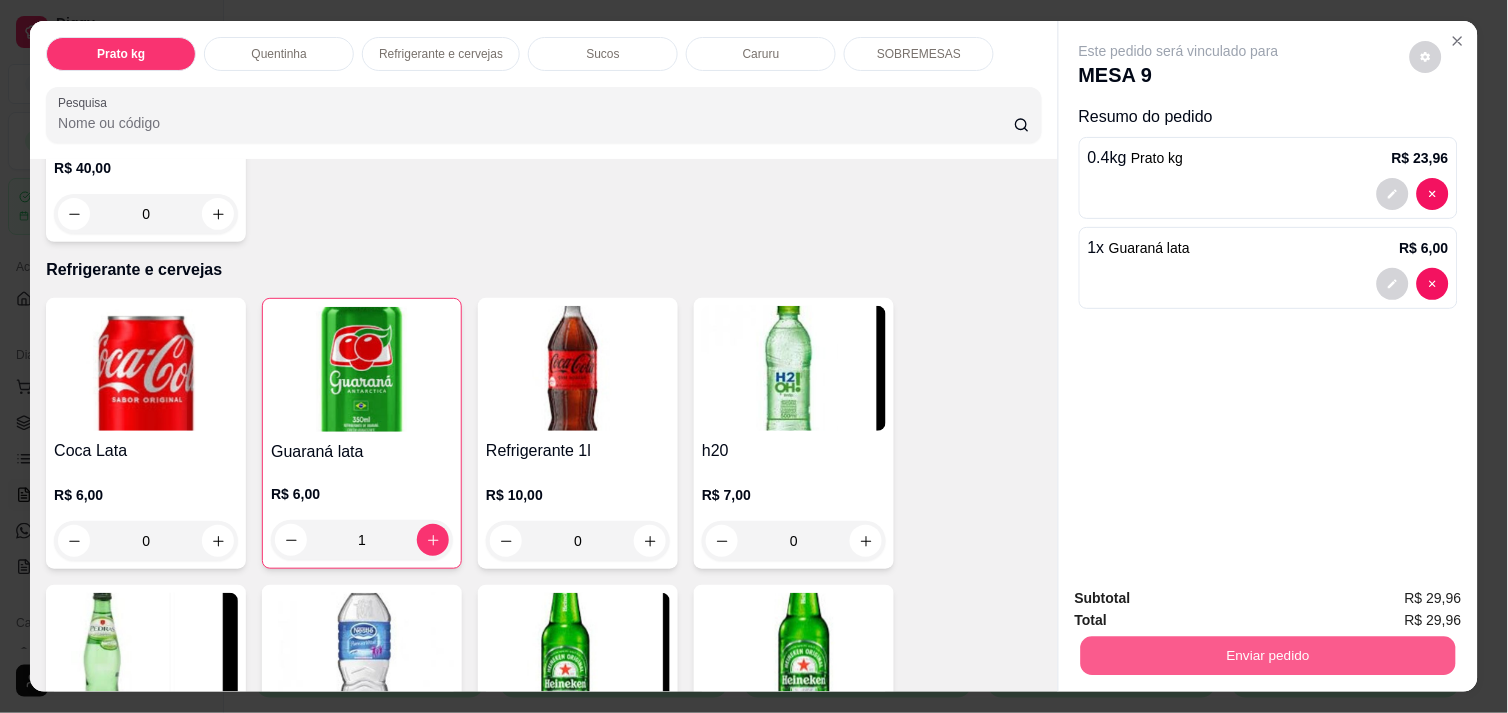 click on "Enviar pedido" at bounding box center [1268, 655] 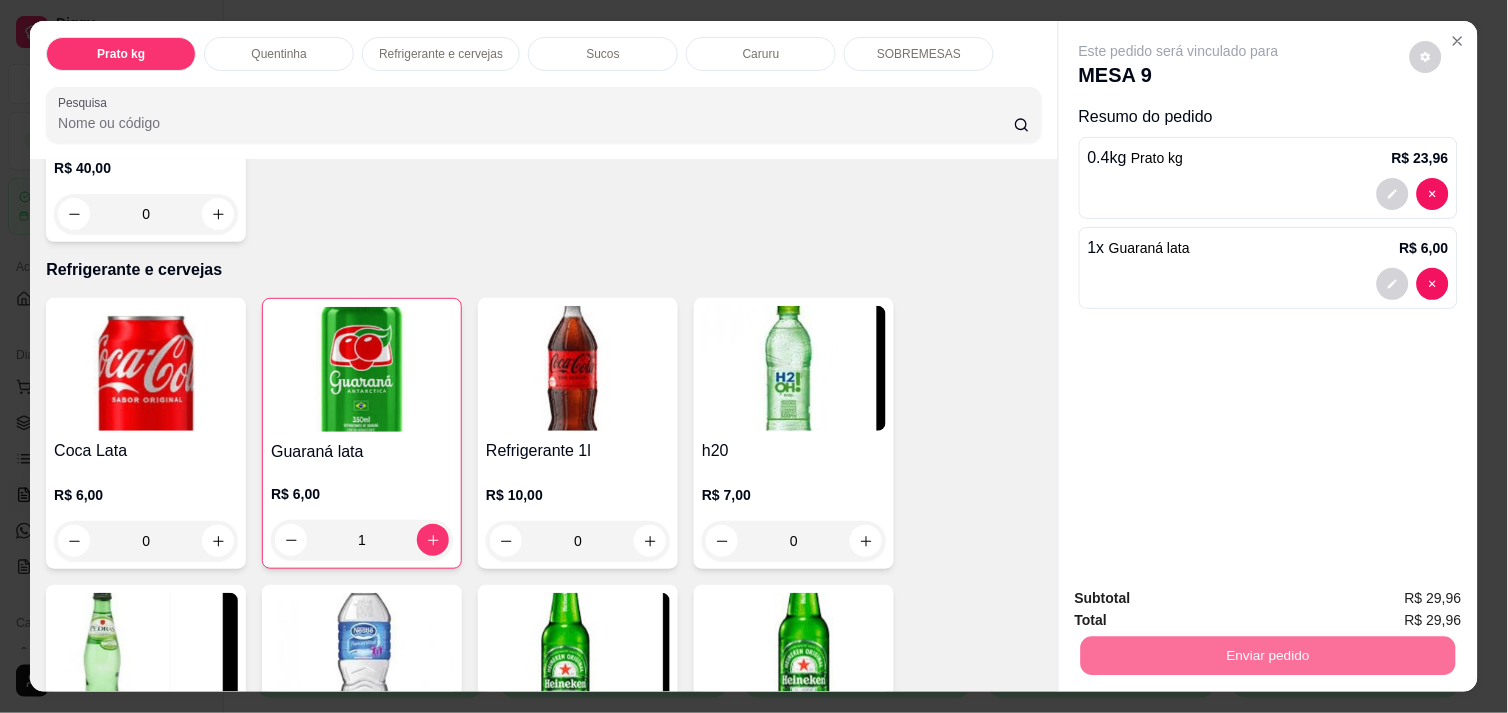 click on "Não registrar e enviar pedido" at bounding box center [1202, 598] 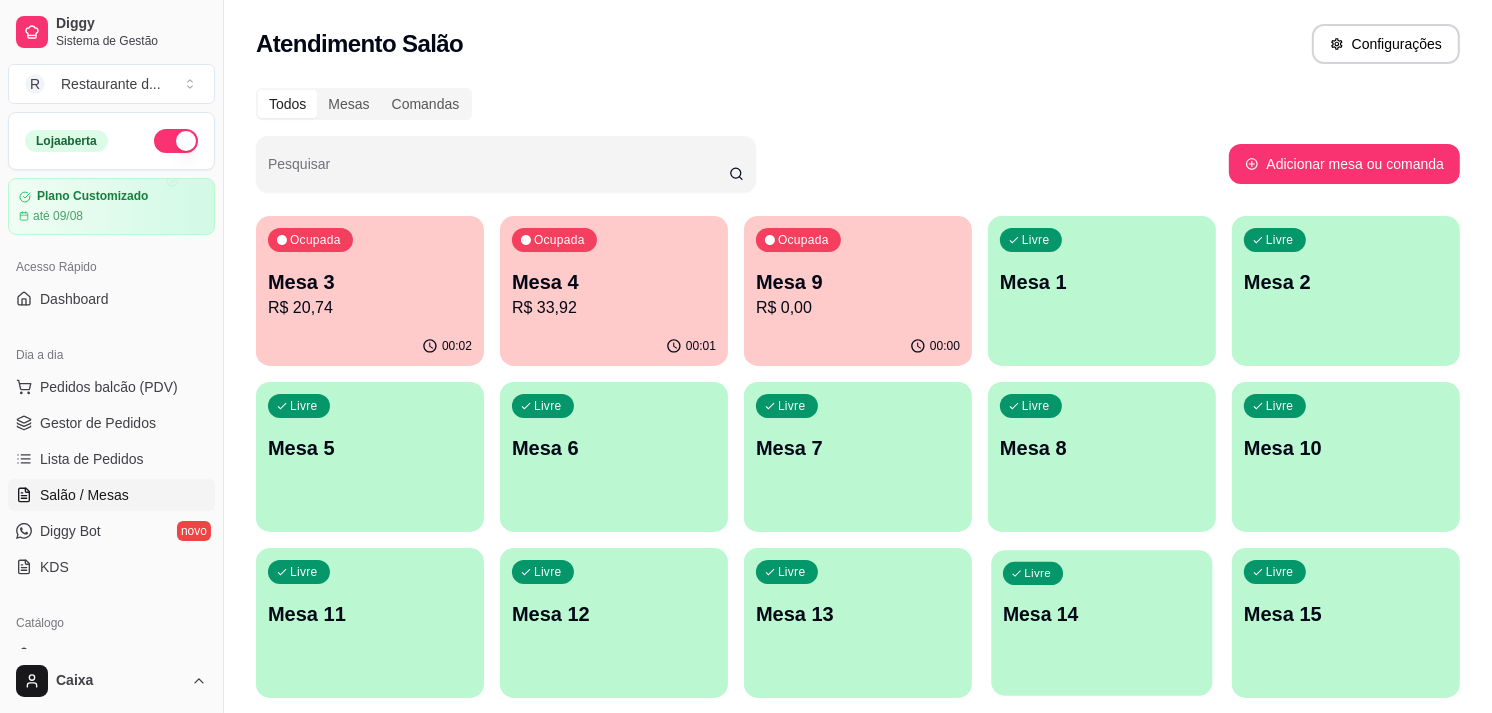 click on "Livre Mesa 14" at bounding box center [1101, 611] 